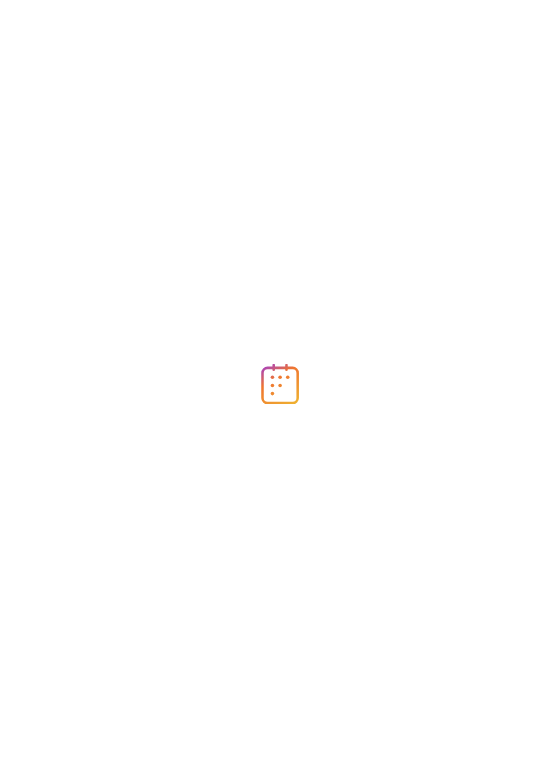scroll, scrollTop: 0, scrollLeft: 0, axis: both 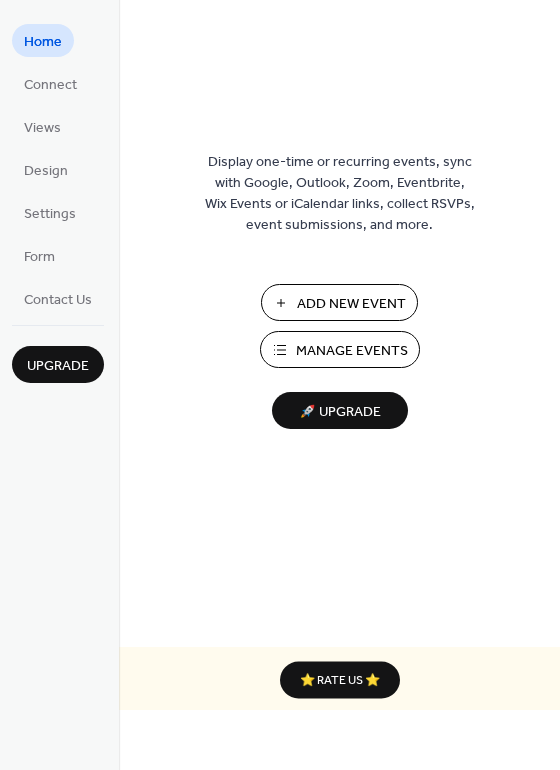 click on "Manage Events" at bounding box center (352, 351) 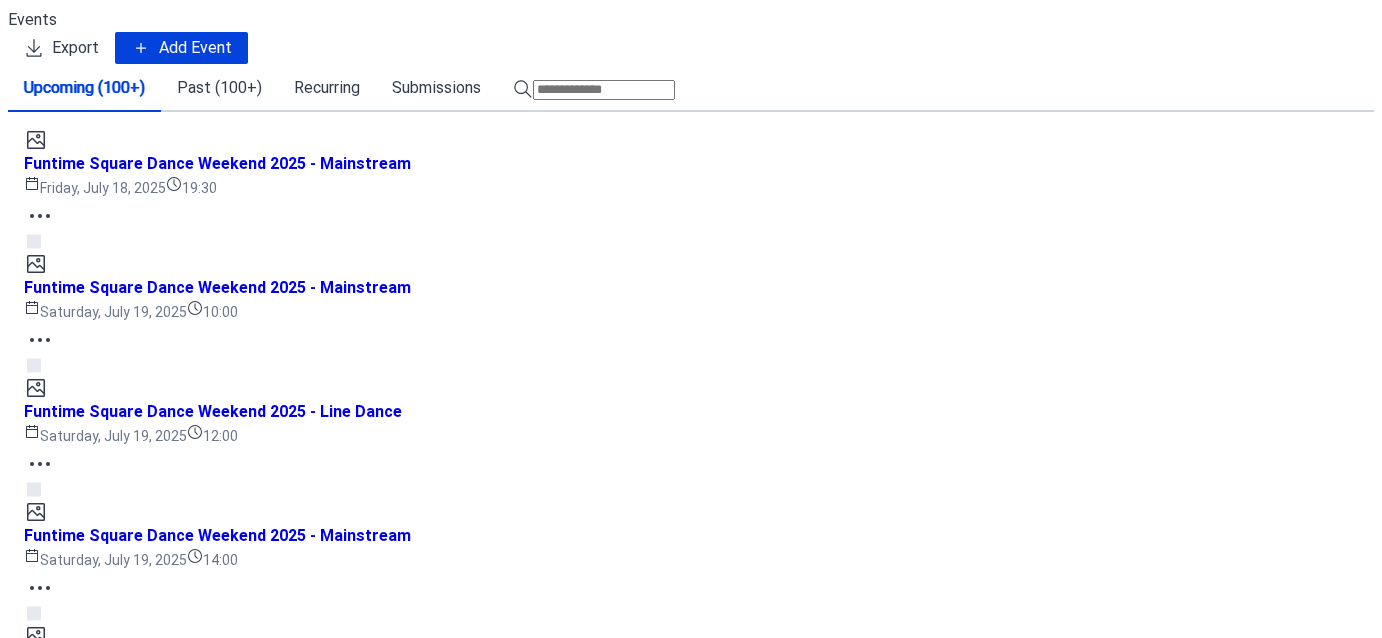 scroll, scrollTop: 0, scrollLeft: 0, axis: both 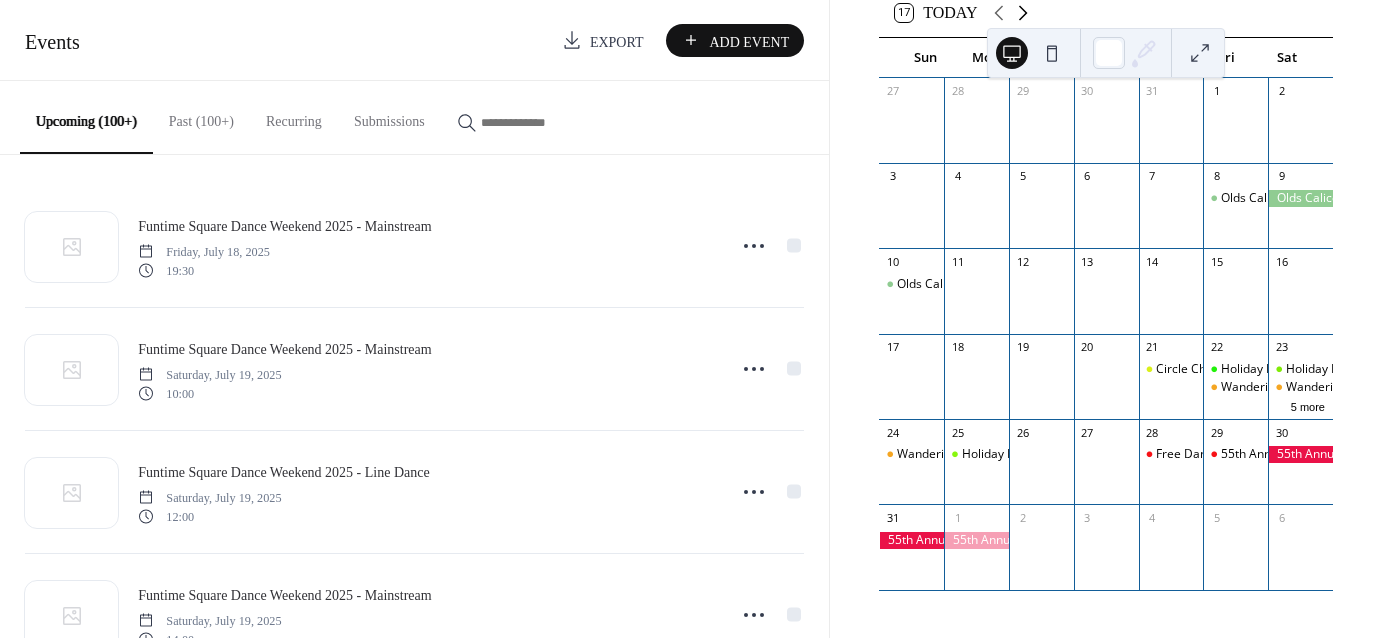click 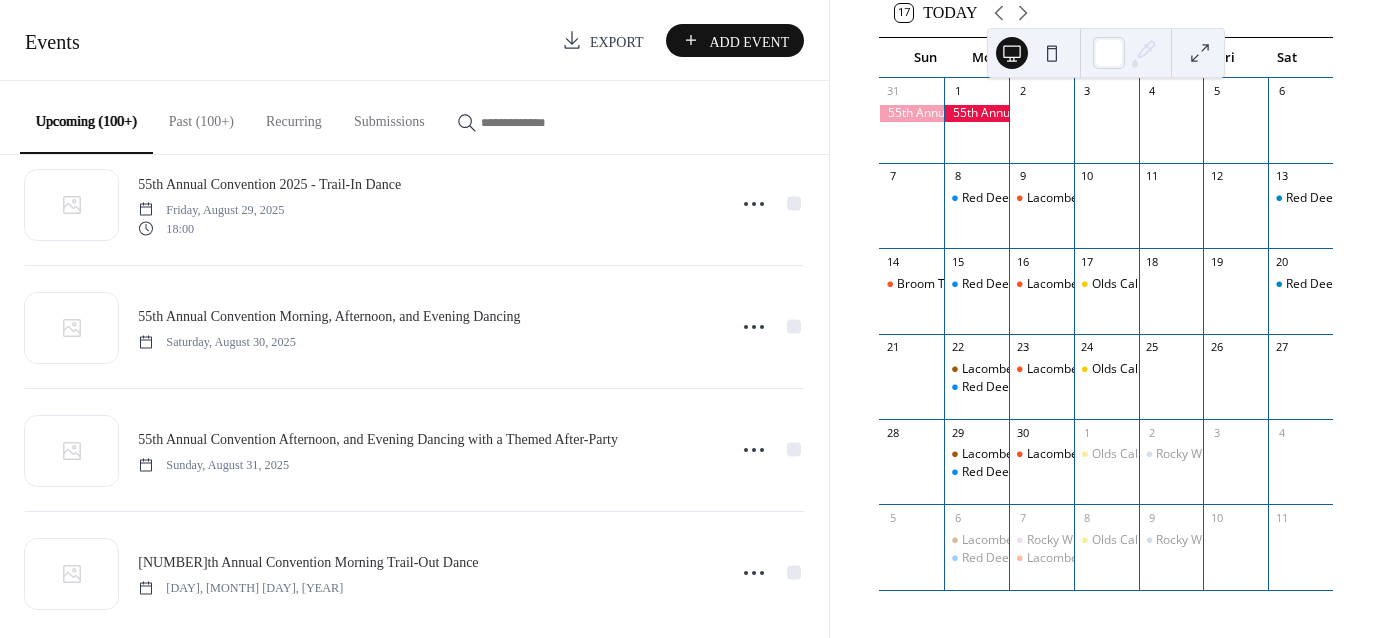 scroll, scrollTop: 3259, scrollLeft: 0, axis: vertical 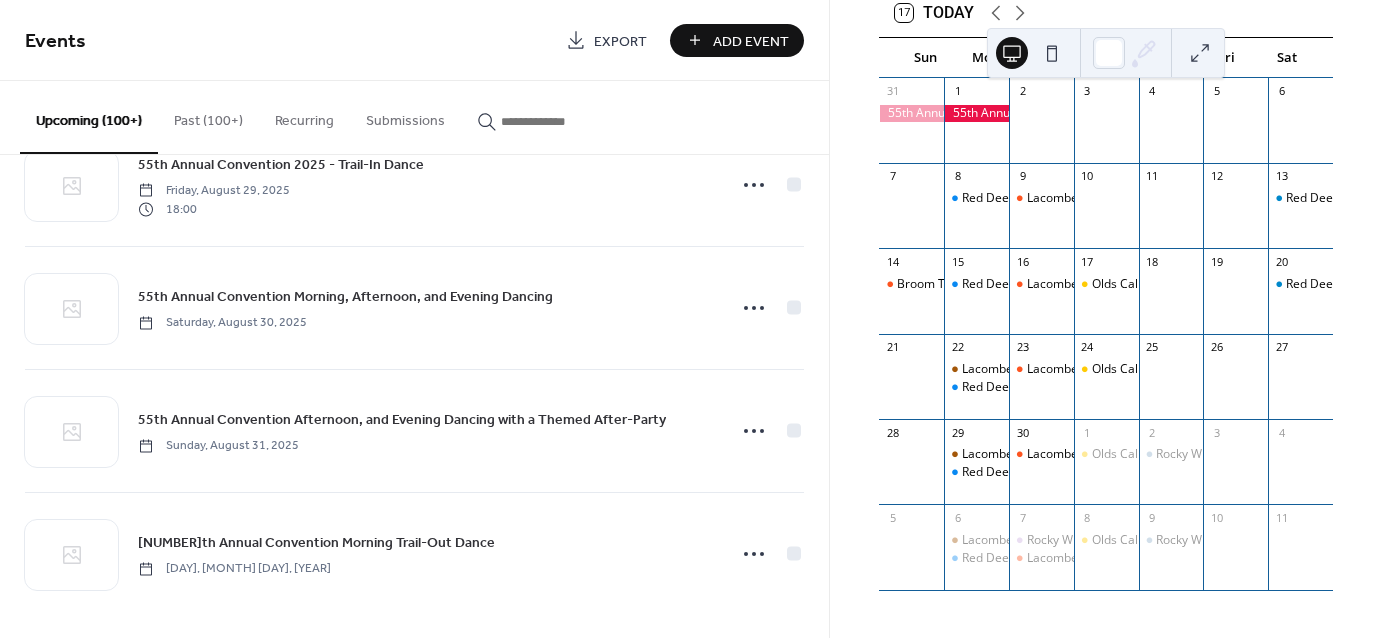 drag, startPoint x: 818, startPoint y: 600, endPoint x: 822, endPoint y: 612, distance: 12.649111 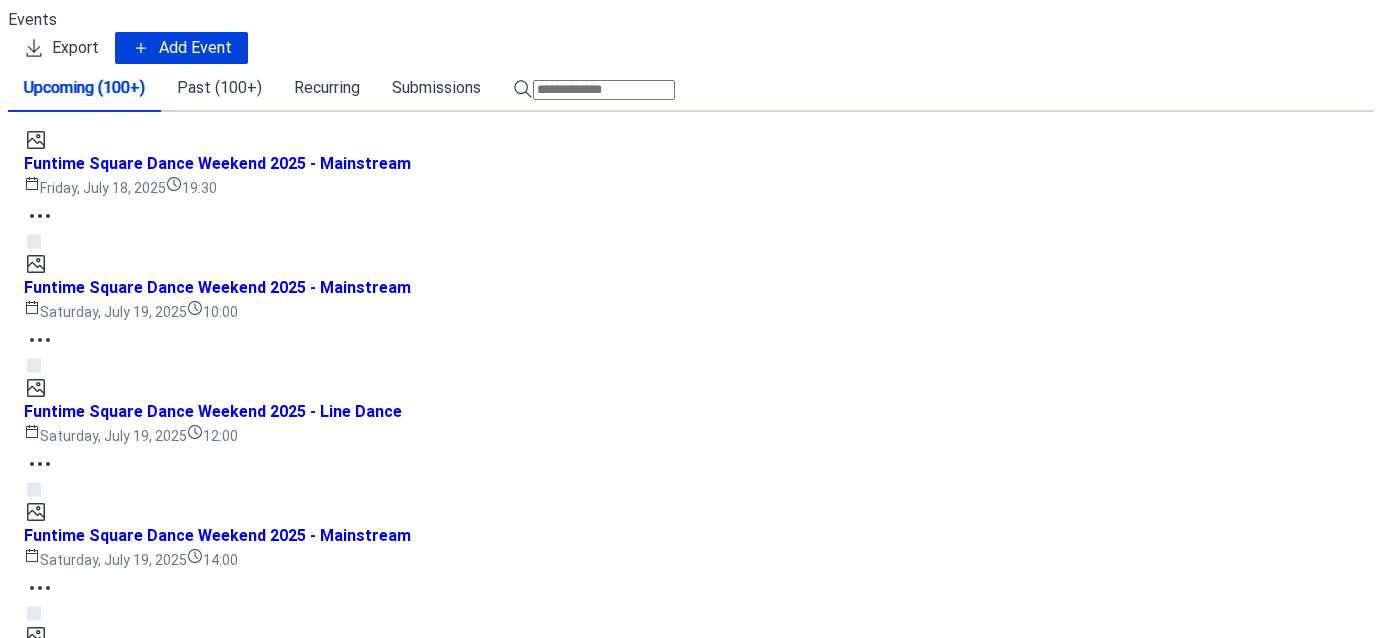 scroll, scrollTop: 0, scrollLeft: 0, axis: both 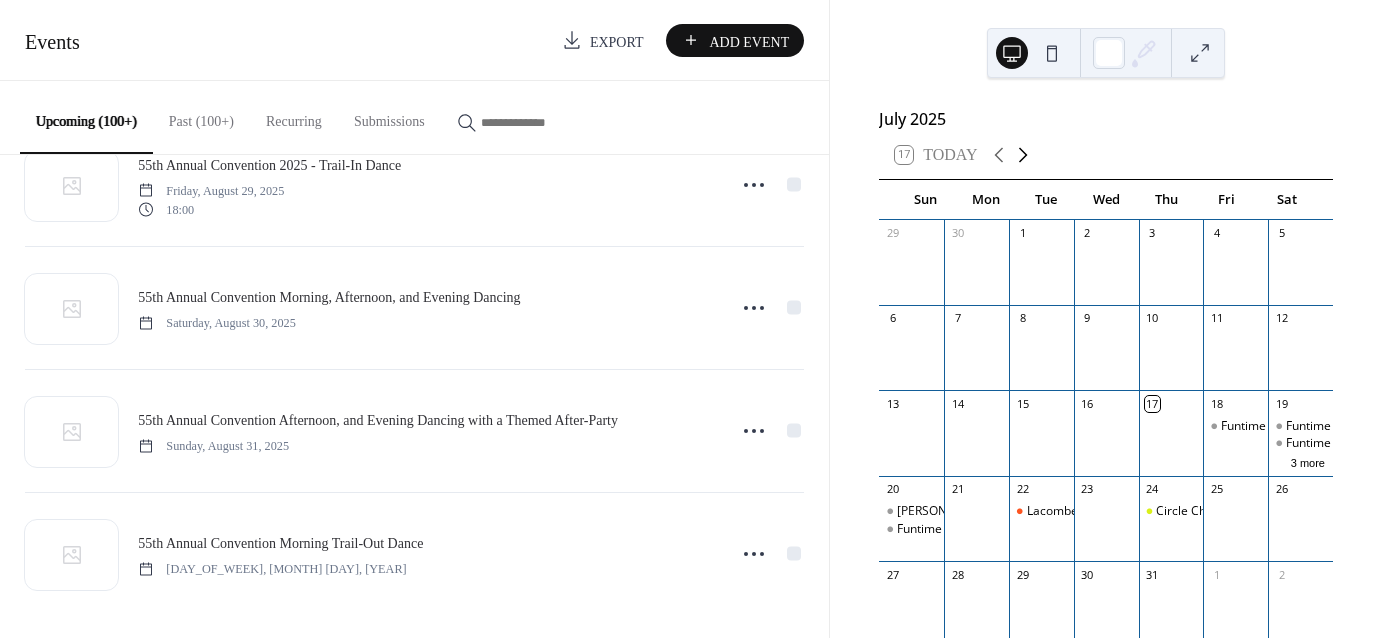 click 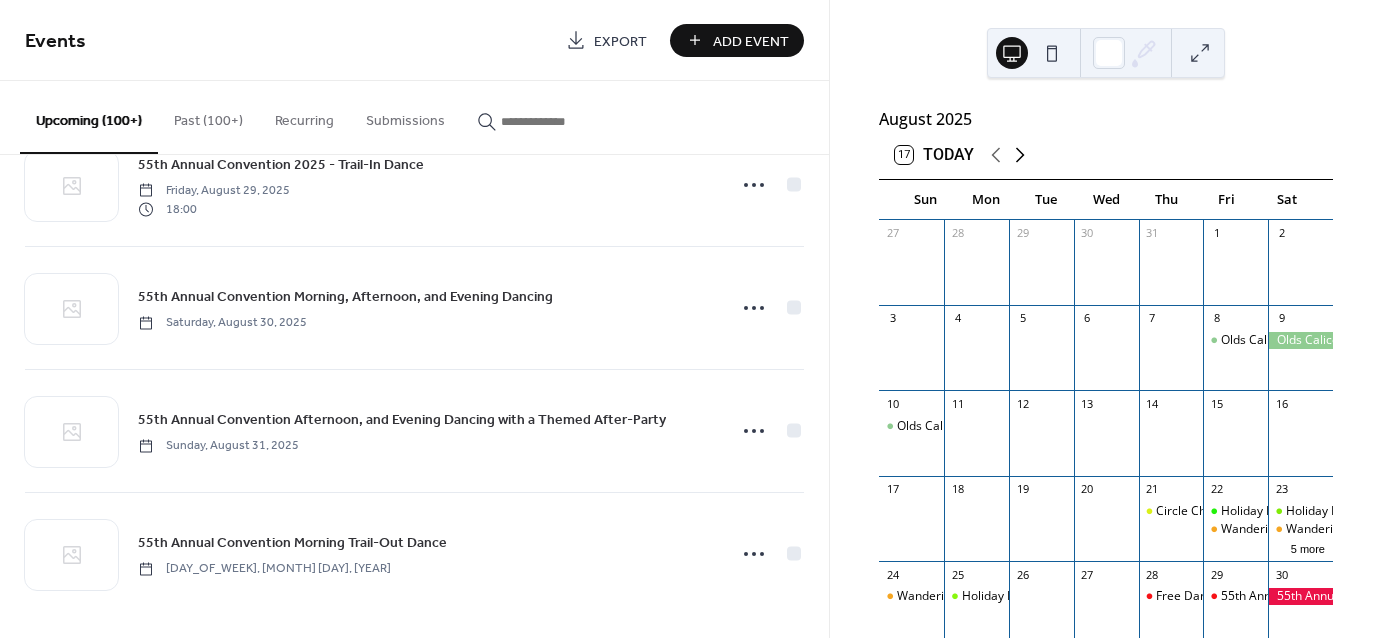 click 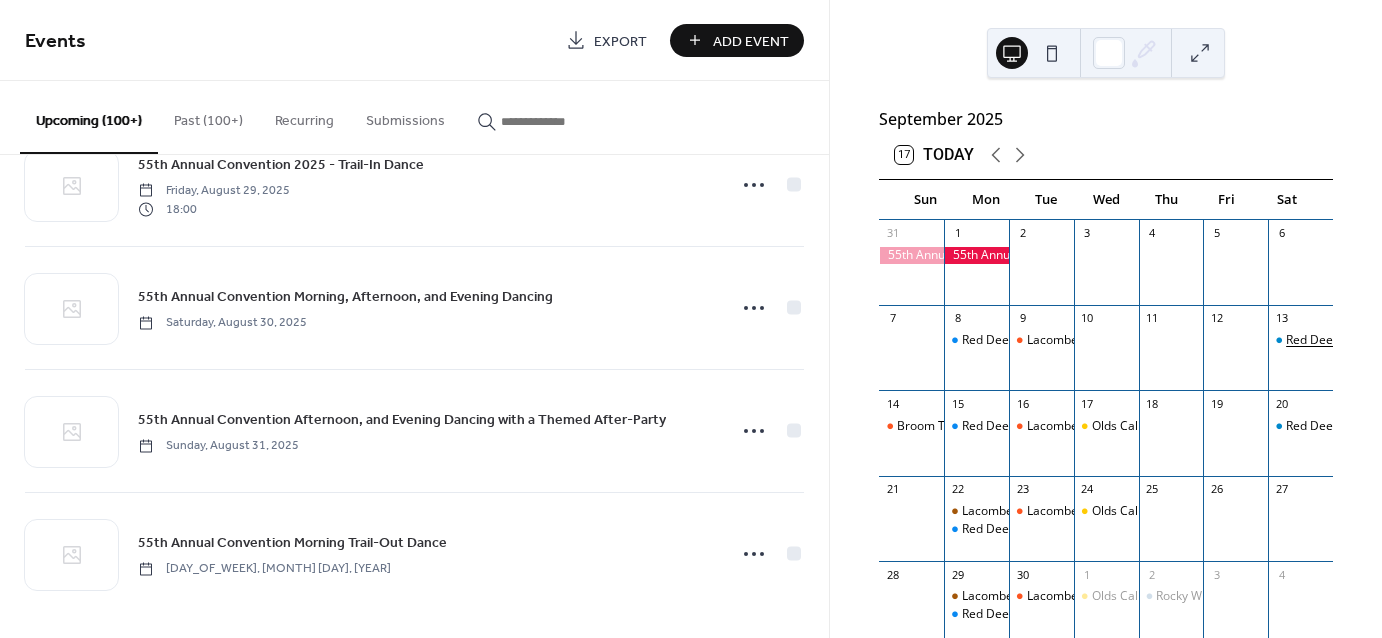 click on "Red Deer Square Dance Club - Dust off the Rust" at bounding box center [1418, 340] 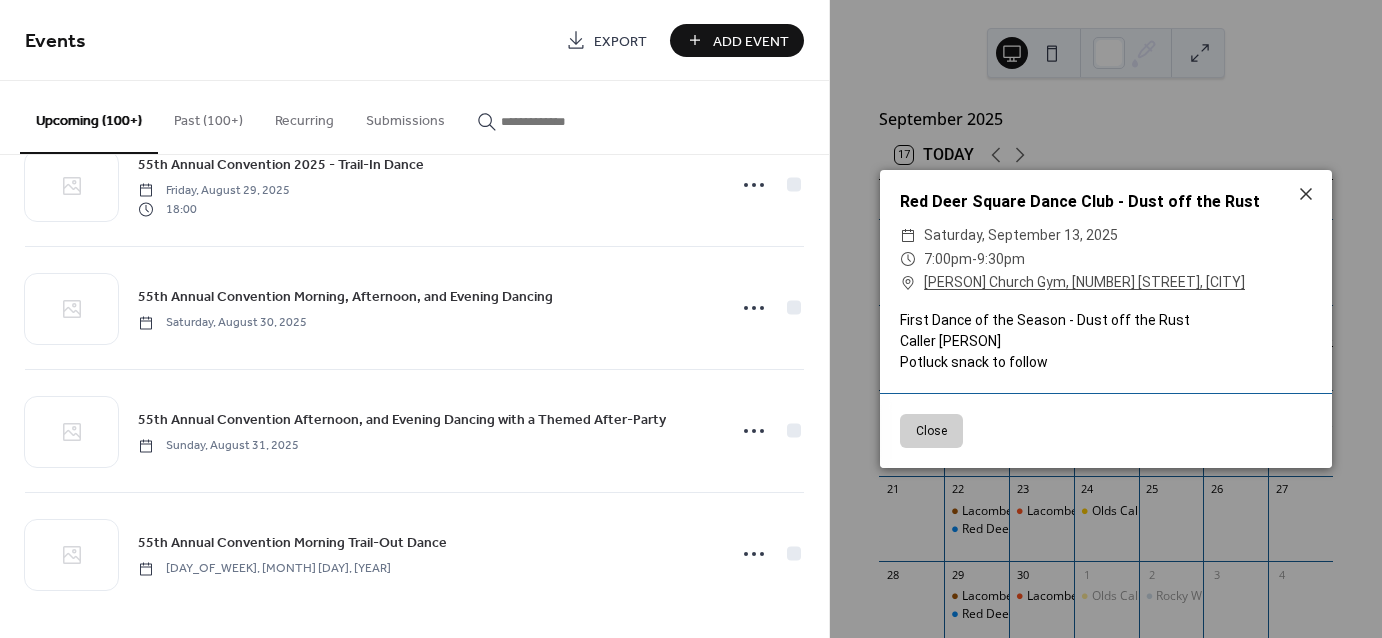 click on "First Dance of the Season - Dust off the Rust Caller Ron Morgan Potluck snack to follow" at bounding box center (1106, 341) 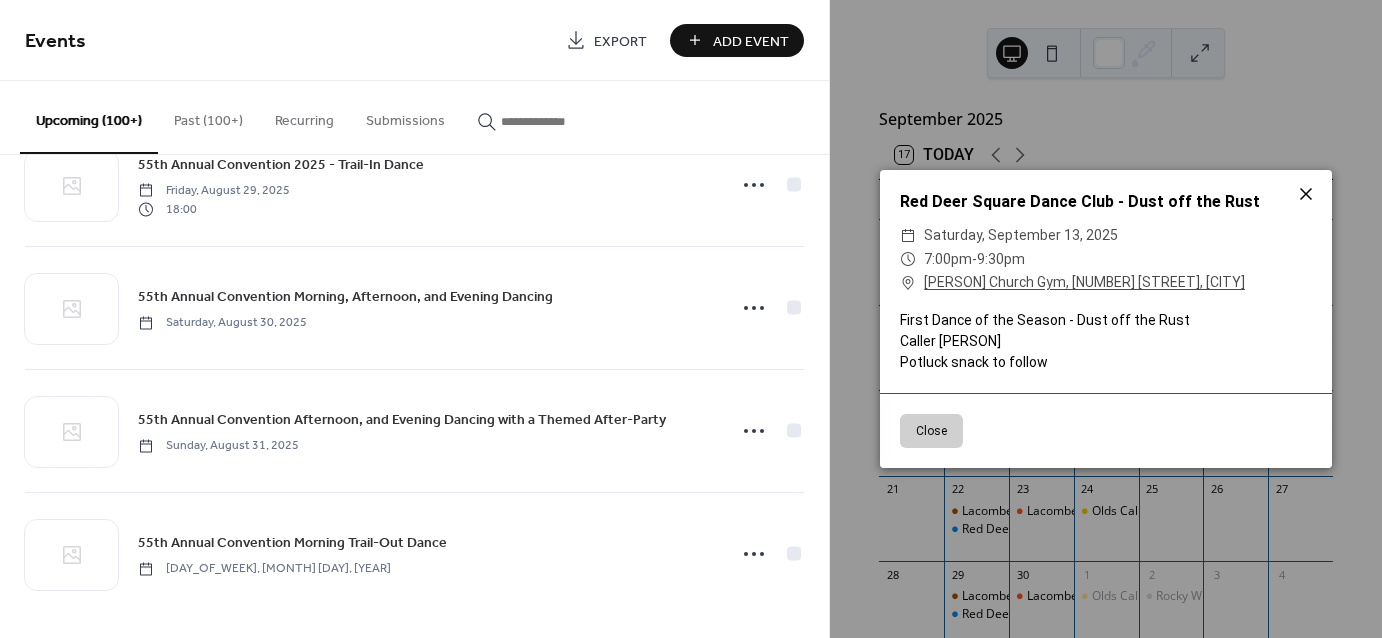 click 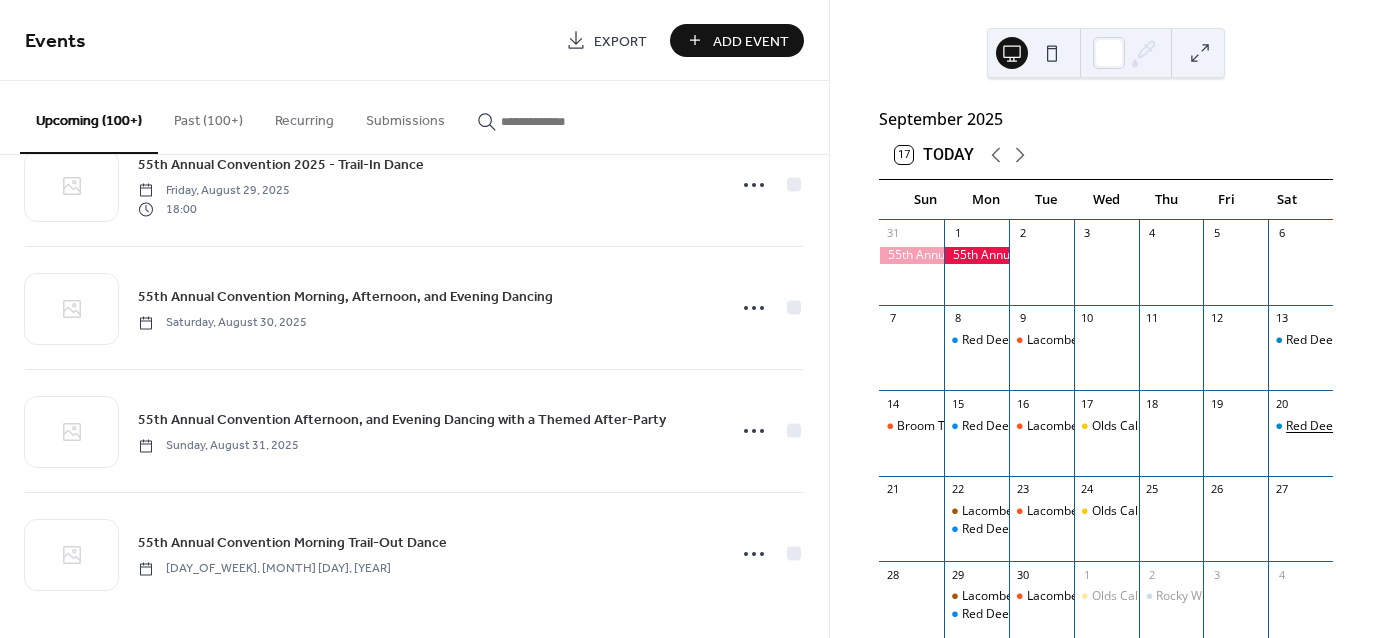 click on "Red Deer Square Dance Club -Dance" at bounding box center (1388, 426) 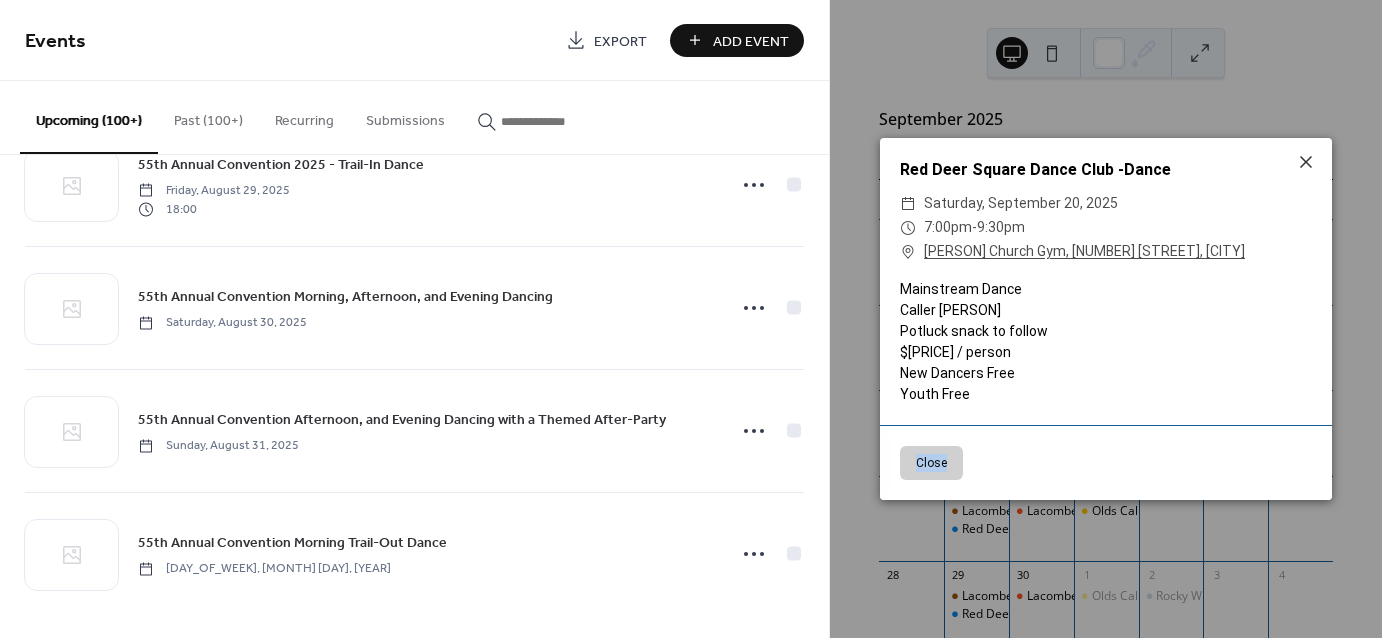 click on "Close" at bounding box center (1106, 462) 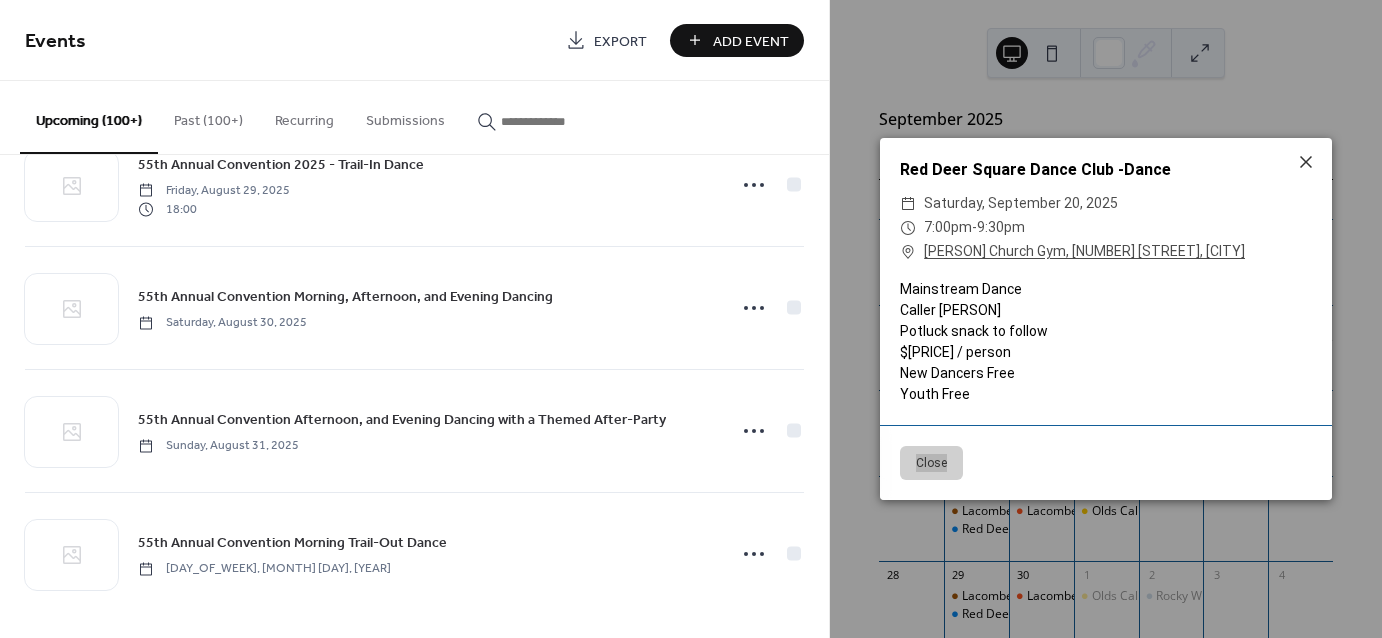 scroll, scrollTop: 2836, scrollLeft: 0, axis: vertical 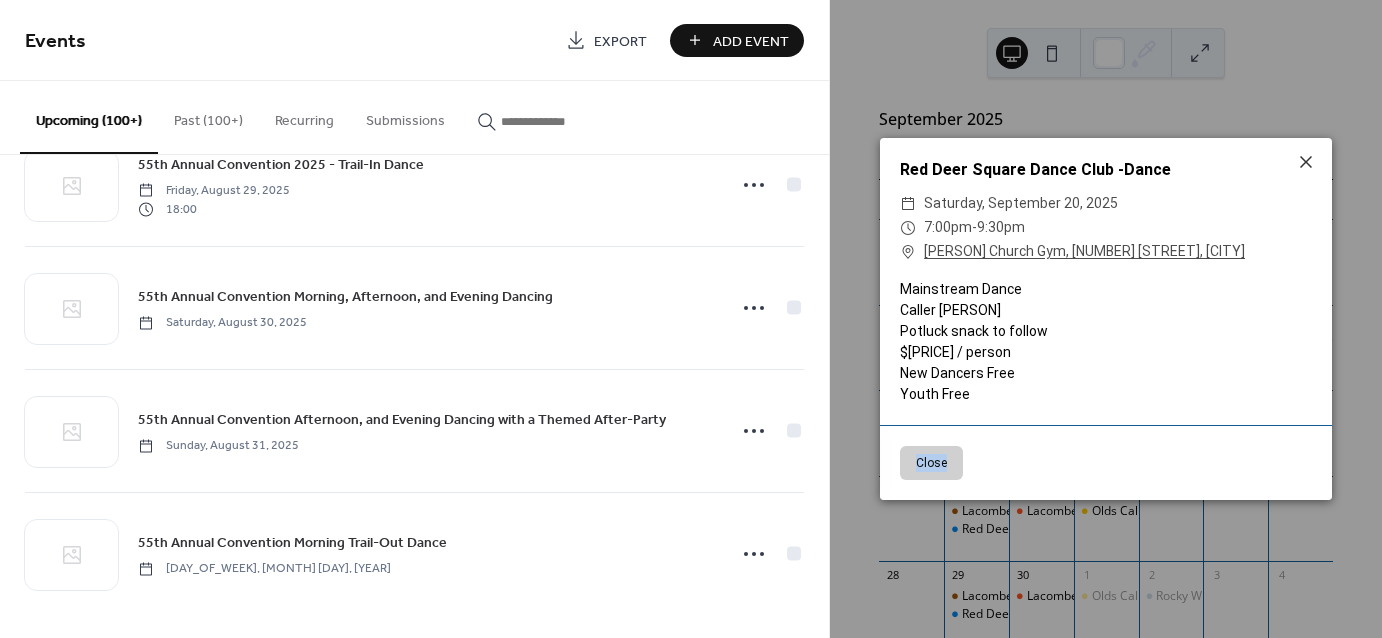 click on "Close" at bounding box center [931, 463] 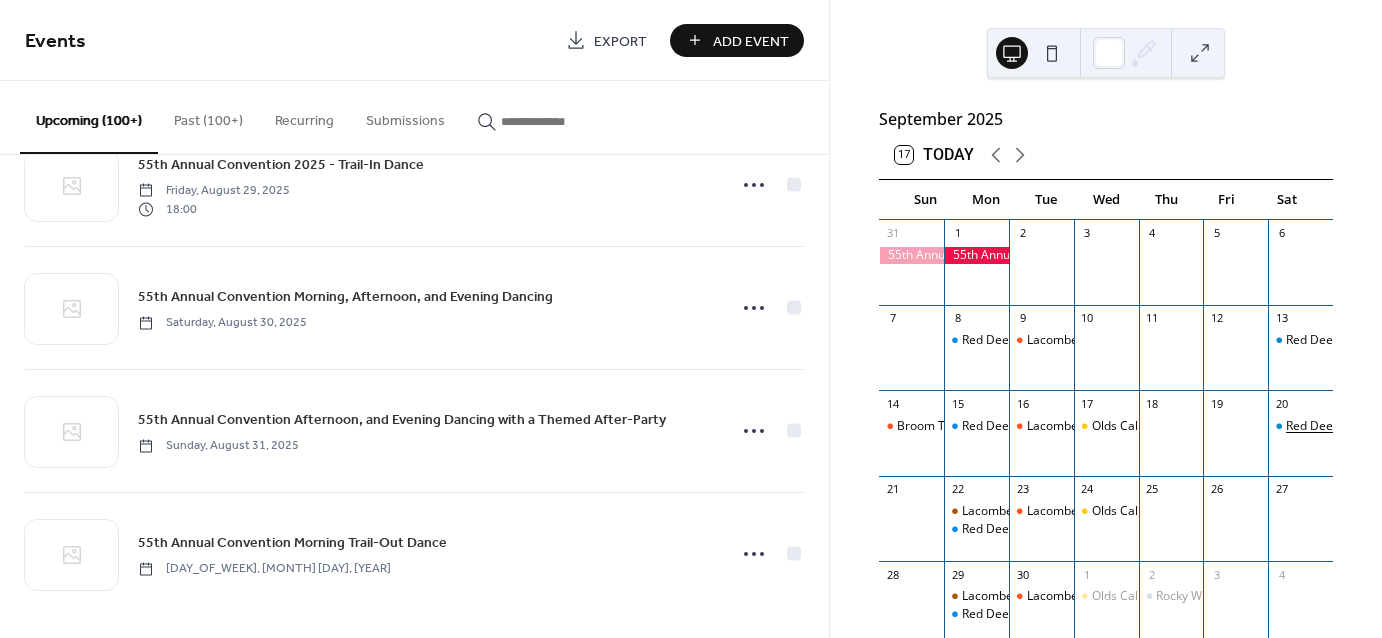 click on "Red Deer Square Dance Club -Dance" at bounding box center [1388, 426] 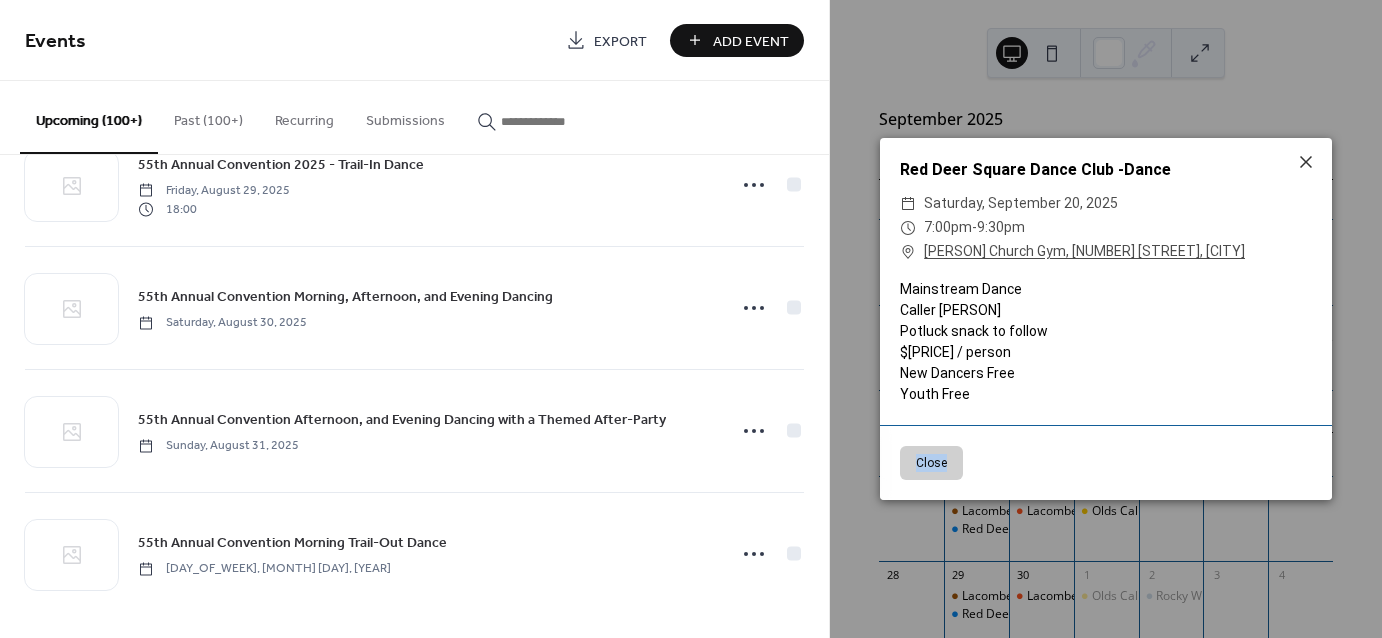 click on "Close" at bounding box center [1106, 462] 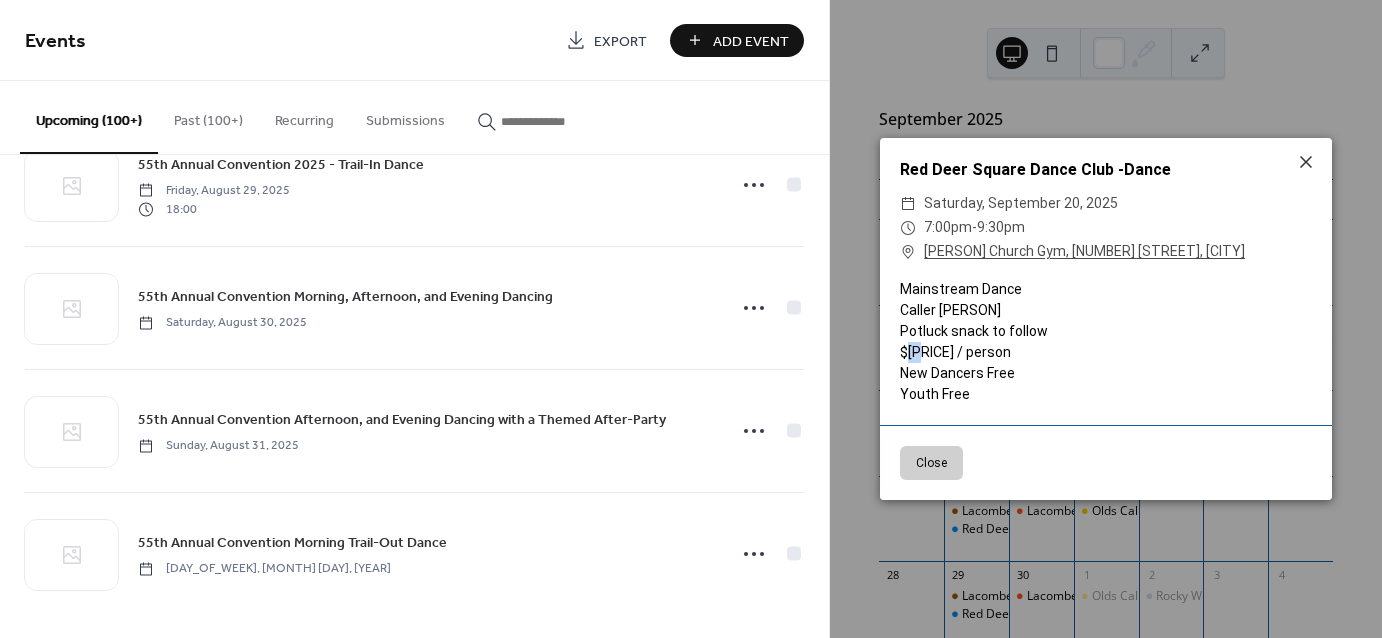 click on "Mainstream Dance Caller Dan Lemoine Potluck snack to follow $8.00 / person New Dancers Free Youth Free" at bounding box center (1106, 342) 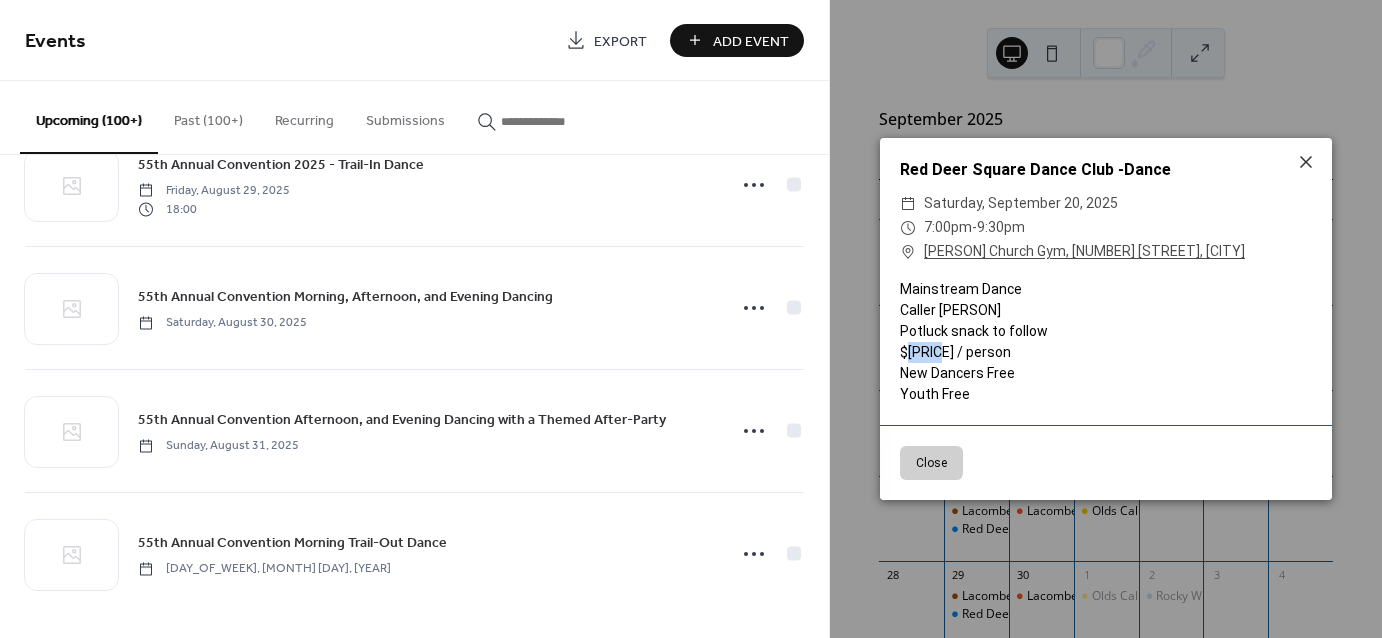 click on "Mainstream Dance Caller Dan Lemoine Potluck snack to follow $8.00 / person New Dancers Free Youth Free" at bounding box center [1106, 342] 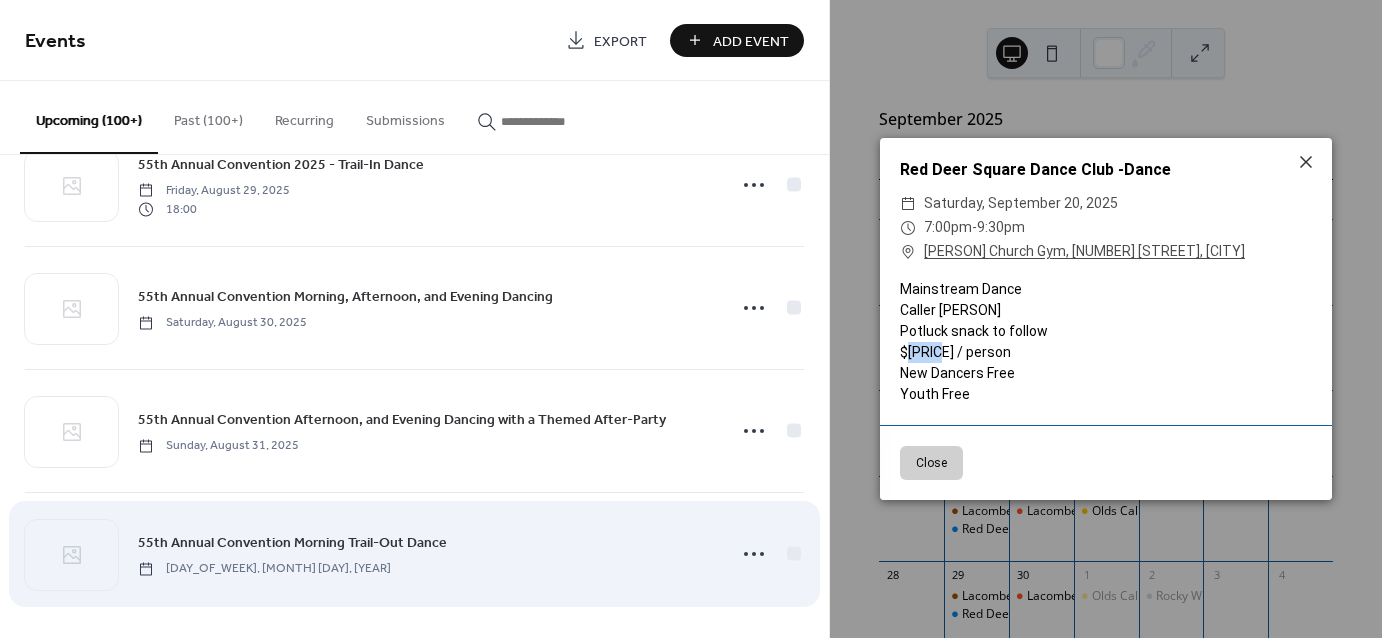 type 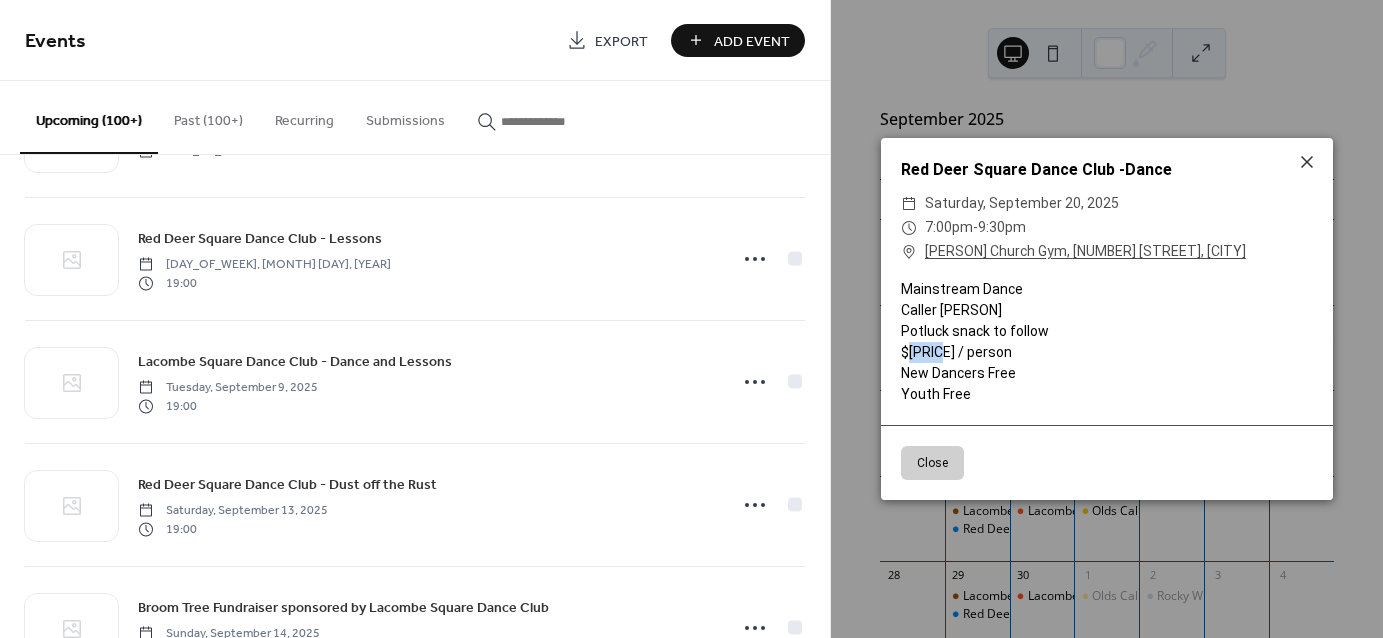 scroll, scrollTop: 3696, scrollLeft: 0, axis: vertical 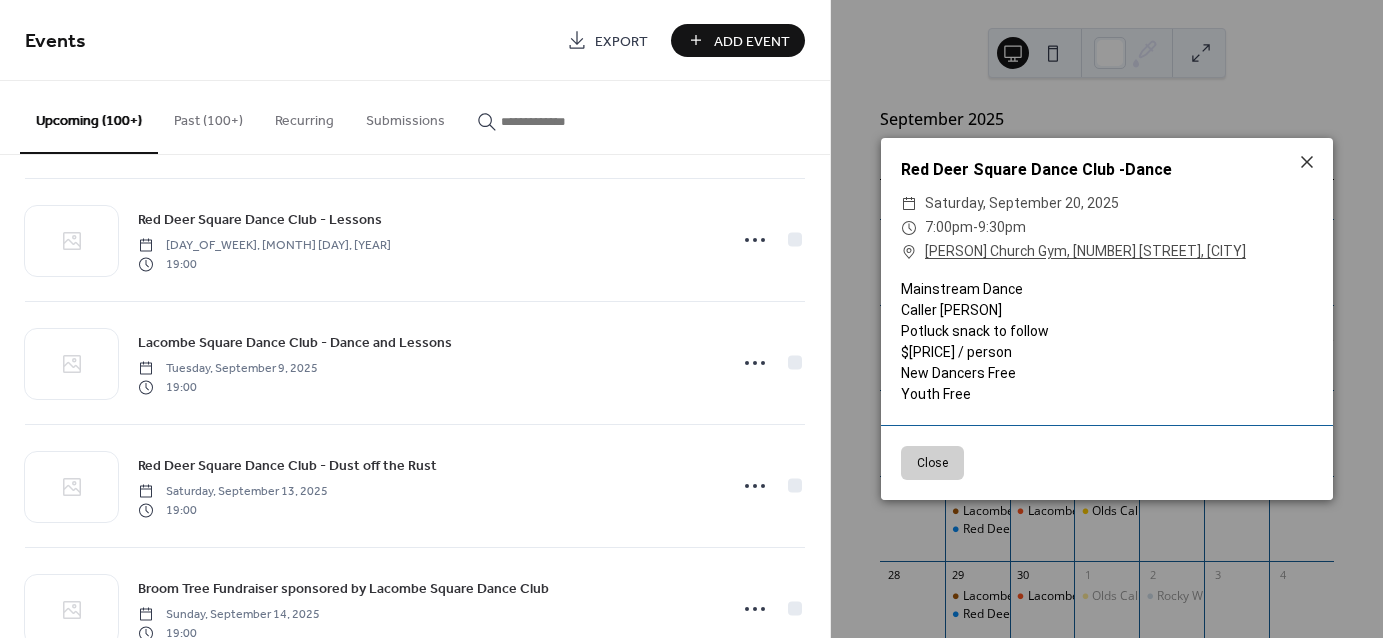 click 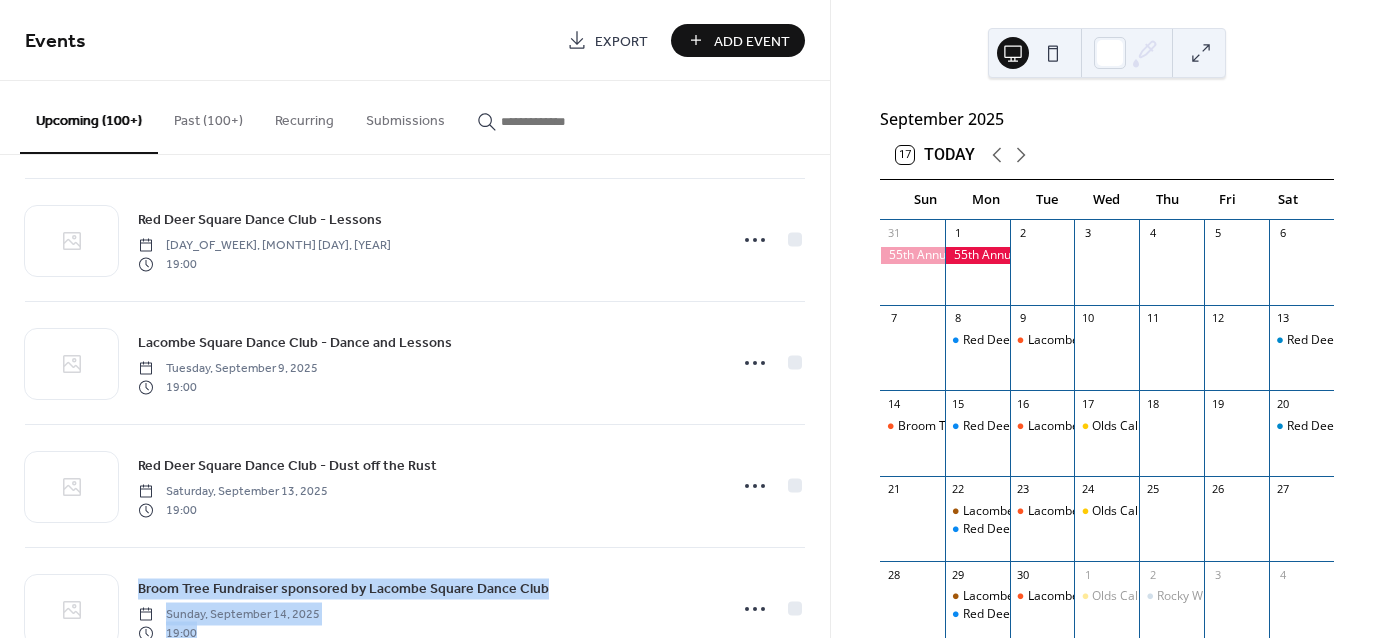 drag, startPoint x: 821, startPoint y: 521, endPoint x: 817, endPoint y: 546, distance: 25.317978 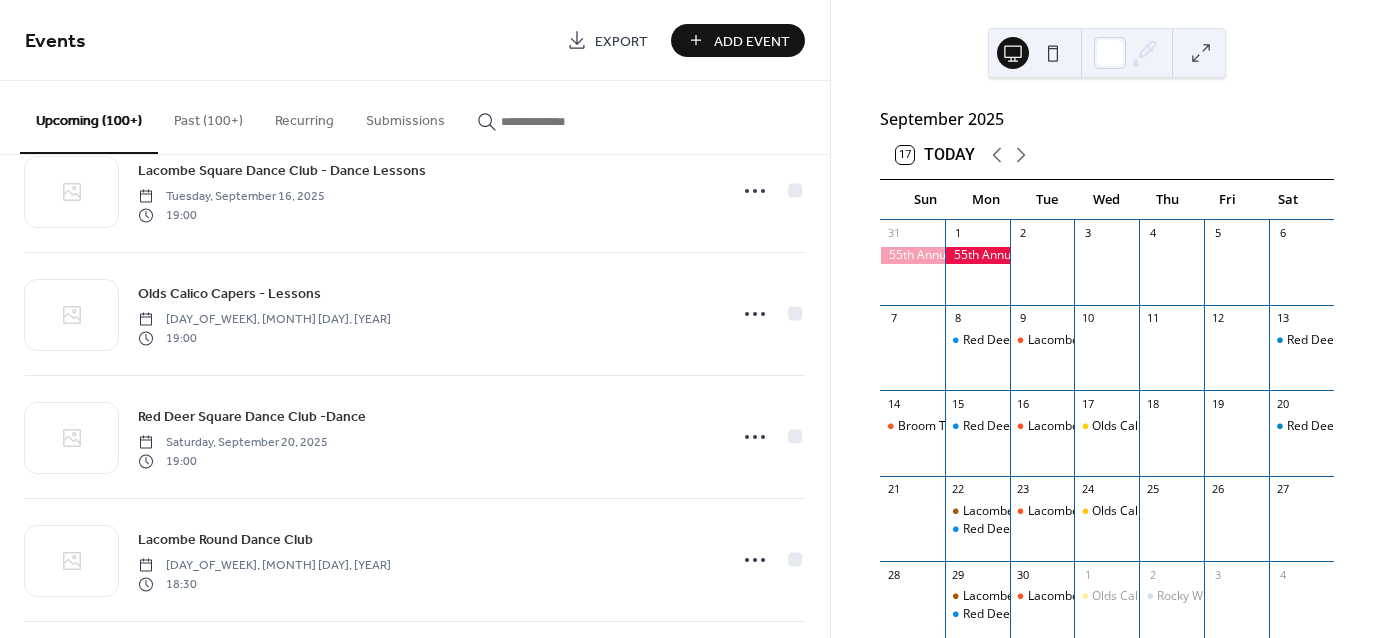 scroll, scrollTop: 4389, scrollLeft: 0, axis: vertical 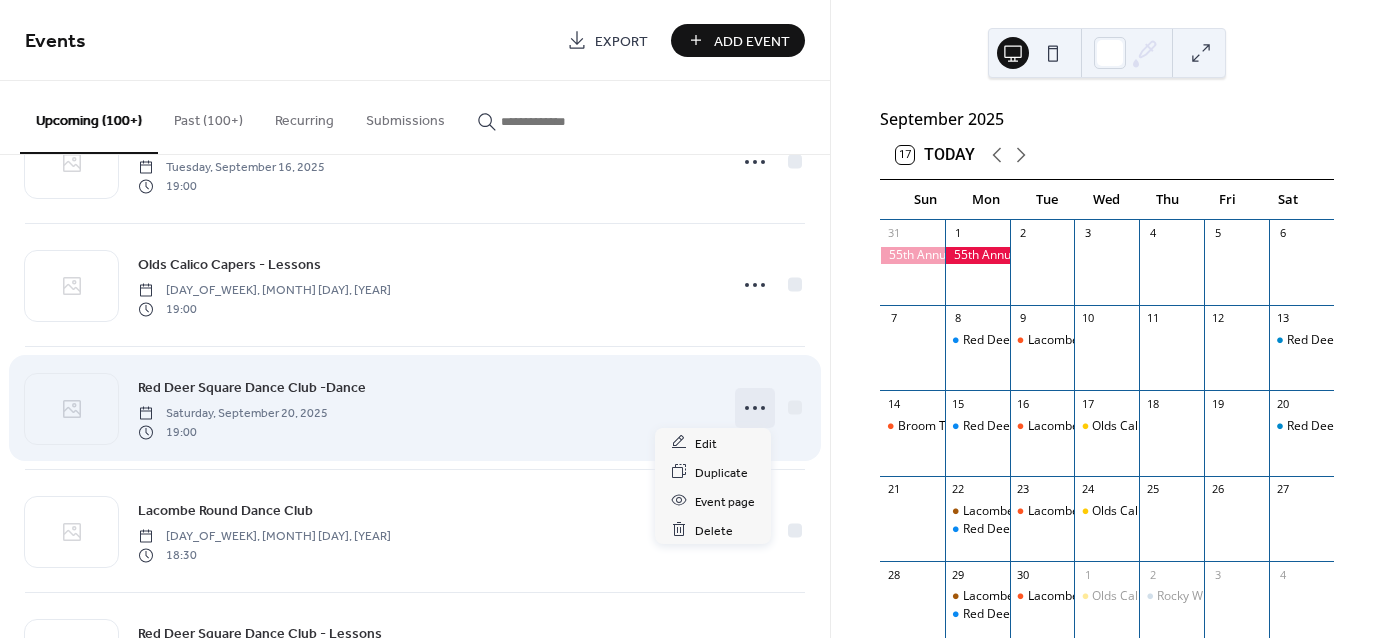 click 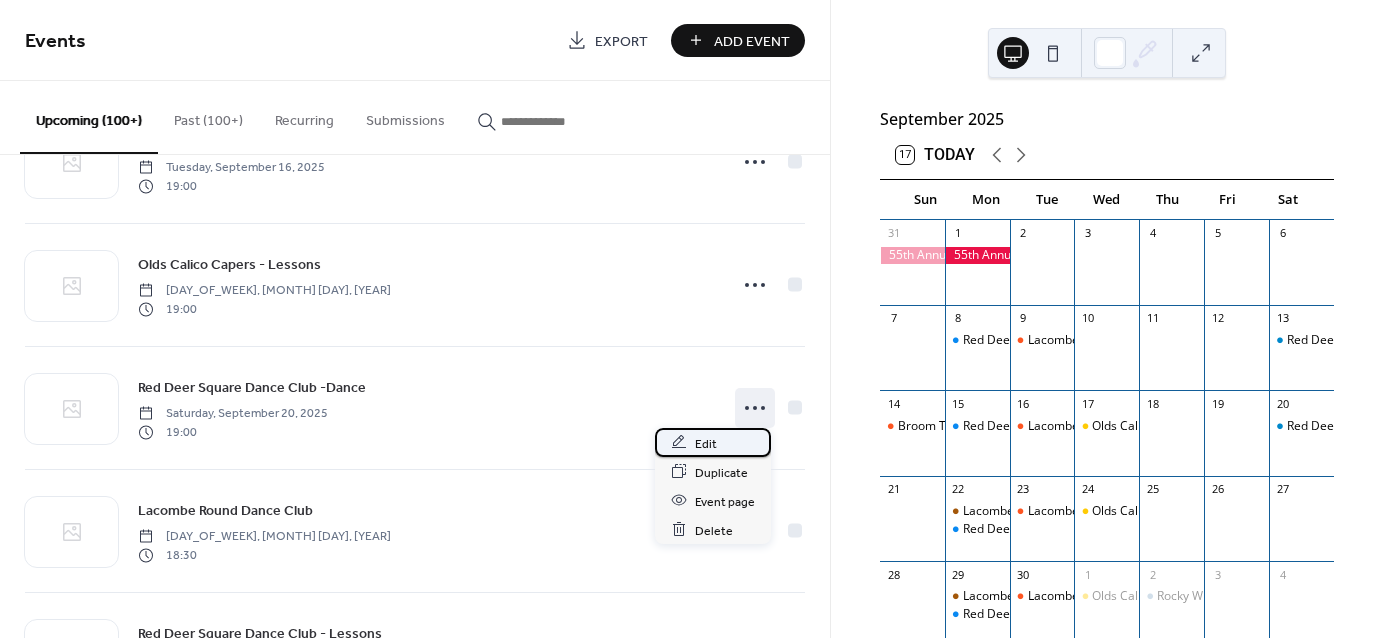 click on "Edit" at bounding box center [706, 443] 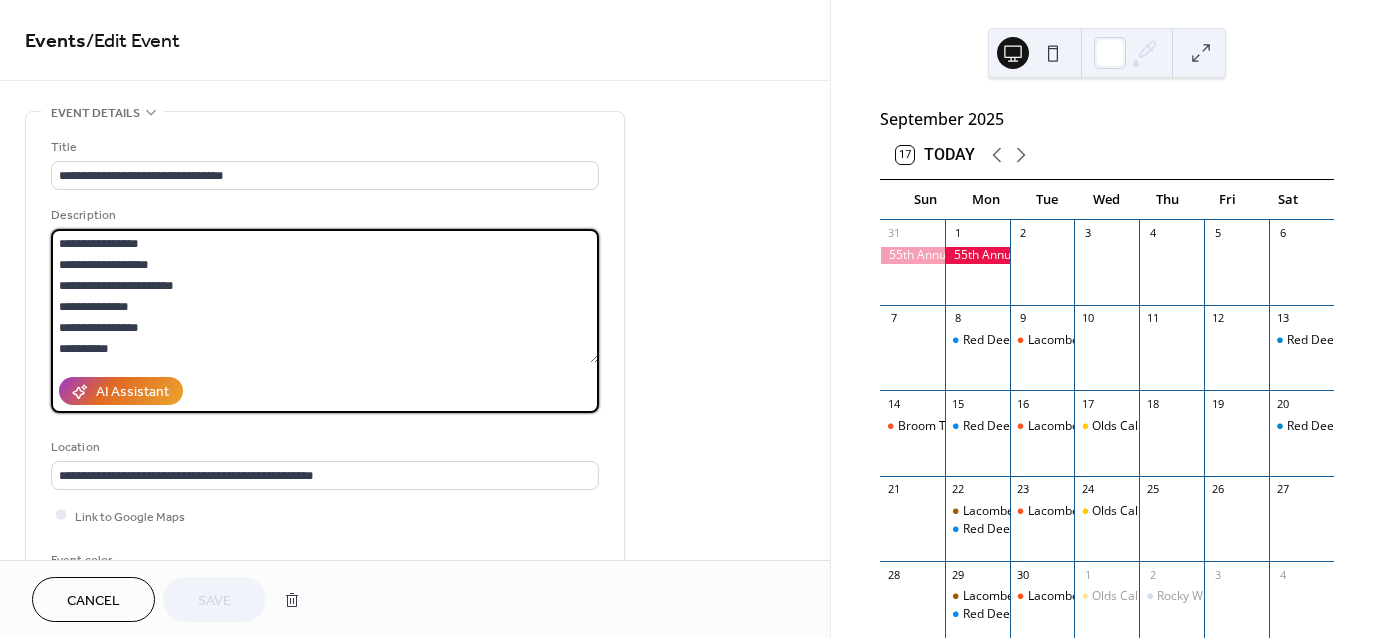 click on "**********" at bounding box center [325, 296] 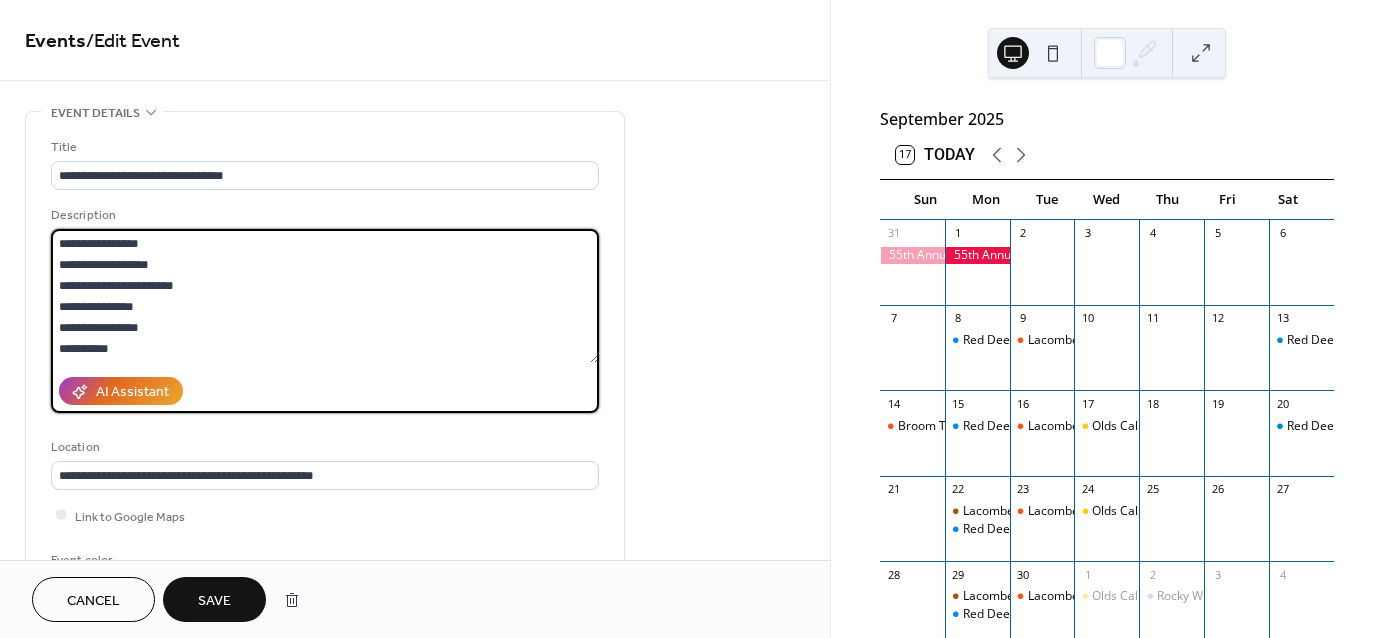 type on "**********" 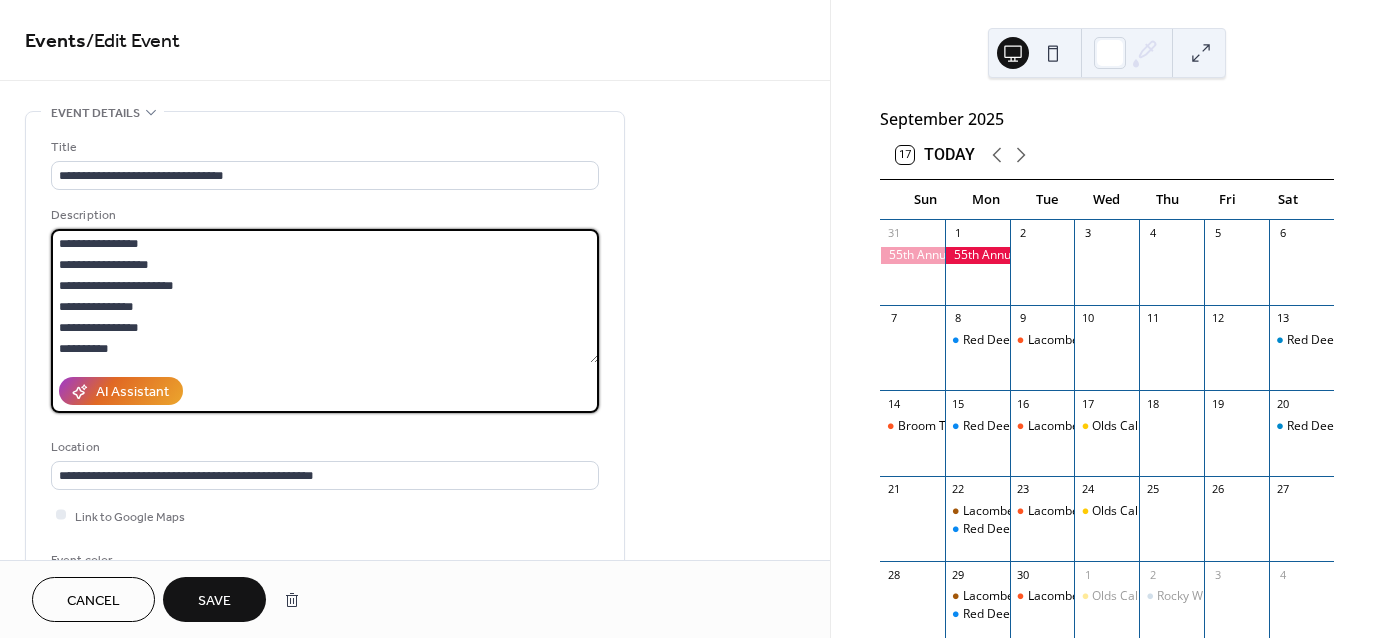 click on "Save" at bounding box center (214, 601) 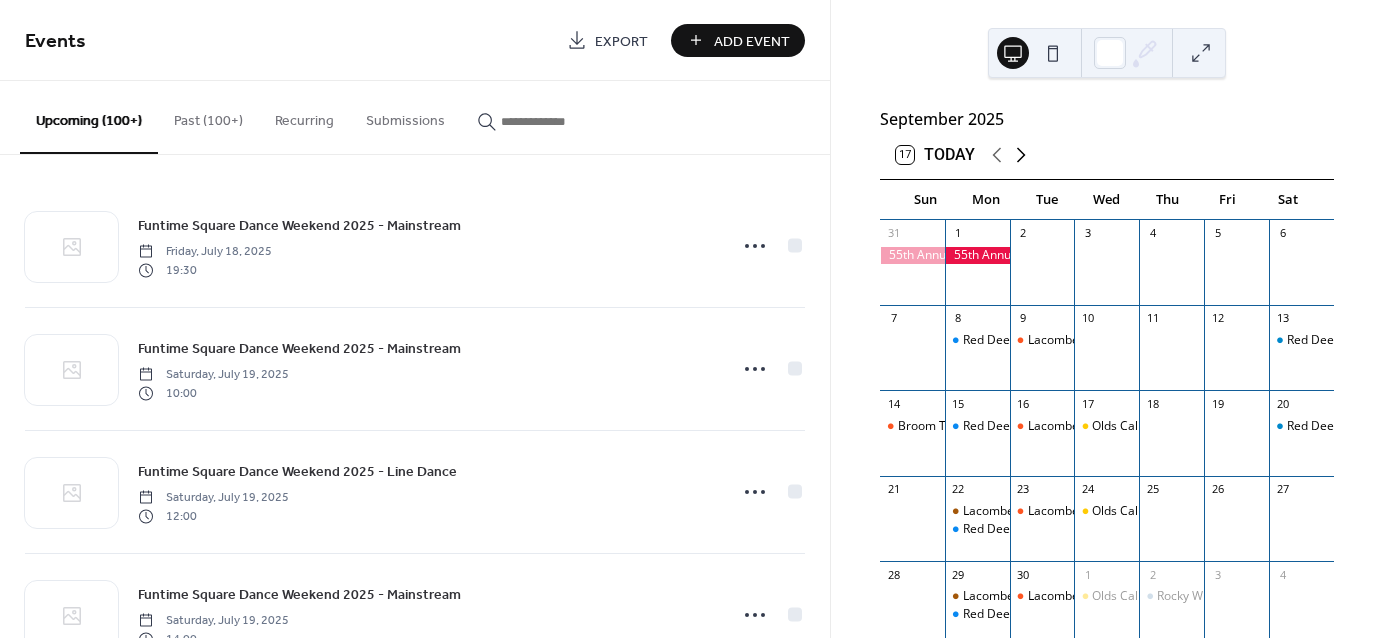click 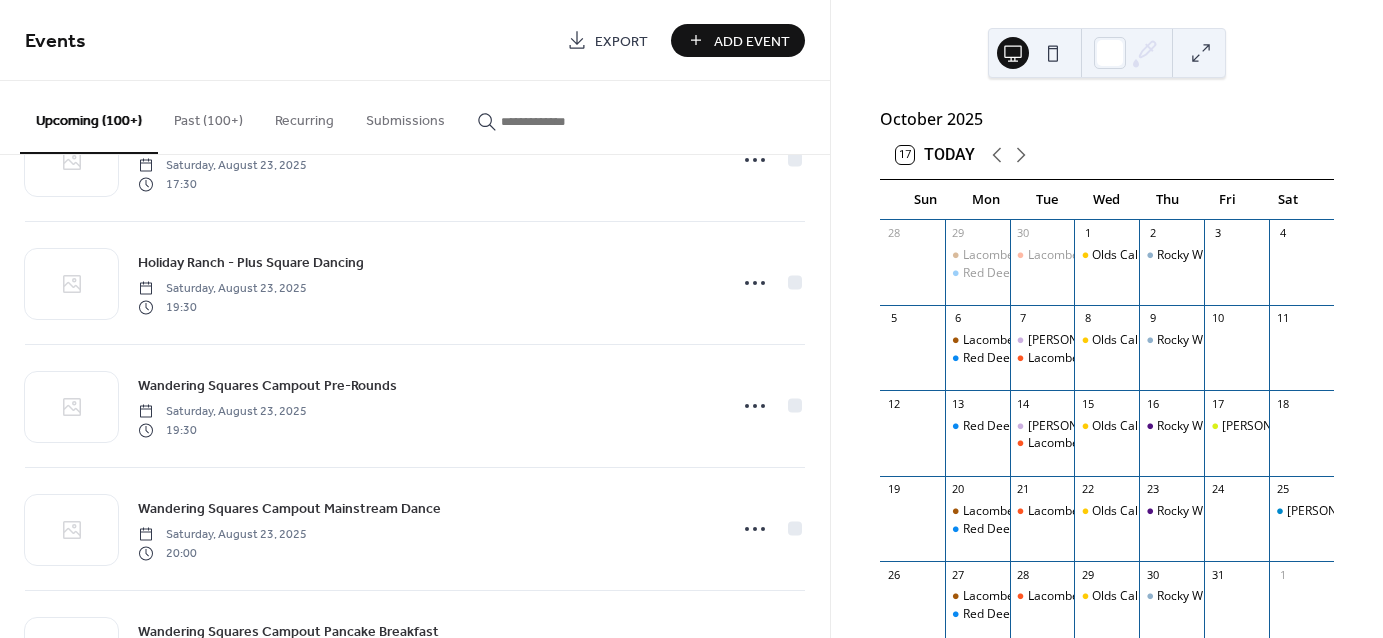 scroll, scrollTop: 3213, scrollLeft: 0, axis: vertical 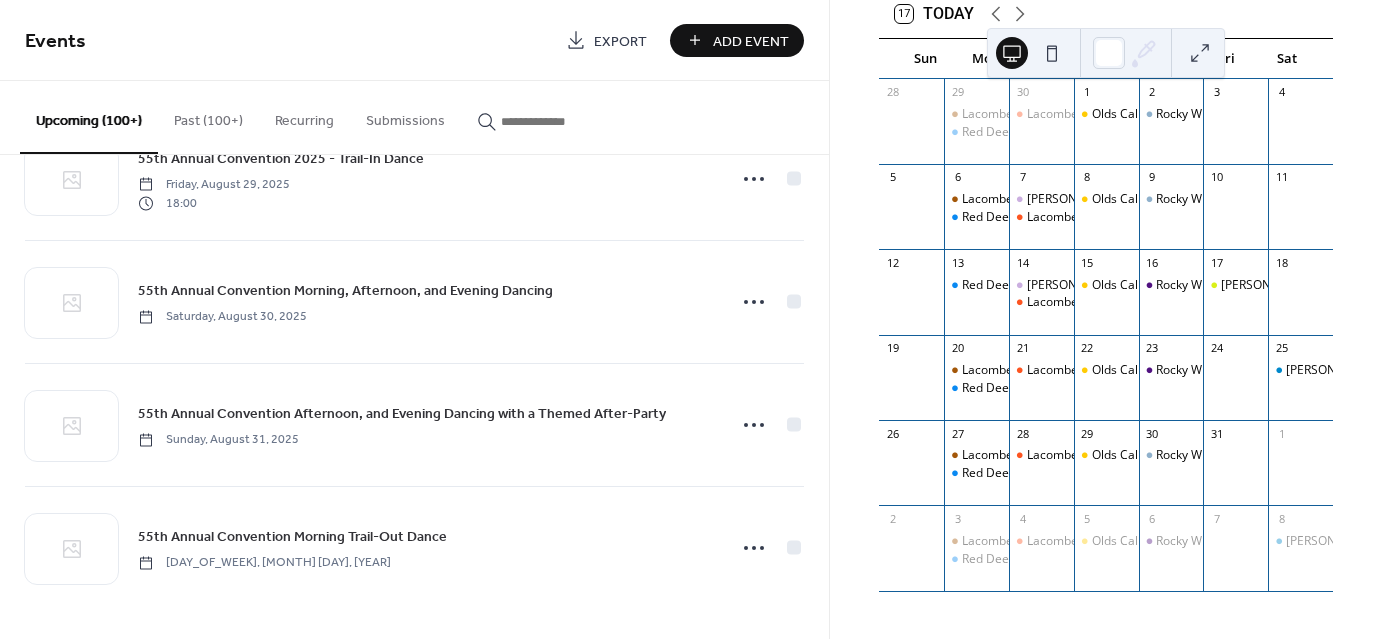 click on "October 2025 17 Today Sun Mon Tue Wed Thu Fri Sat 28 29 Lacombe Round Dance Club Red Deer Square Dance Club - Lessons  30 Lacombe Square Dance Club -  Dance & Lessons 1 Olds Calico Capers - Lessons 2 Rocky Whirlaways Square Dance Lessons 3 4 5 6 Lacombe Round Dance Club Red Deer Square Dance Club - Lessons  7 Rocky Whirlaways Cued Ballroom Dancing 2024-2025 Season Lacombe Square Dance Club -  Dance & Lessons 8 Olds Calico Capers - Lessons 9 Rocky Whirlaways Square Dance Lessons 10 11 12 13 Red Deer Square Dance Club - Lessons  14 Rocky Whirlaways Cued Ballroom Dancing 2024-2025 Season Lacombe Square Dance Club -  Dance & Lessons 15 Olds Calico Capers - Lessons 16 Rocky Whirlaways Square Dance Lessons 17 Circle Chase Rounds Dance Club  - Cued Ballroom Dancing 18 19 20 Lacombe Round Dance Club Red Deer Square Dance Club - Lessons 21 Lacombe Square Dance Club -  Dance & Lessons 22 Olds Calico Capers - Lessons 23 Rocky Whirlaways Square Dance Lessons 24 25 Red Deer Square Dance Club - Dance 26 27 28 29 30 31 1 2" at bounding box center (1105, 319) 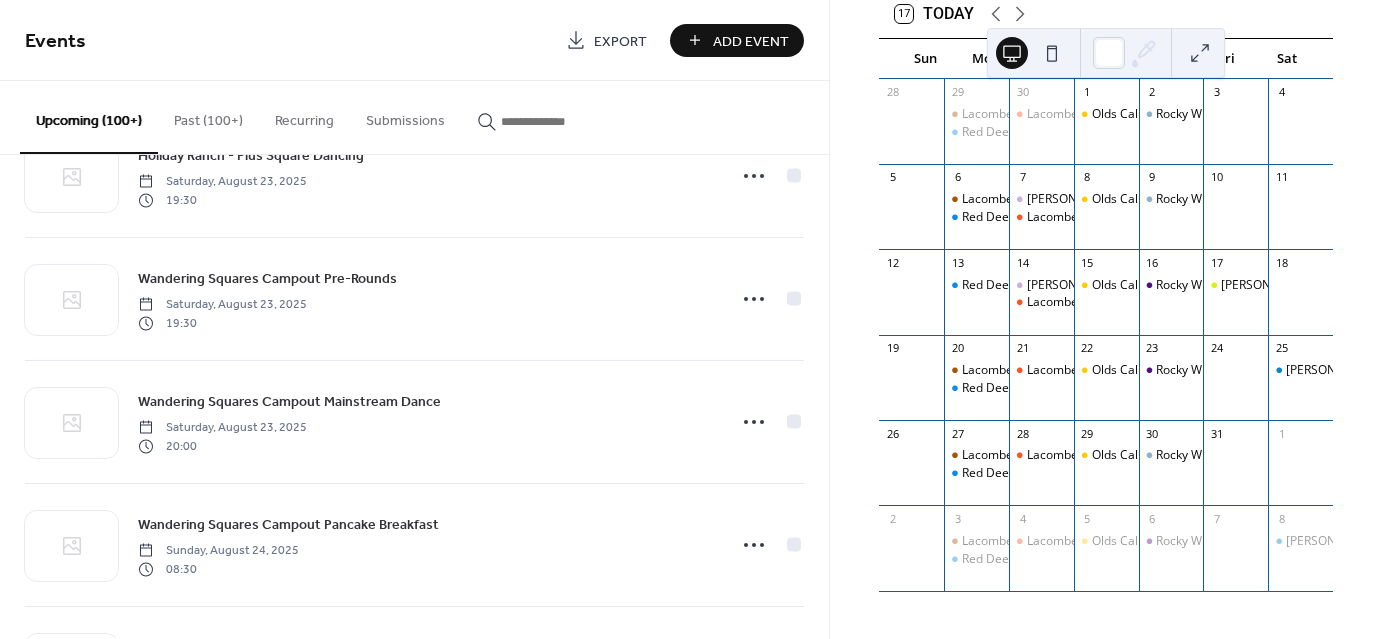 scroll, scrollTop: 2630, scrollLeft: 0, axis: vertical 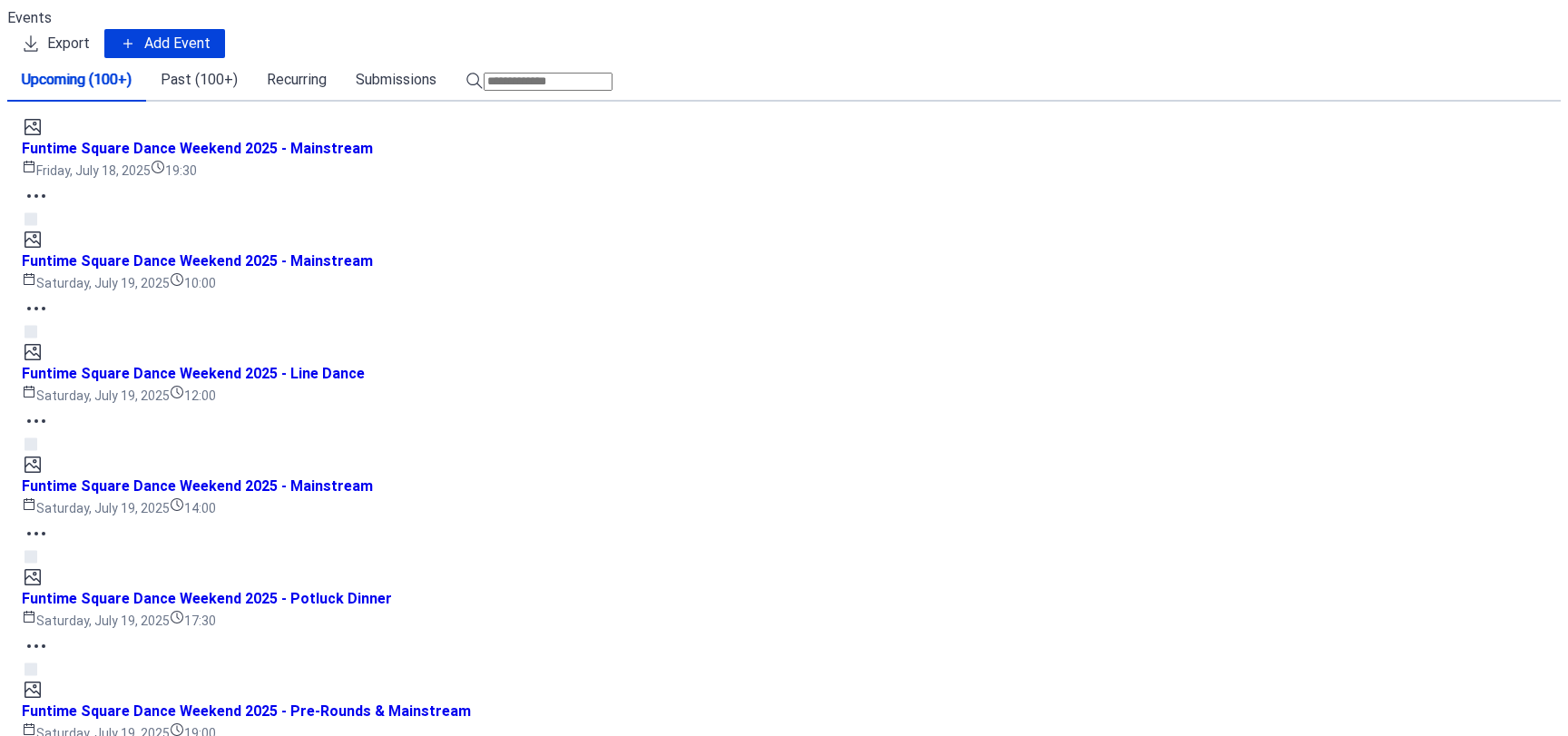click at bounding box center [548, 82] 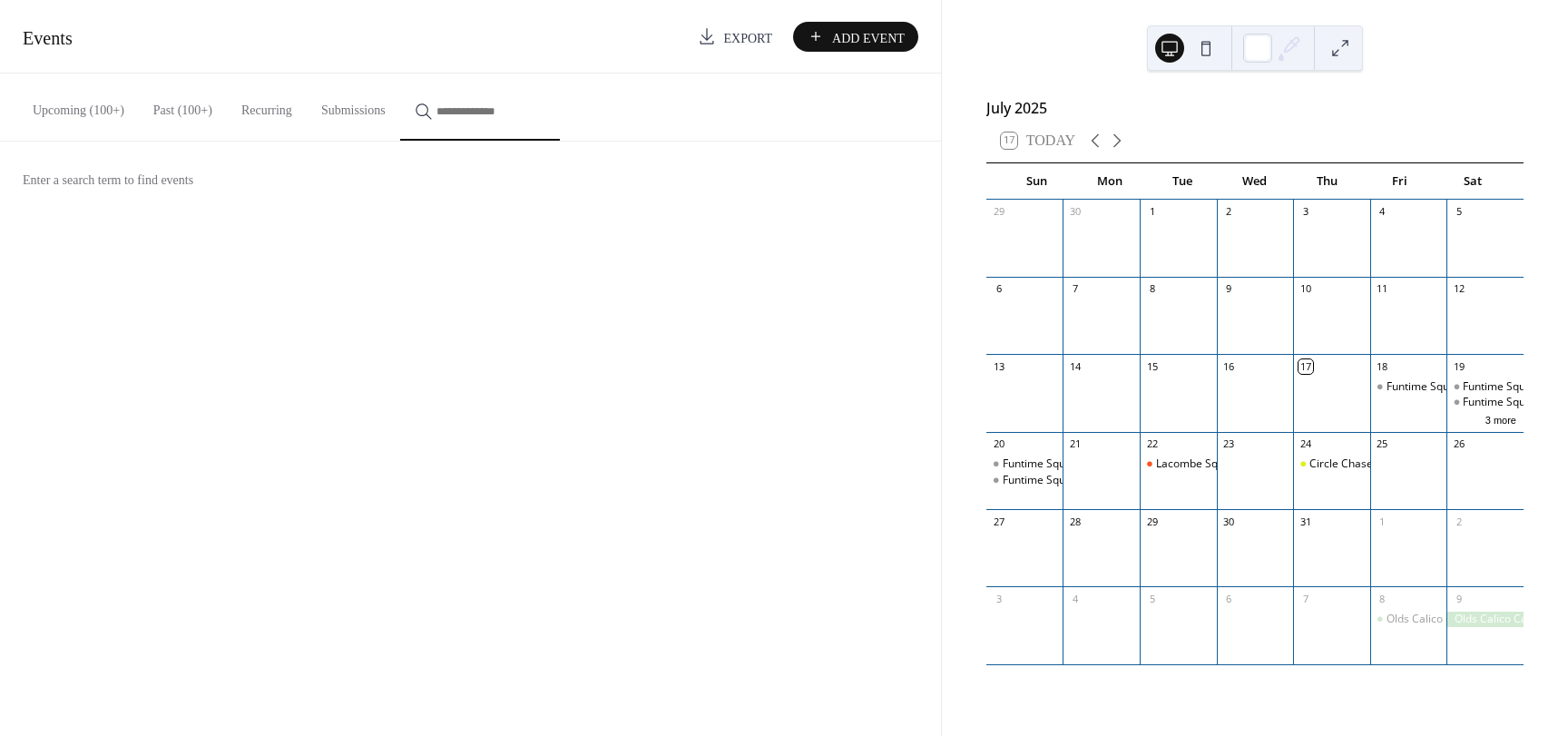 click on "Enter a search term to find events" at bounding box center [470, 178] 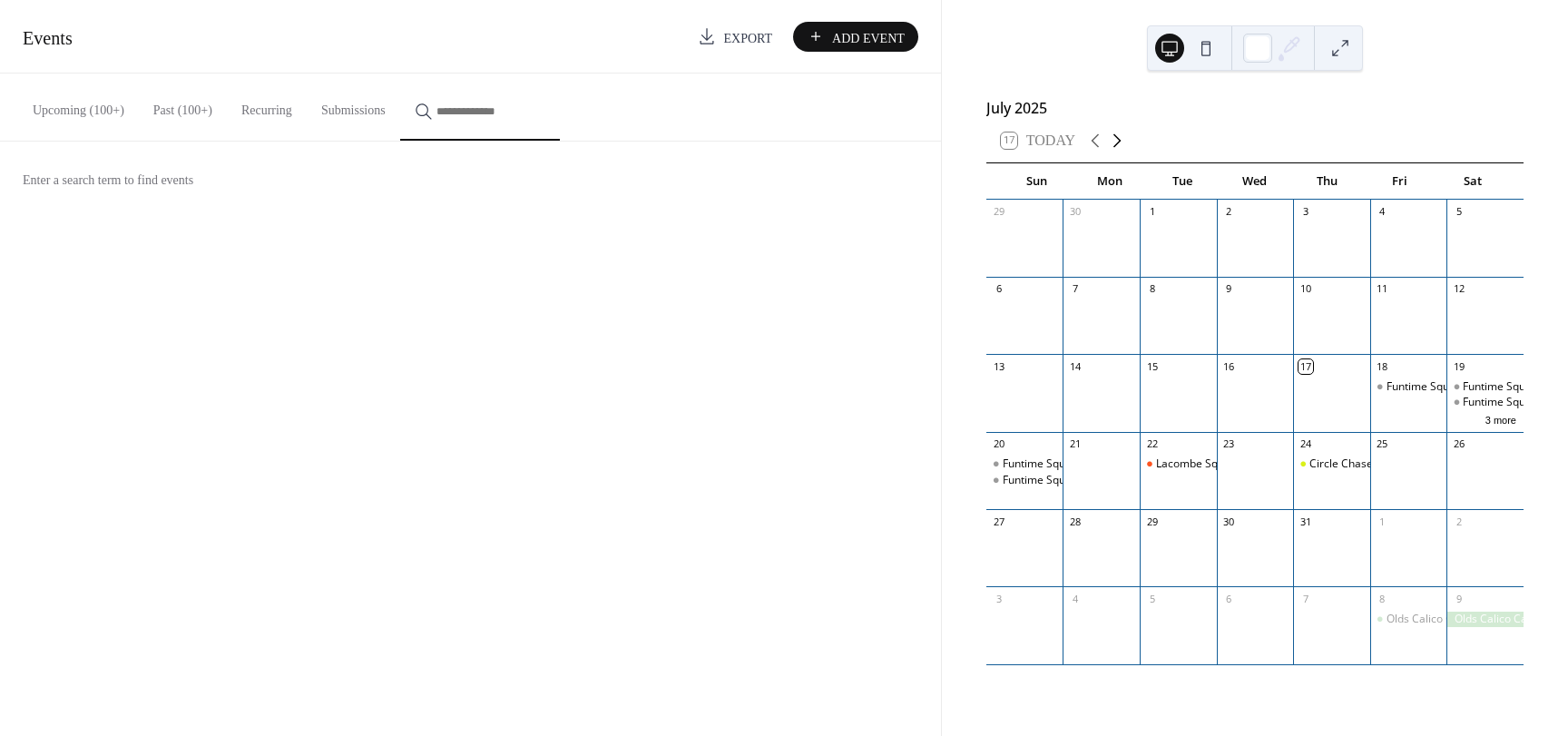 click 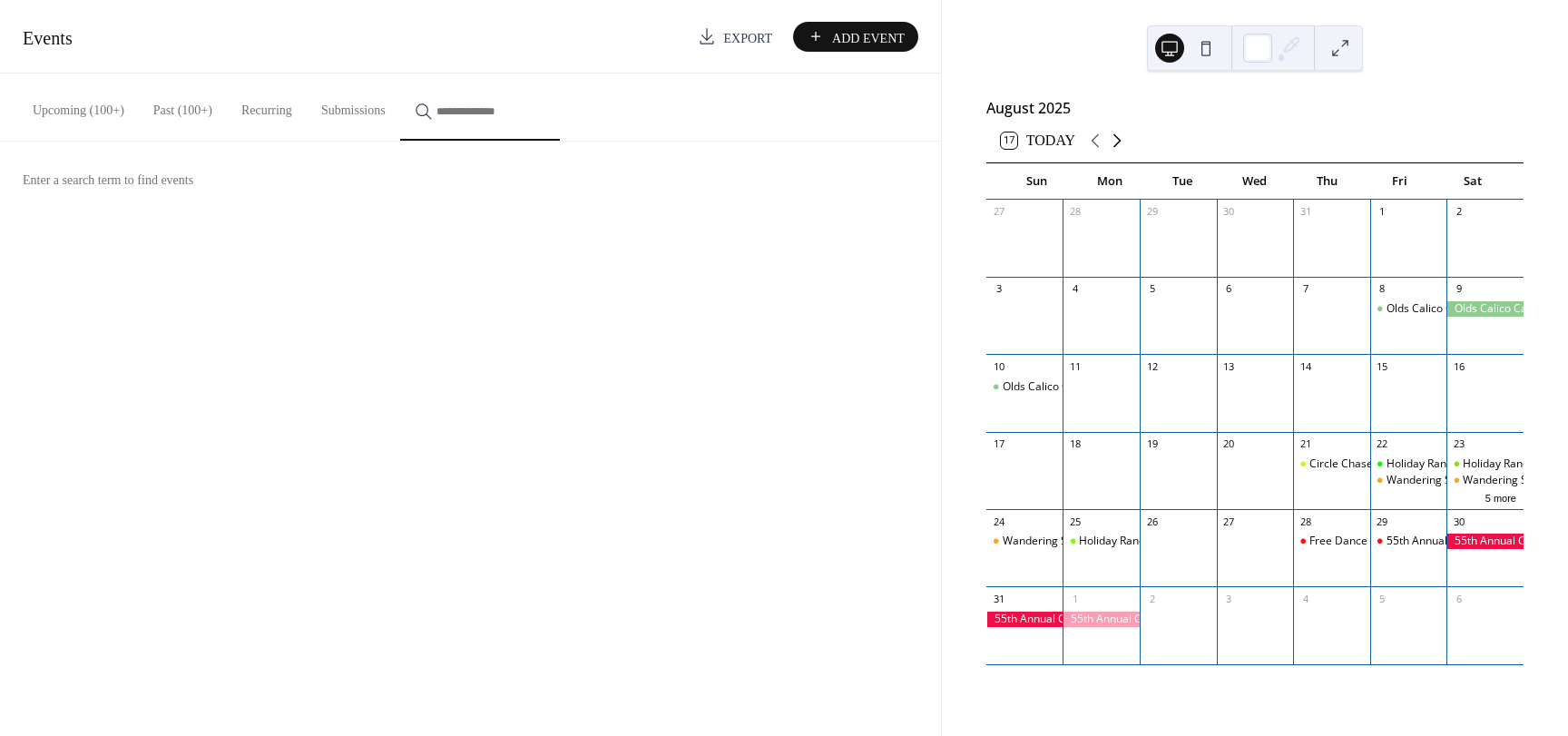 click 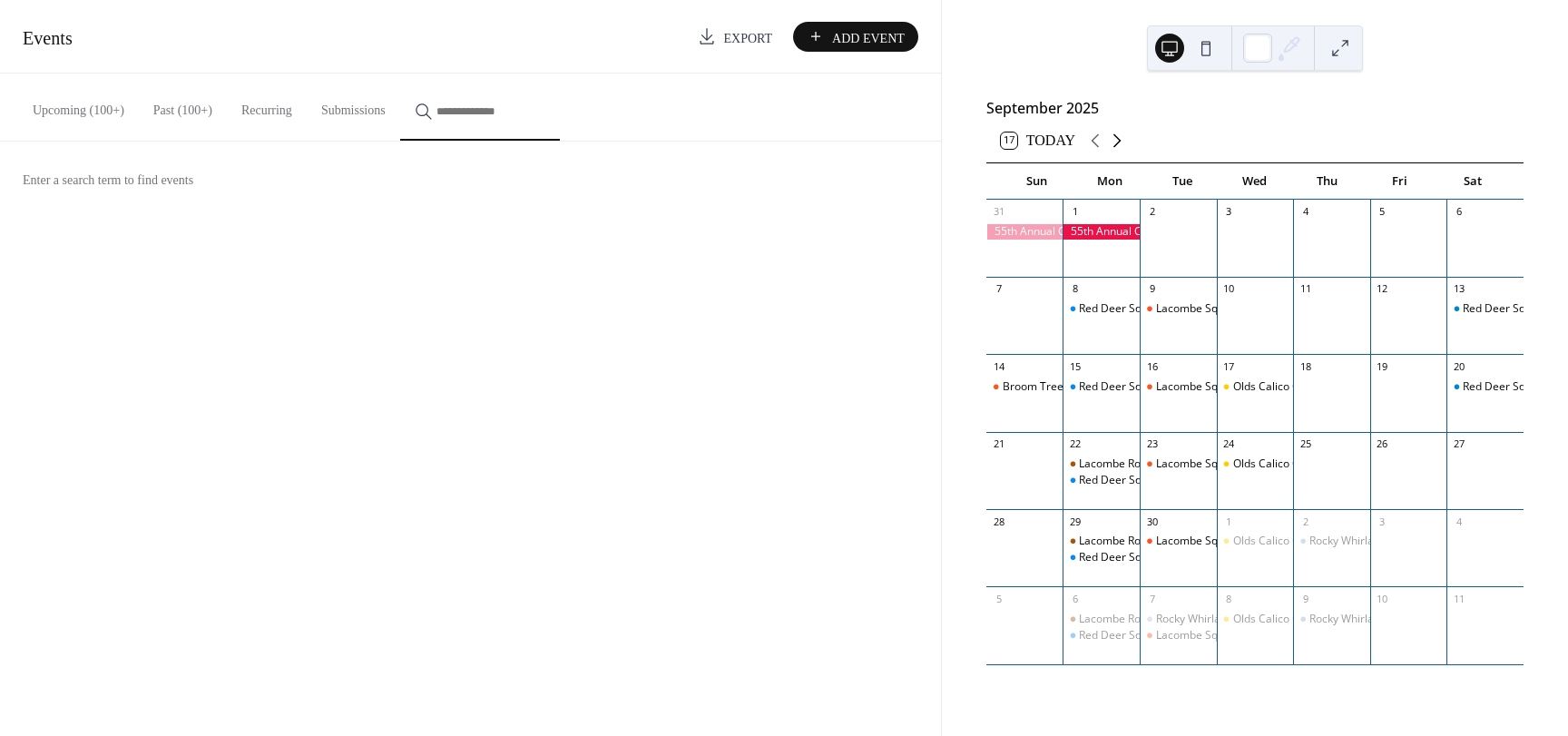 click 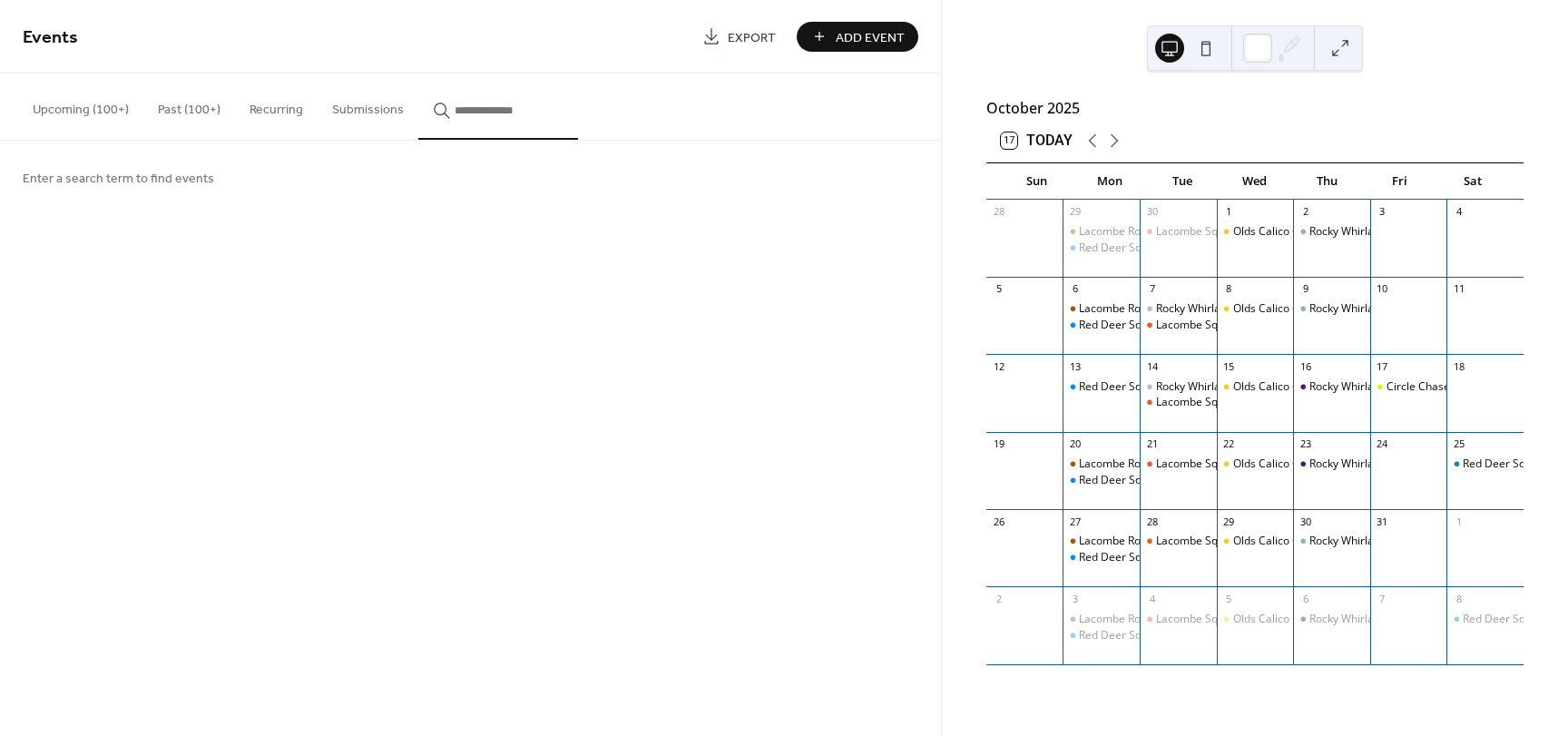 click on "Enter a search term to find events" at bounding box center [118, 179] 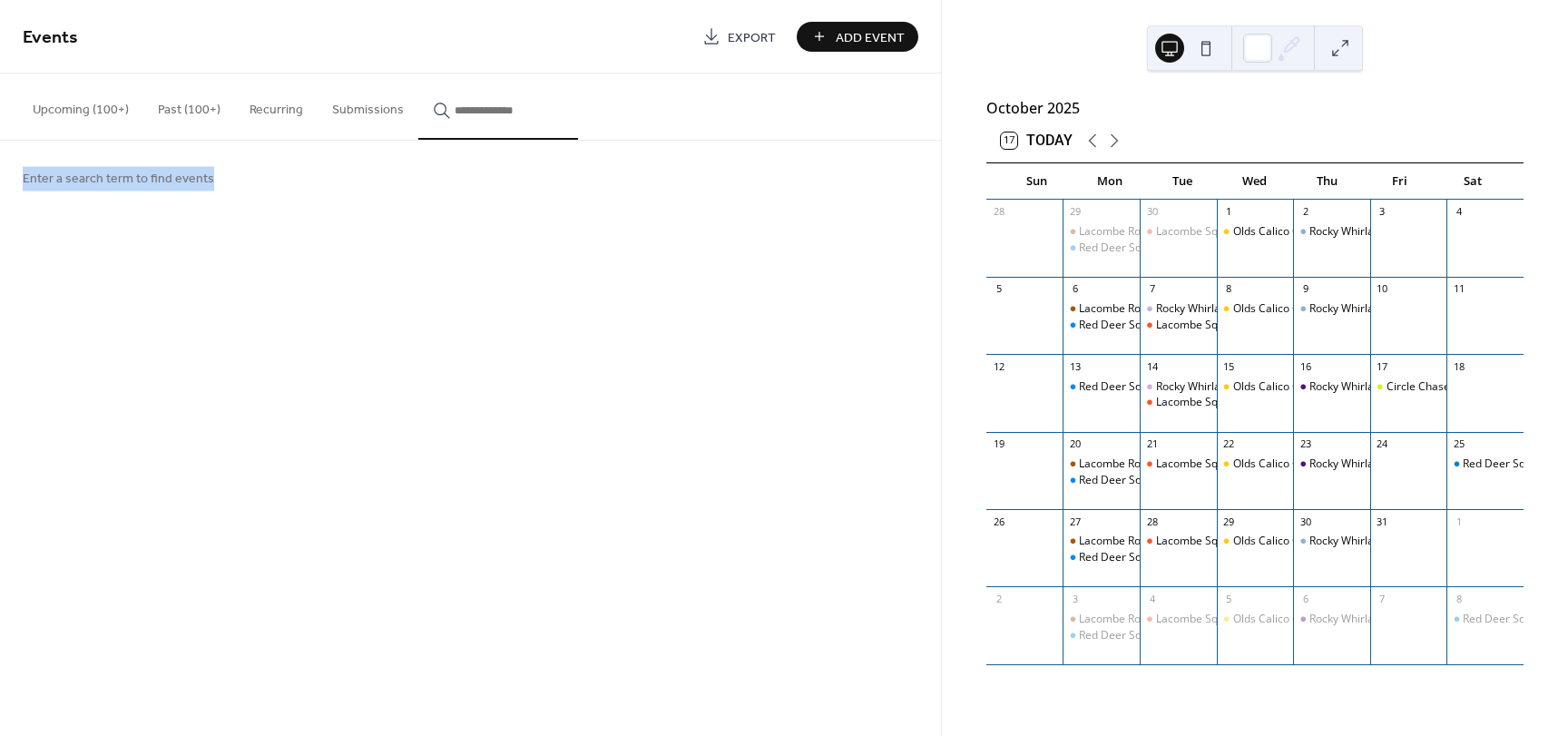 drag, startPoint x: 221, startPoint y: 182, endPoint x: -38, endPoint y: 178, distance: 259.0309 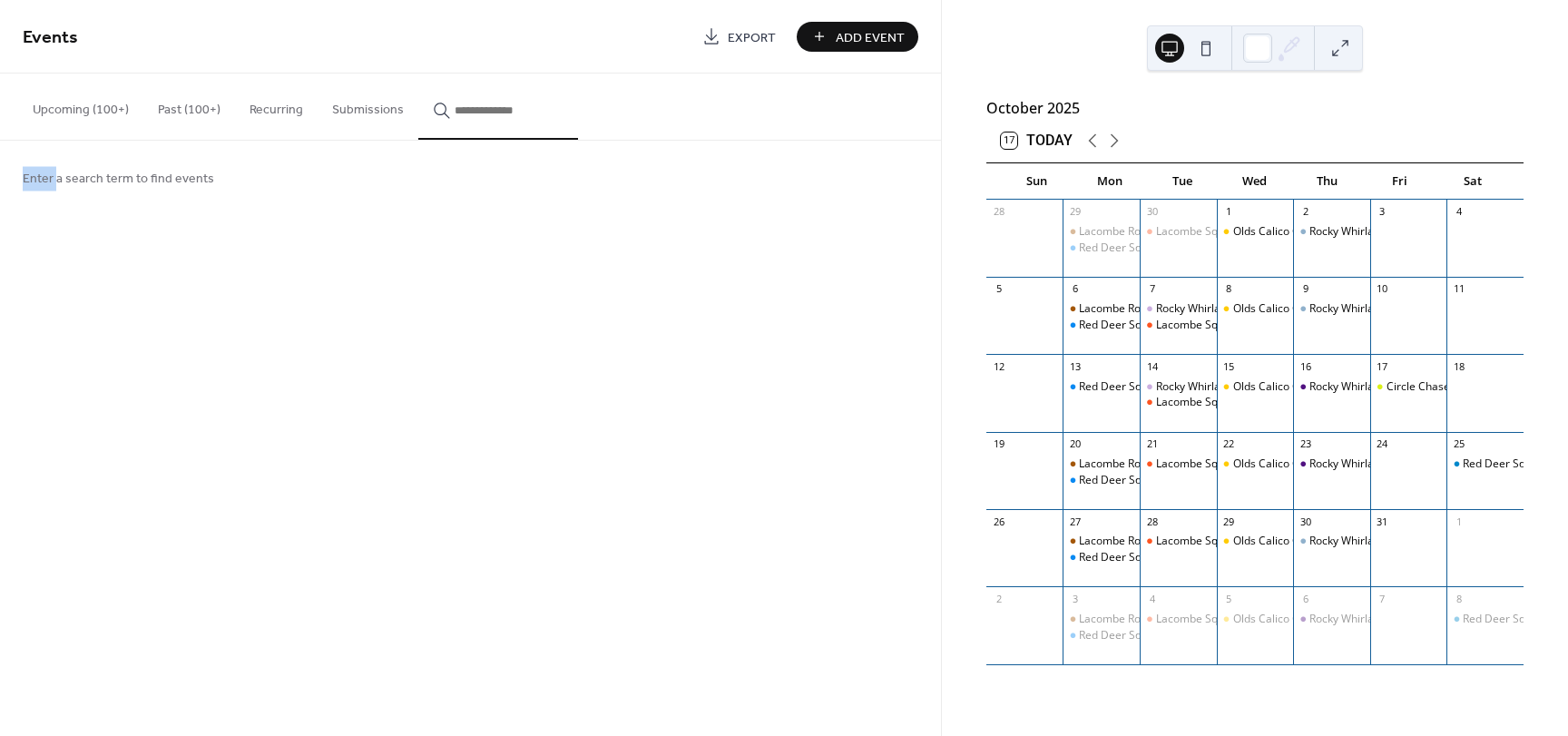 click on "Enter a search term to find events" at bounding box center (118, 179) 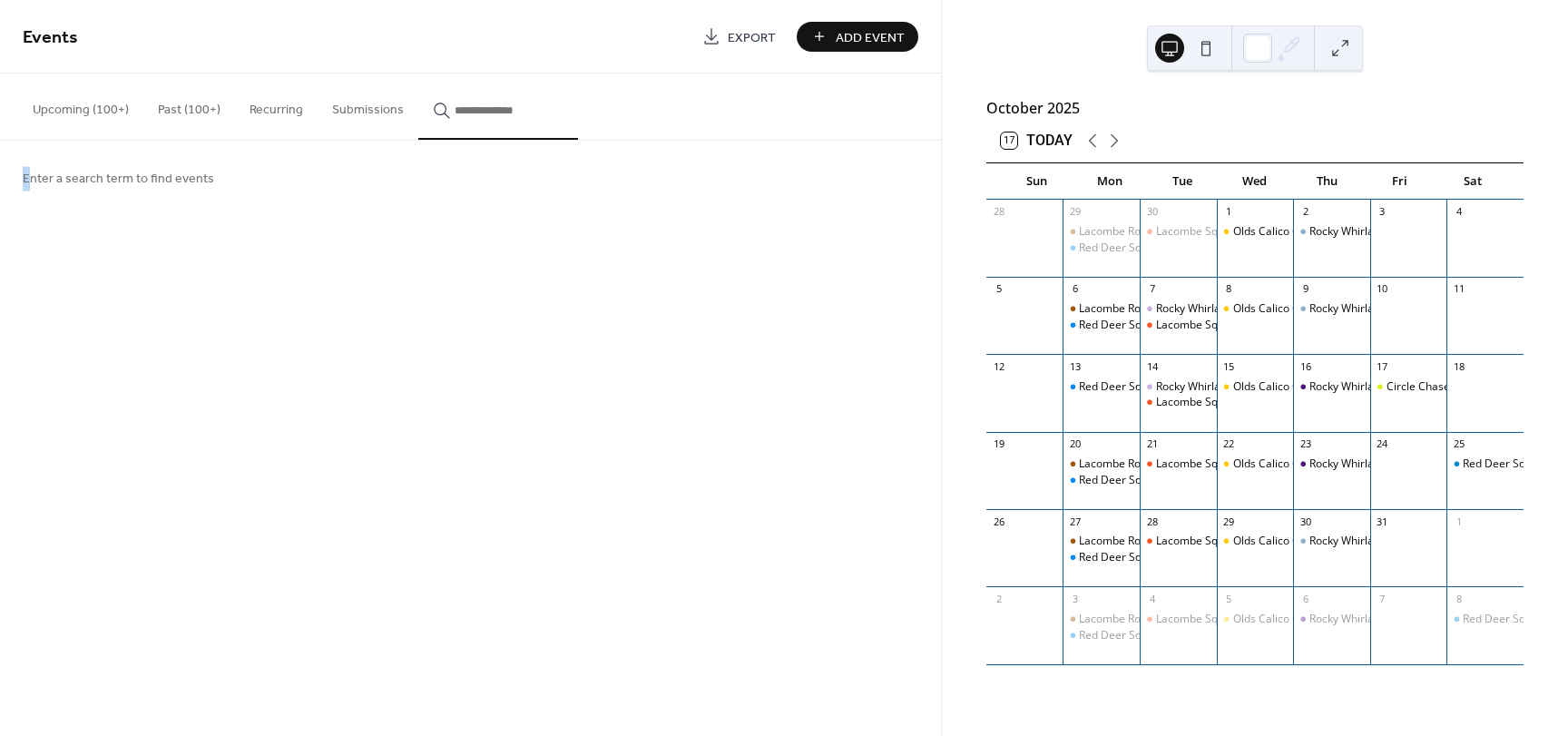 click on "Enter a search term to find events" at bounding box center [118, 179] 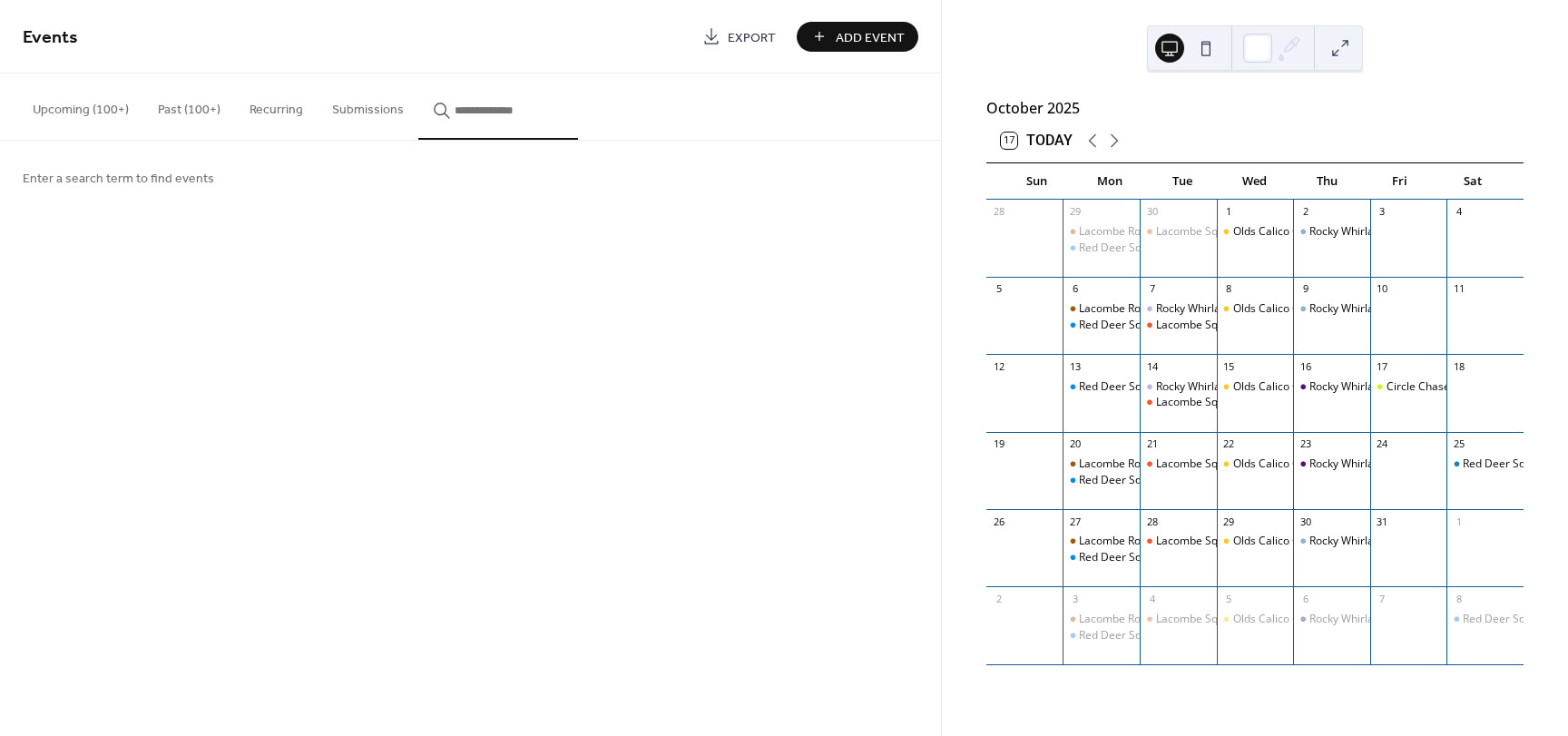 click on "Enter a search term to find events" at bounding box center (118, 179) 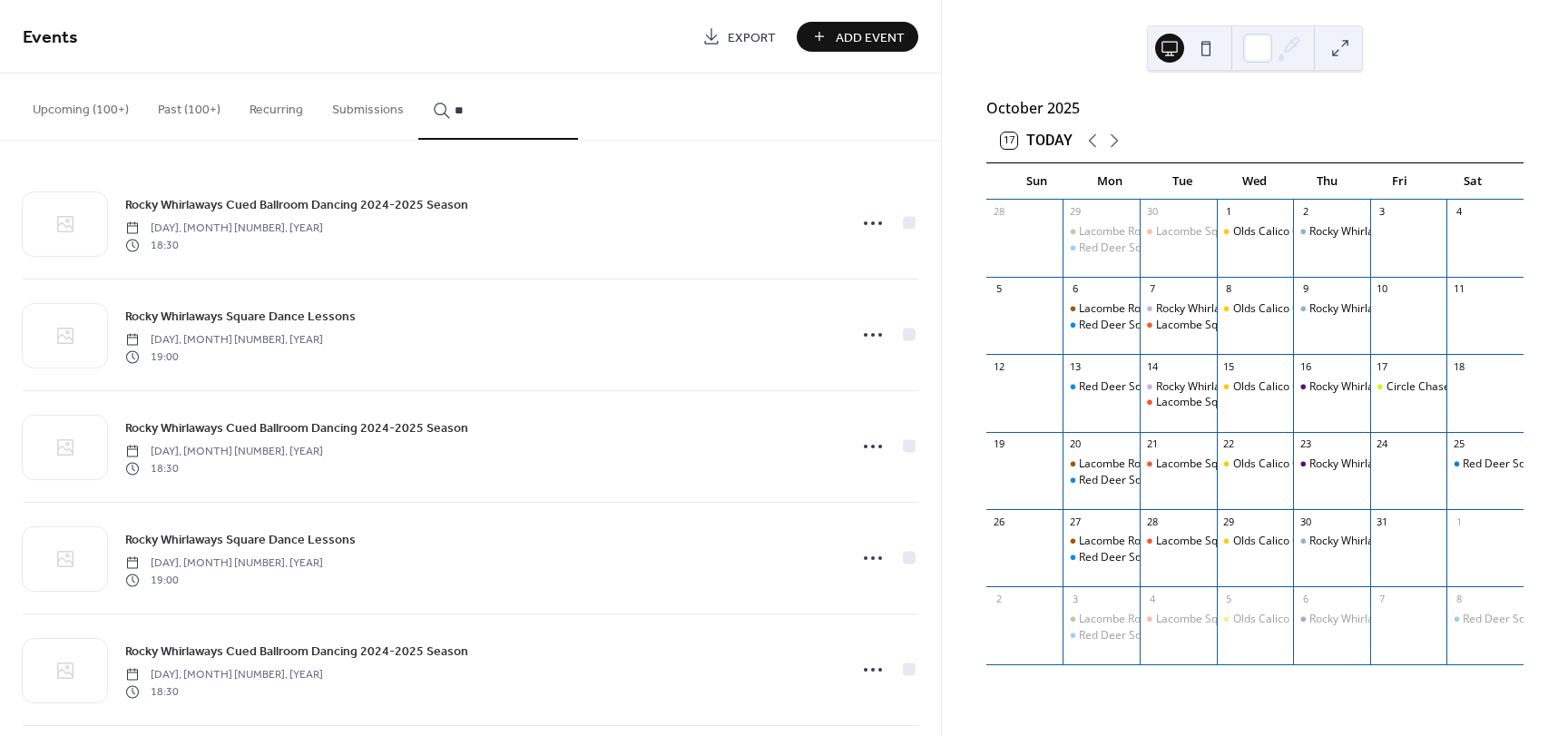 drag, startPoint x: 935, startPoint y: 163, endPoint x: 930, endPoint y: 192, distance: 29.42788 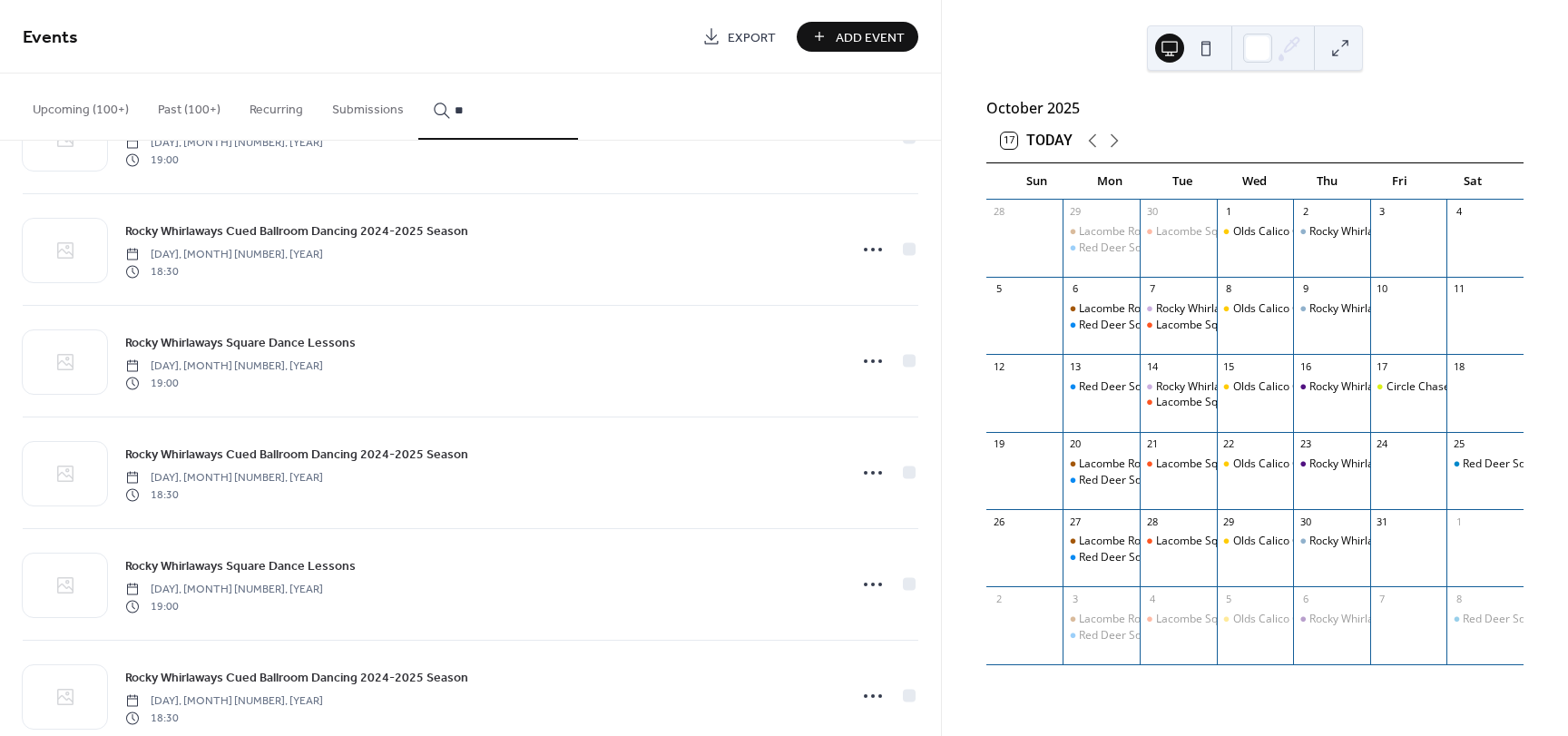scroll, scrollTop: 695, scrollLeft: 0, axis: vertical 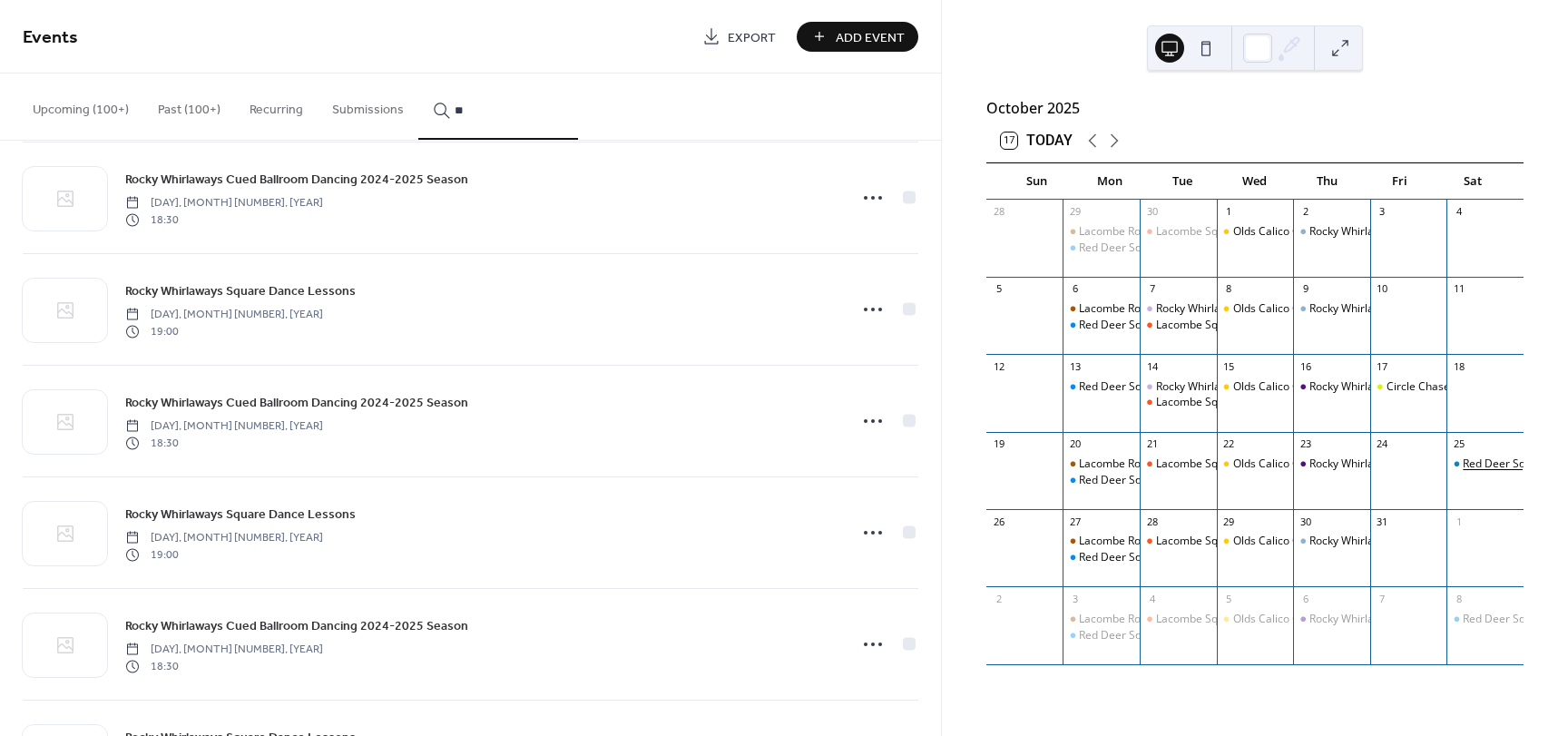 click on "Red Deer Square Dance Club - Dance" at bounding box center [1557, 464] 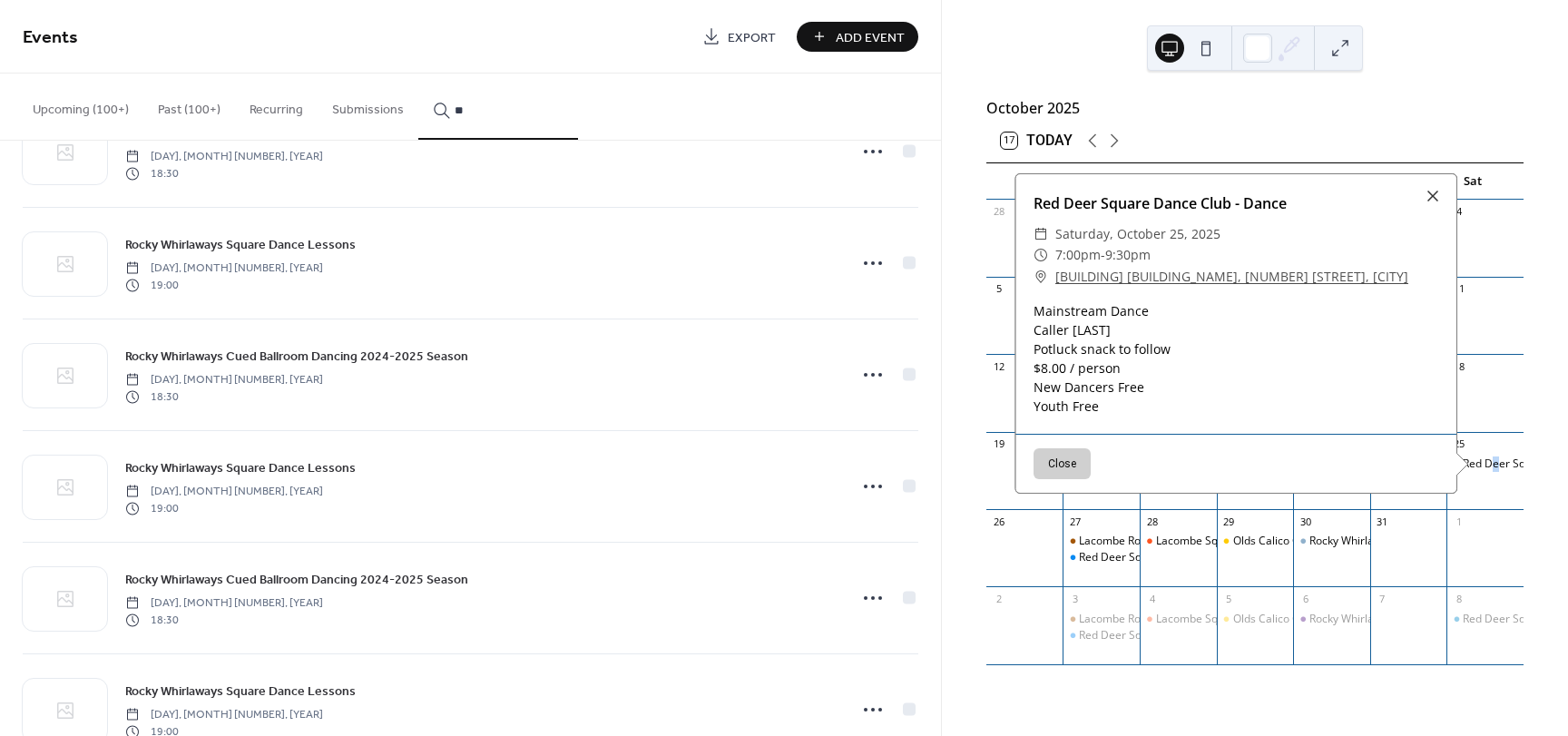 scroll, scrollTop: 545, scrollLeft: 0, axis: vertical 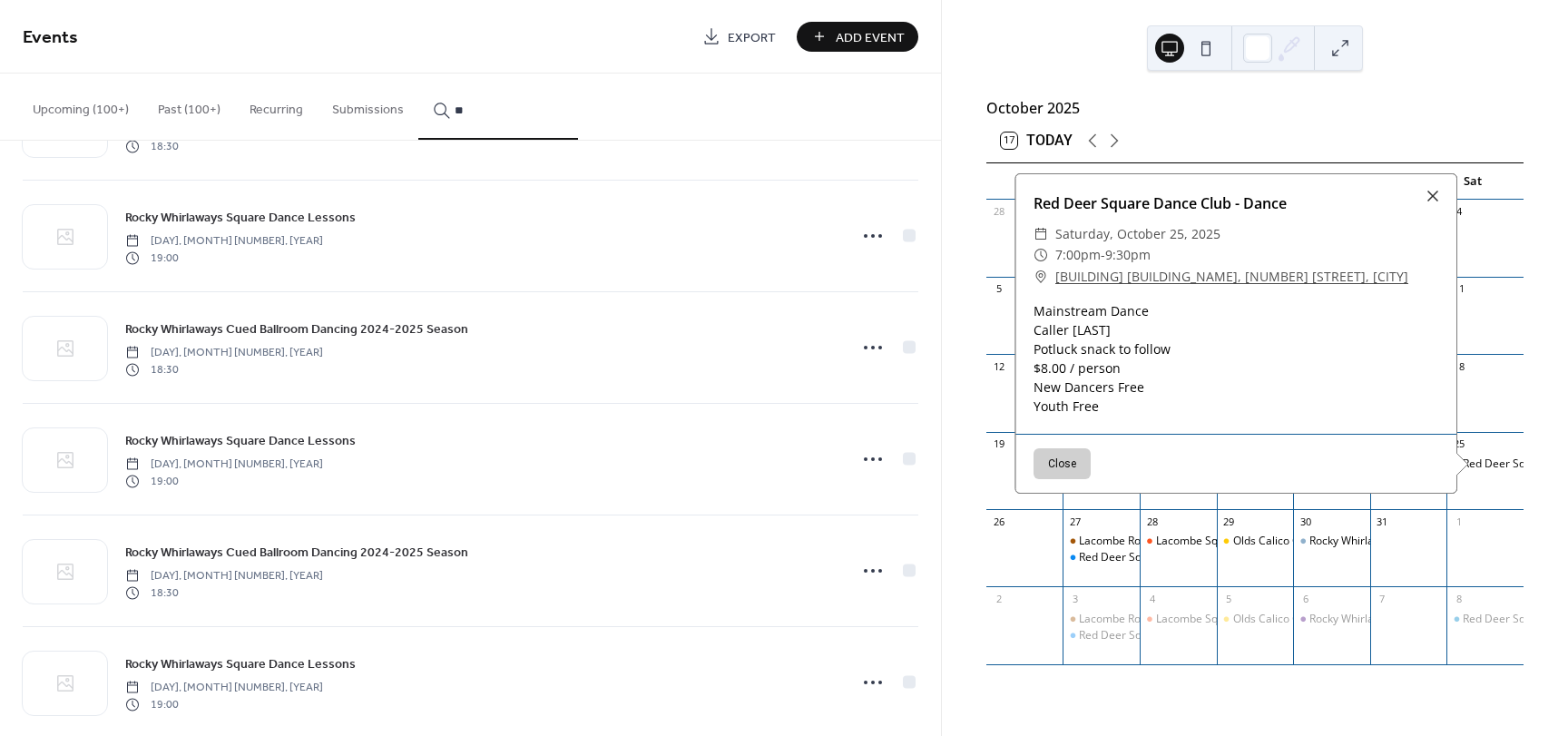 click on "**" at bounding box center [509, 110] 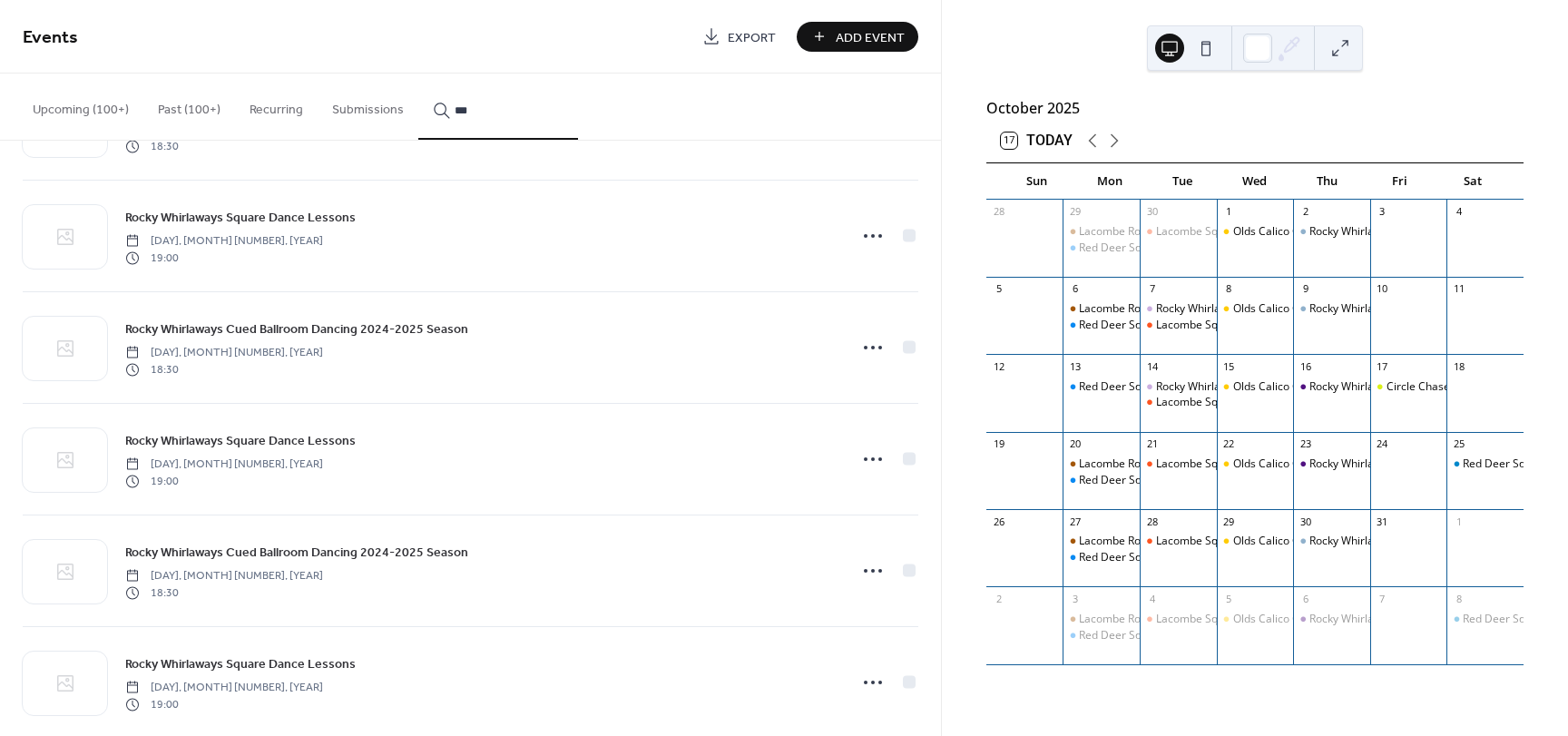 scroll, scrollTop: 0, scrollLeft: 0, axis: both 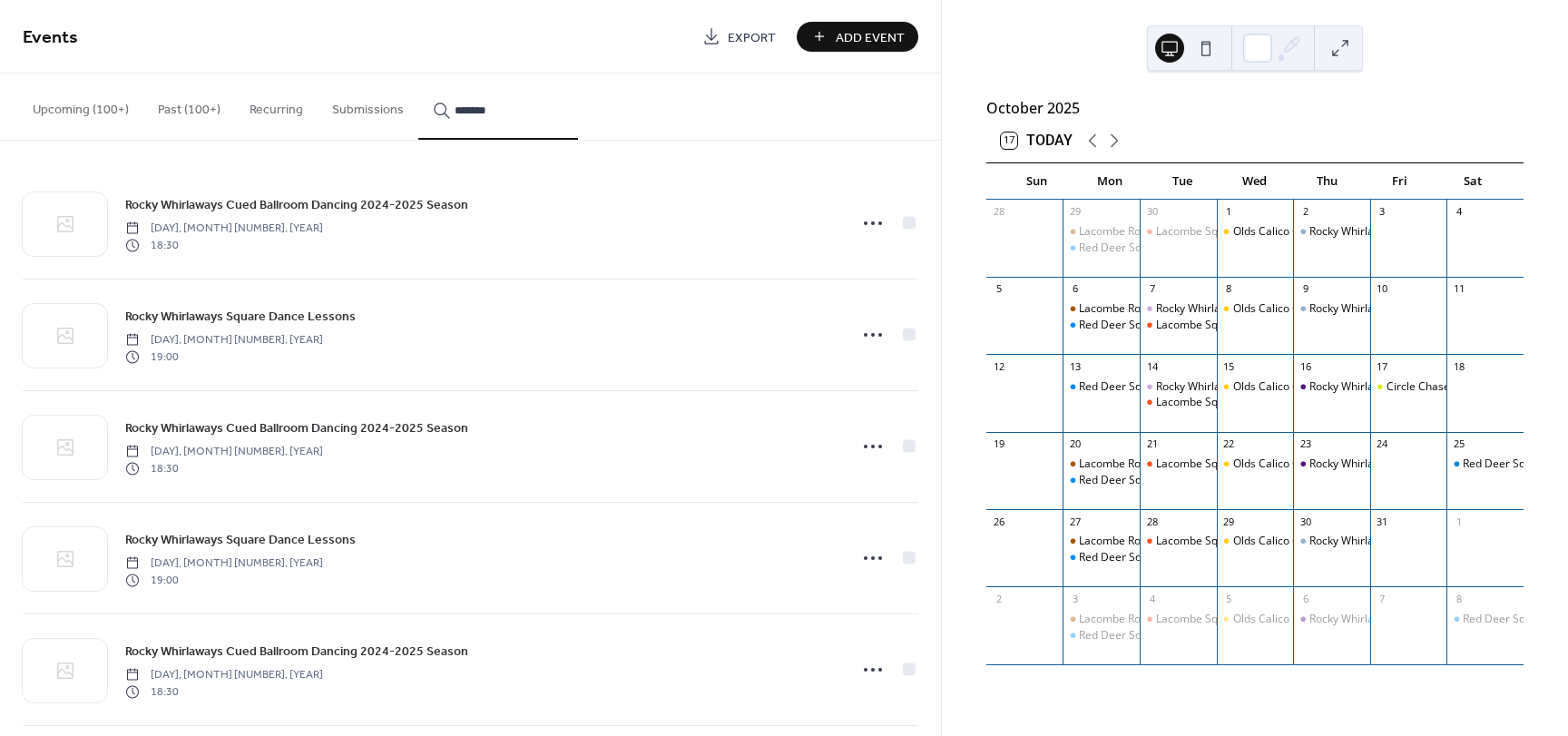 click on "*******" at bounding box center [498, 106] 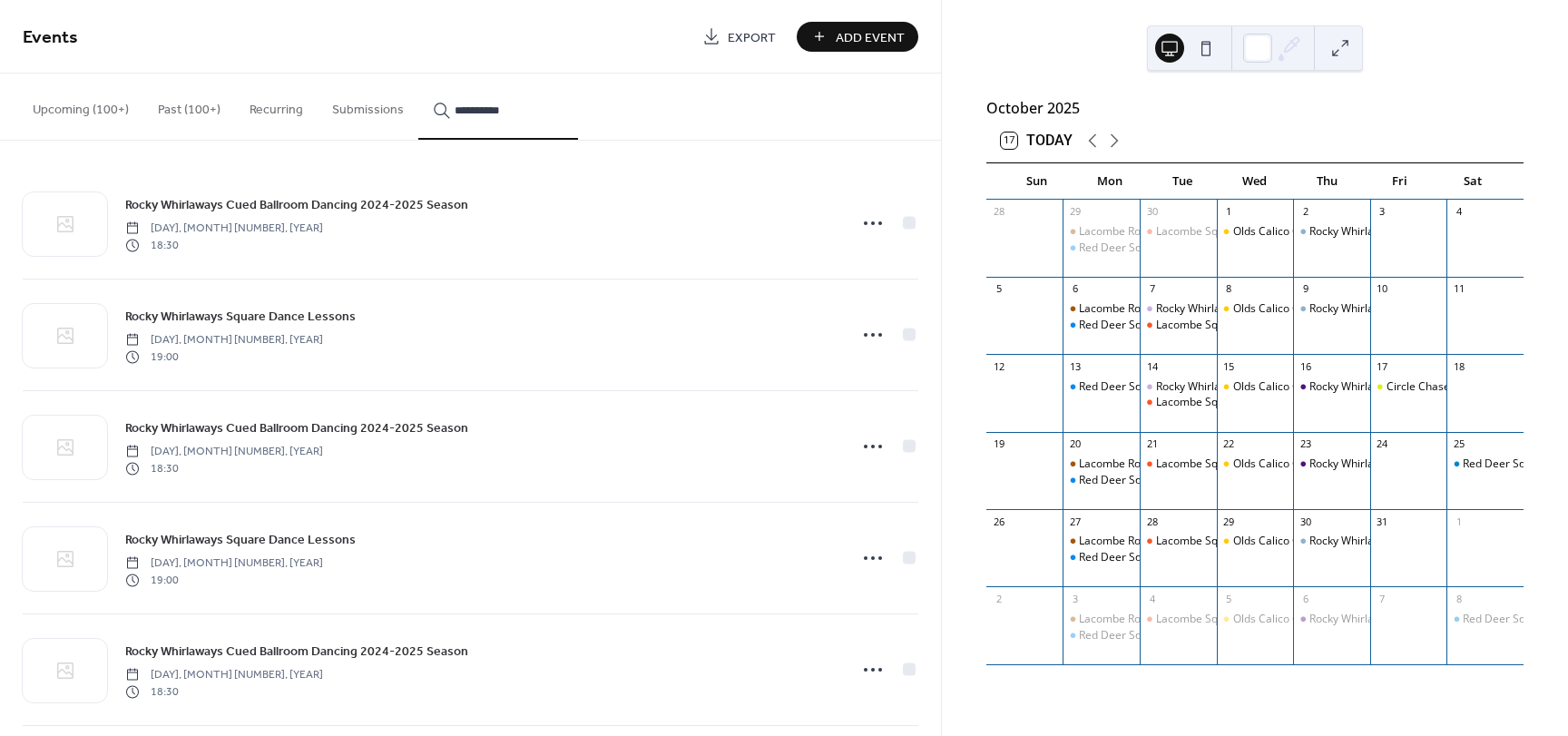 type on "**********" 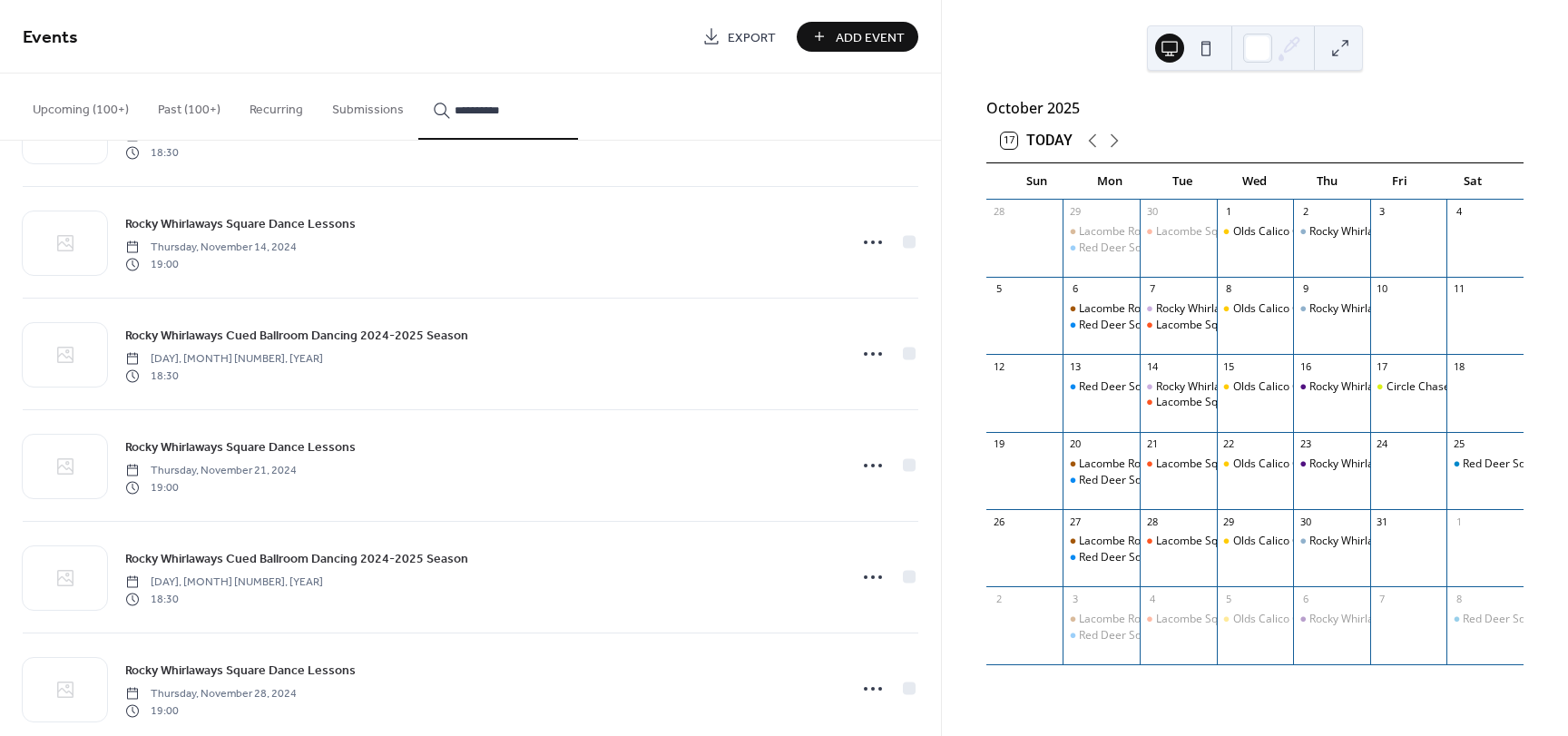 scroll, scrollTop: 1438, scrollLeft: 0, axis: vertical 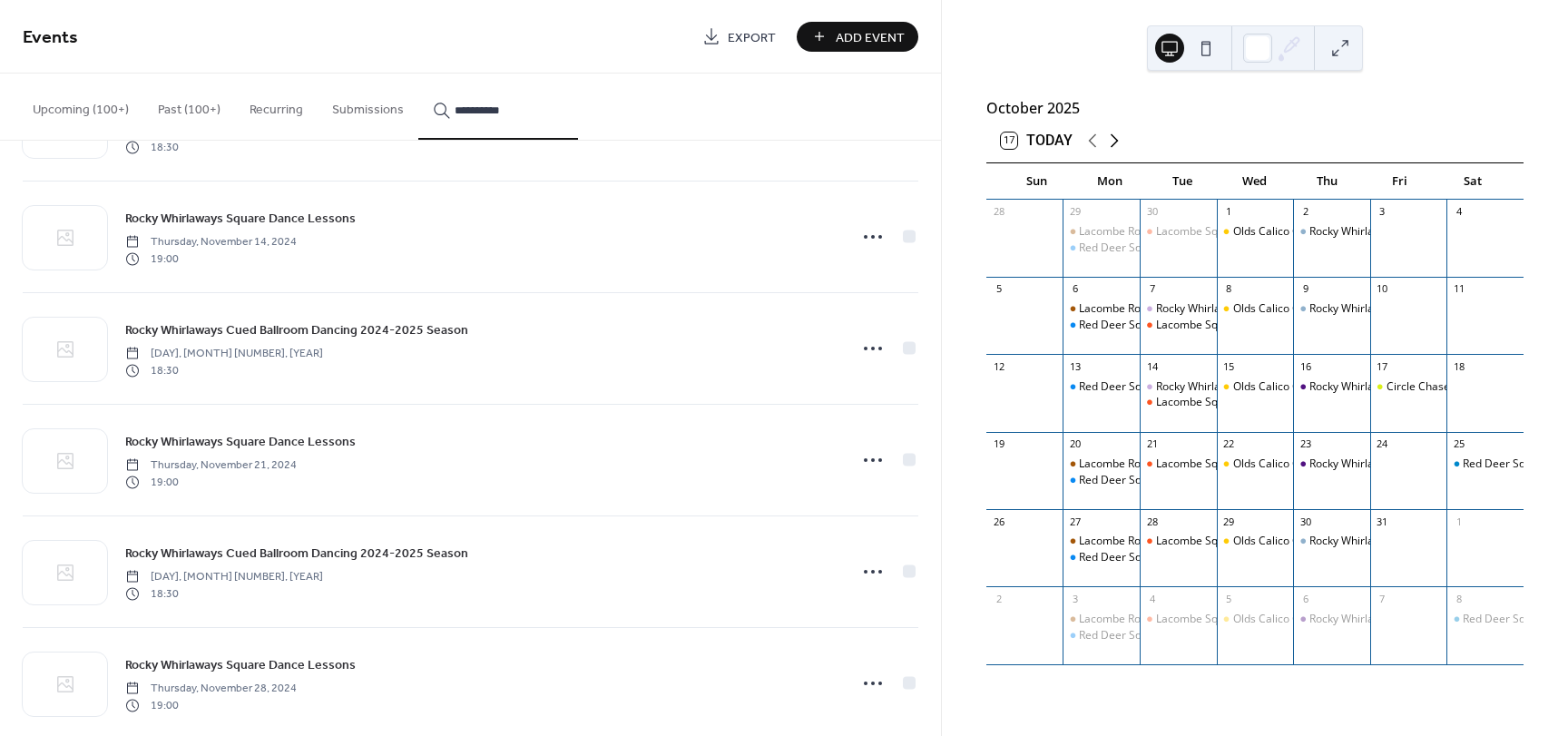 click 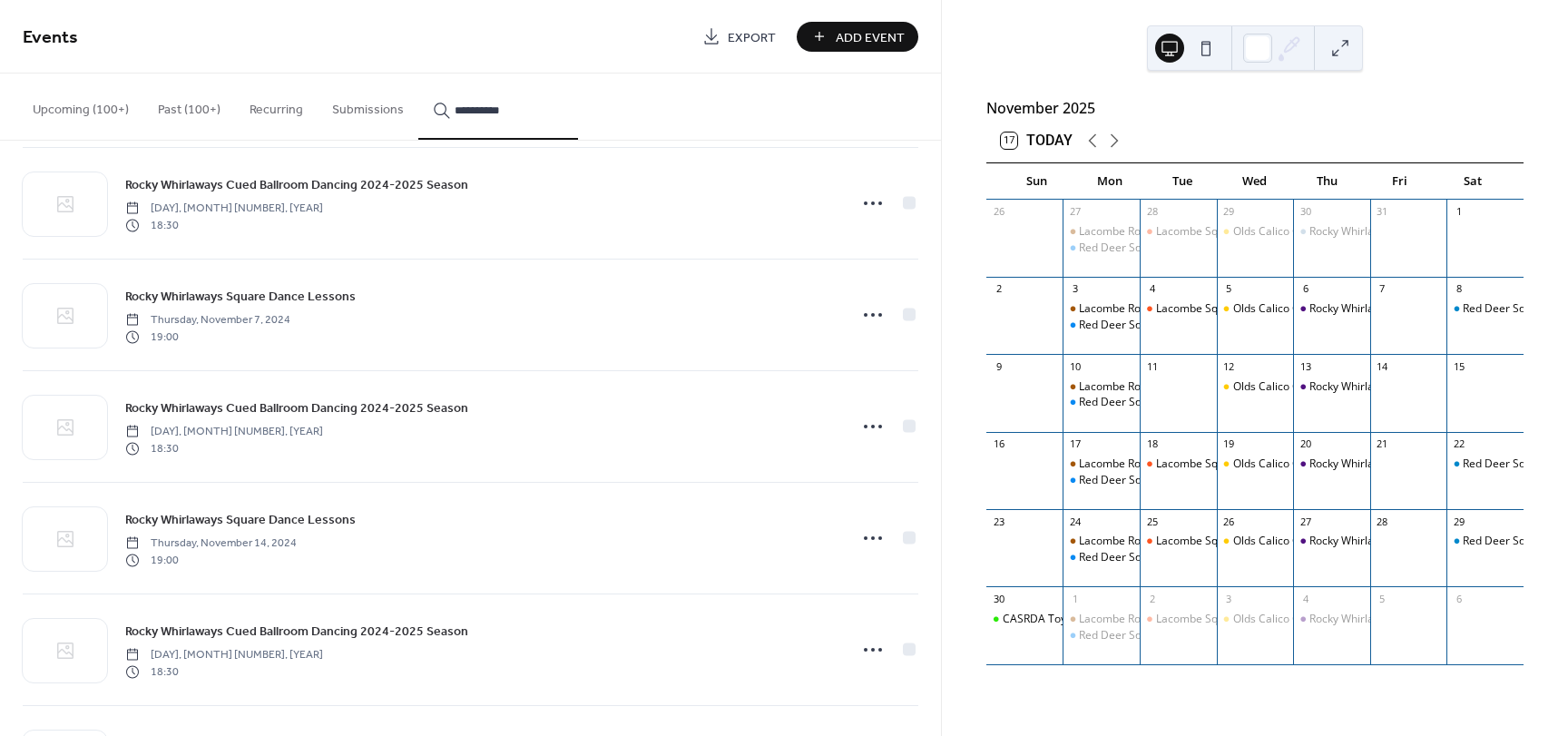 scroll, scrollTop: 1115, scrollLeft: 0, axis: vertical 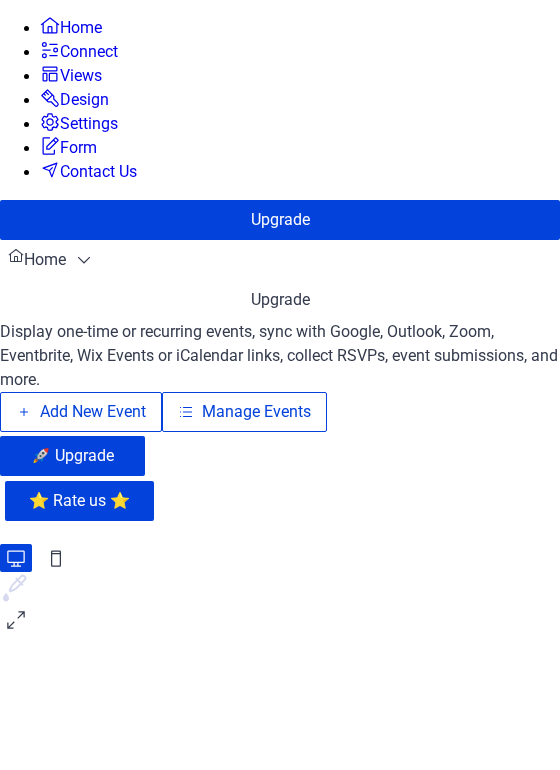 click on "Manage Events" at bounding box center [256, 412] 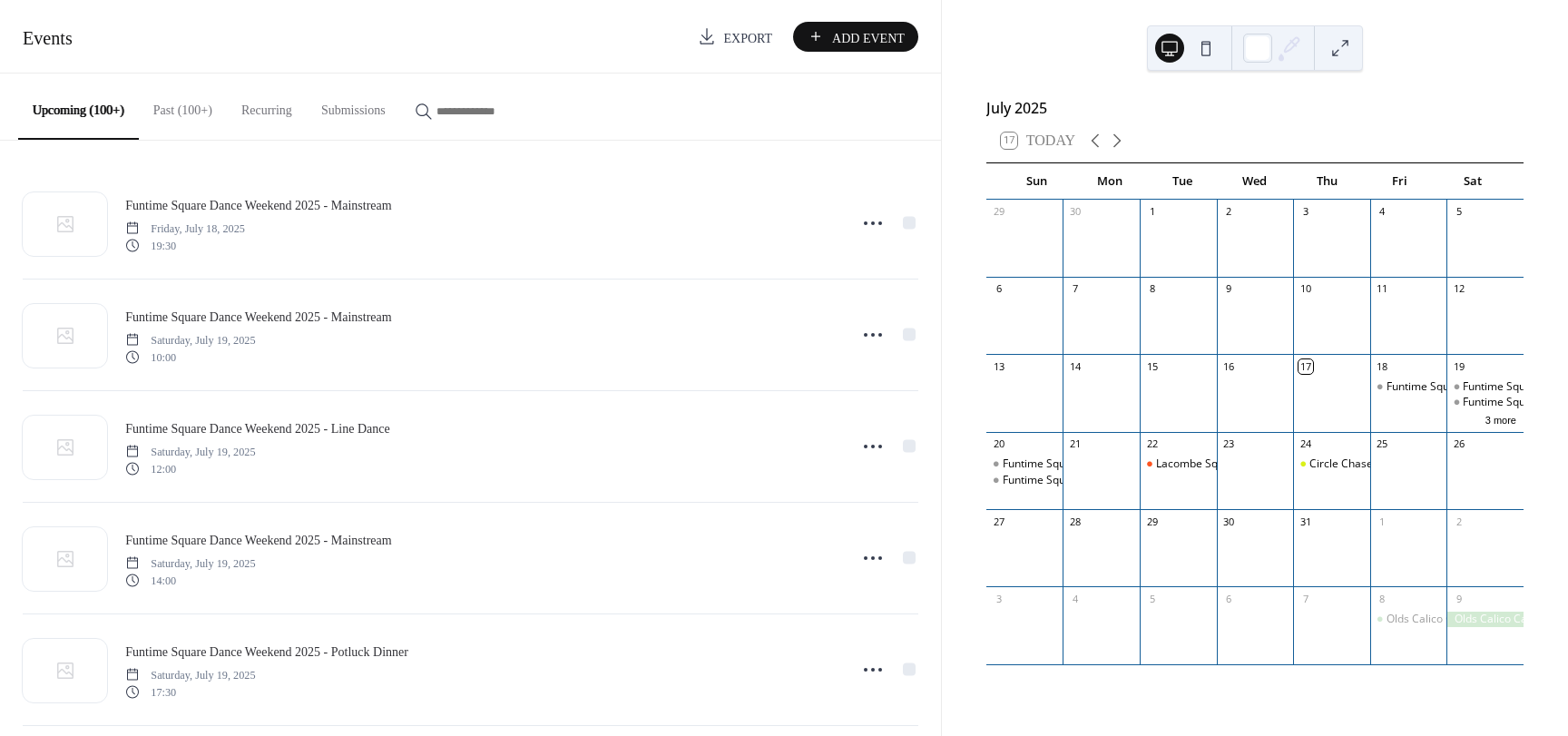 scroll, scrollTop: 0, scrollLeft: 0, axis: both 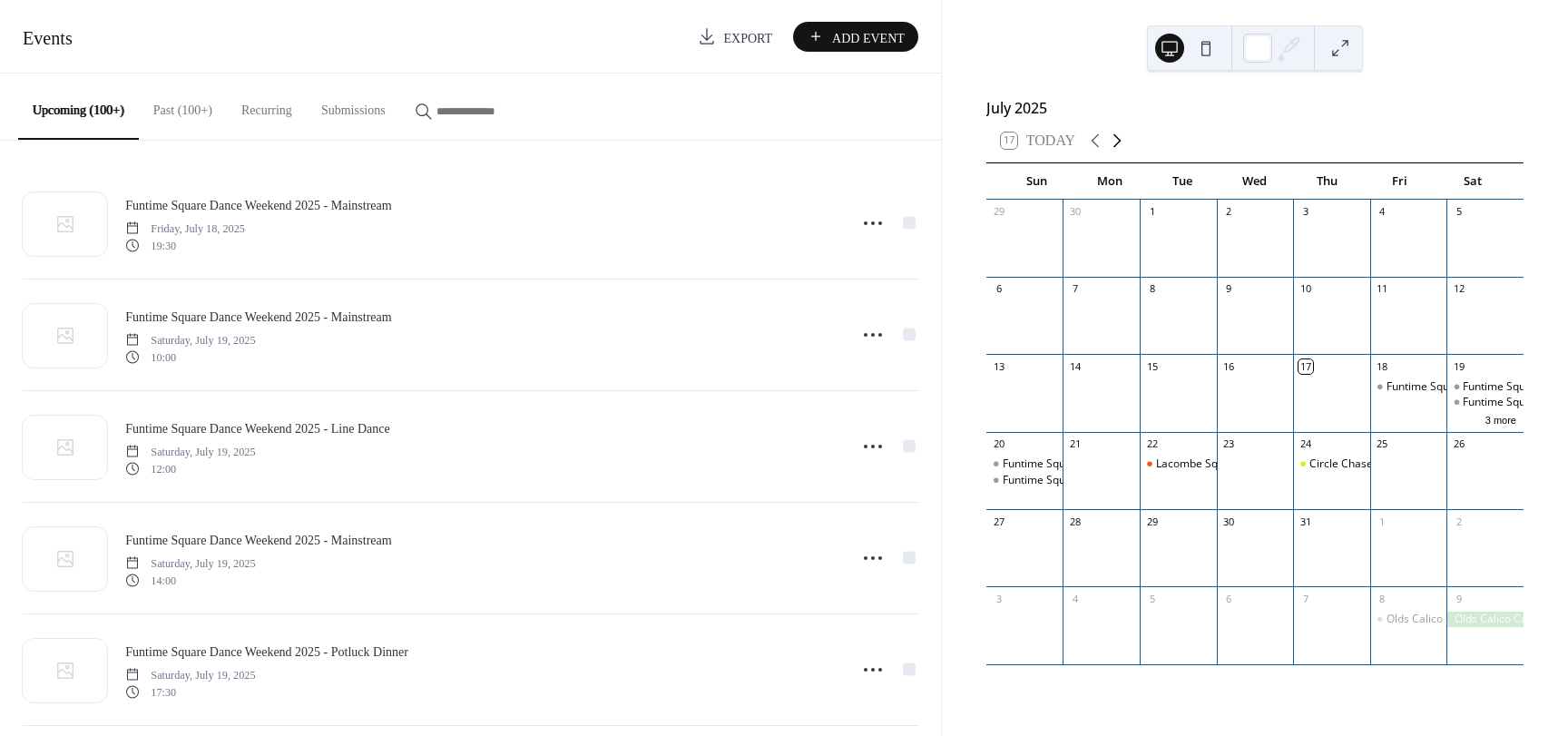 click 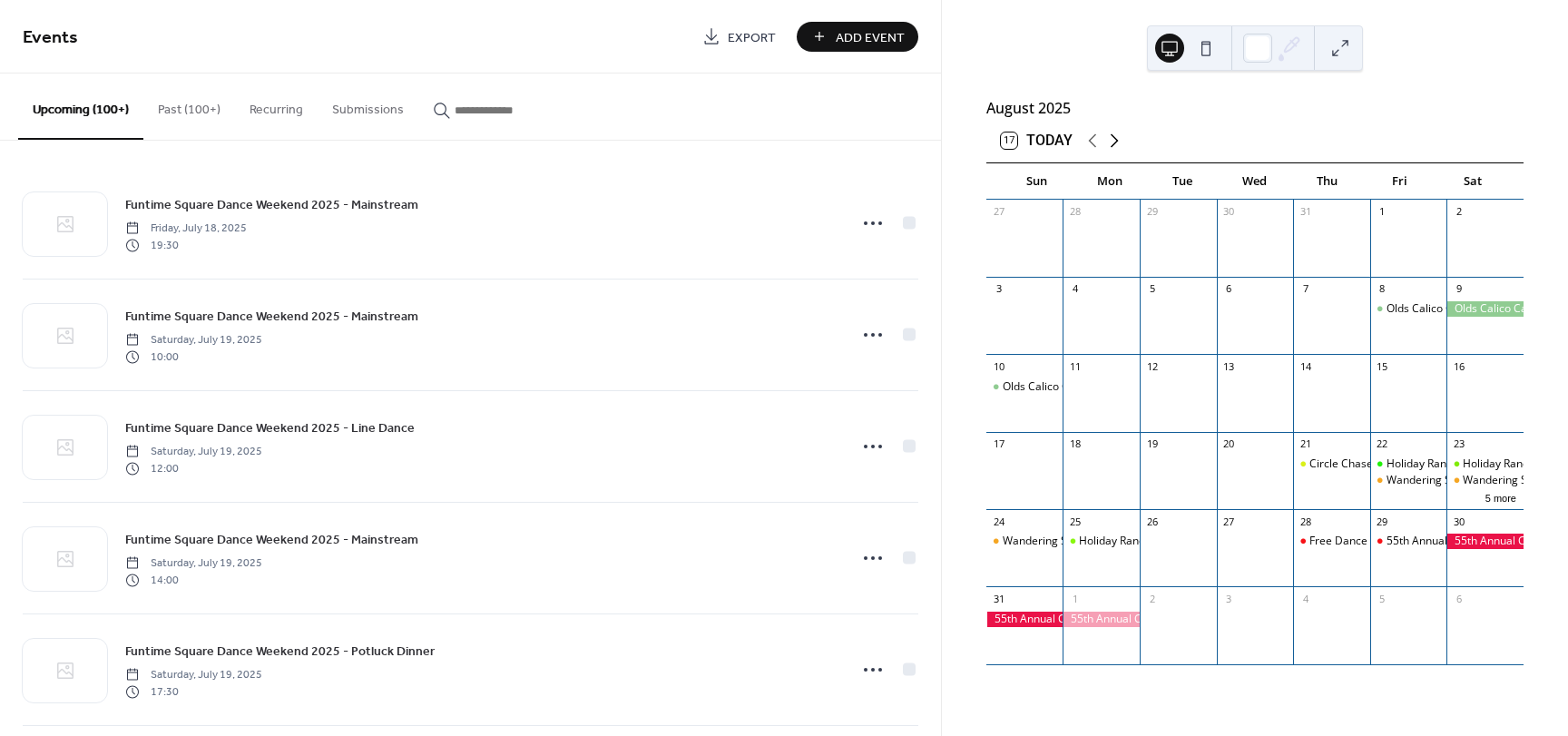 click 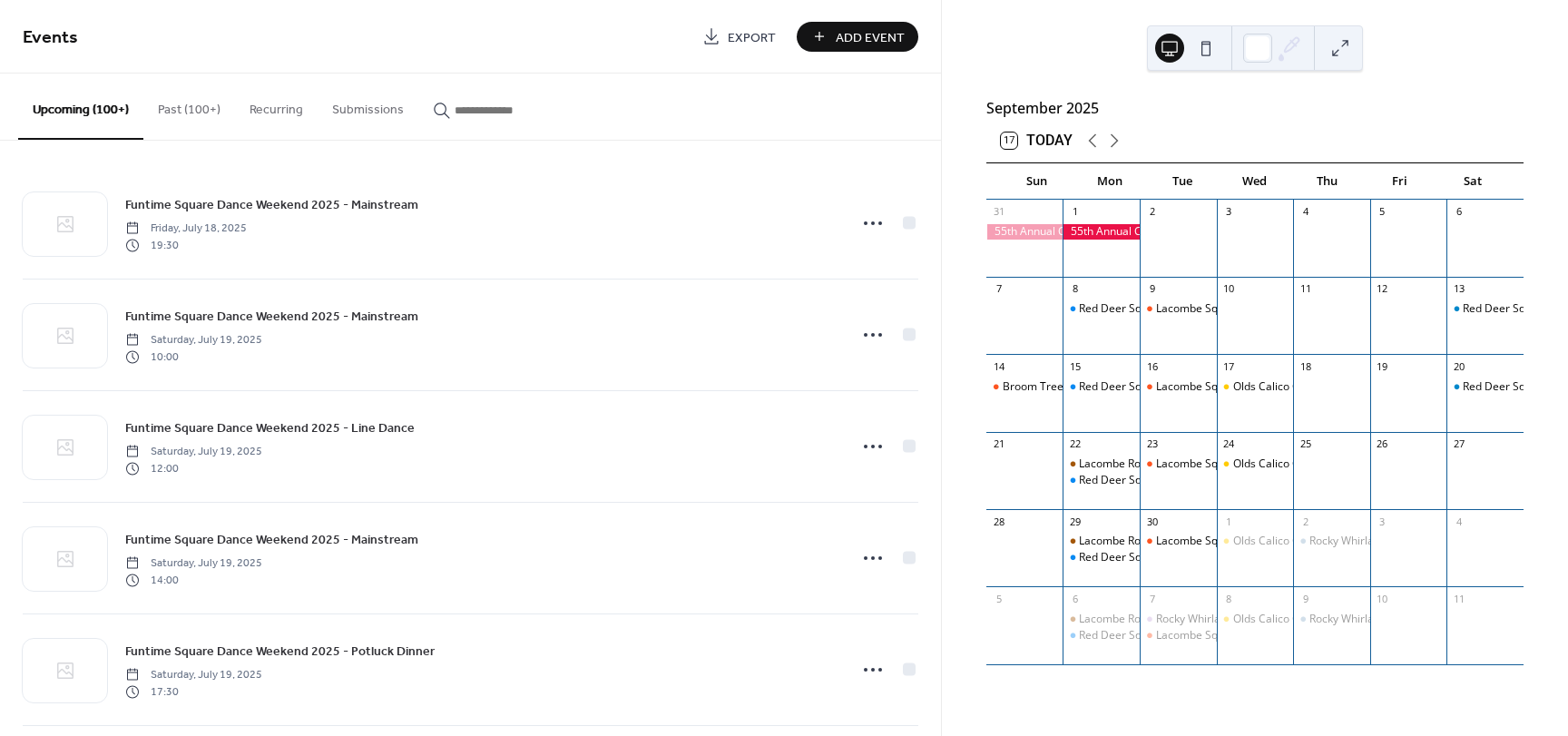 click at bounding box center [509, 110] 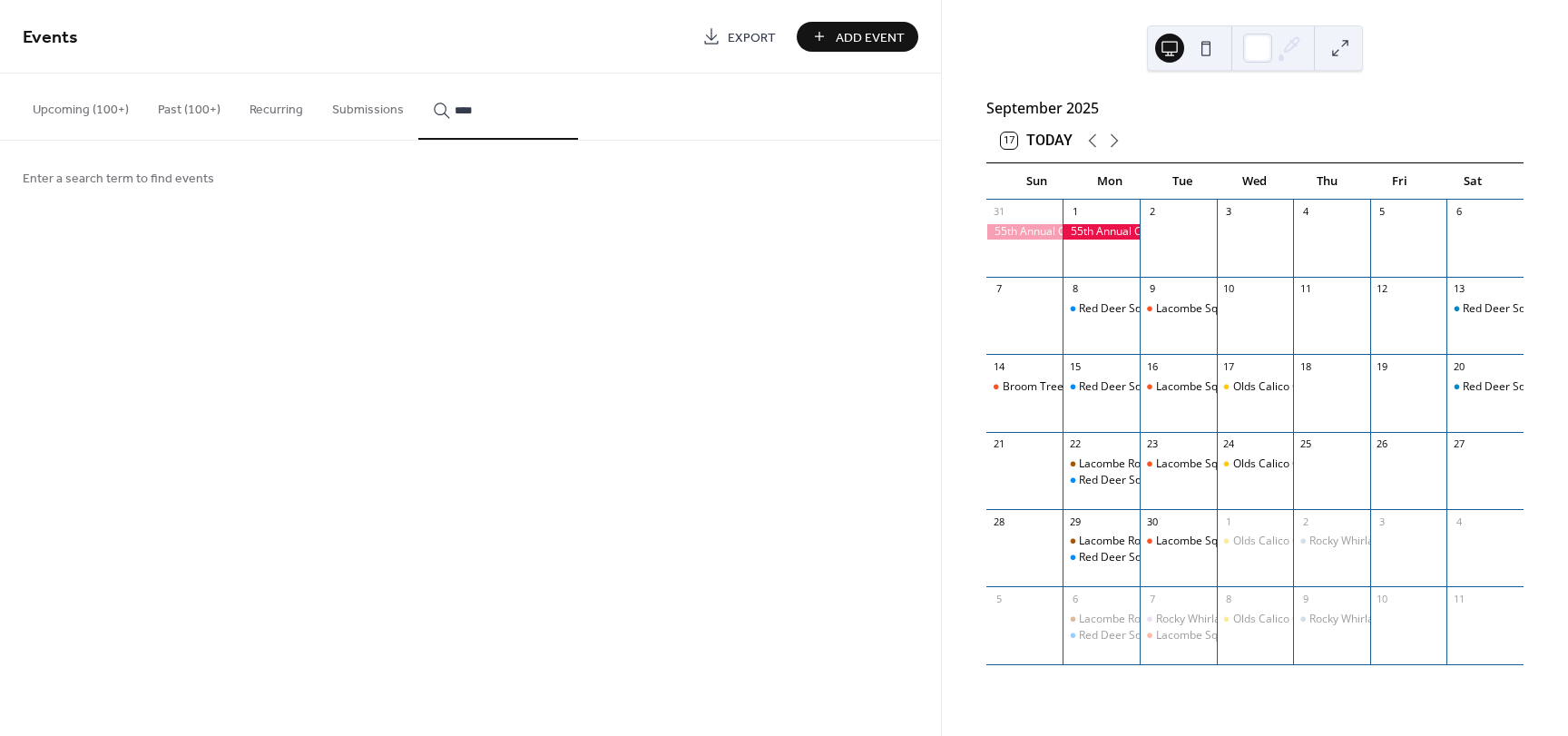 click on "***" at bounding box center [498, 106] 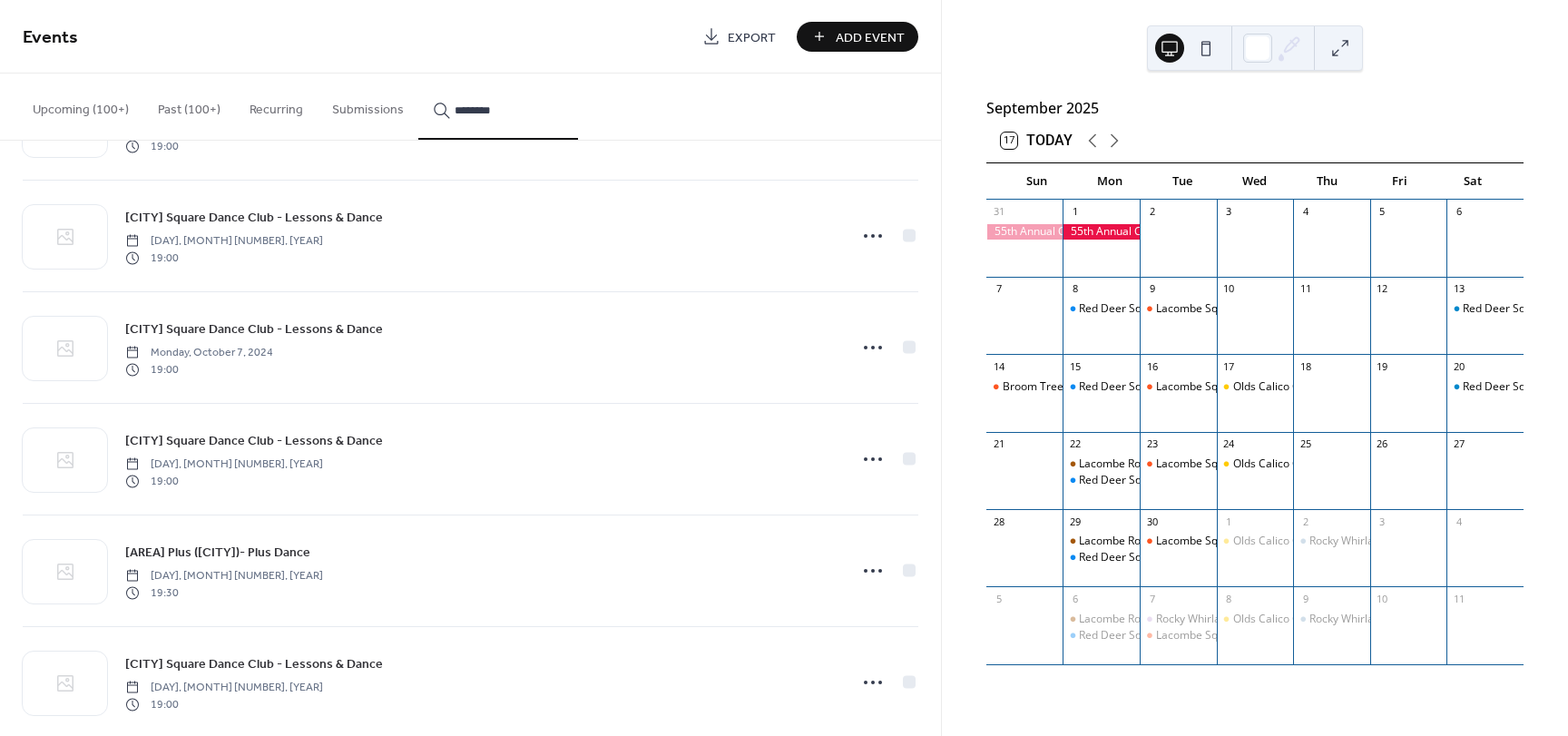 scroll, scrollTop: 525, scrollLeft: 0, axis: vertical 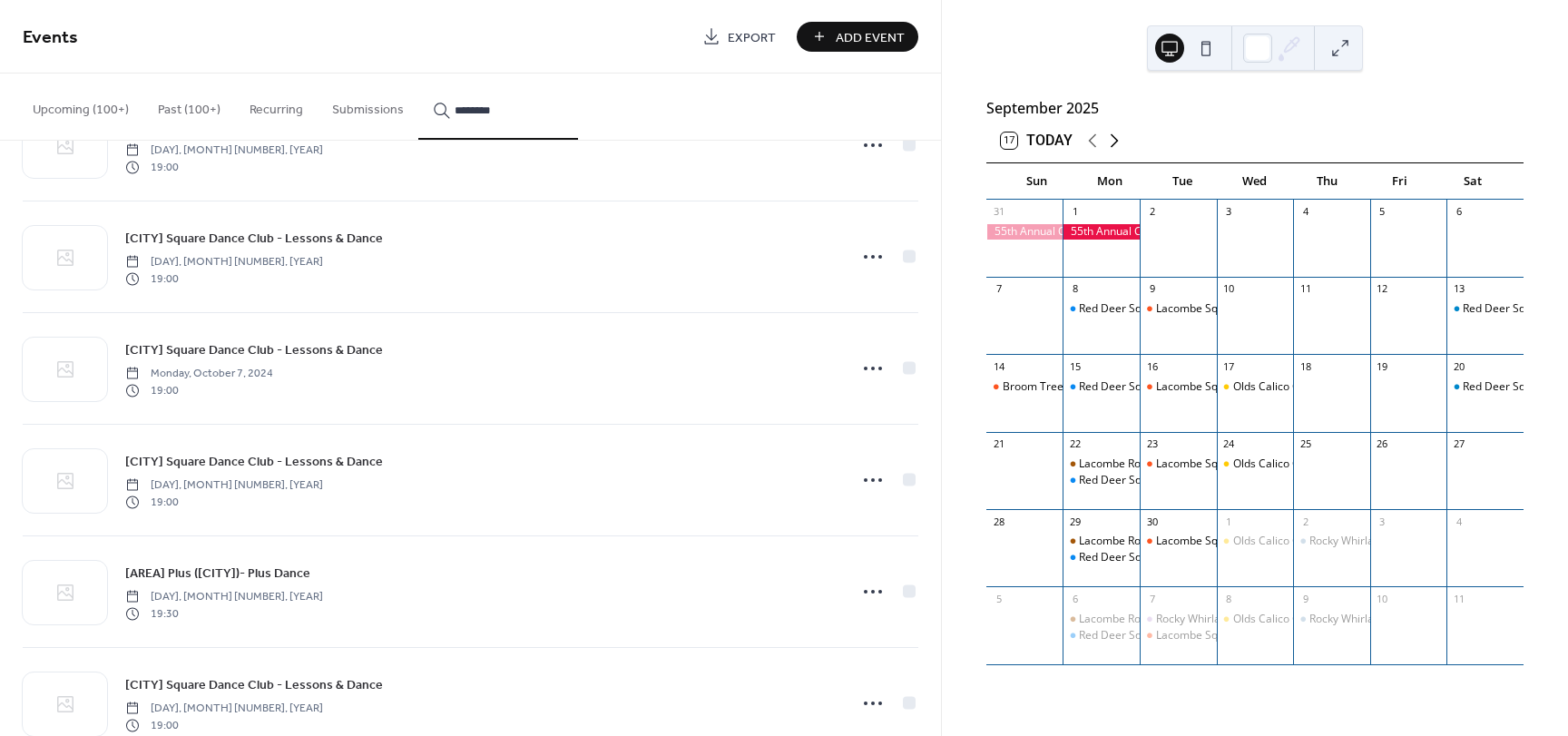 type on "********" 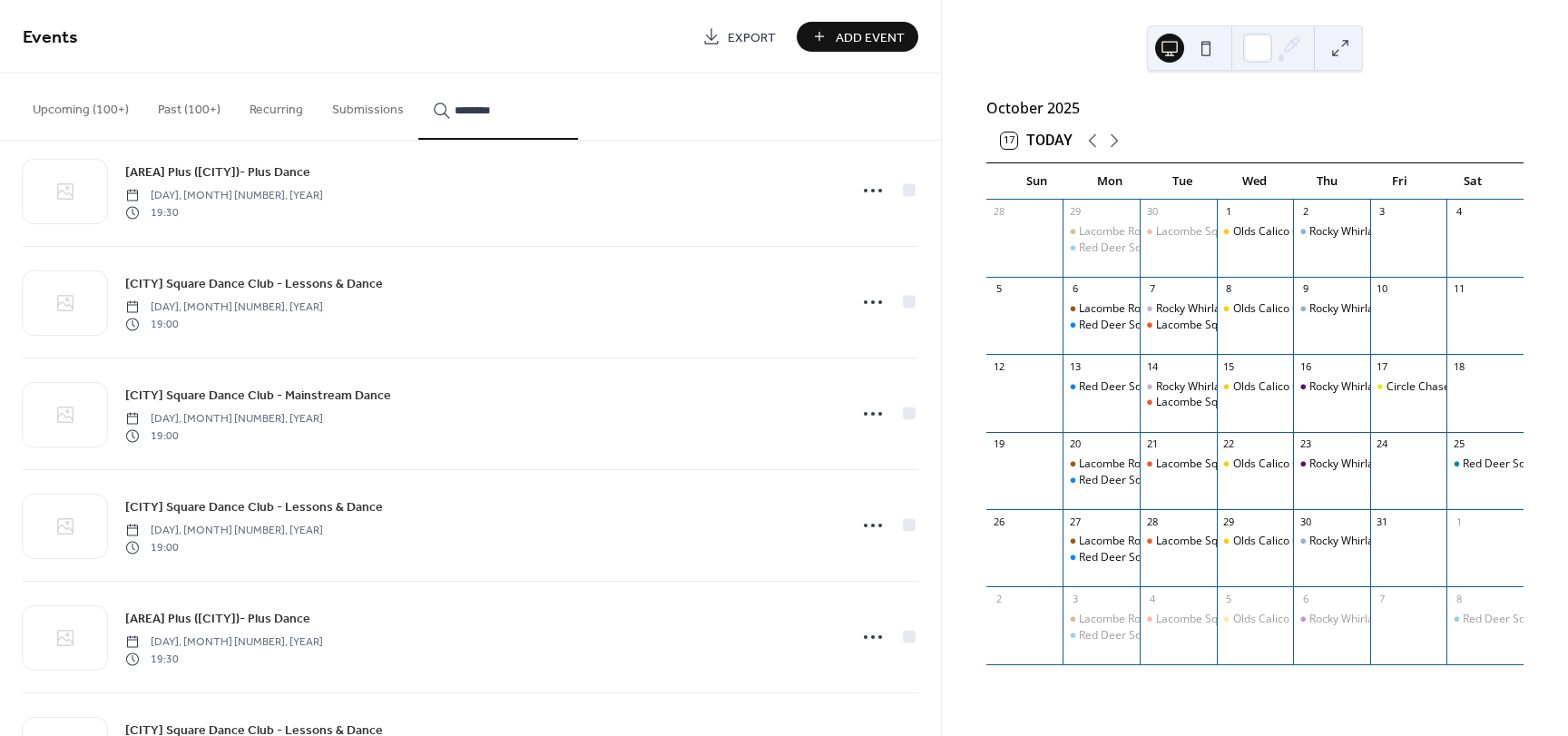scroll, scrollTop: 947, scrollLeft: 0, axis: vertical 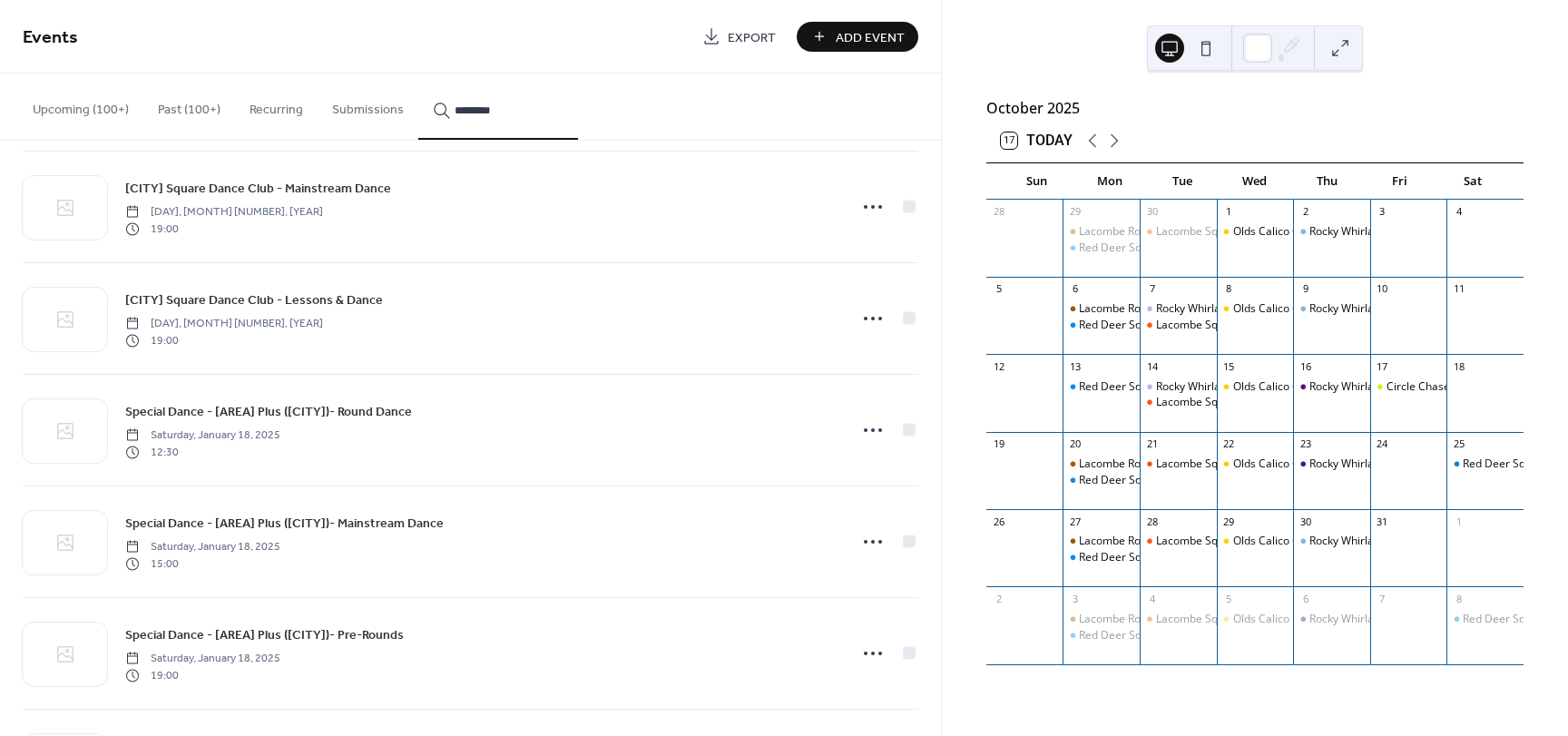 click on "Upcoming (100+)" at bounding box center (81, 105) 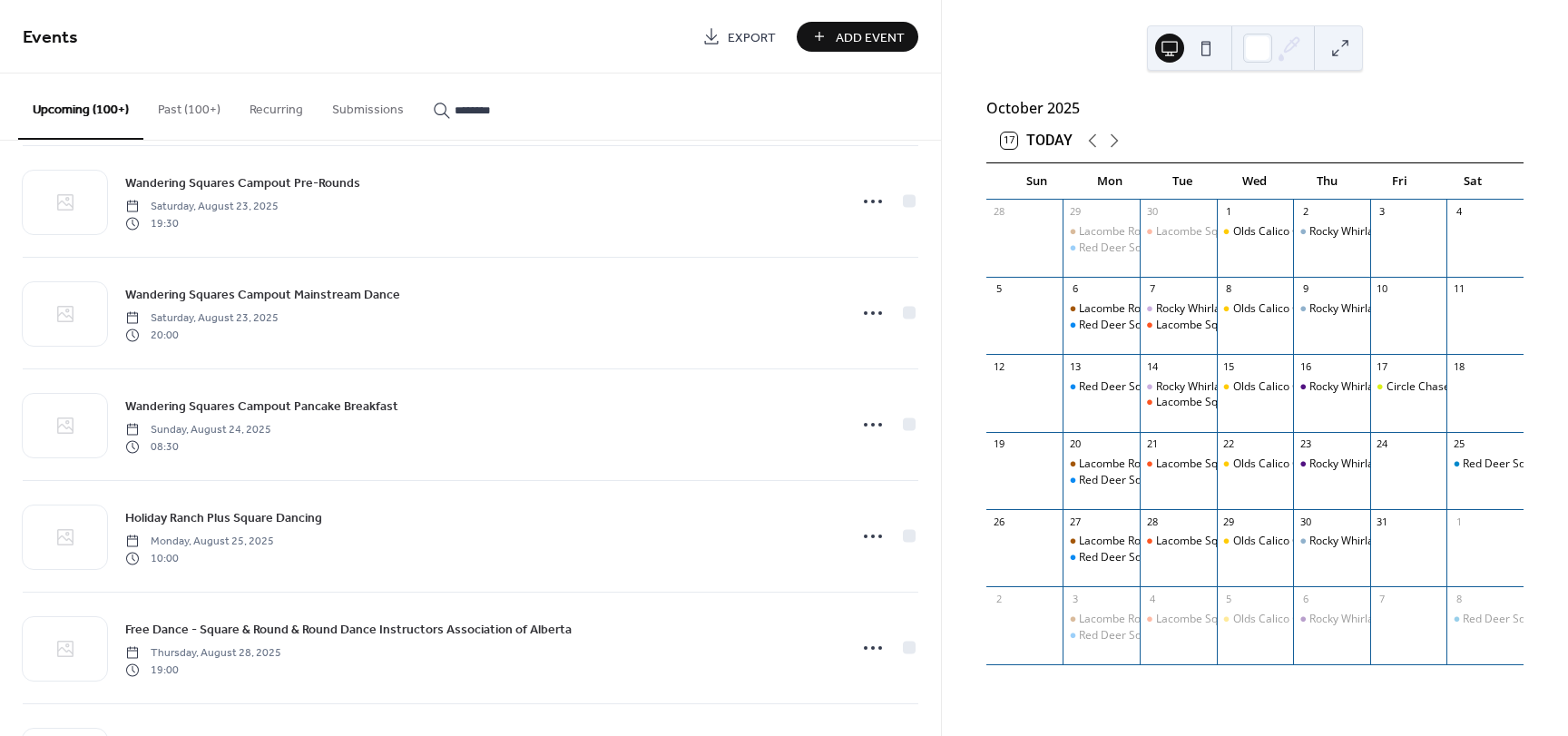 scroll, scrollTop: 2377, scrollLeft: 0, axis: vertical 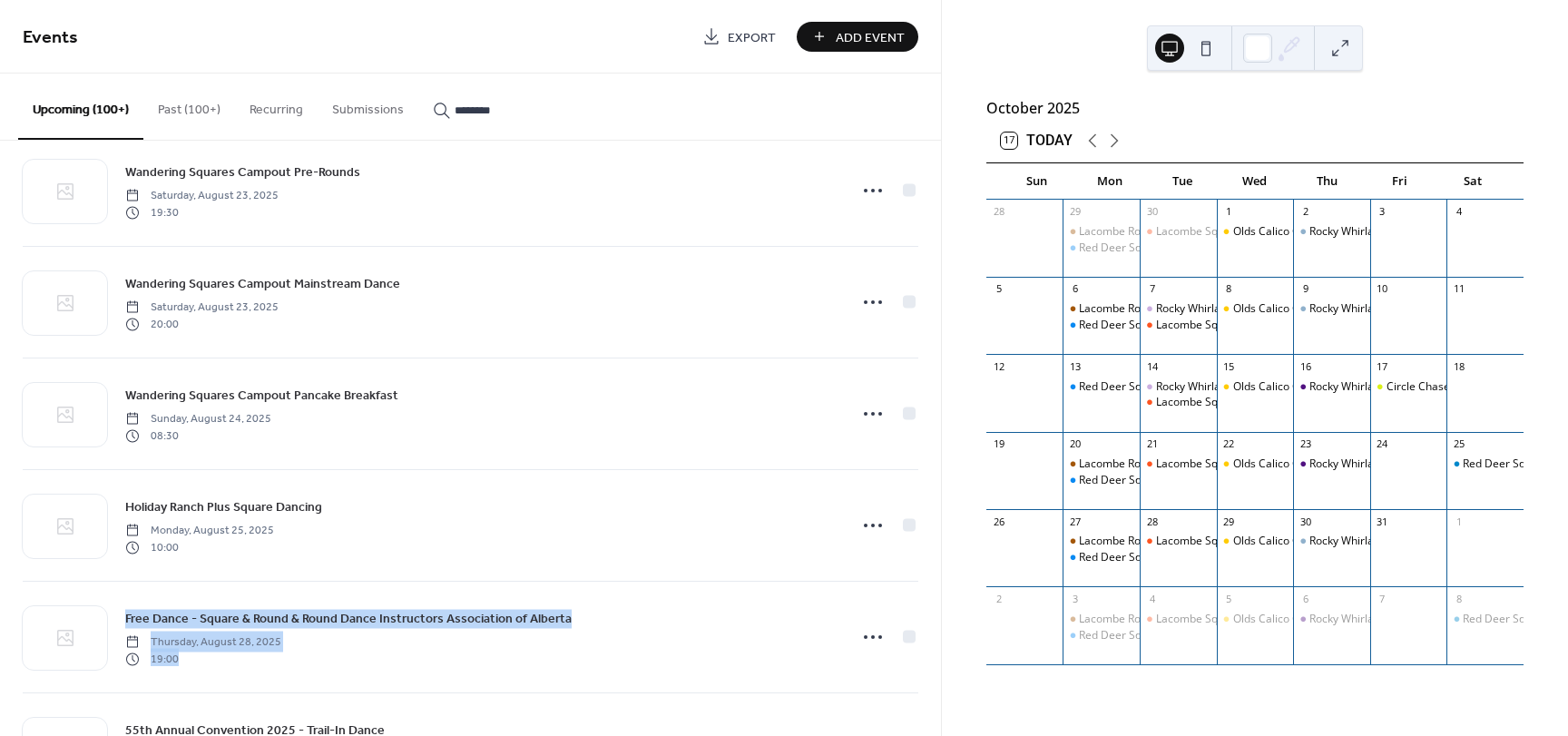 drag, startPoint x: 935, startPoint y: 558, endPoint x: 932, endPoint y: 625, distance: 67.06713 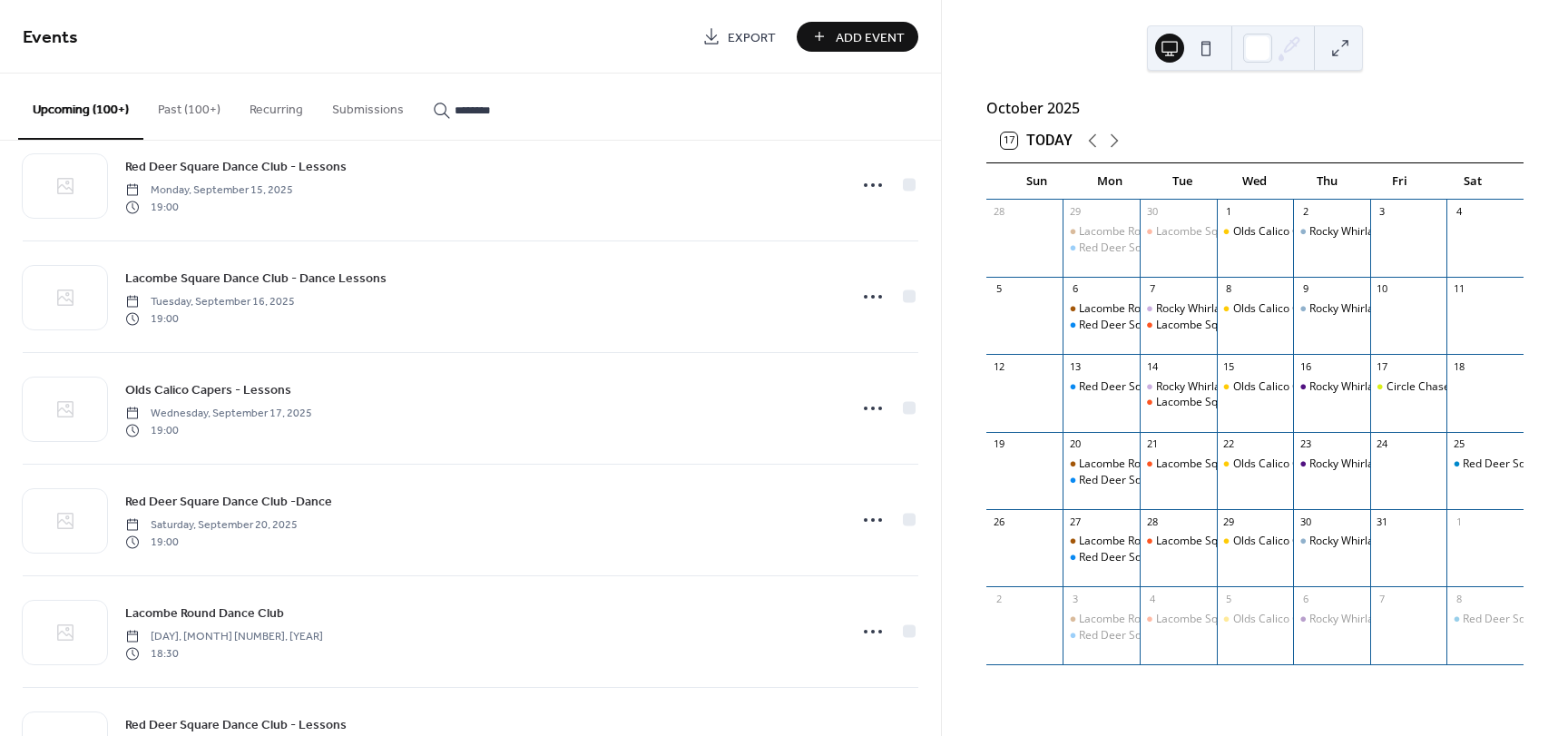 scroll, scrollTop: 3841, scrollLeft: 0, axis: vertical 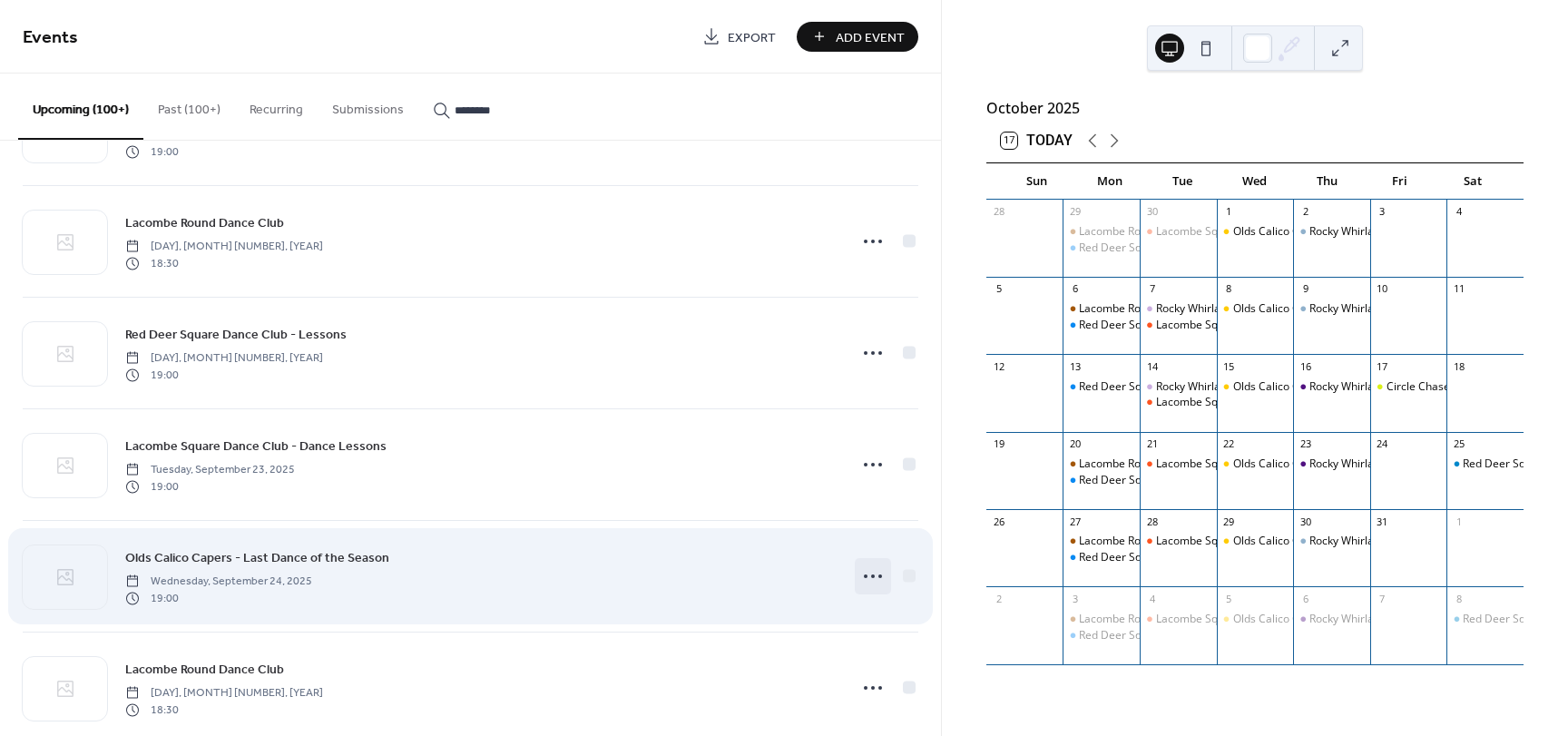 click 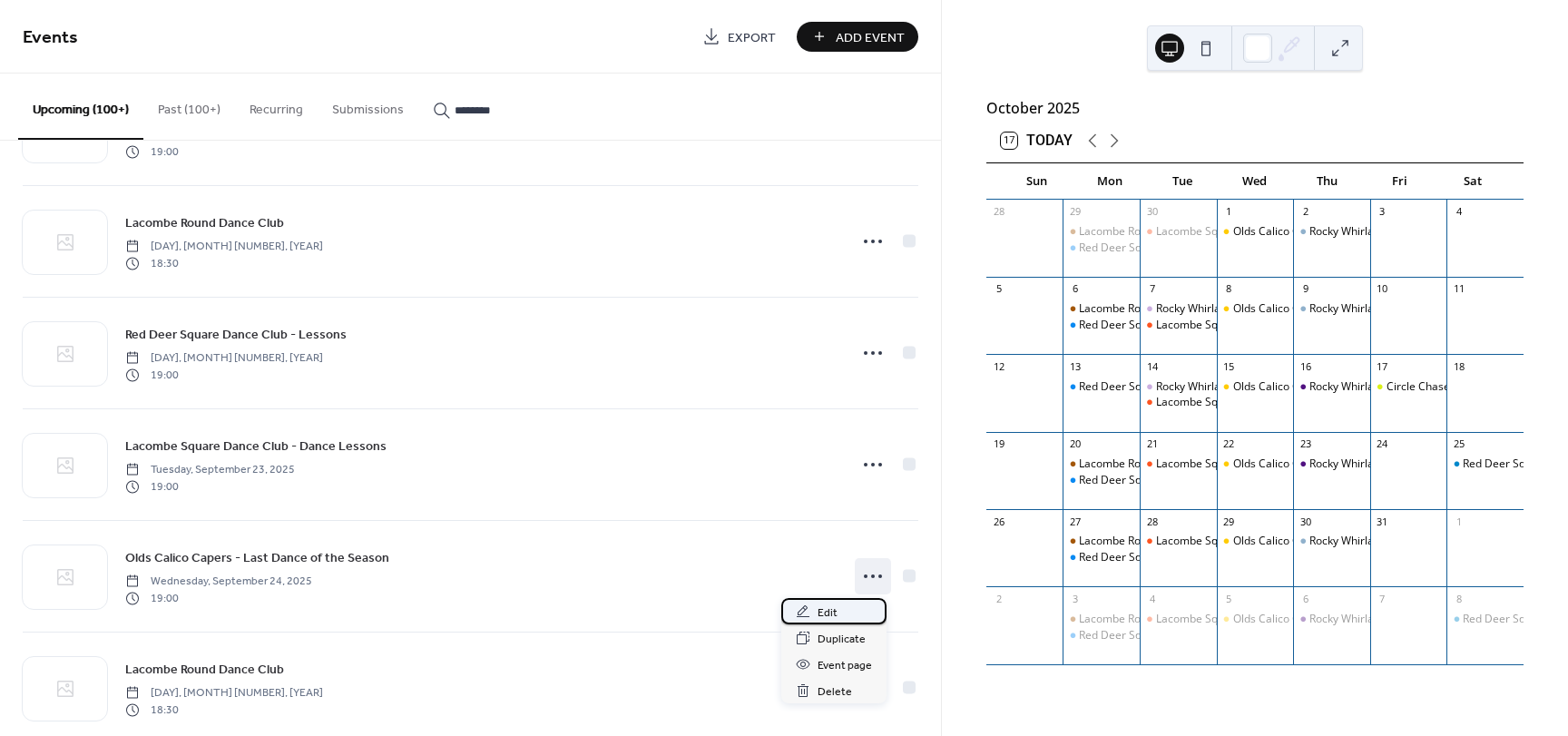 click on "Edit" at bounding box center [828, 613] 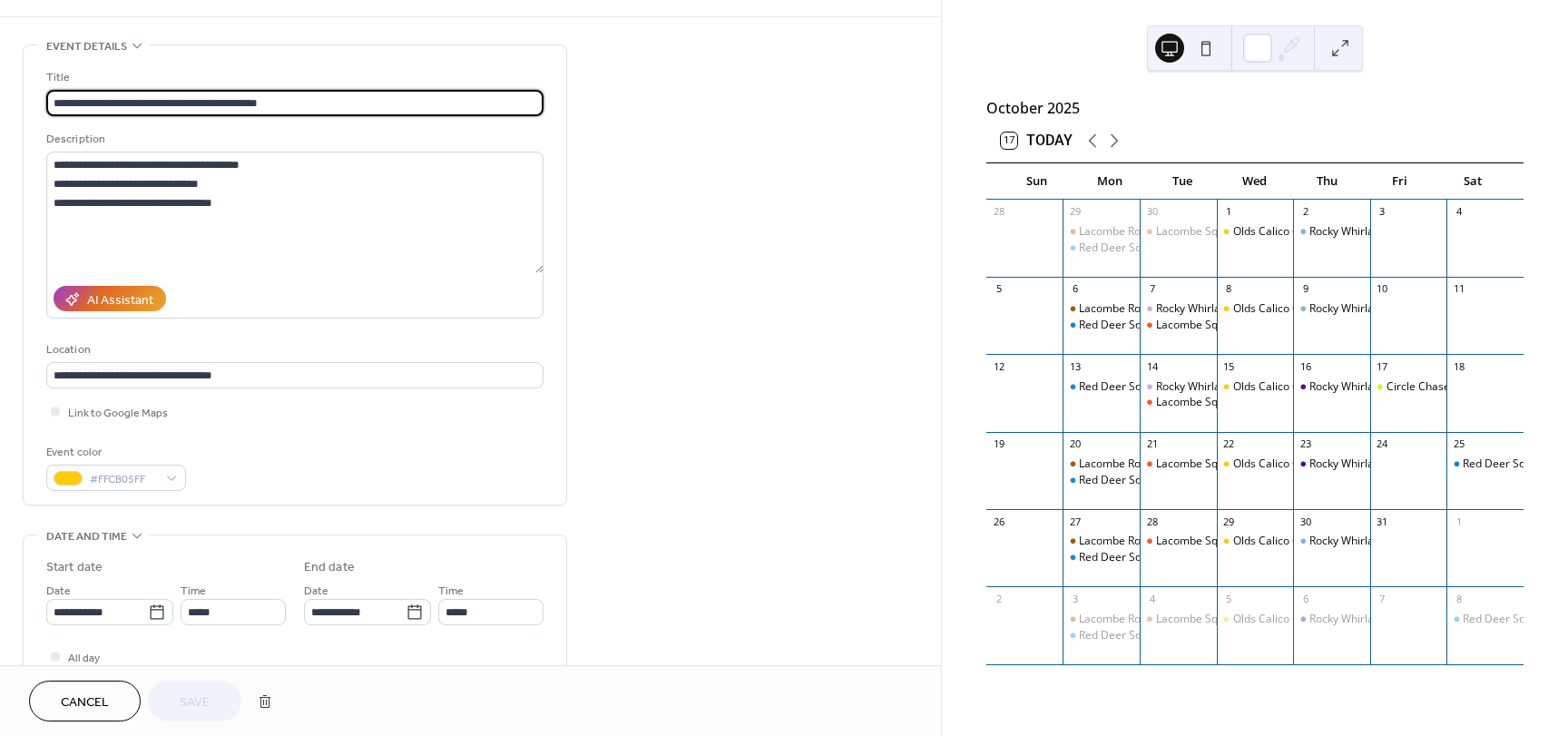 scroll, scrollTop: 83, scrollLeft: 0, axis: vertical 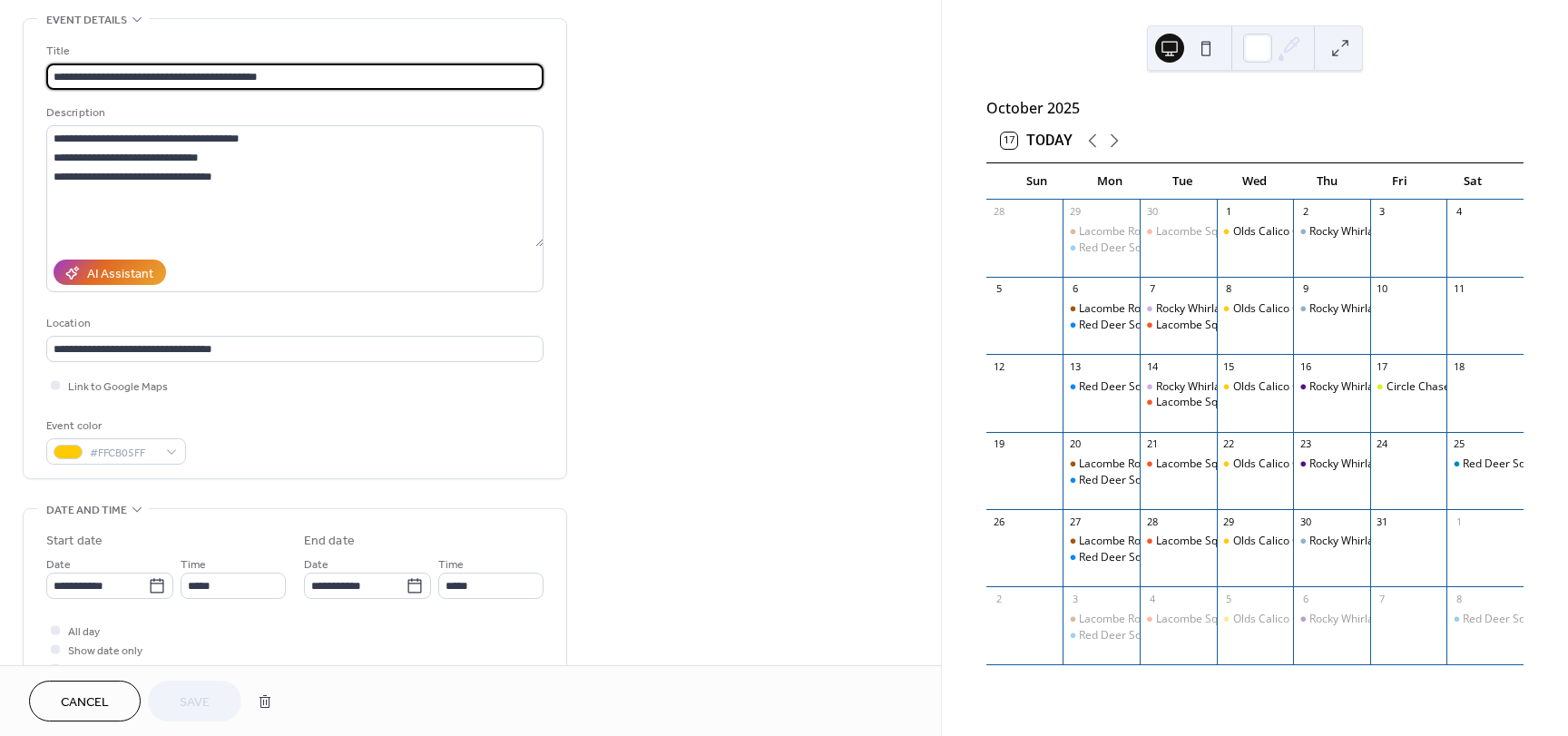 drag, startPoint x: 143, startPoint y: 73, endPoint x: 359, endPoint y: 60, distance: 216.3909 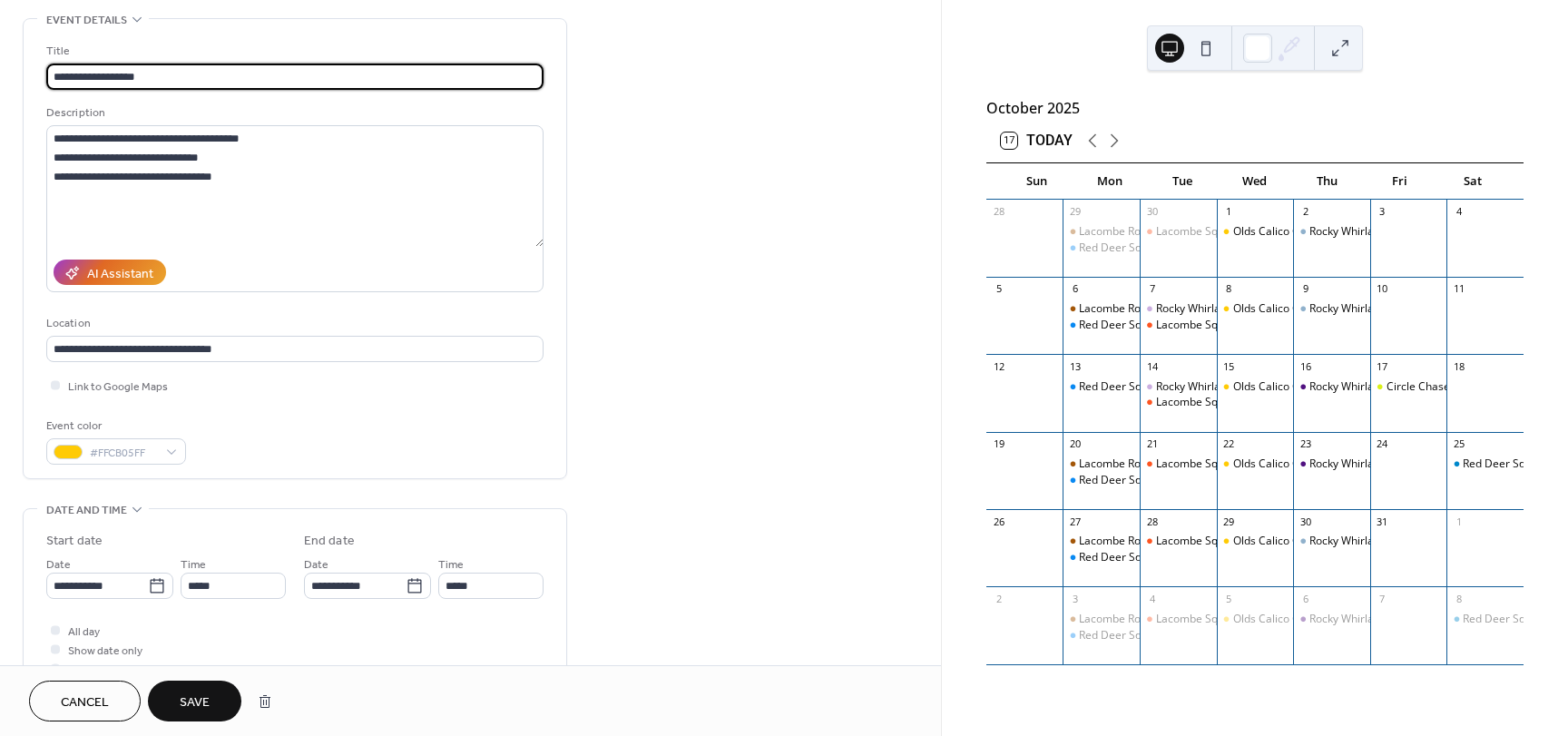 type on "**********" 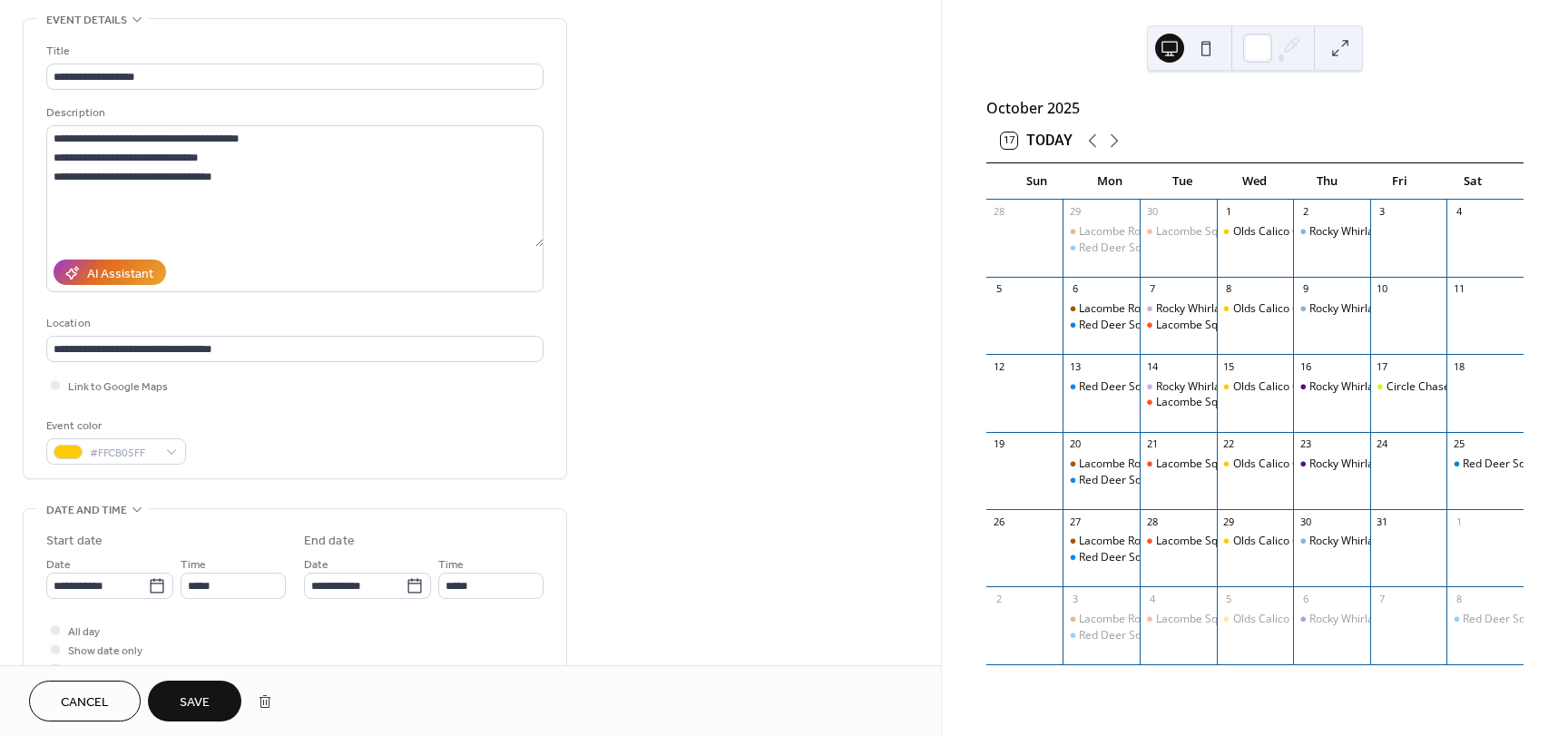click on "Save" at bounding box center [194, 702] 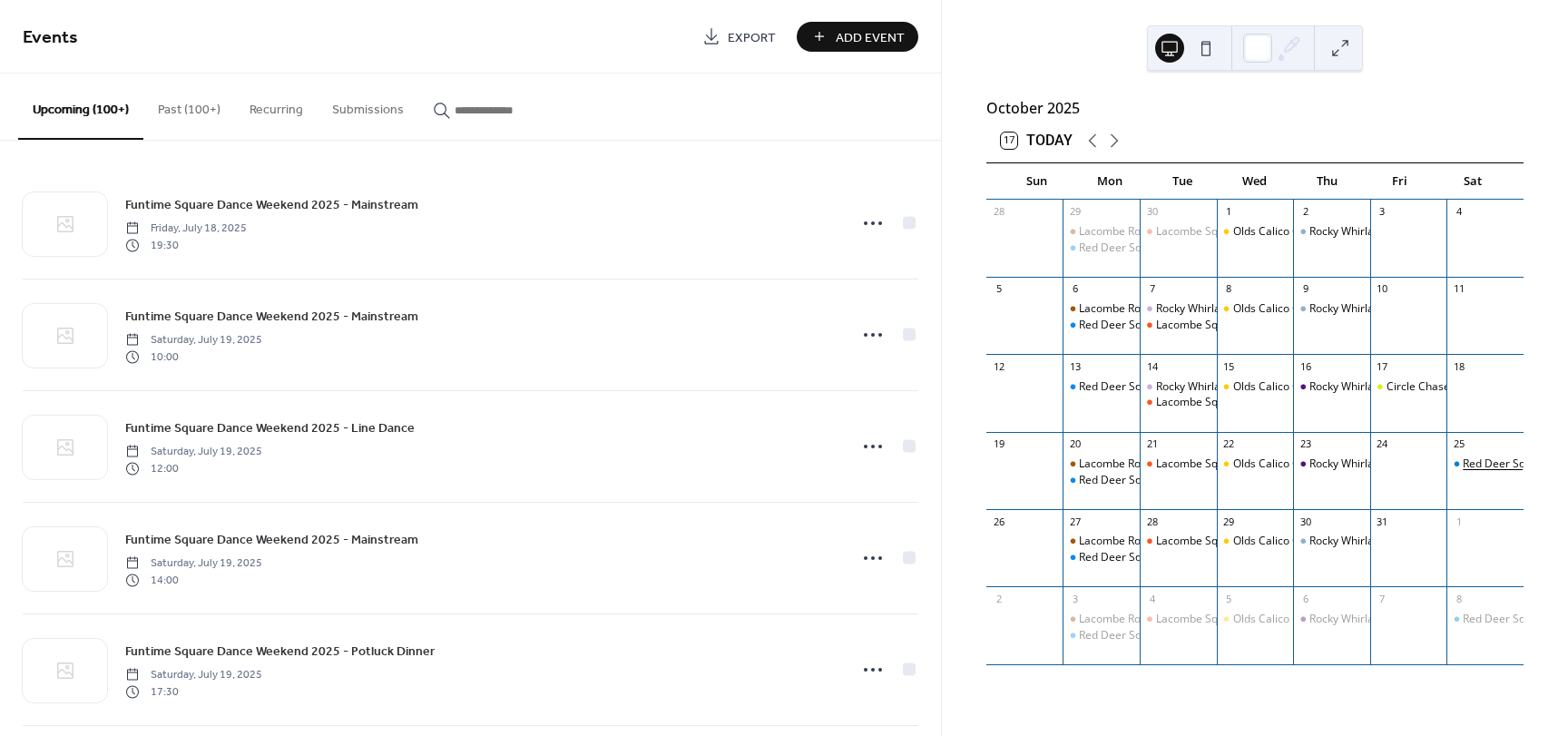 click on "Red Deer Square Dance Club - Dance" at bounding box center (1557, 464) 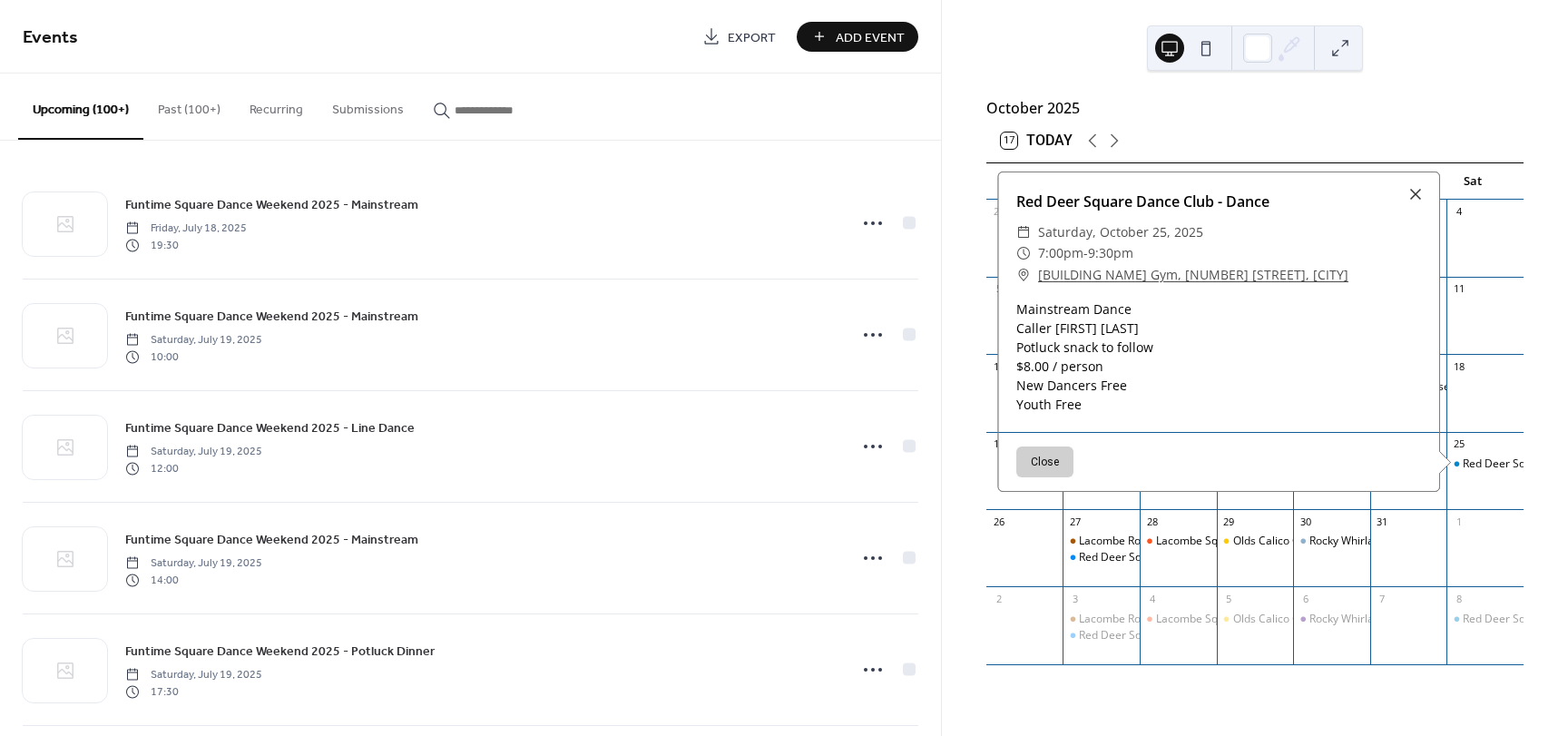 click at bounding box center [509, 110] 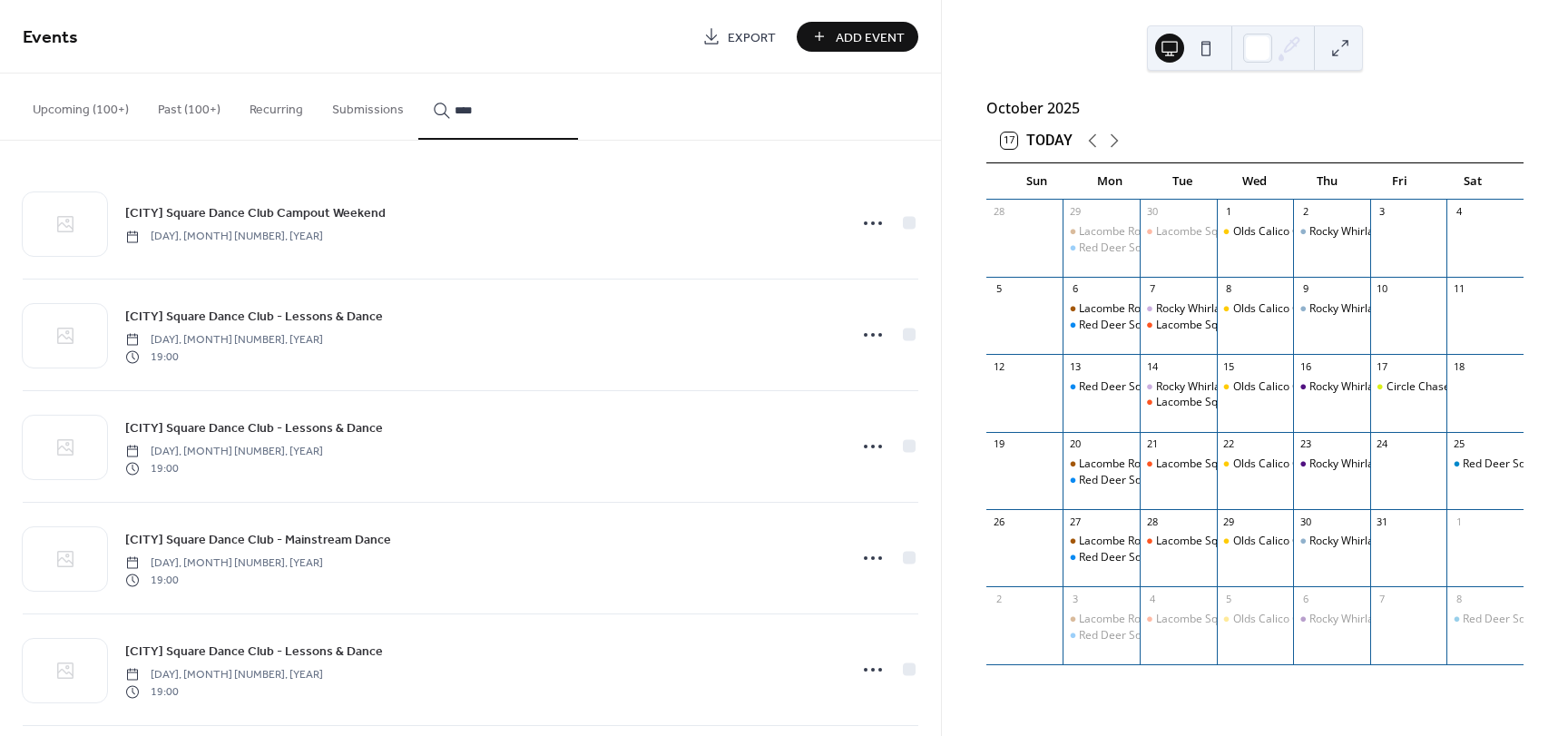 click on "***" at bounding box center (498, 106) 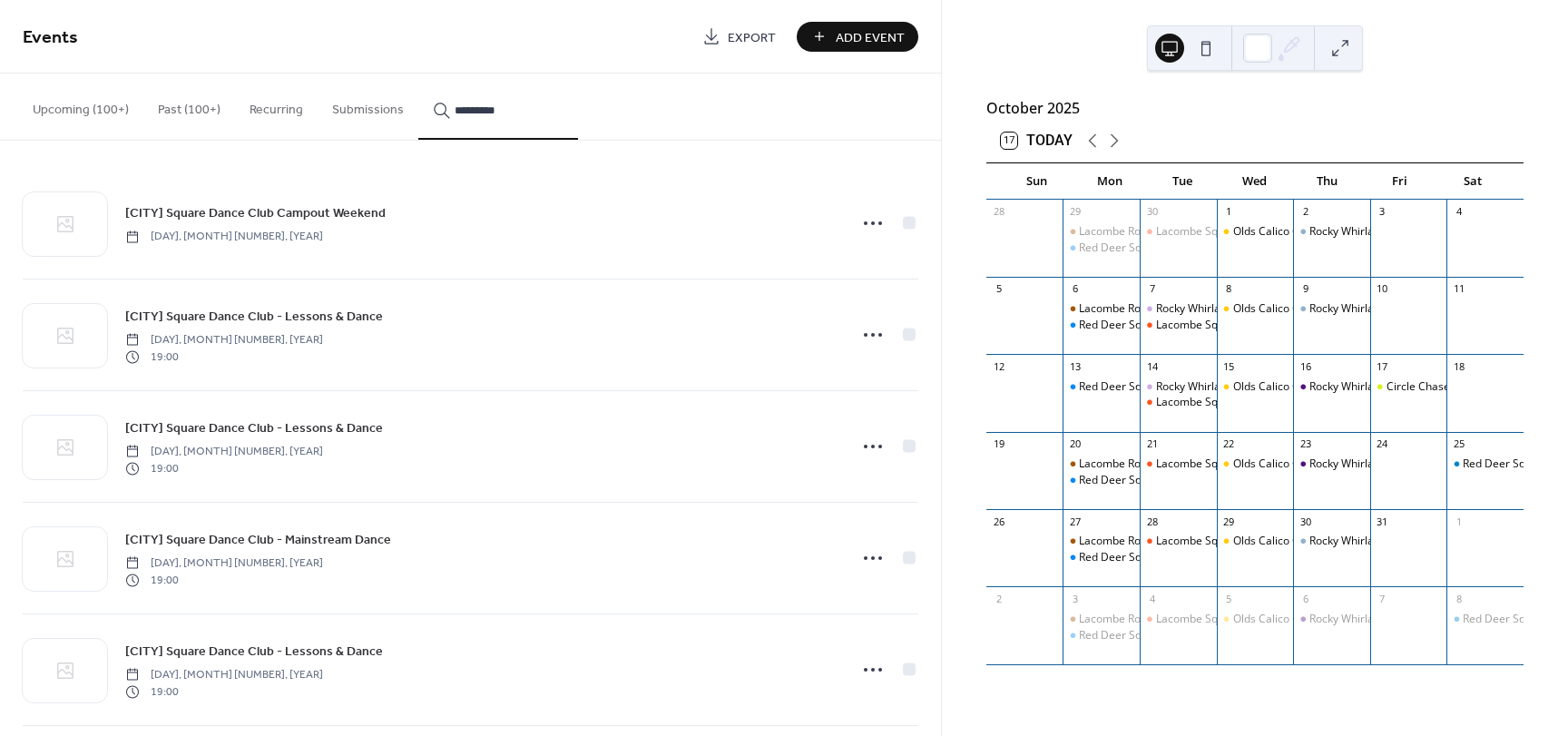 click on "********" at bounding box center (498, 106) 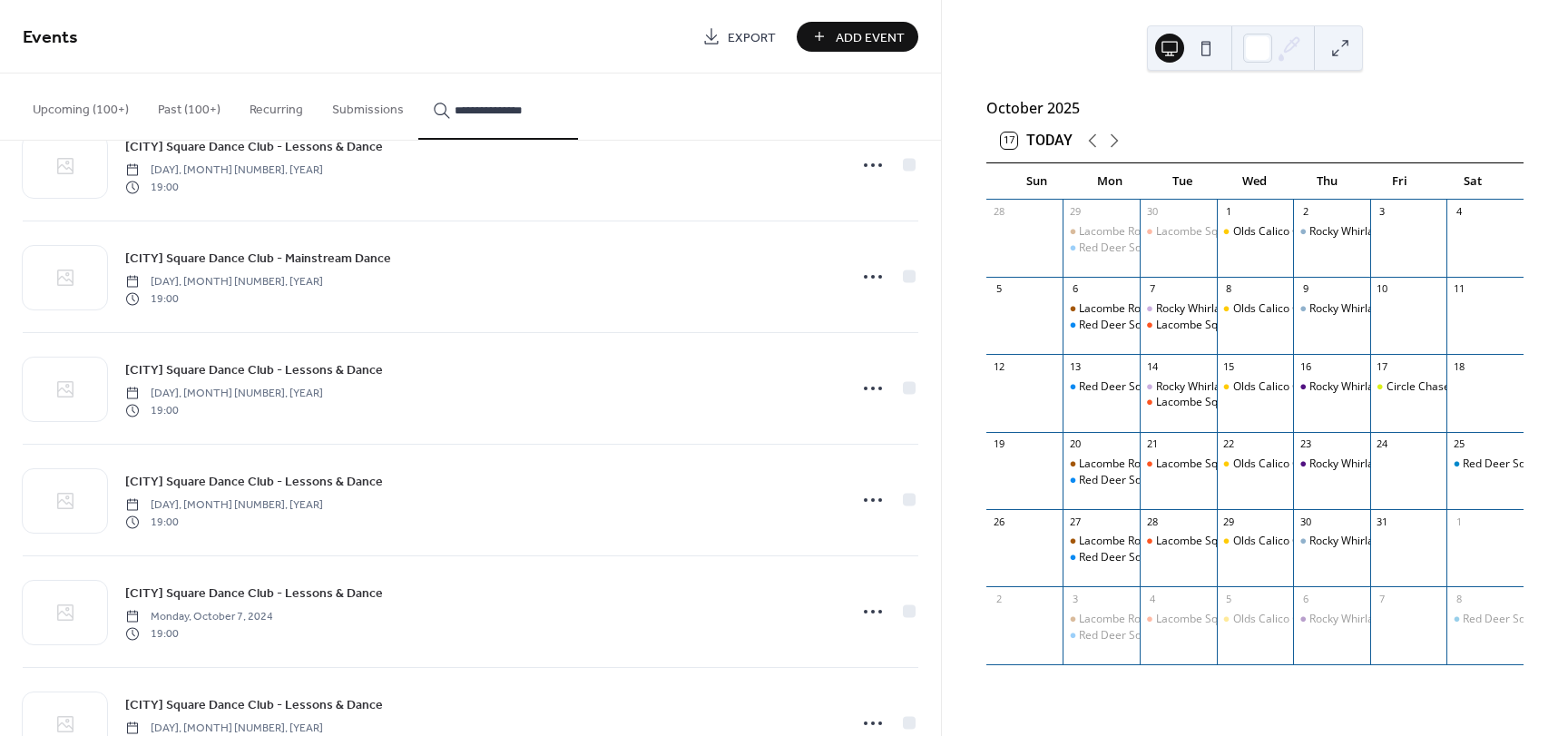 scroll, scrollTop: 333, scrollLeft: 0, axis: vertical 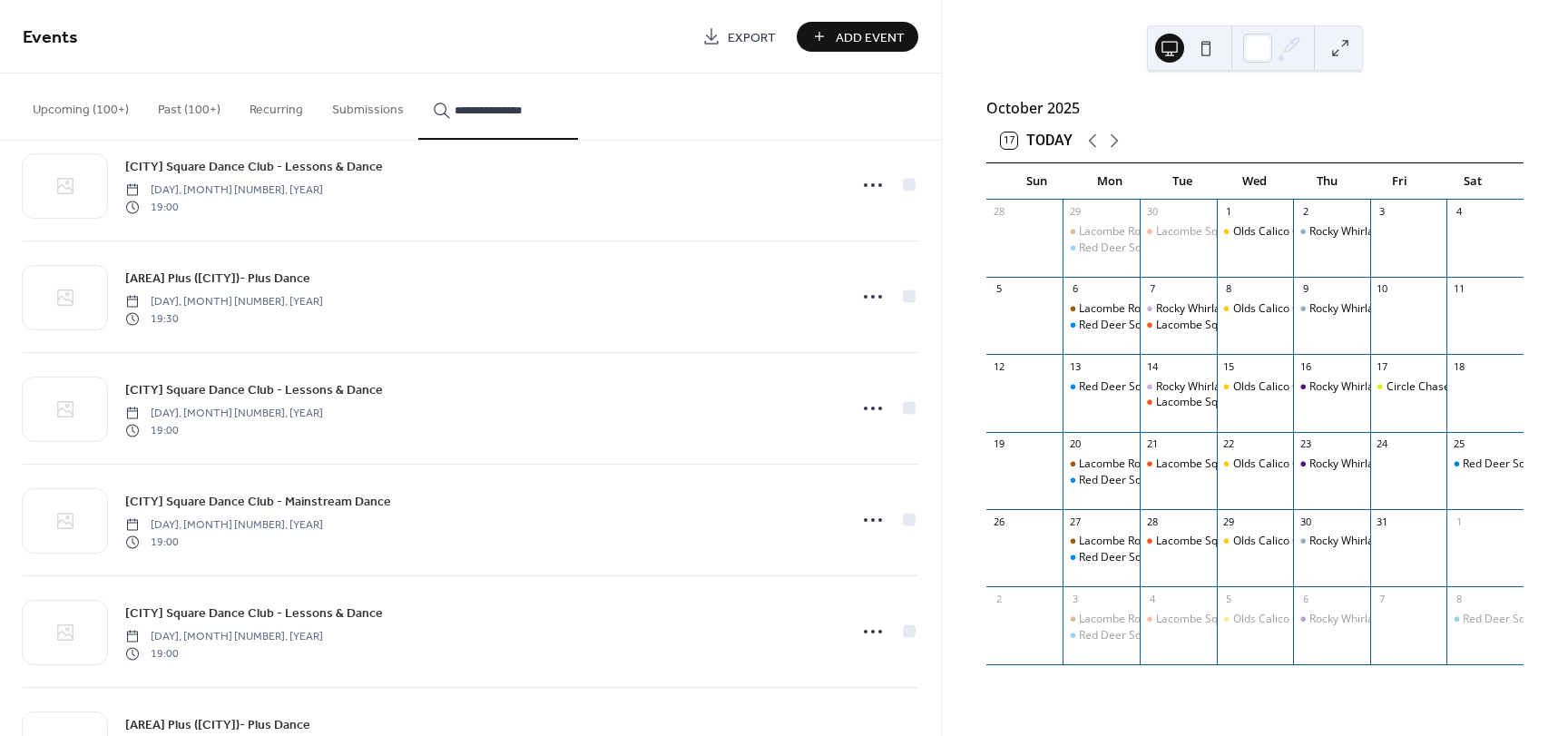type on "**********" 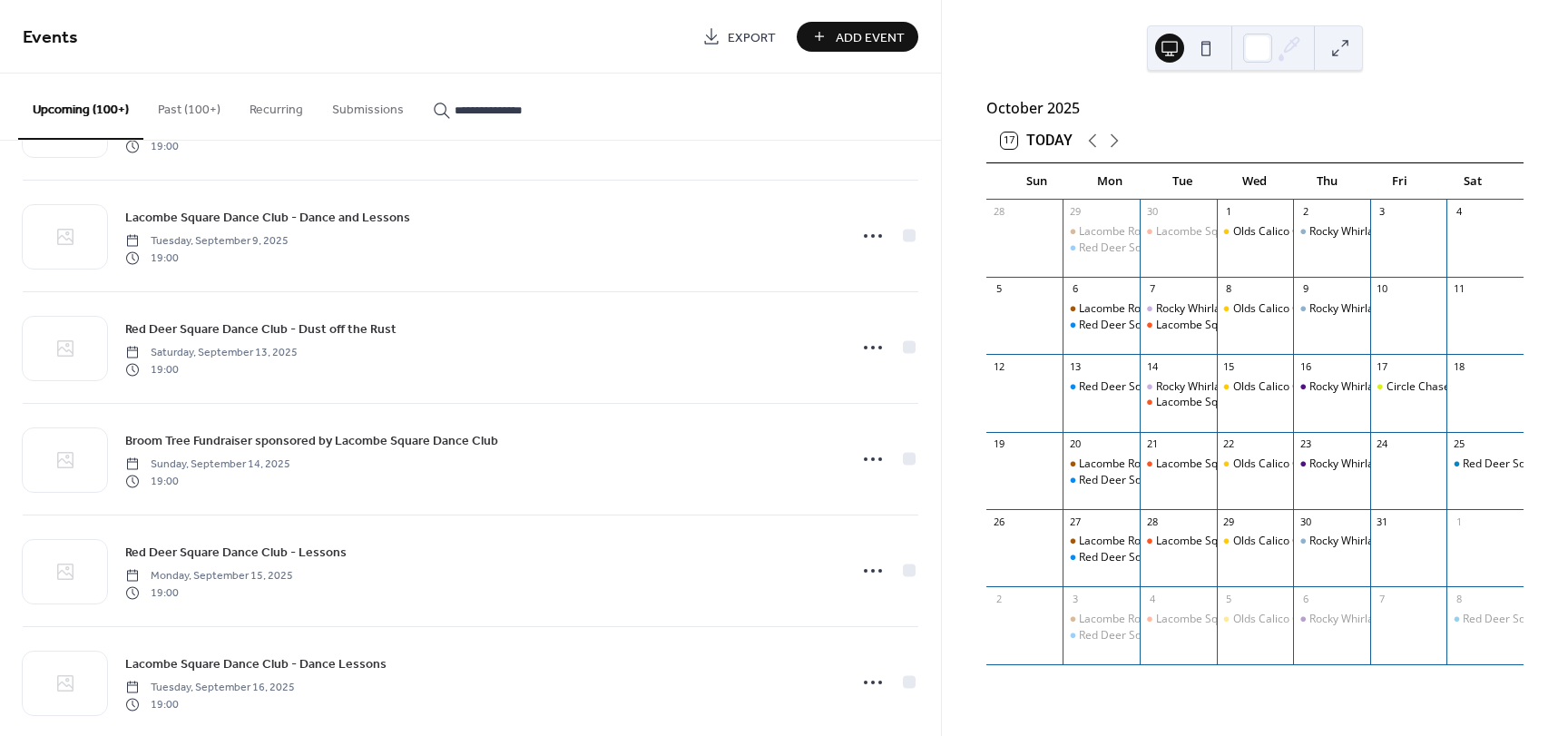 scroll, scrollTop: 3449, scrollLeft: 0, axis: vertical 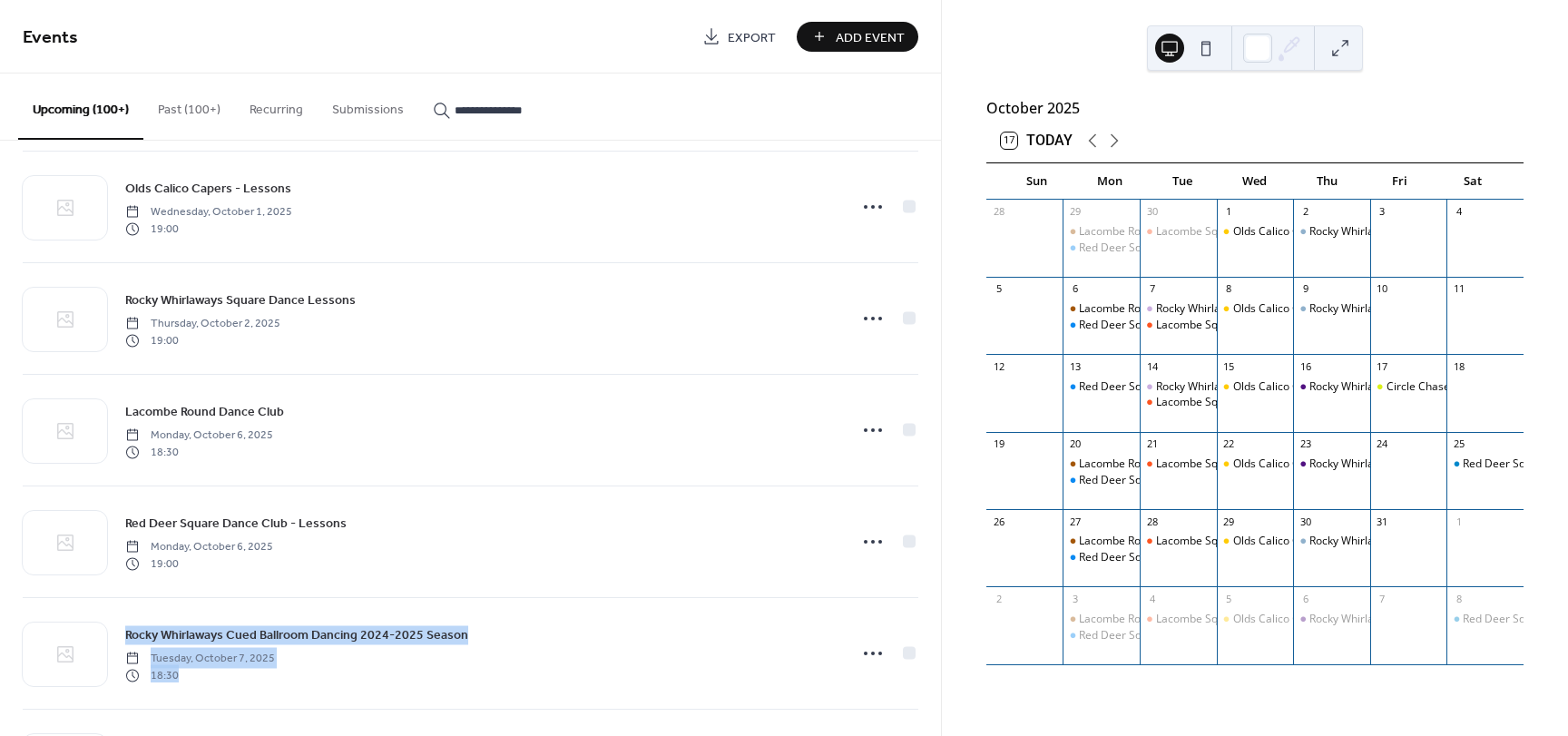 drag, startPoint x: 935, startPoint y: 587, endPoint x: 936, endPoint y: 603, distance: 16.03122 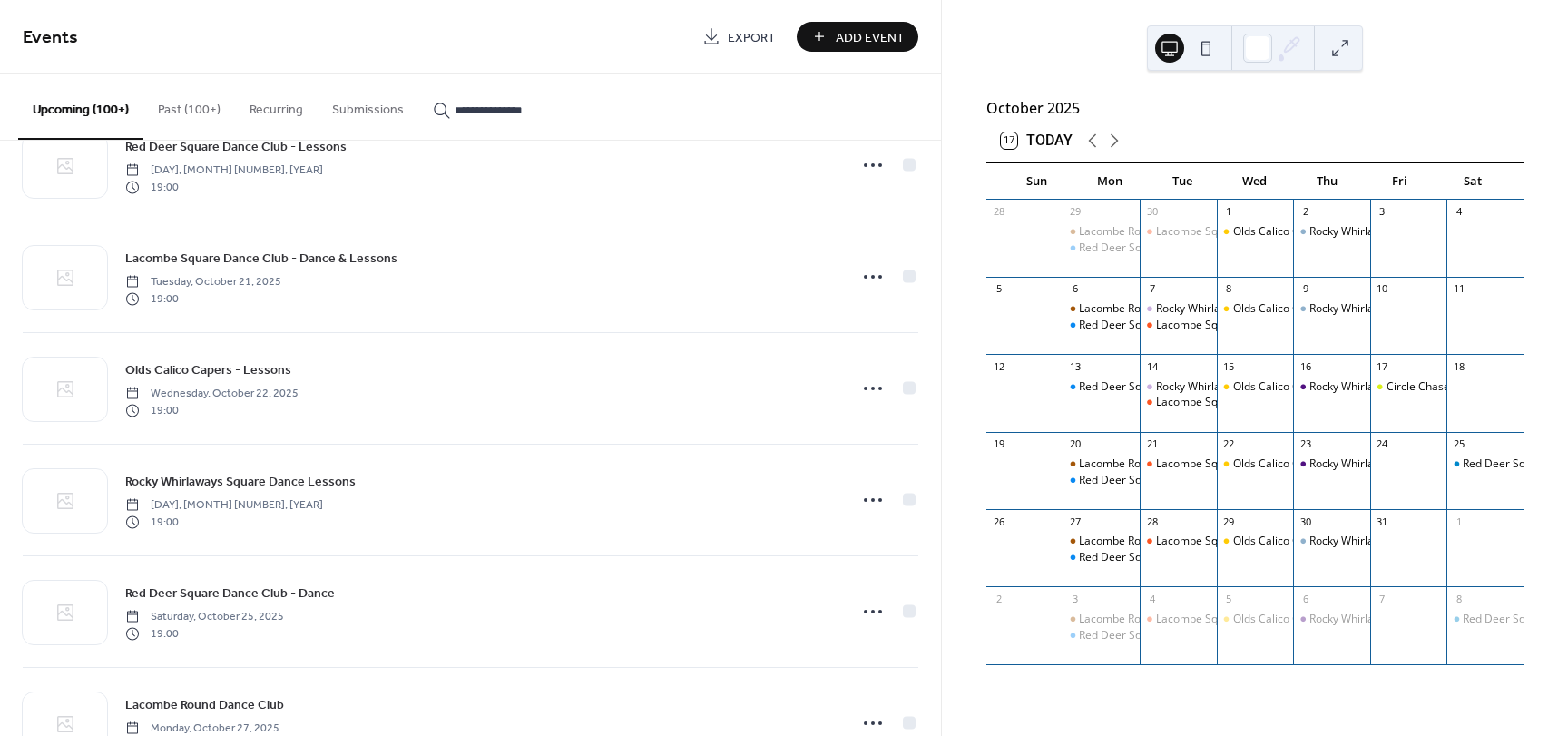 scroll, scrollTop: 6792, scrollLeft: 0, axis: vertical 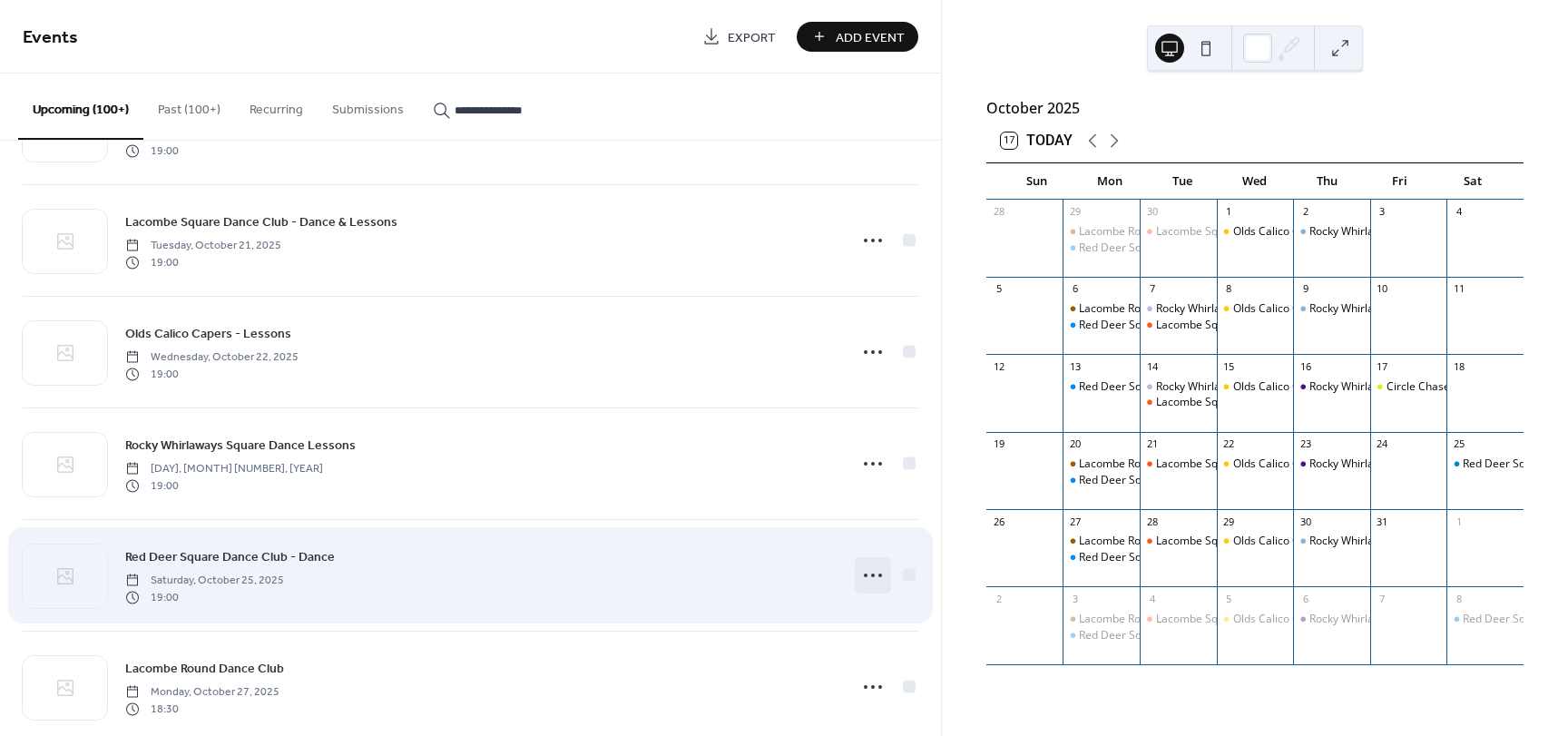 click 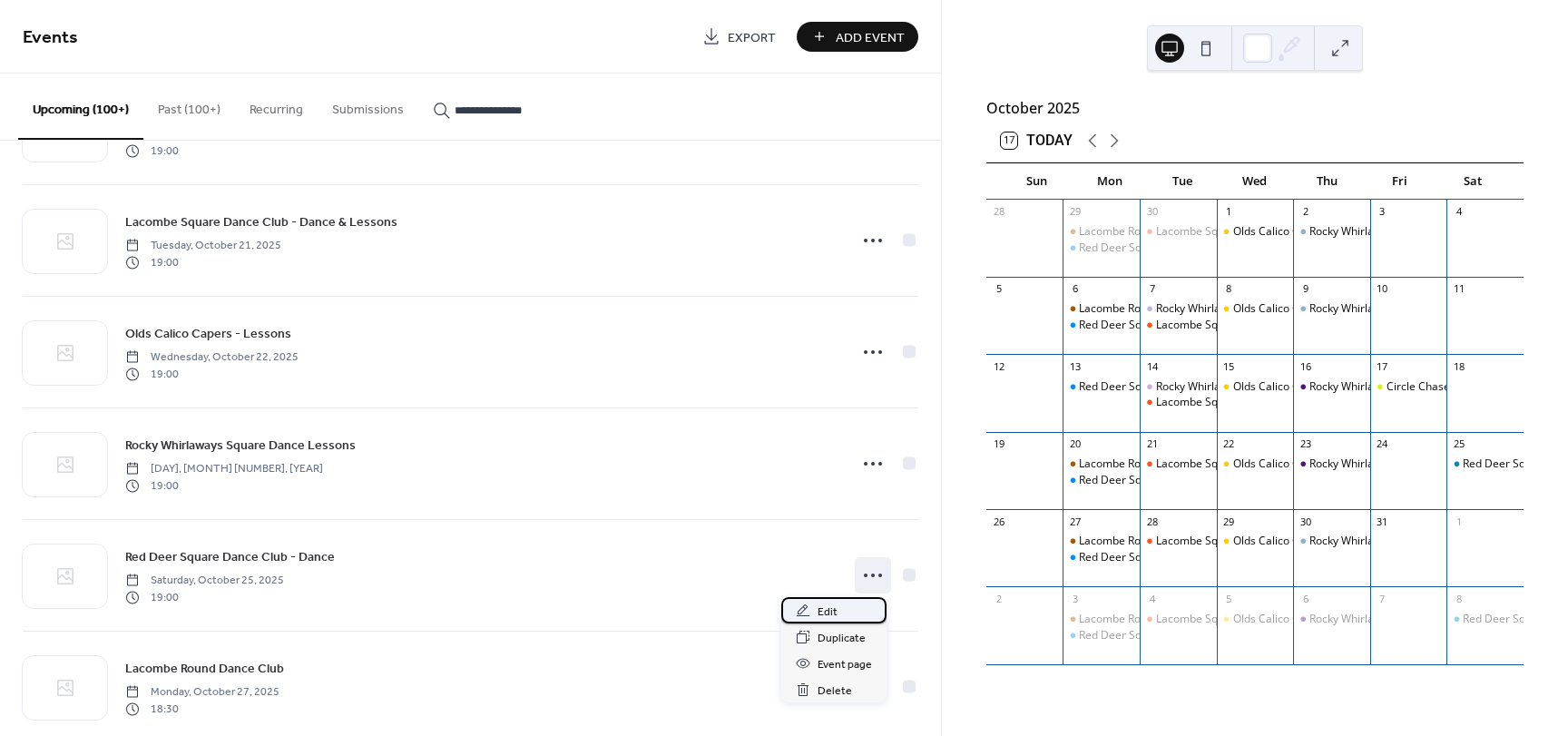 click on "Edit" at bounding box center [828, 612] 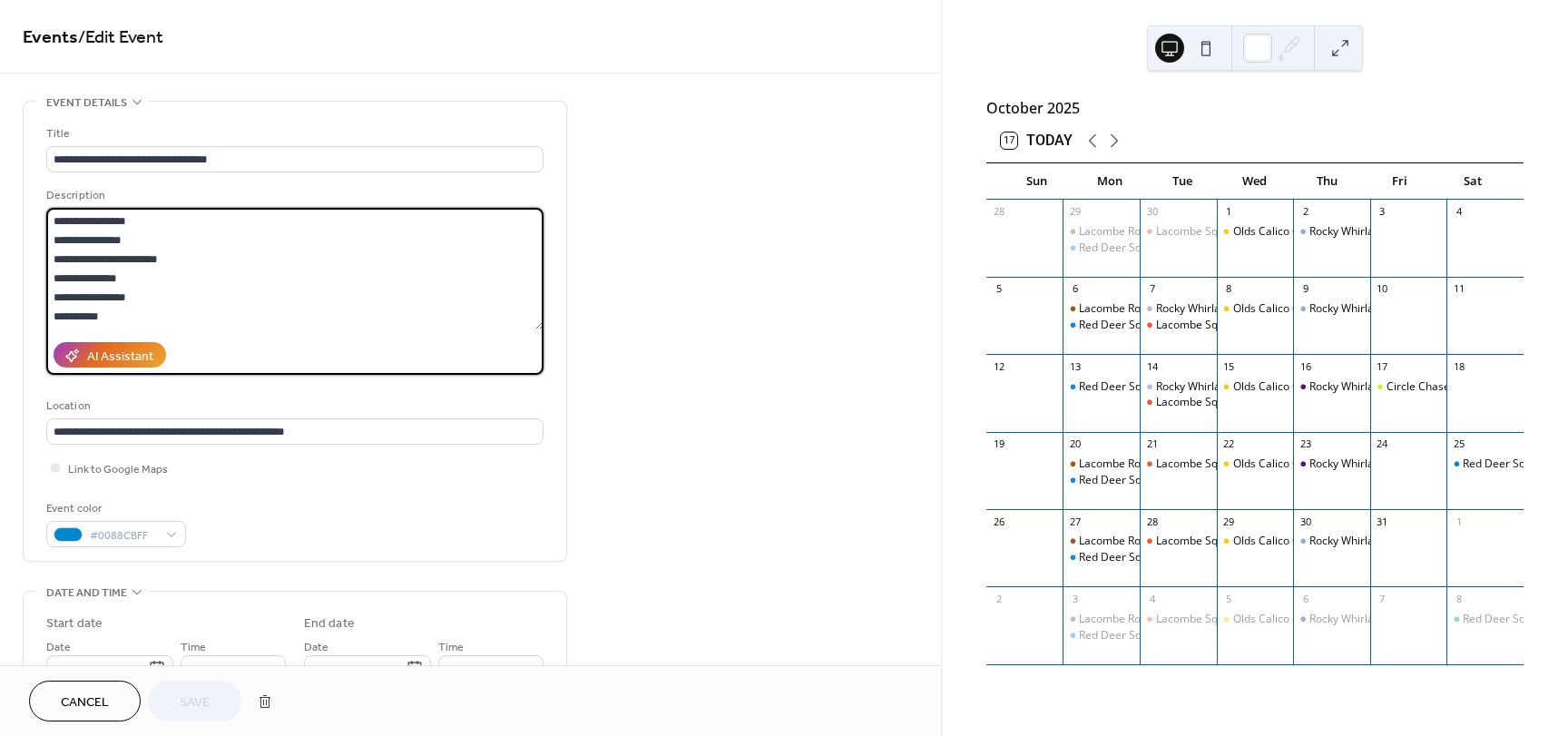 click on "**********" at bounding box center (295, 269) 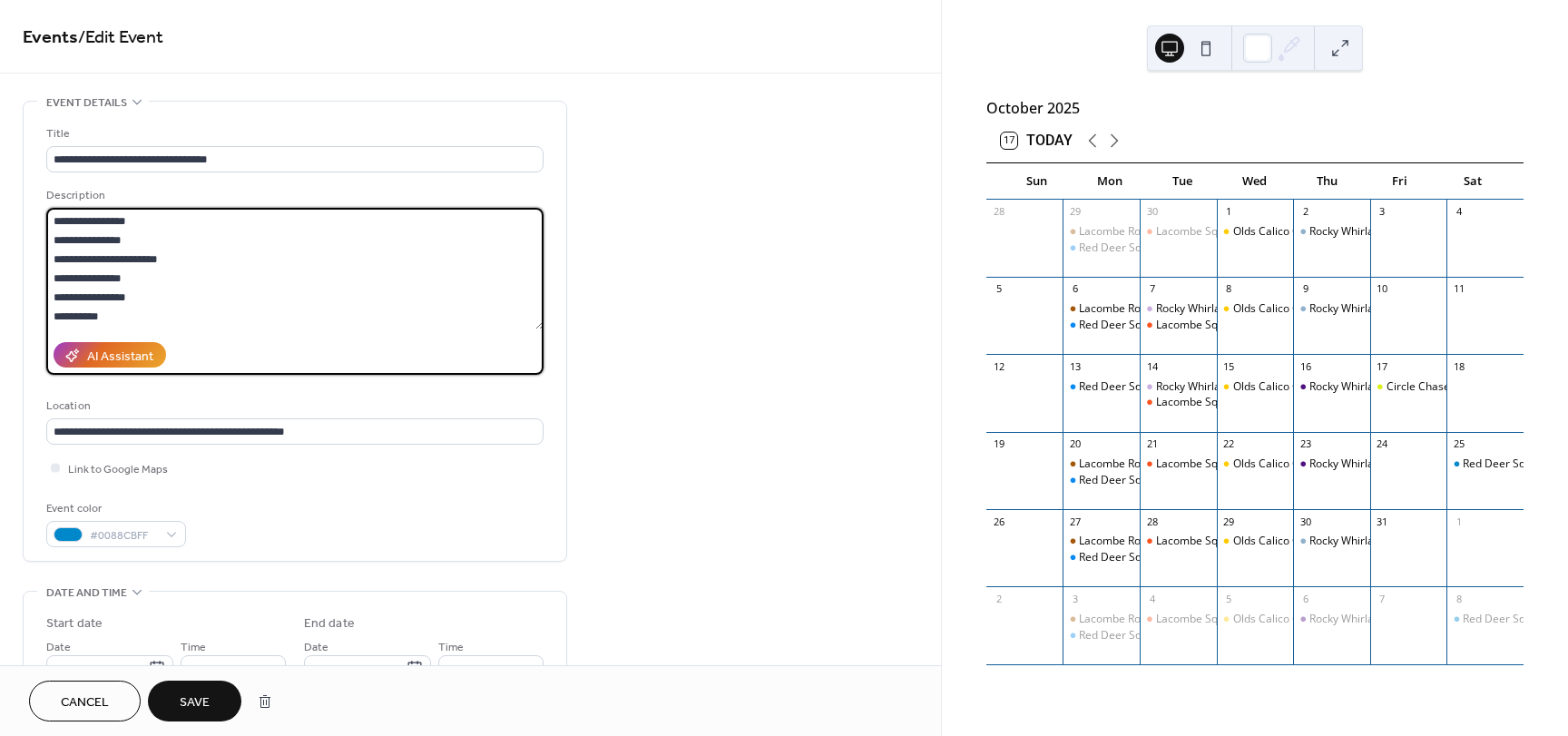 type on "**********" 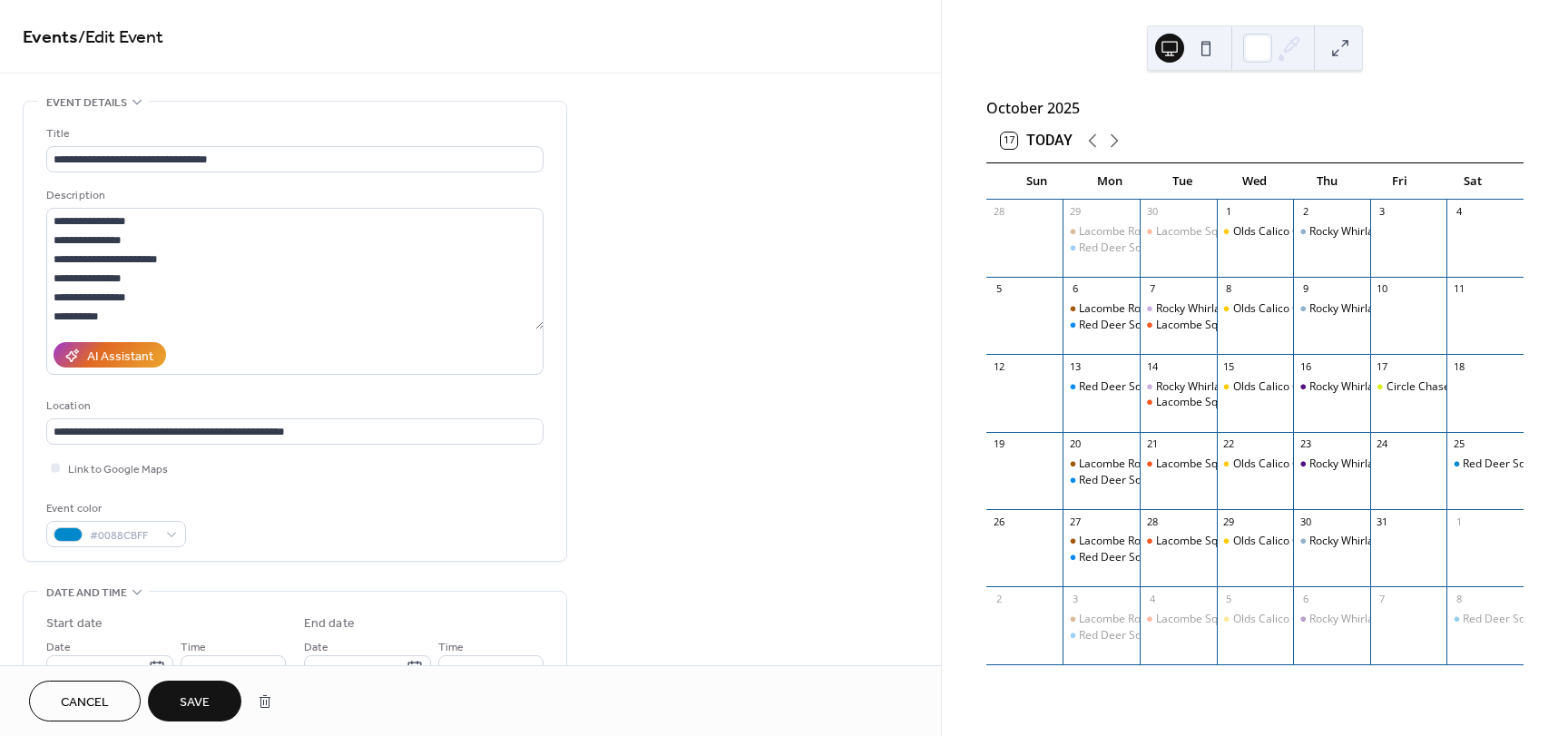 click on "Save" at bounding box center [194, 702] 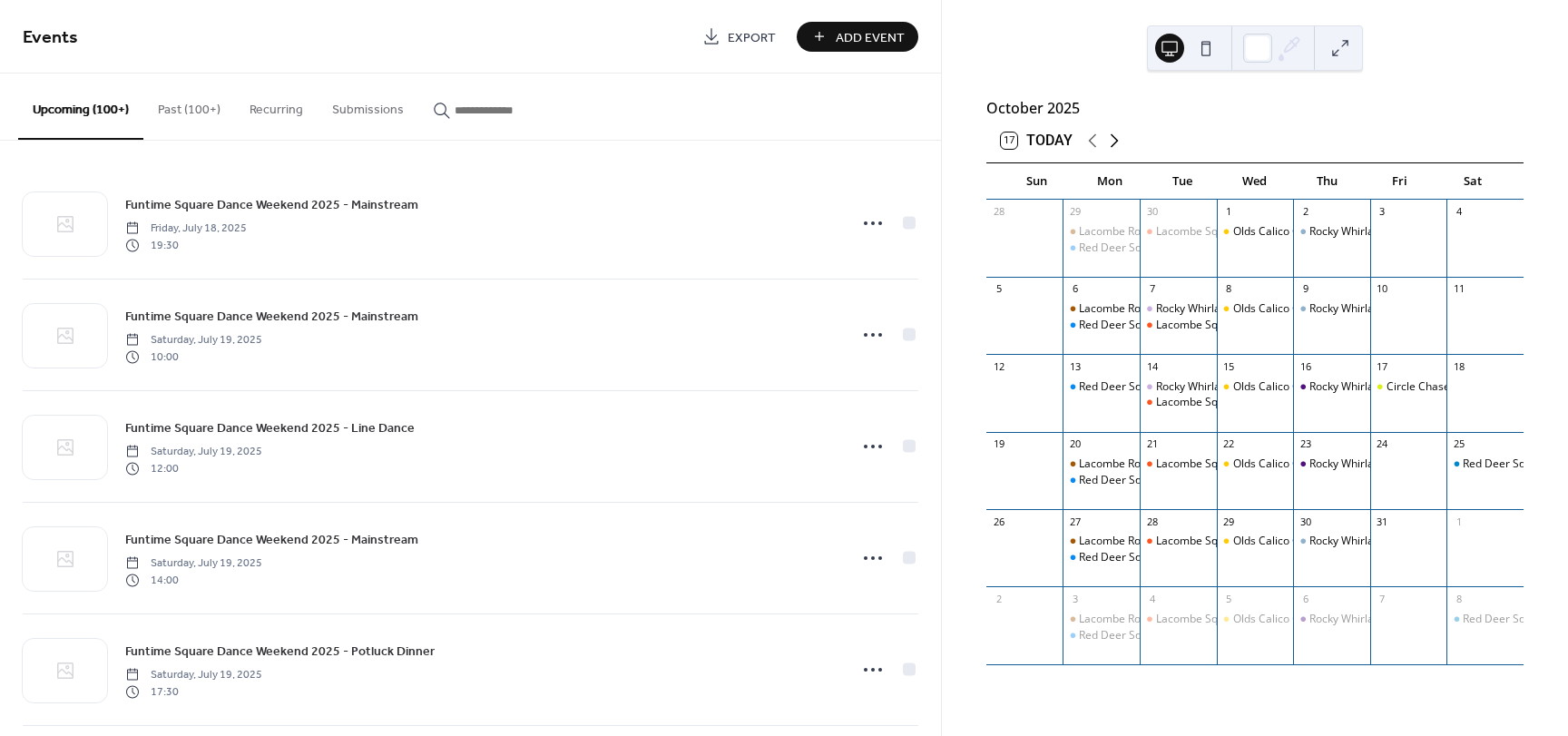 click 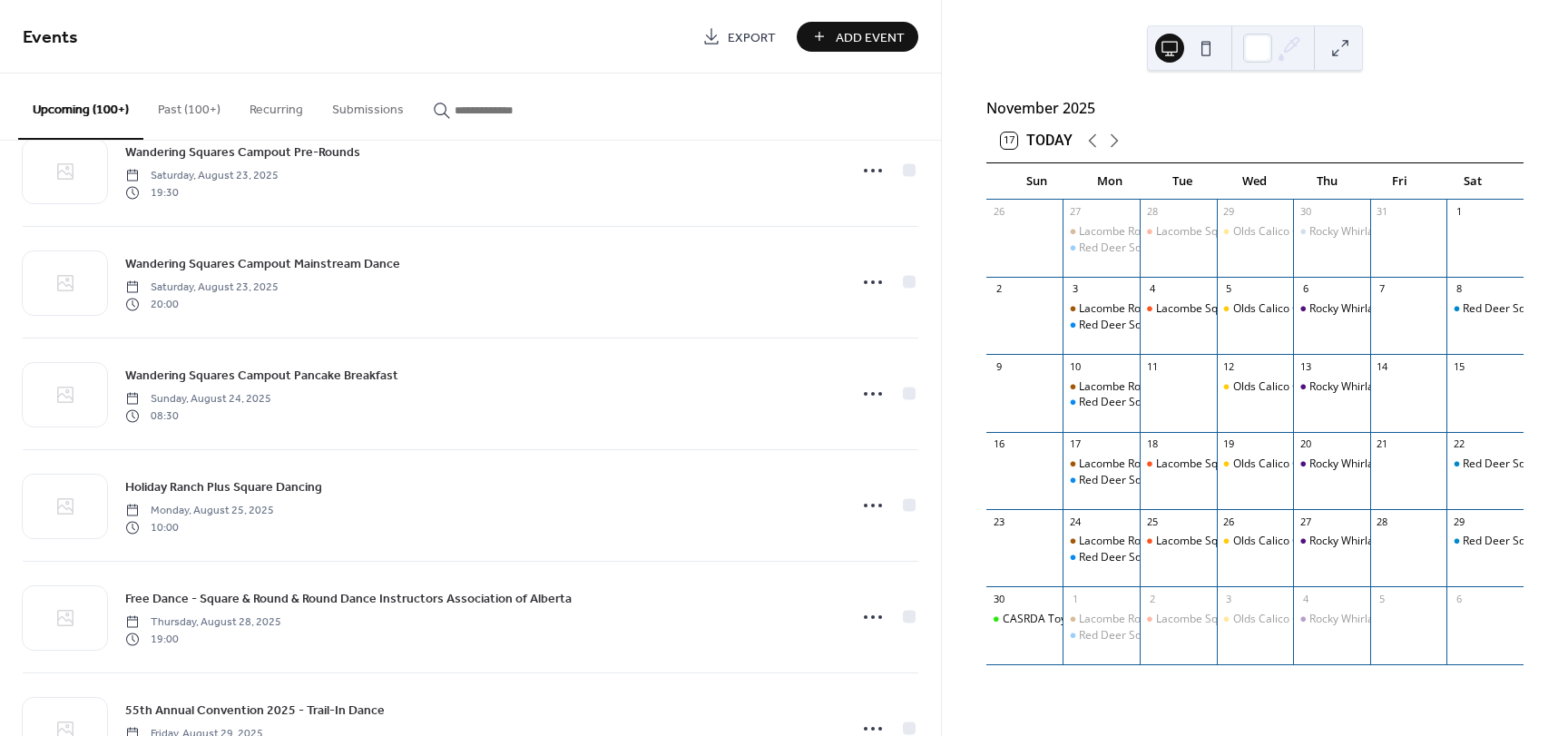 scroll, scrollTop: 2807, scrollLeft: 0, axis: vertical 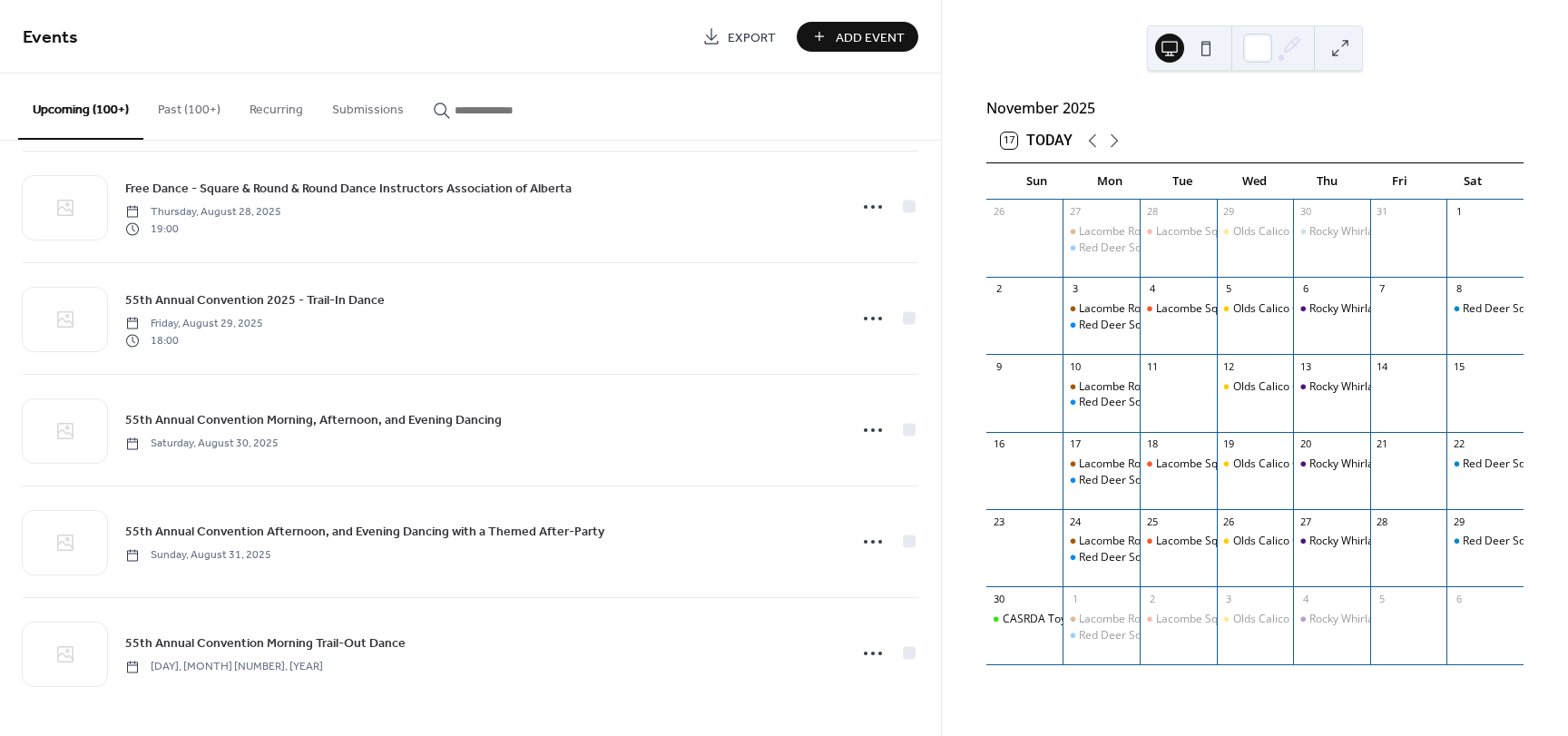 click at bounding box center [509, 110] 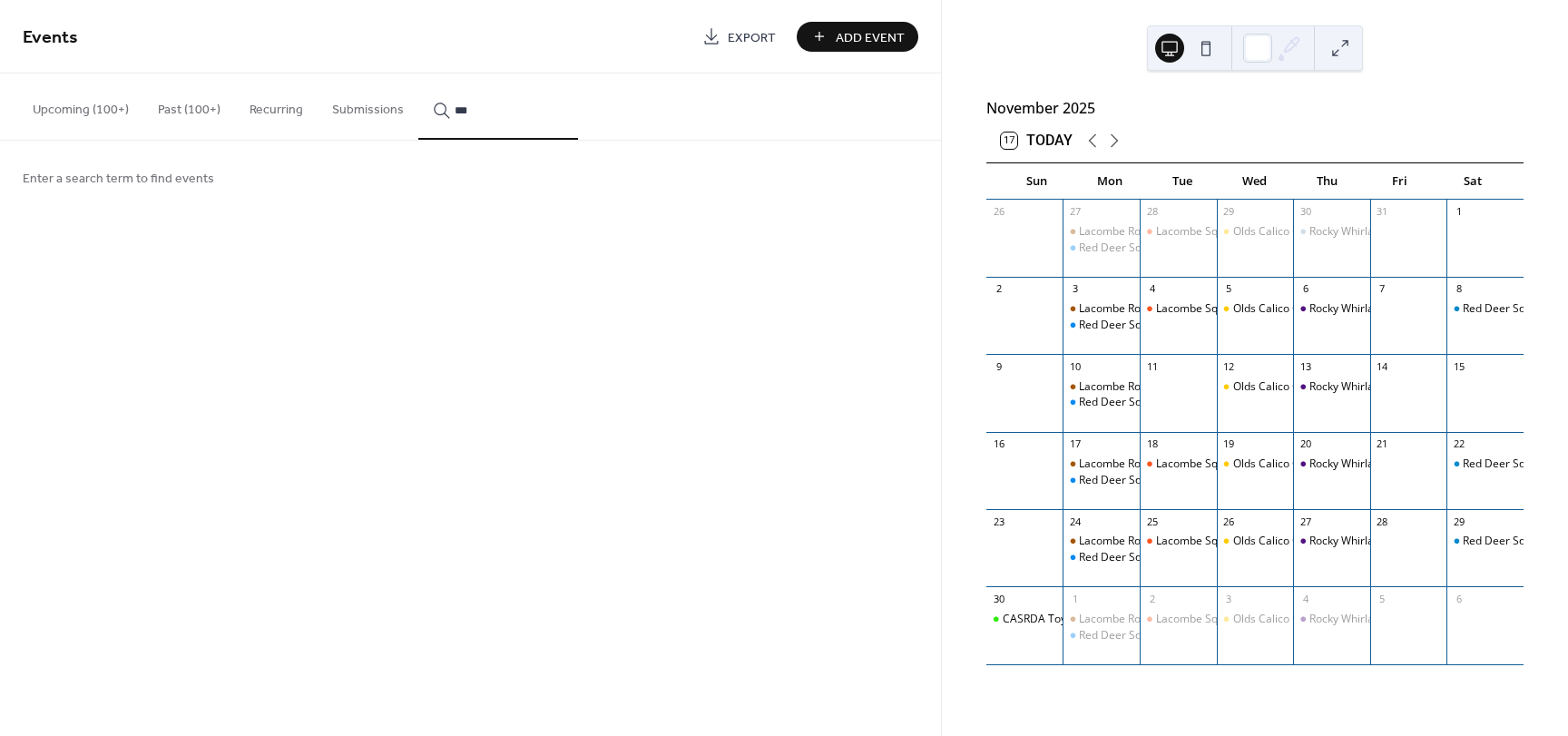 click on "***" at bounding box center [498, 106] 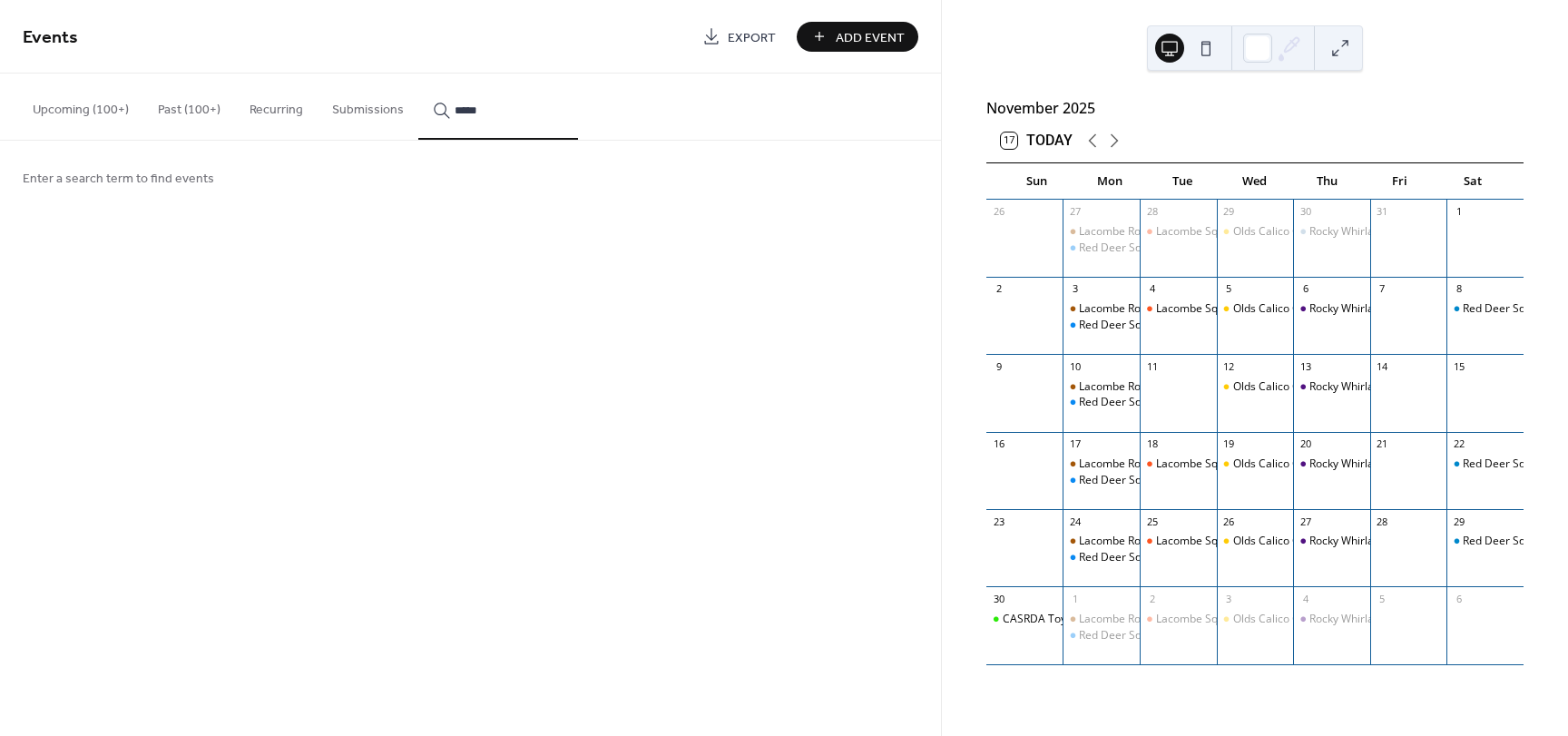 click on "***" at bounding box center (498, 106) 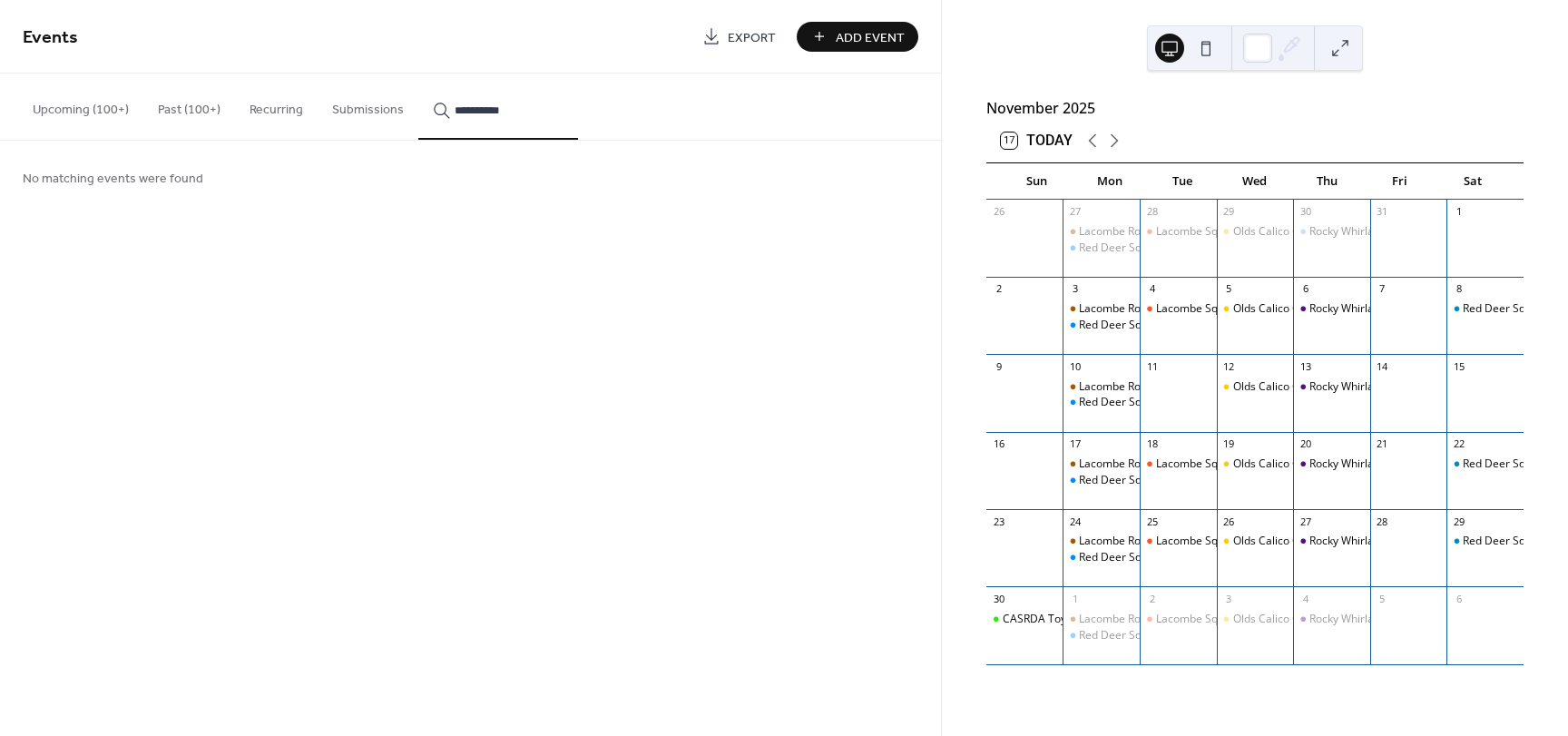 click on "**********" at bounding box center [498, 106] 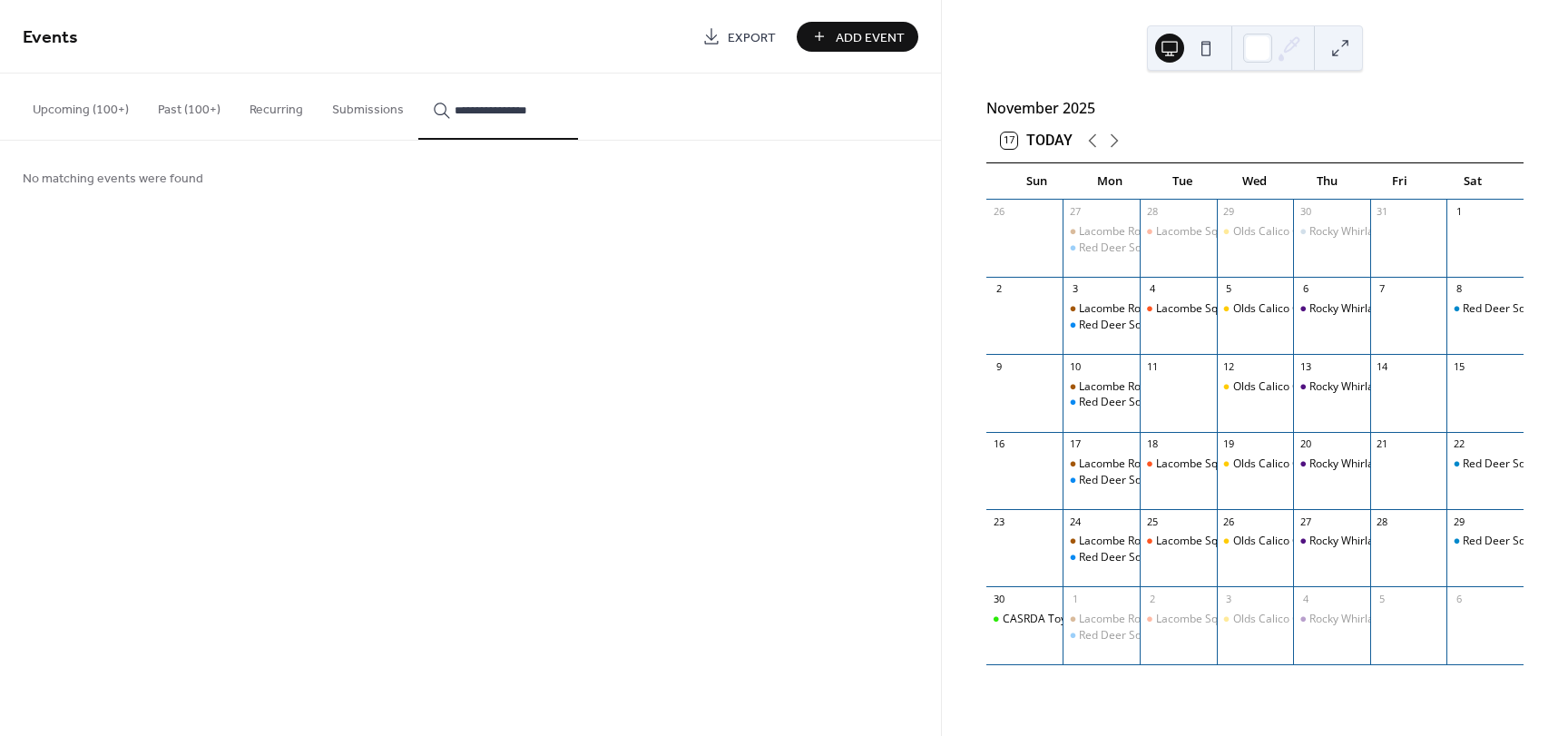 type on "**********" 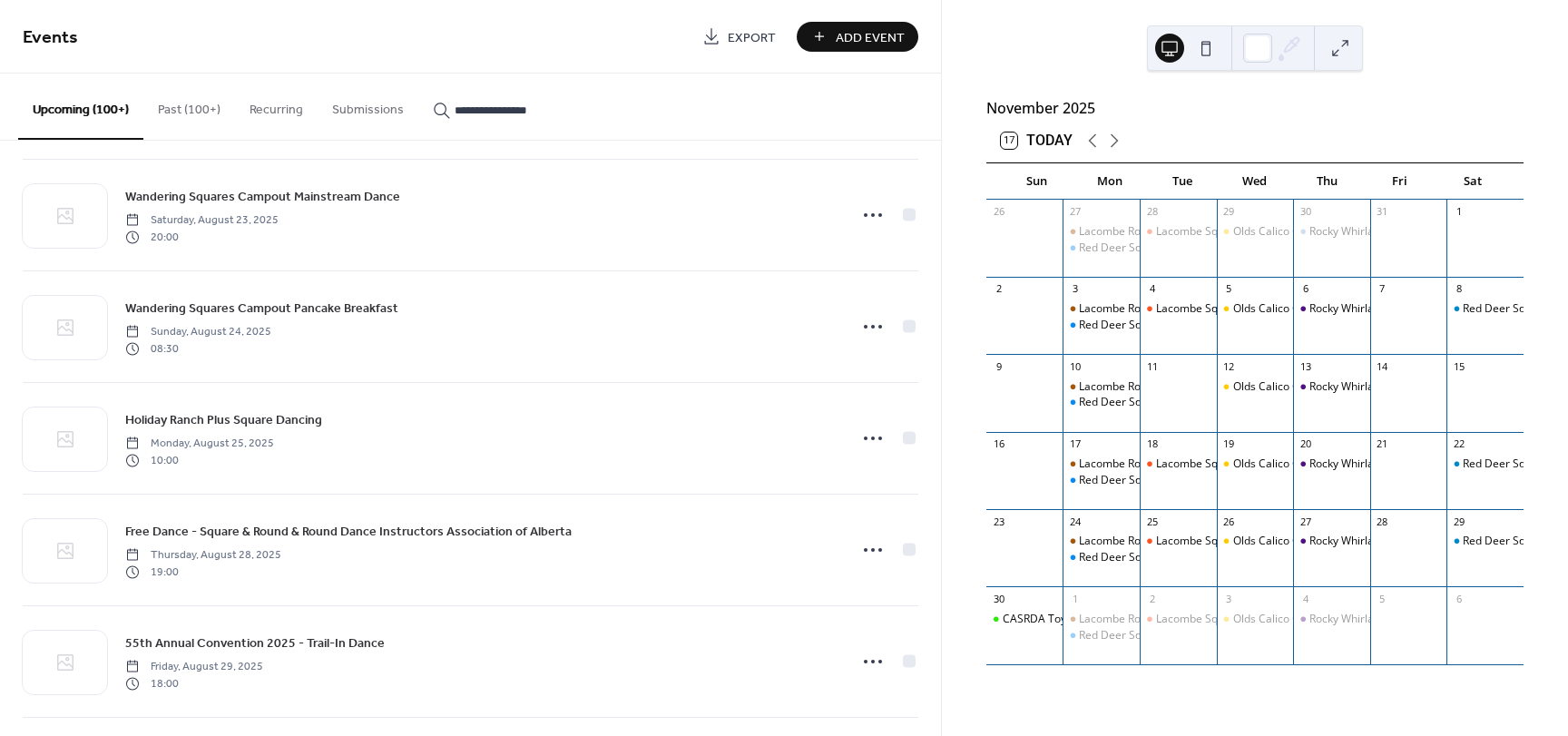scroll, scrollTop: 3896, scrollLeft: 0, axis: vertical 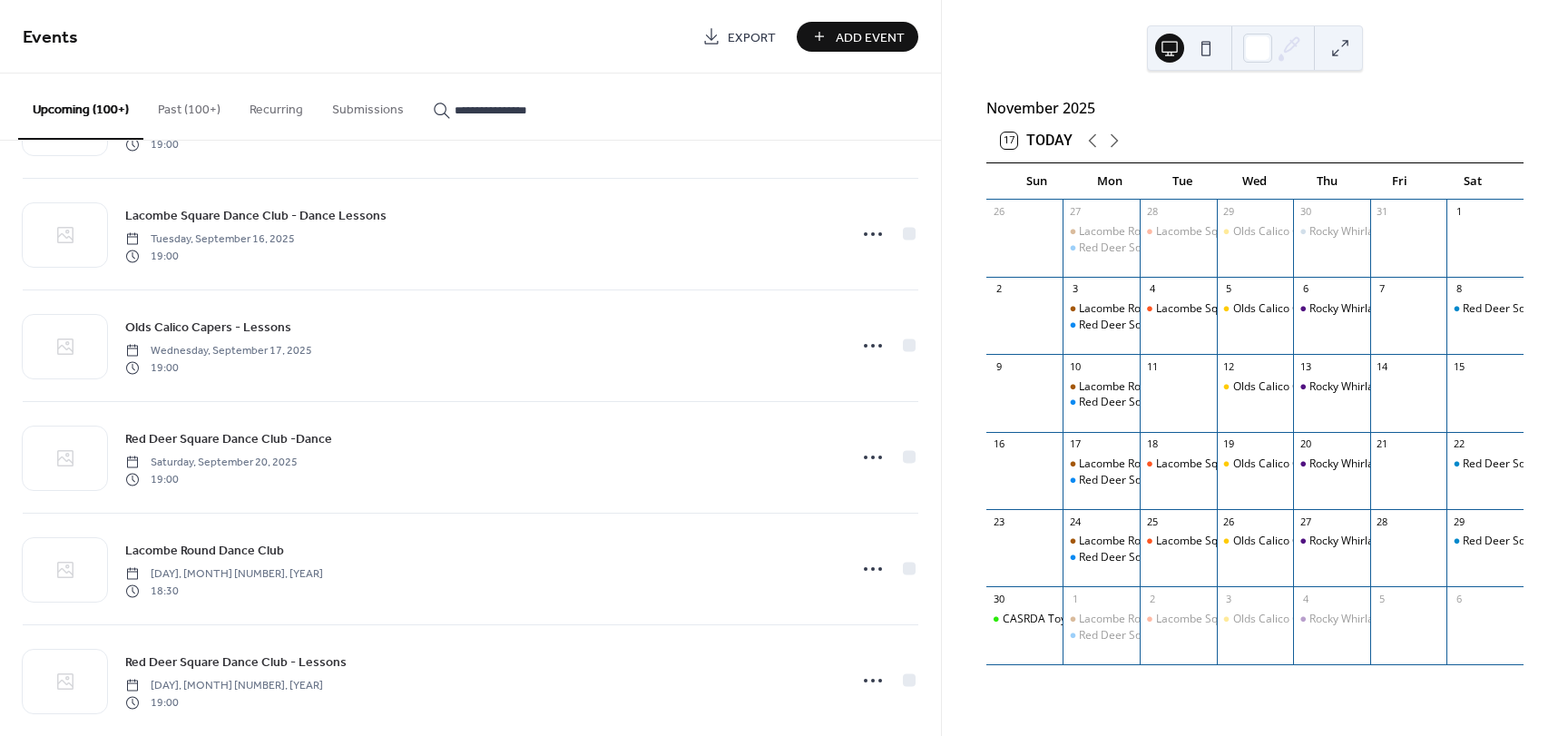 click on "**********" at bounding box center (509, 110) 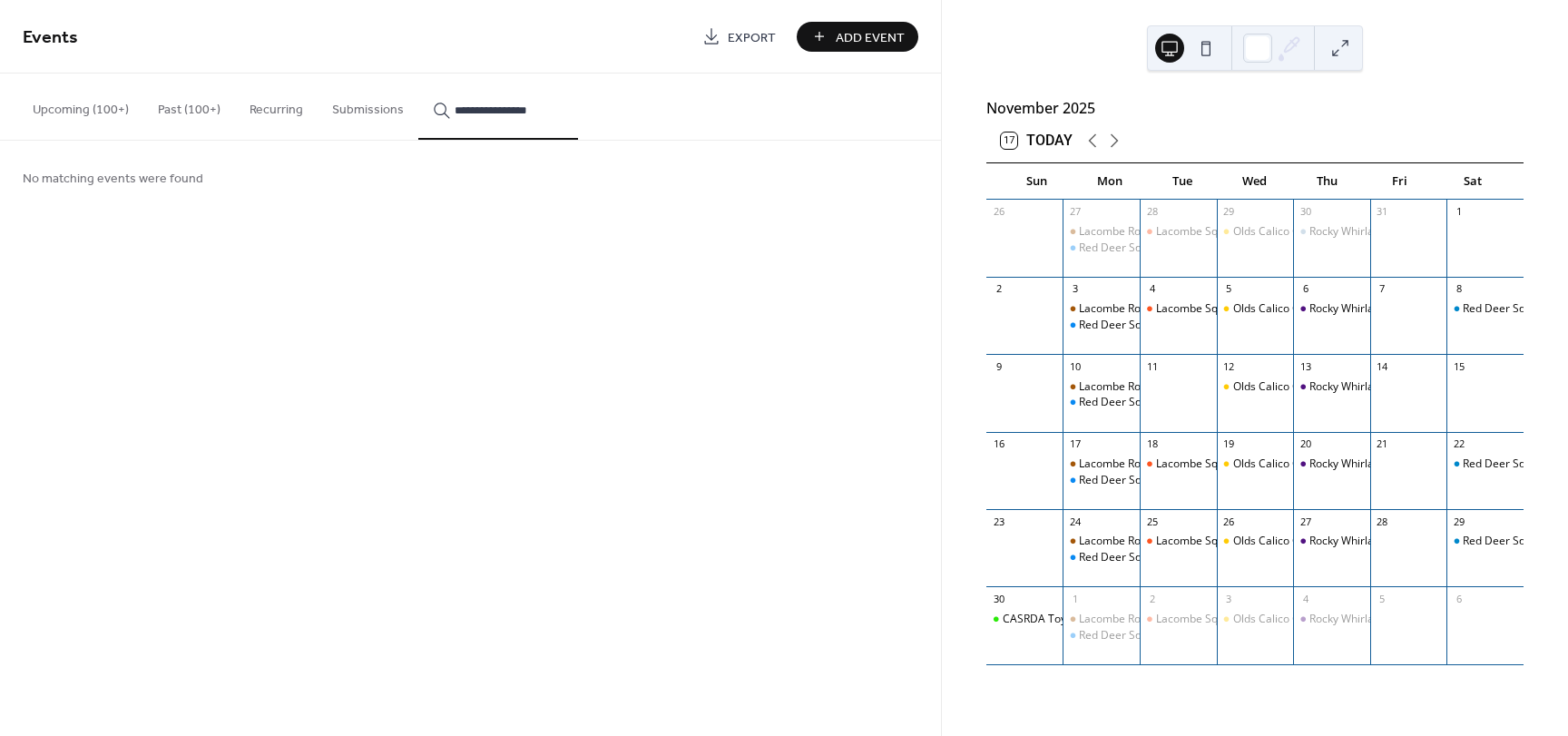 click on "Upcoming (100+)" at bounding box center [81, 105] 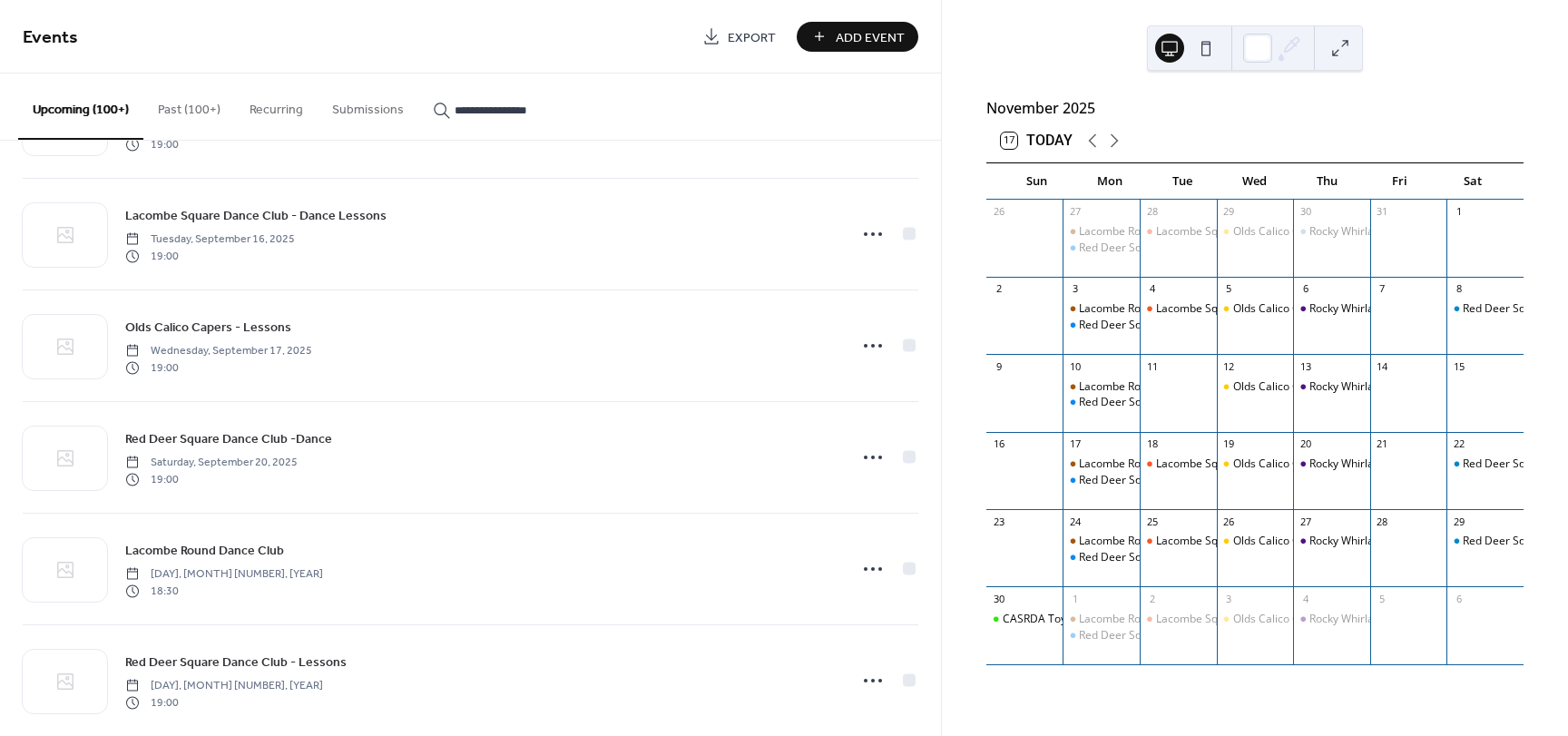 scroll, scrollTop: 3923, scrollLeft: 0, axis: vertical 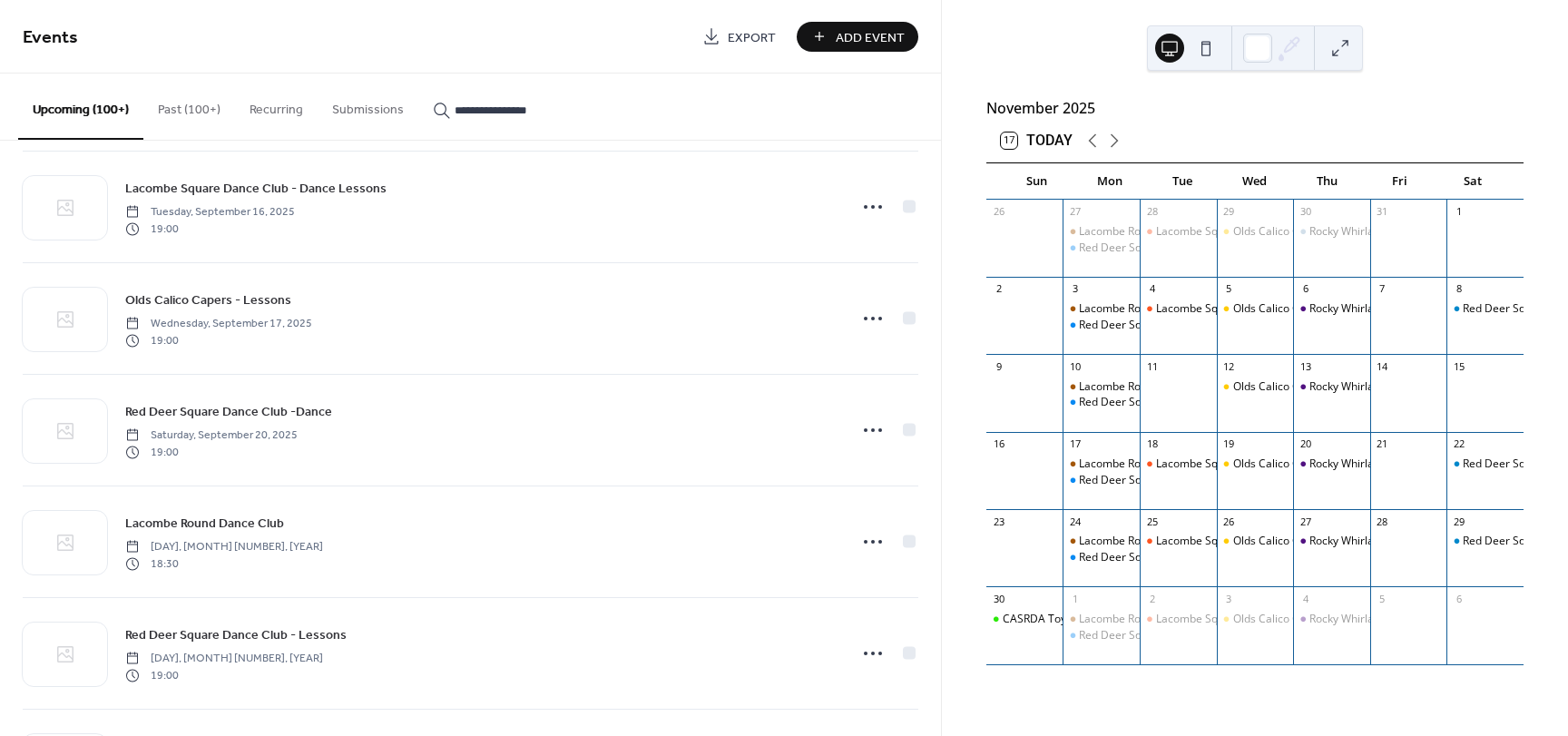 click on "Upcoming (100+)" at bounding box center [81, 106] 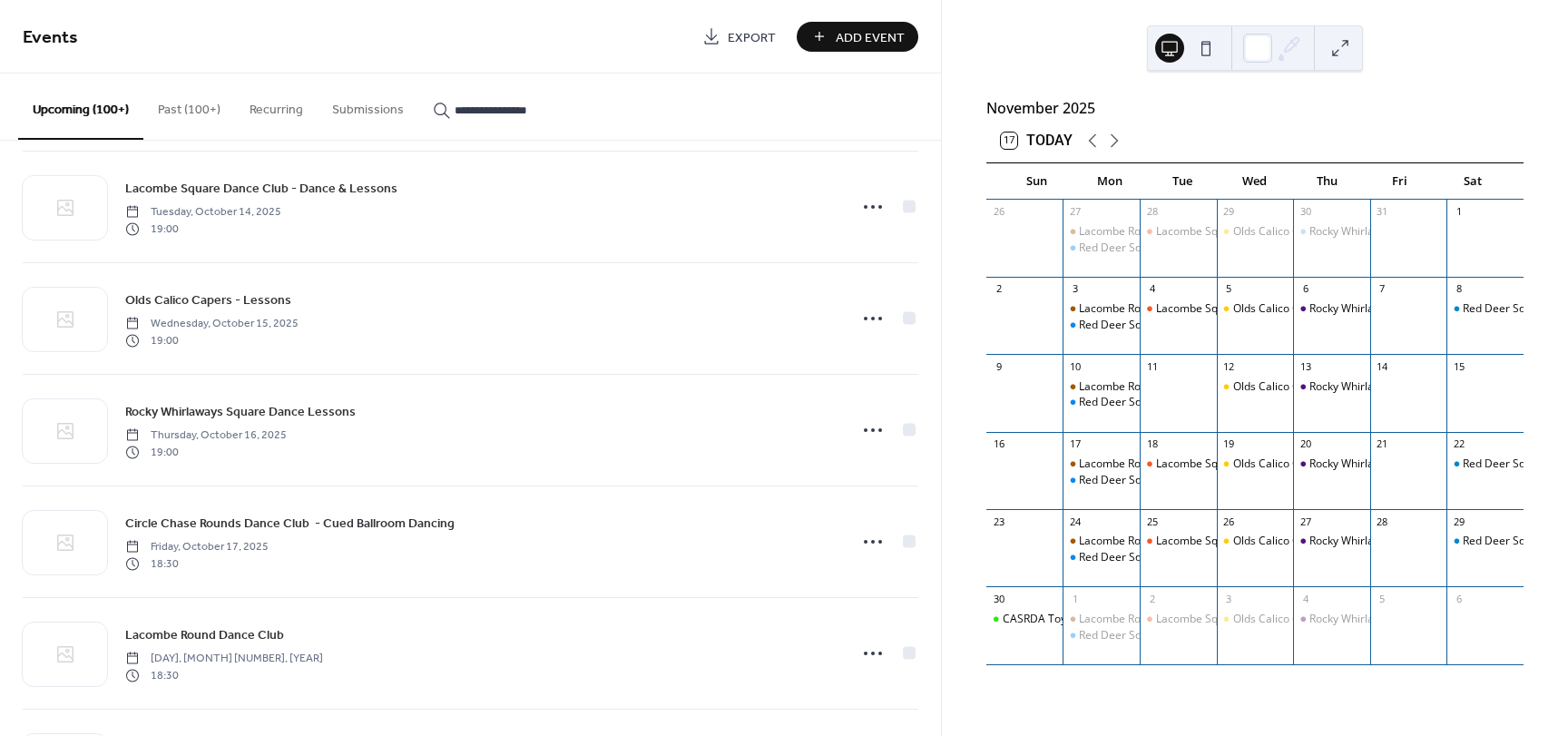 scroll, scrollTop: 6348, scrollLeft: 0, axis: vertical 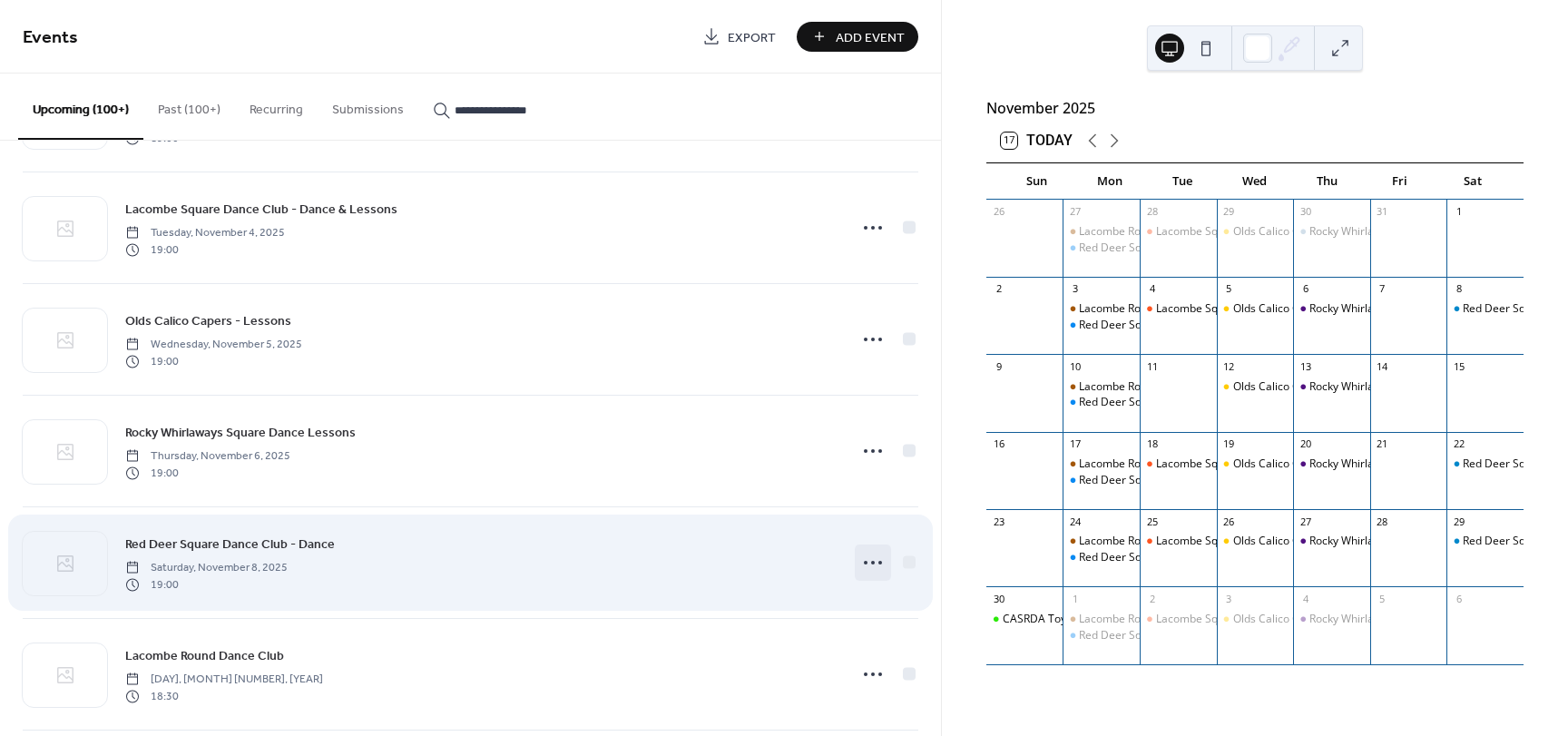 click 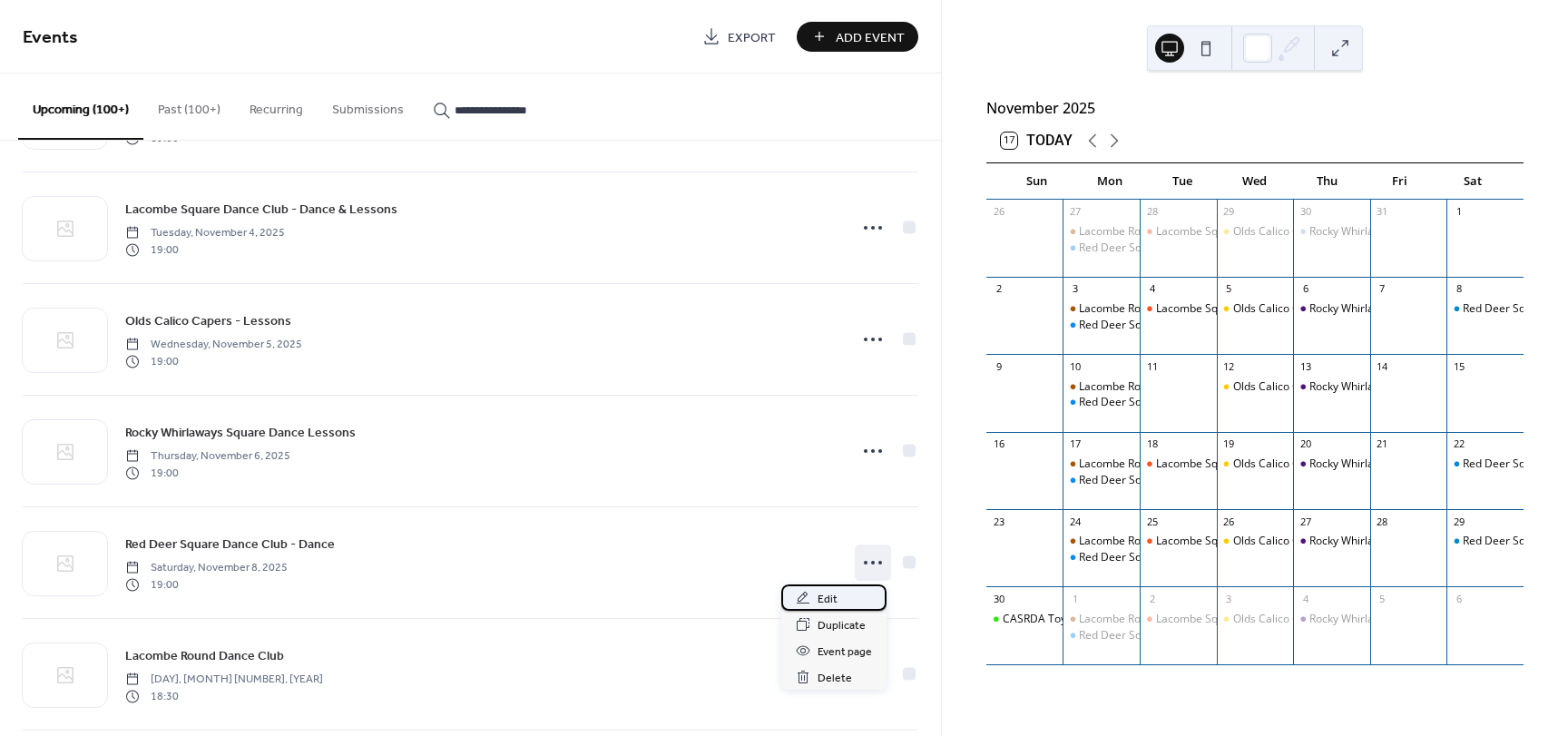 click on "Edit" at bounding box center [834, 597] 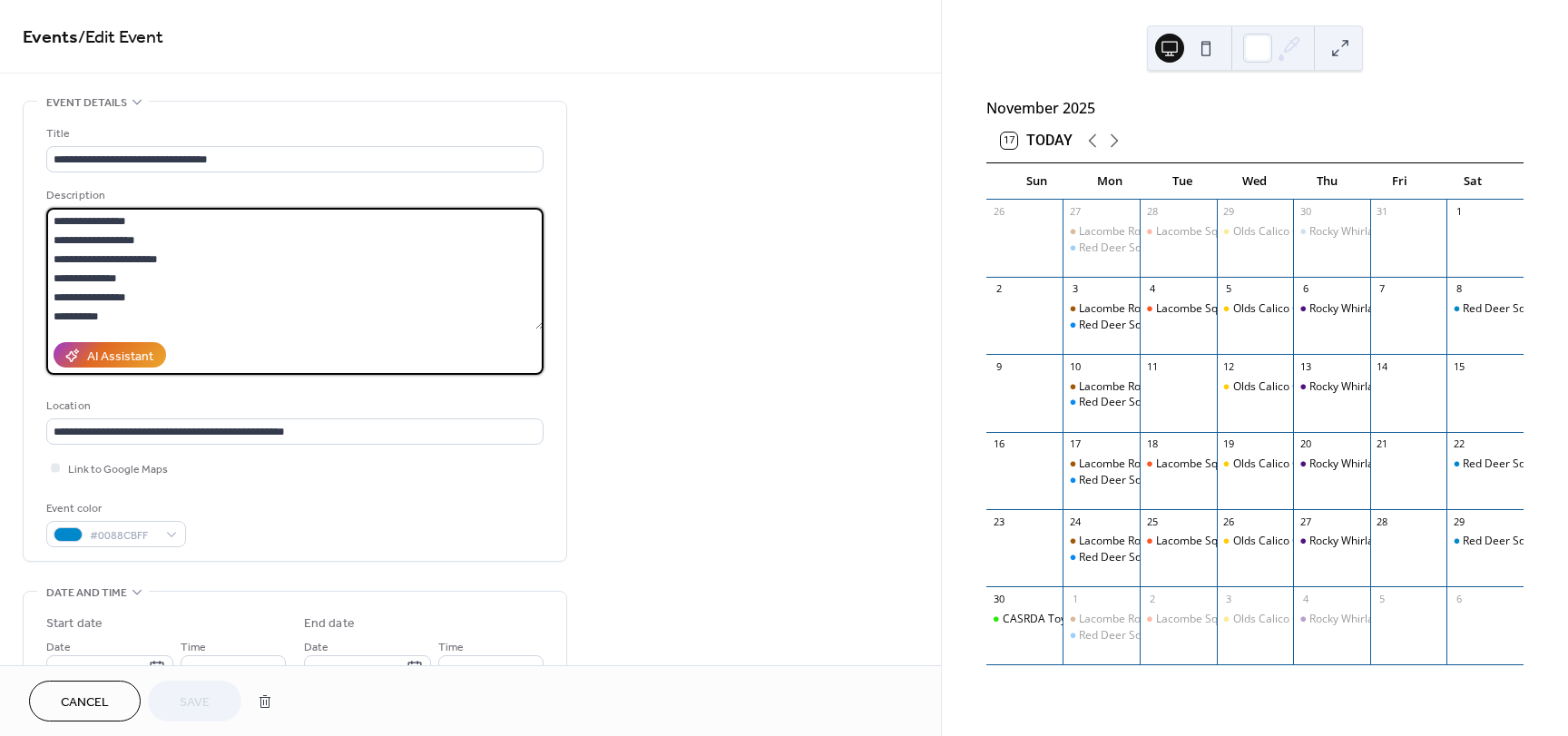 click on "**********" at bounding box center (295, 269) 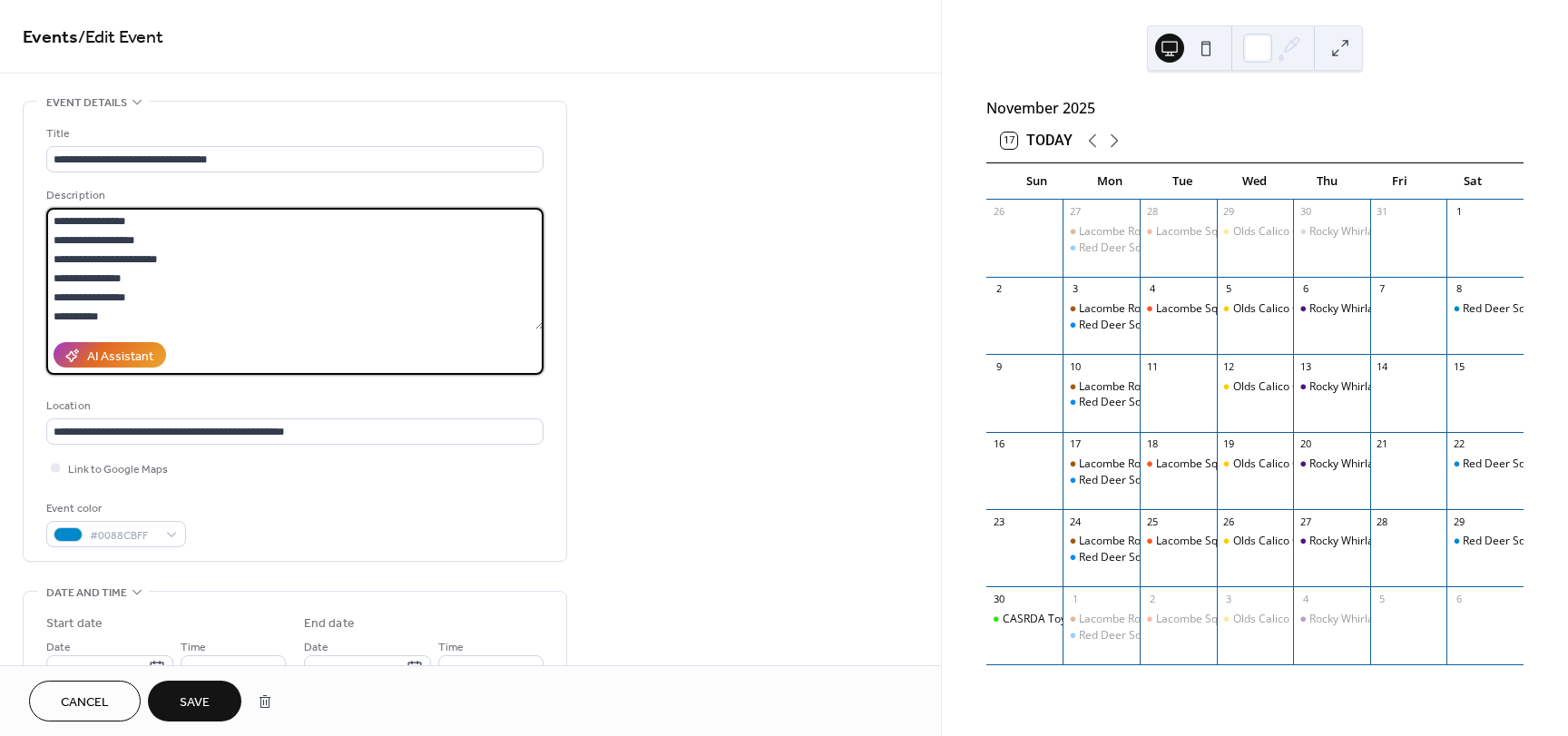type on "**********" 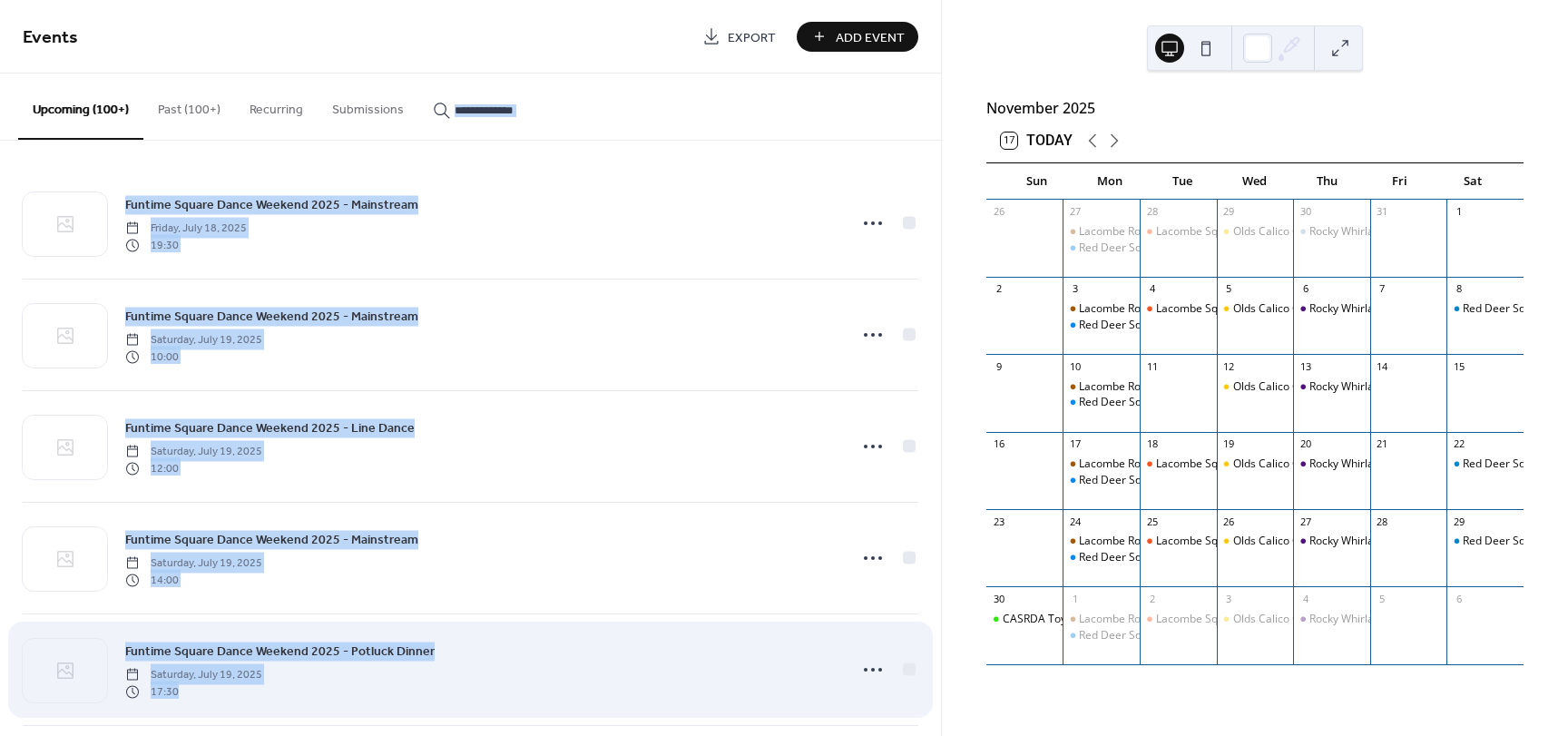 drag, startPoint x: 940, startPoint y: 140, endPoint x: 885, endPoint y: 702, distance: 564.6849 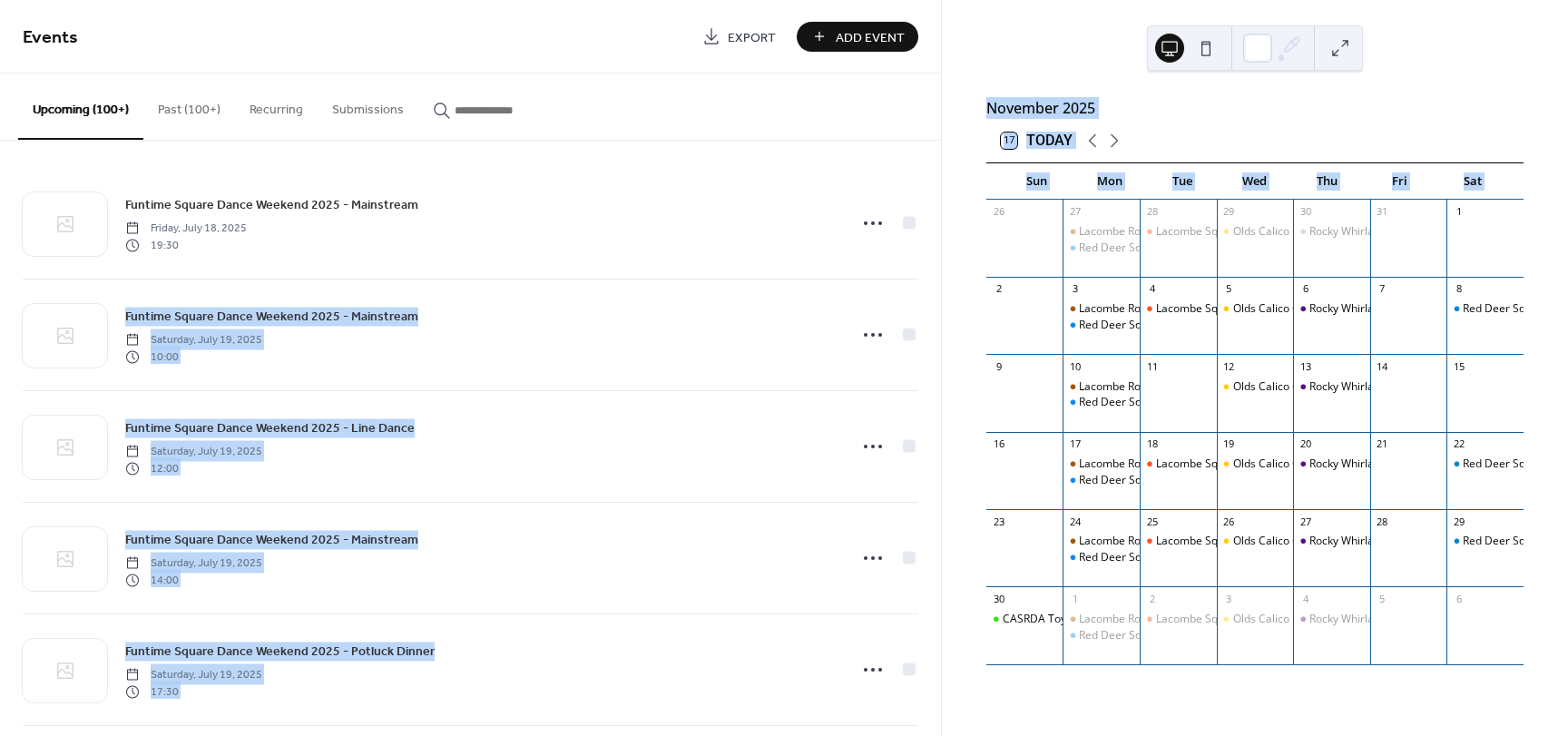 click on "Events Export Add Event Upcoming ([NUMBER]+) Past ([NUMBER]+) Recurring Submissions [CLUB_NAME] Weekend [YEAR] - Mainstream [DAY], [MONTH] [DAY], [YEAR] [TIME] [CLUB_NAME] Weekend [YEAR] - Mainstream [DAY], [MONTH] [DAY], [YEAR] [TIME] [CLUB_NAME] Weekend [YEAR] - Line Dance [DAY], [MONTH] [DAY], [YEAR] [TIME] [CLUB_NAME] Weekend [YEAR] - Mainstream [DAY], [MONTH] [DAY], [YEAR] [TIME] [CLUB_NAME] Weekend [YEAR] - Potluck Dinner [DAY], [MONTH] [DAY], [YEAR] [TIME] [CLUB_NAME] Weekend [YEAR] - Pre-Rounds & Mainstream [DAY], [MONTH] [DAY], [YEAR] [TIME] [CLUB_NAME] Weekend [YEAR] - Free breakfast by [NAME] and [NAME] [DAY], [MONTH] [DAY], [YEAR] [TIME] [CLUB_NAME] Weekend [YEAR] - Open Mic for all Callers in attendance [DAY], [MONTH] [DAY], [YEAR] [TIME] [CLUB_NAME] - Summer Dance [DAY], [MONTH] [DAY], [YEAR] [TIME] [CLUB_NAME] - Summer Dance Cued Ballroom Dancing [DAY], [MONTH] [DAY], [YEAR] [TIME] [CLUB_NAME] Annual Summer Campout [DAY], [MONTH] [DAY], [YEAR] [TIME] [DAY], [MONTH] [DAY], [YEAR] [TIME] [NUMBER]" at bounding box center [784, 368] 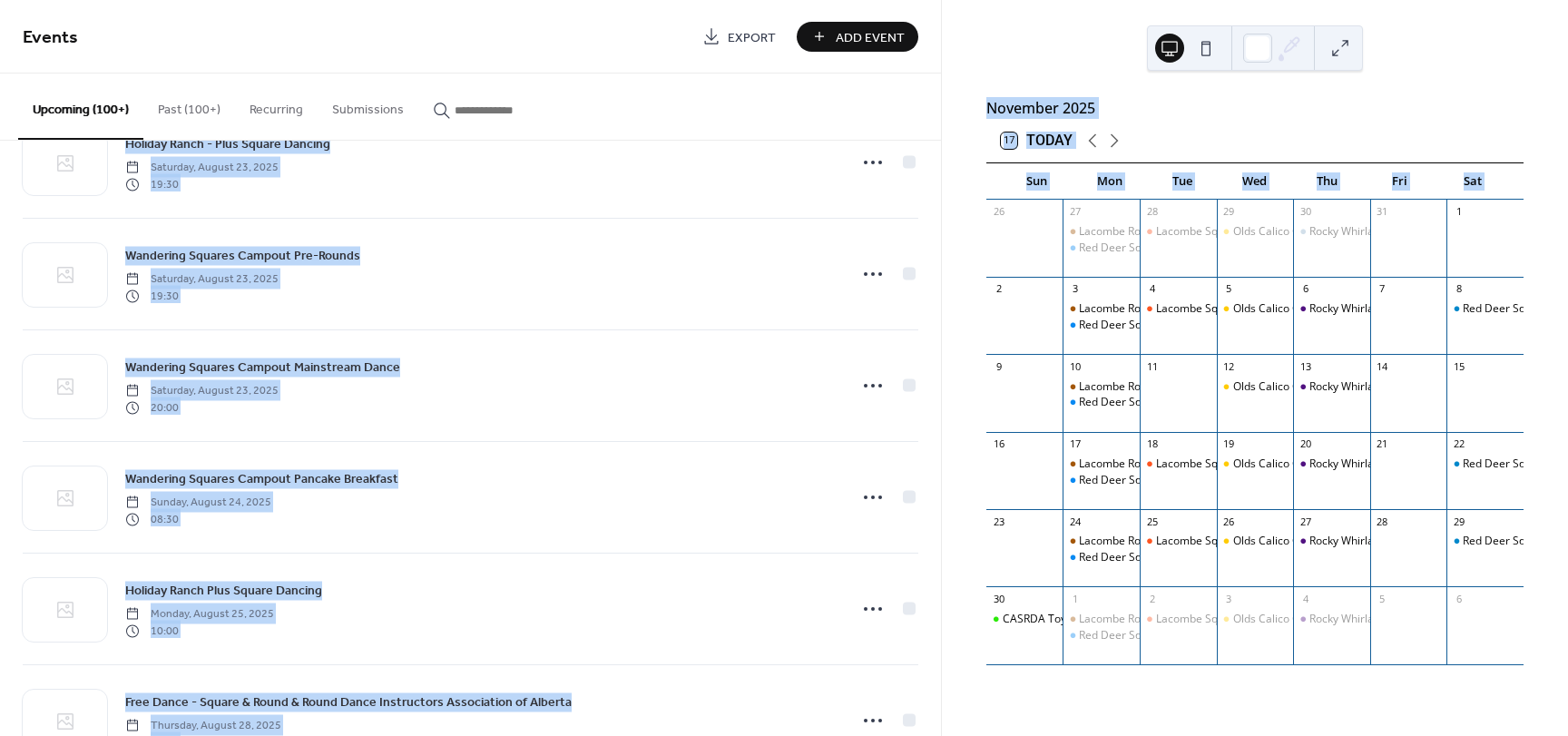 scroll, scrollTop: 2807, scrollLeft: 0, axis: vertical 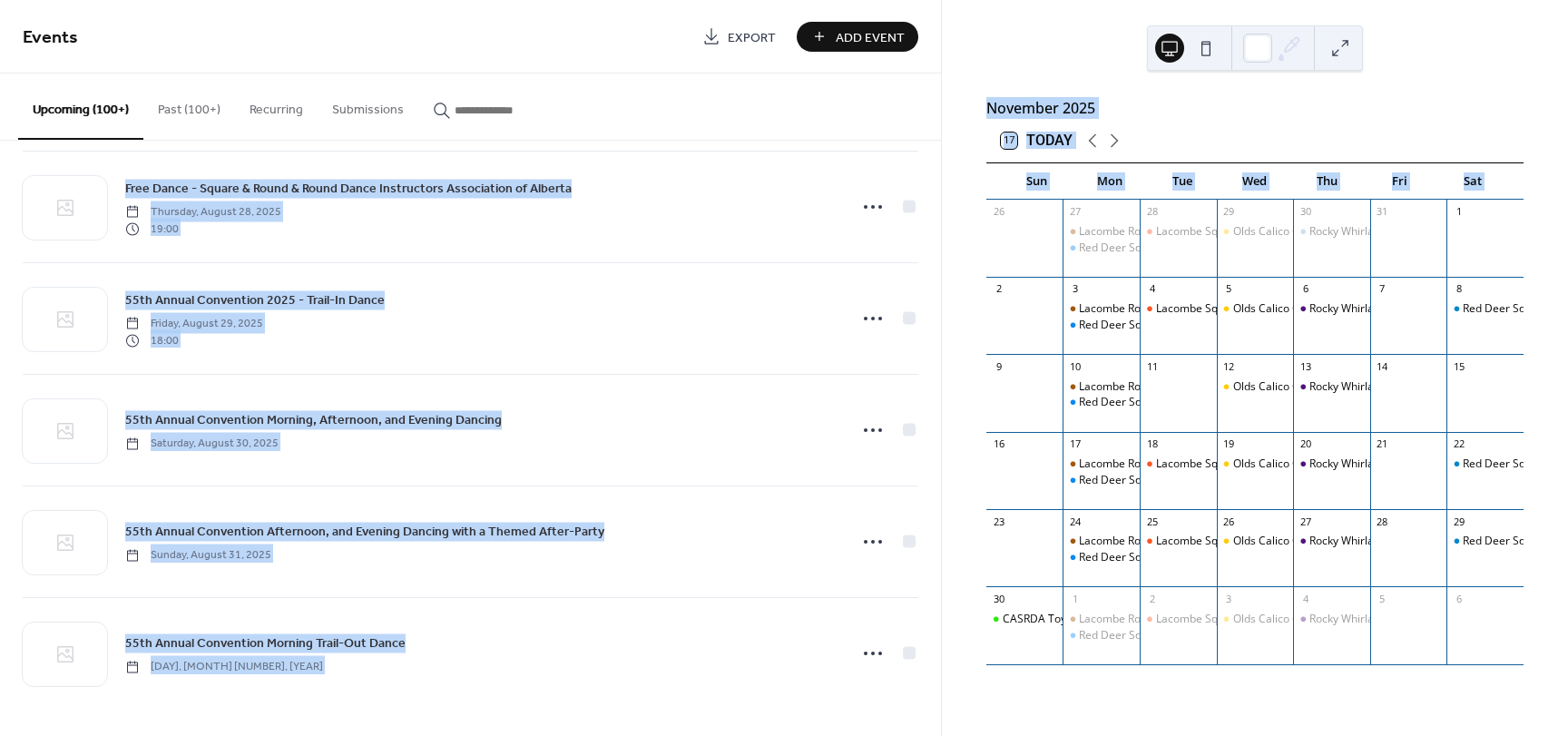 click on "Upcoming (100+)" at bounding box center (81, 106) 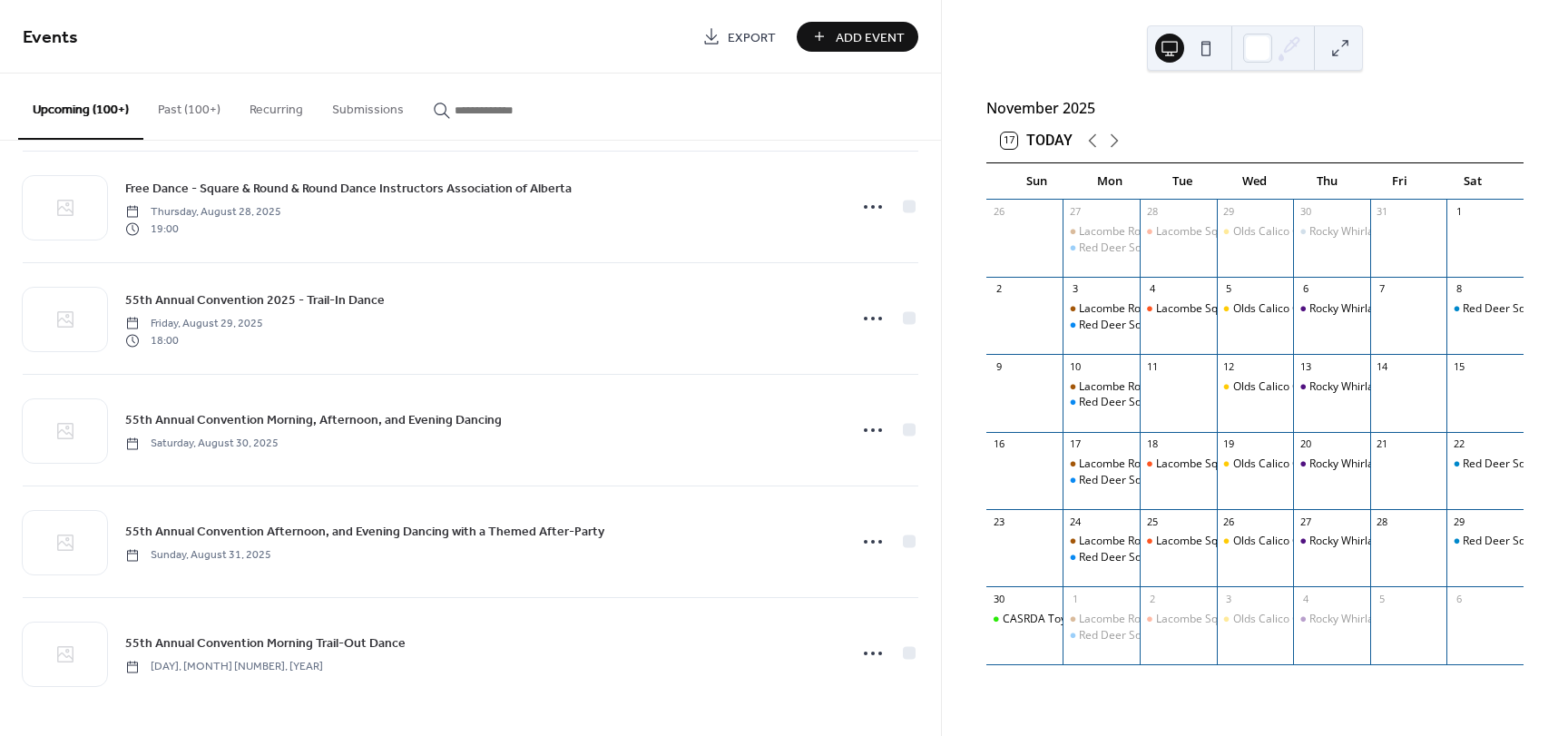 click at bounding box center [509, 110] 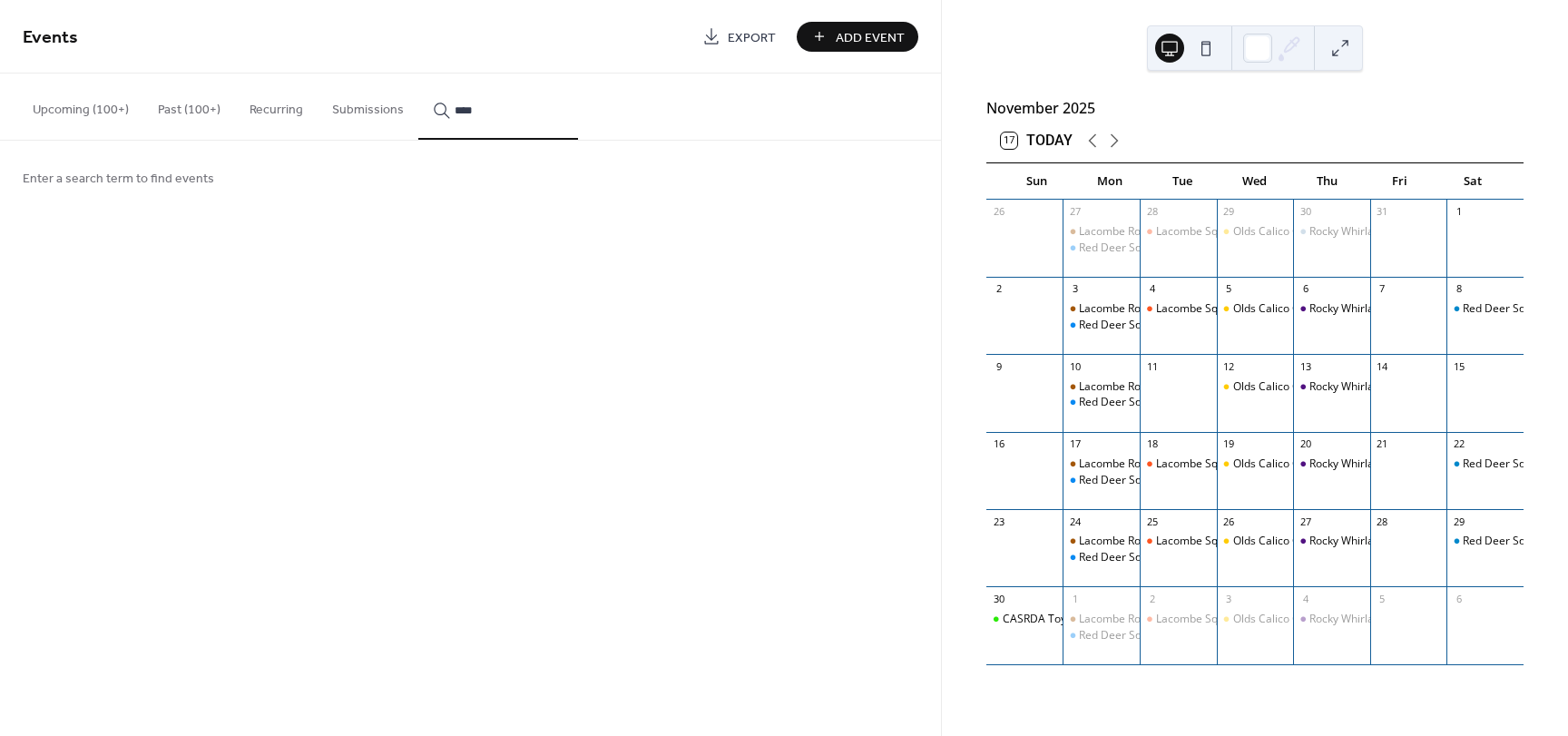 click on "***" at bounding box center [498, 106] 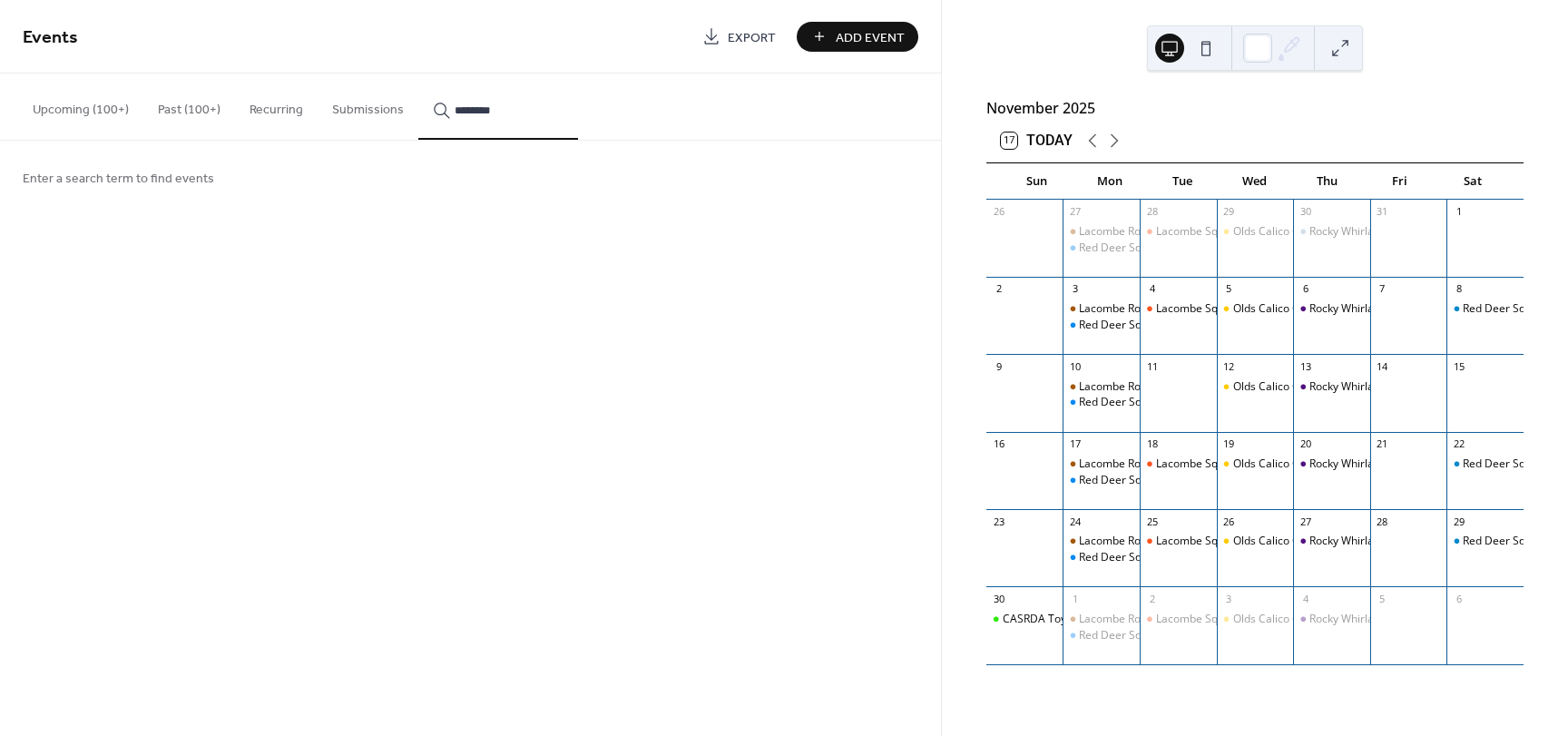 click on "********" at bounding box center (498, 106) 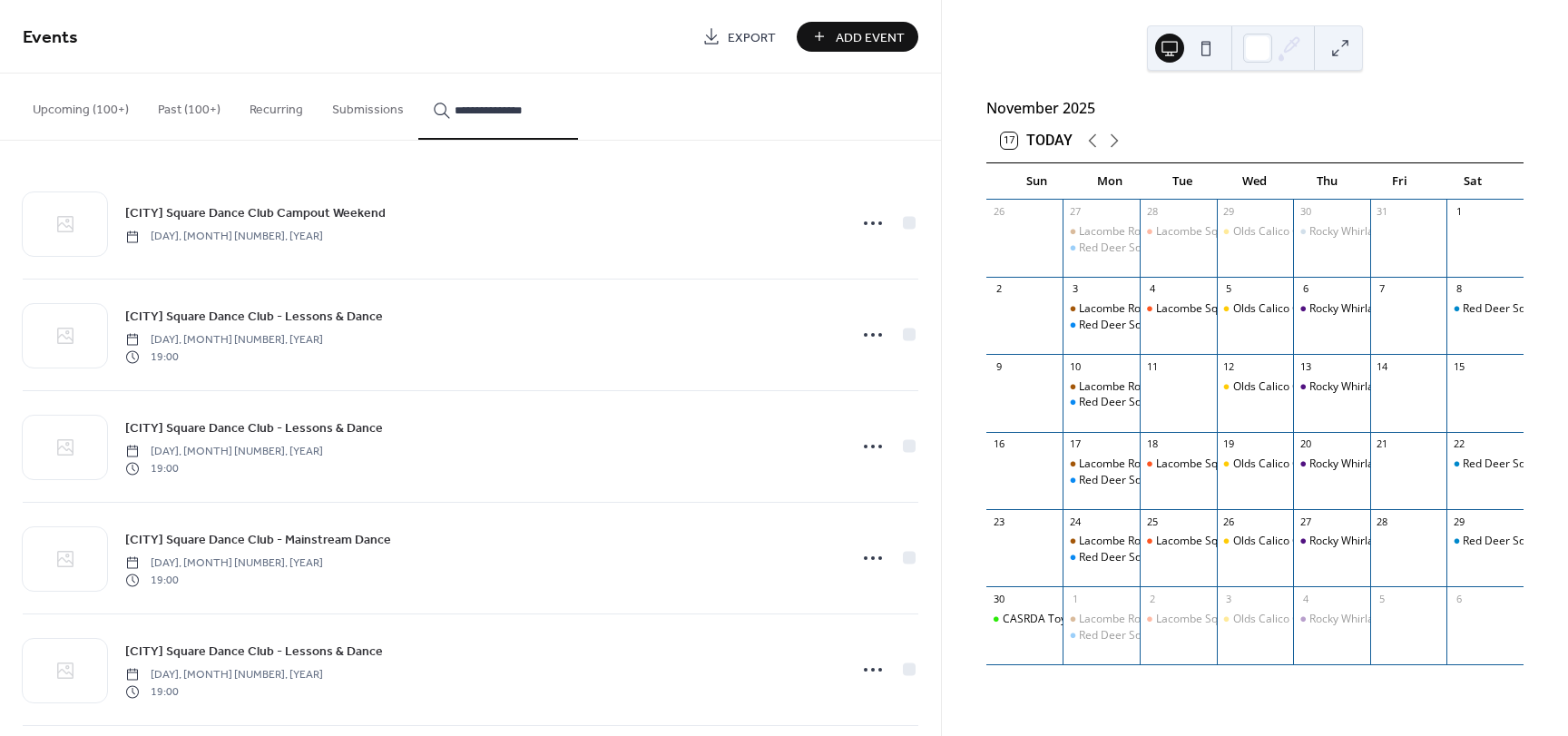 type on "**********" 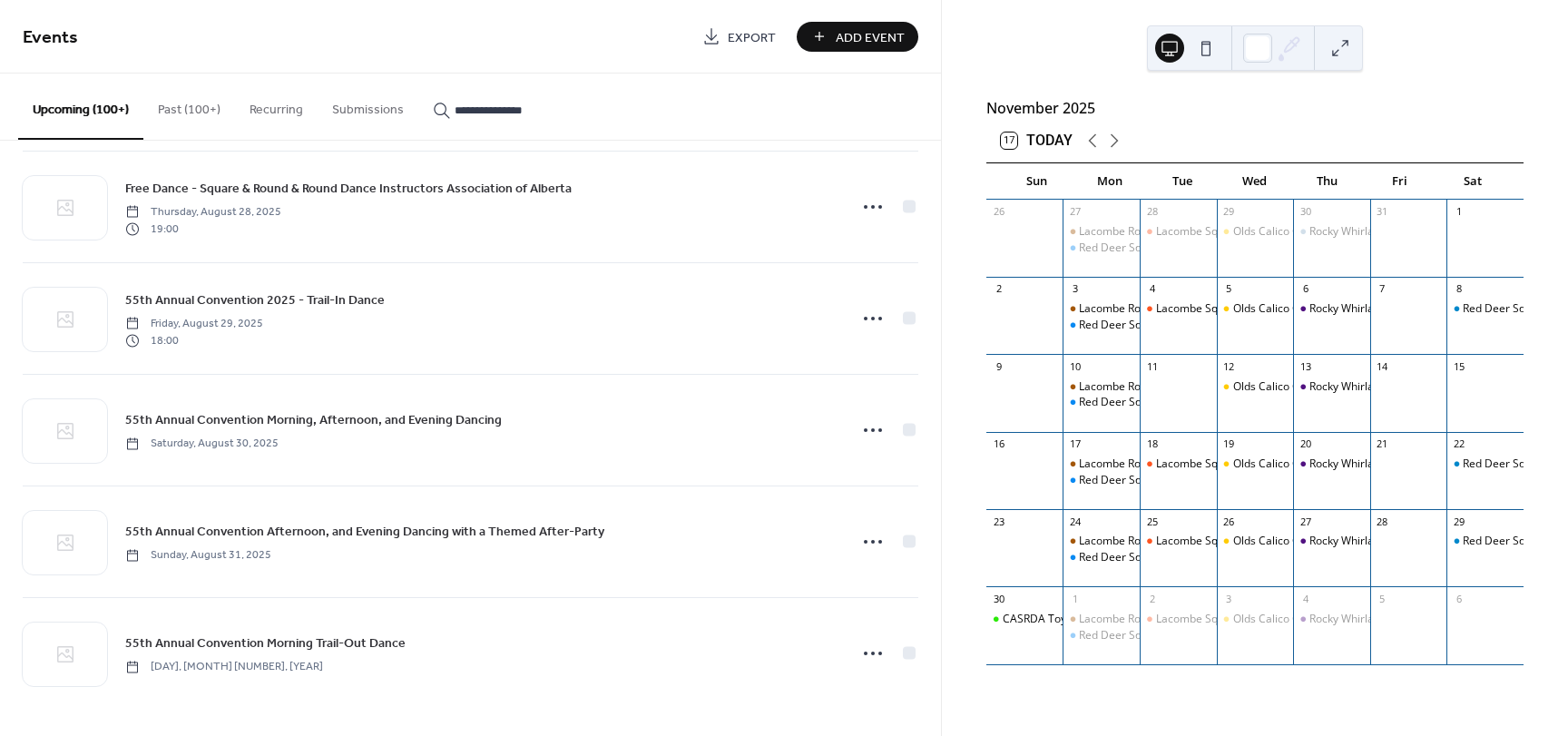click on "Upcoming (100+)" at bounding box center [81, 106] 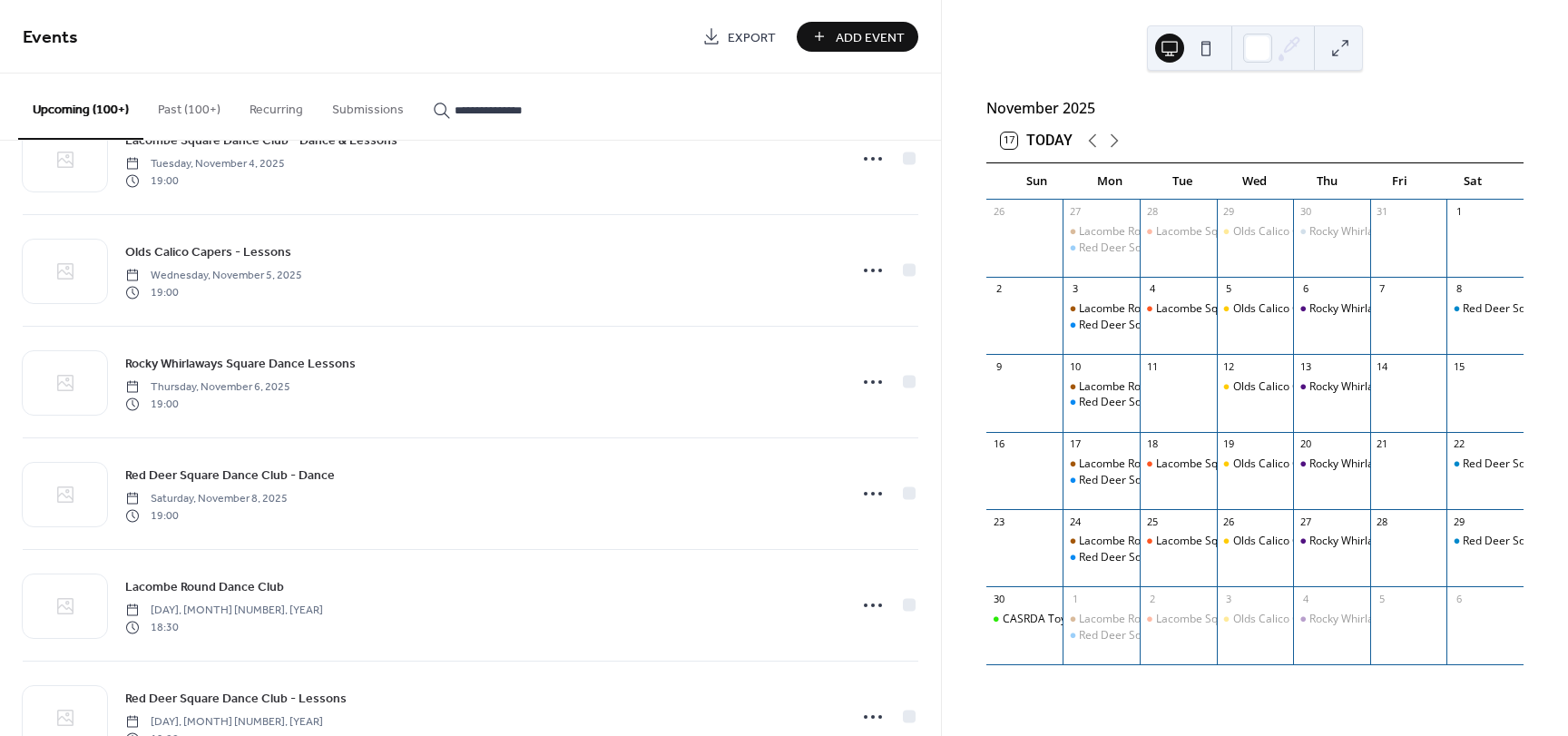 scroll, scrollTop: 8156, scrollLeft: 0, axis: vertical 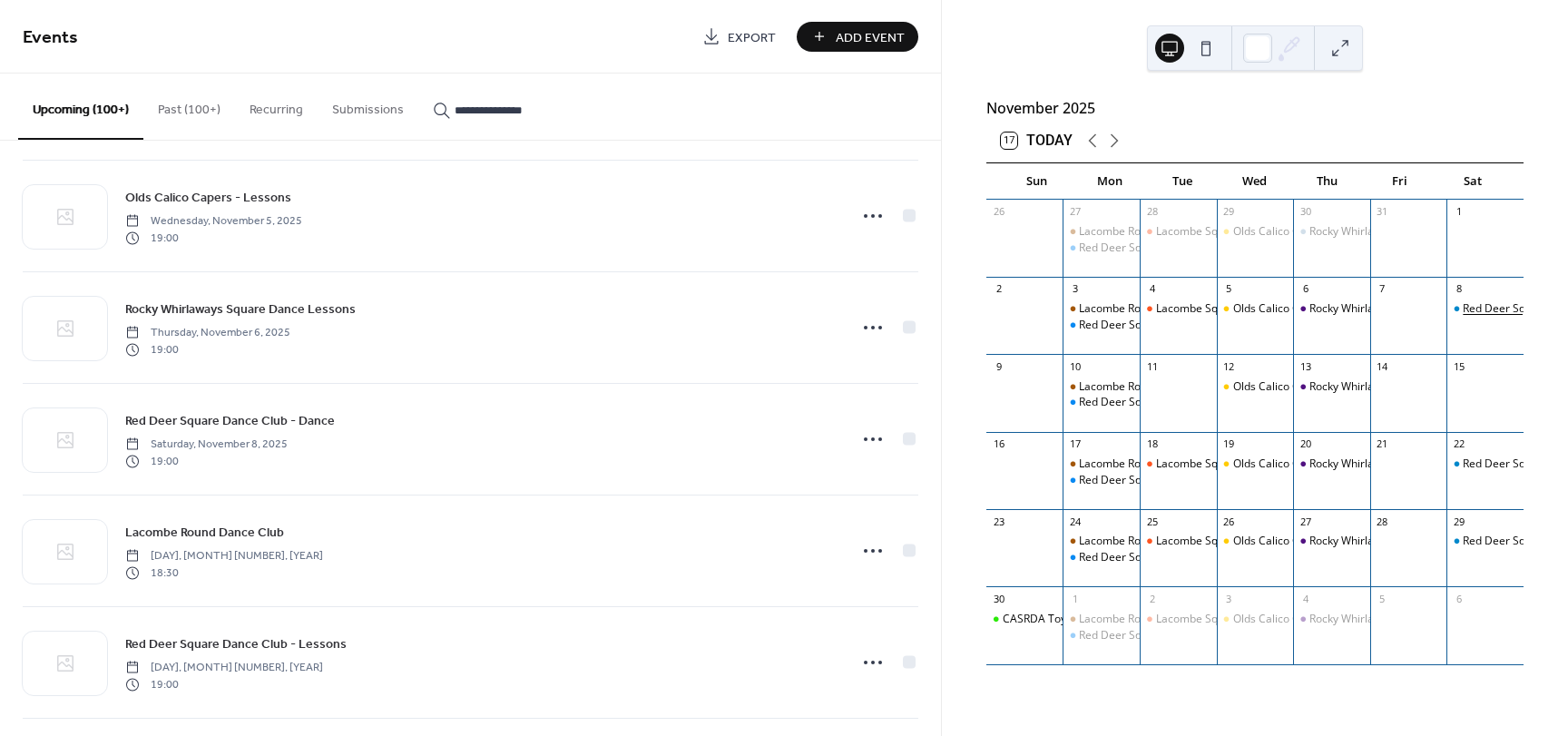 click on "Red Deer Square Dance Club - Dance" at bounding box center [1557, 309] 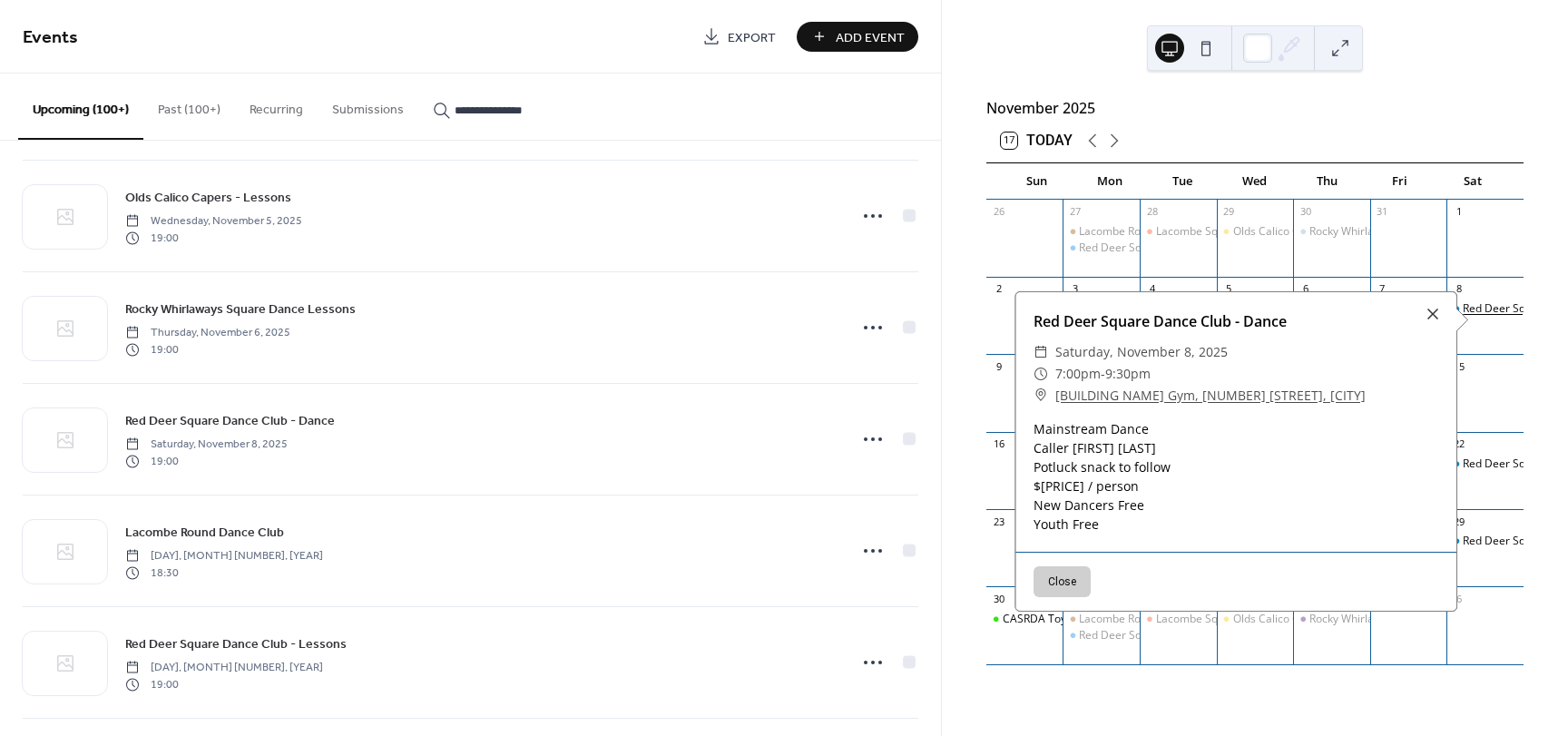 click on "Red Deer Square Dance Club - Dance" at bounding box center [1557, 309] 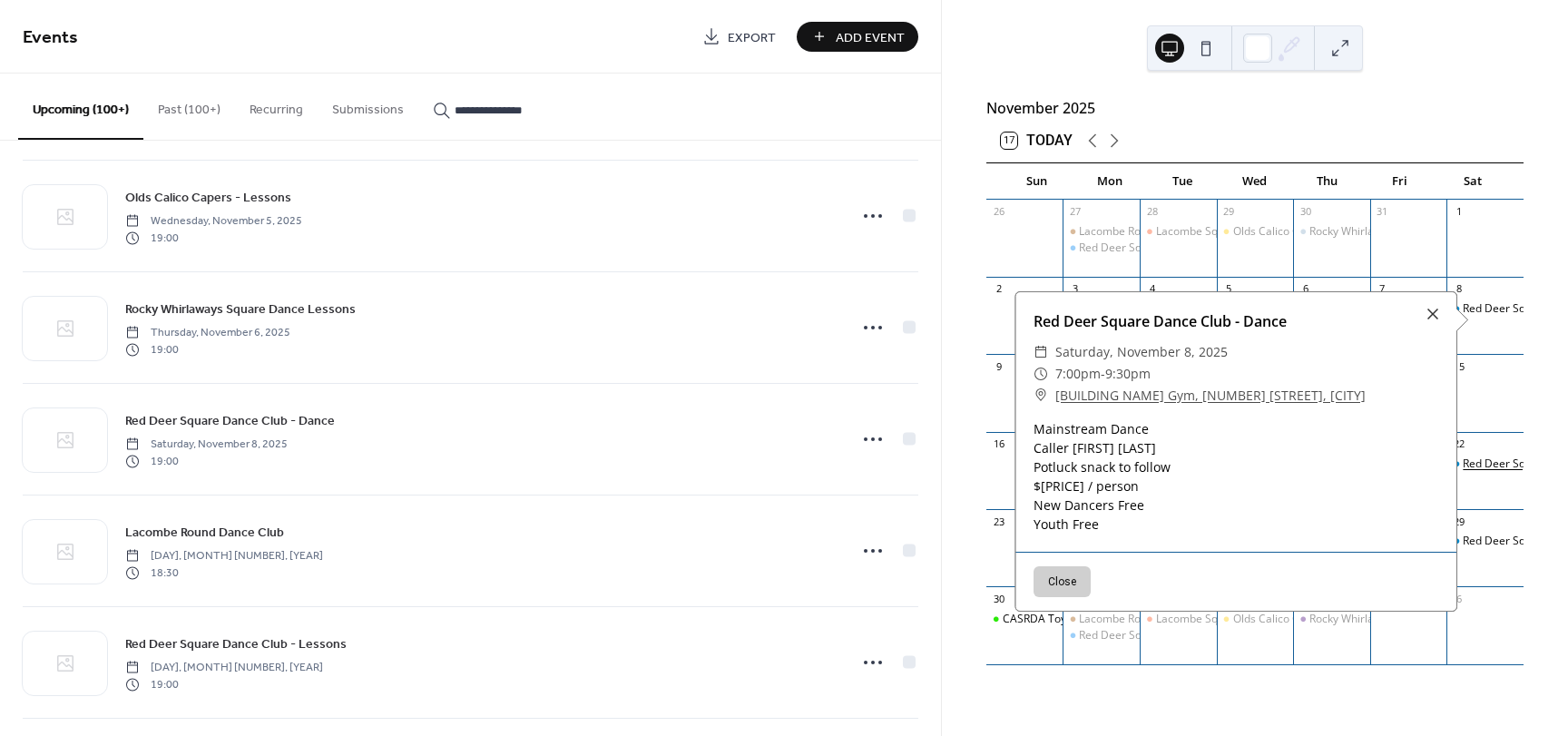 click on "Red Deer Square Dance Club - Dance" at bounding box center (1557, 464) 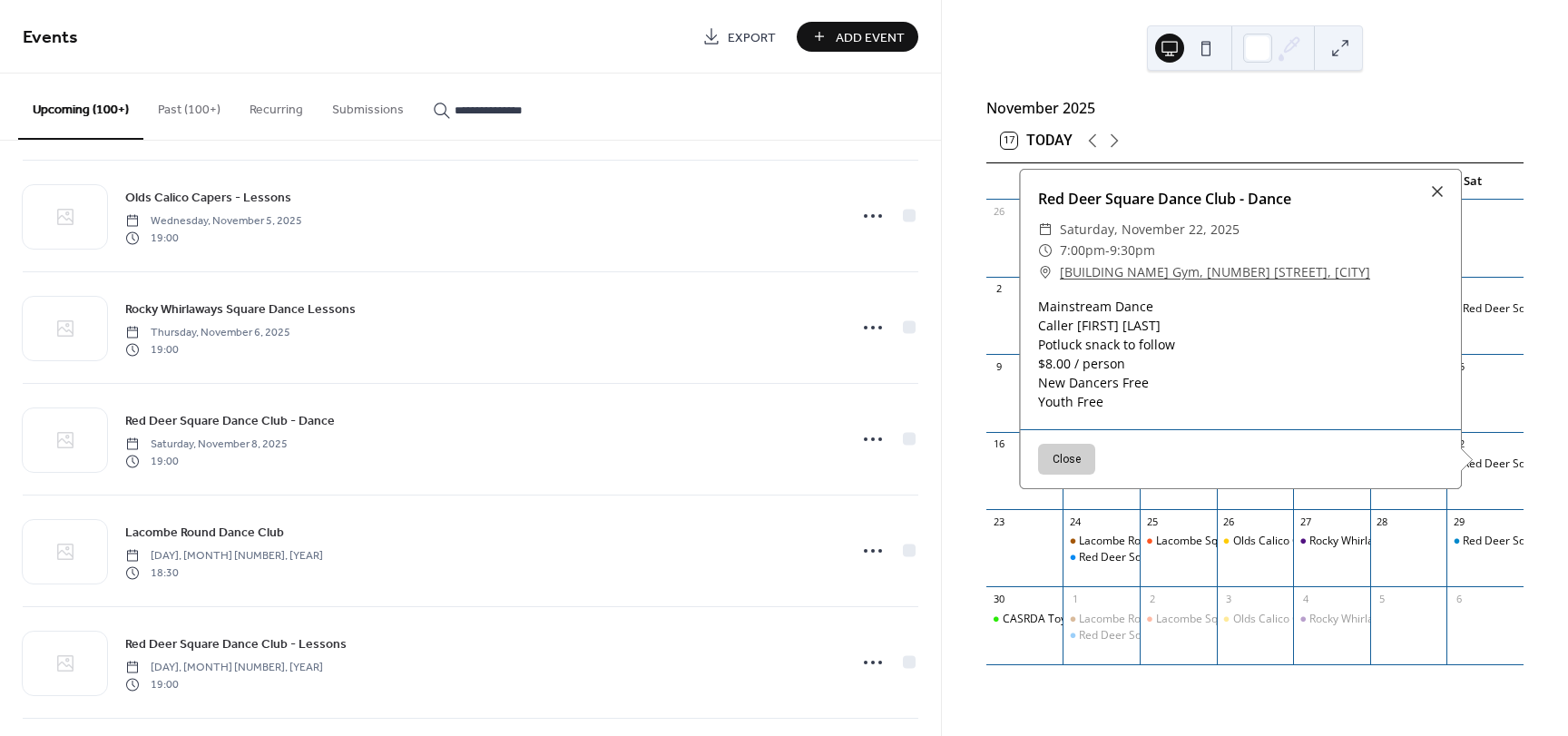 scroll, scrollTop: 8388, scrollLeft: 0, axis: vertical 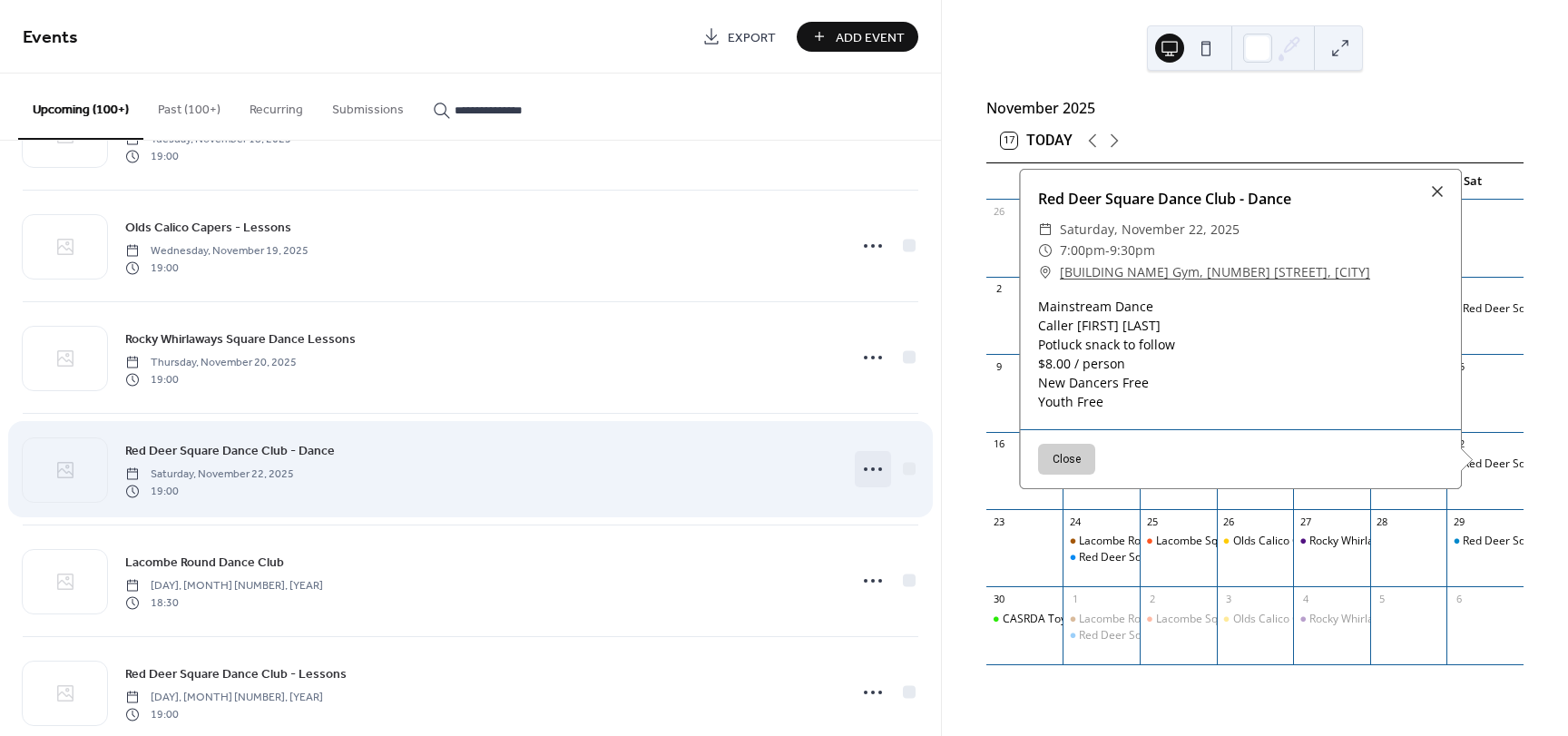 click 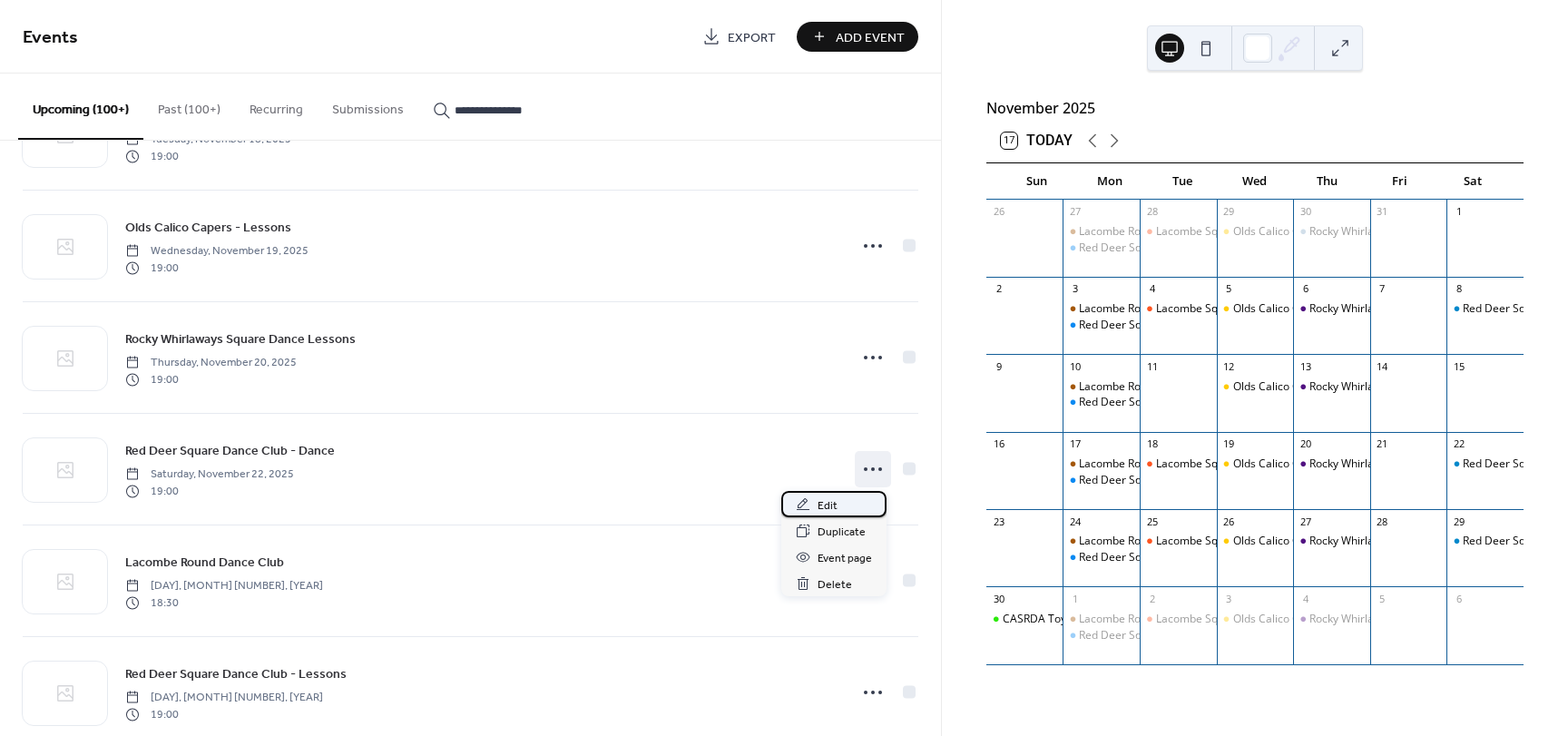 click on "Edit" at bounding box center [828, 505] 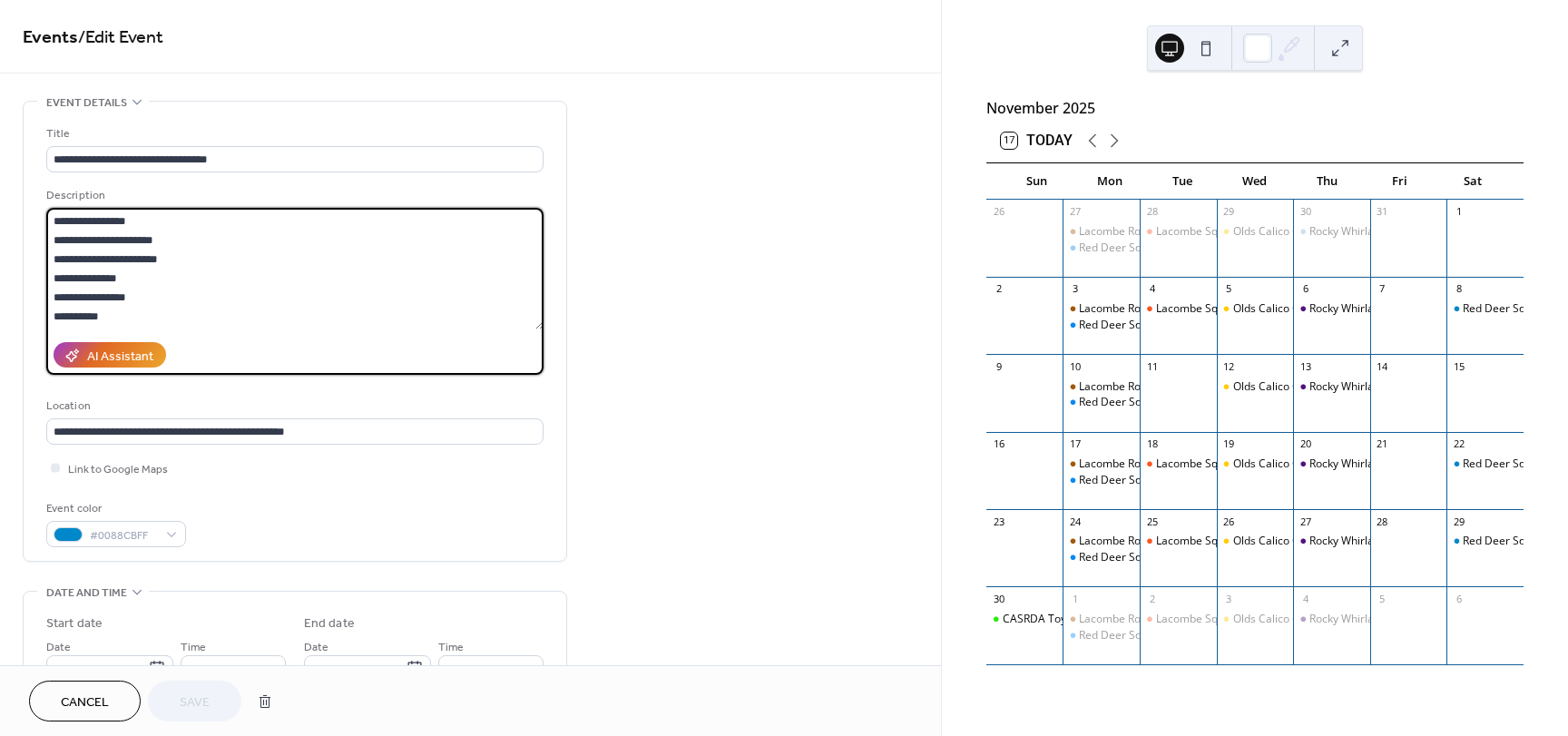 click on "**********" at bounding box center (295, 269) 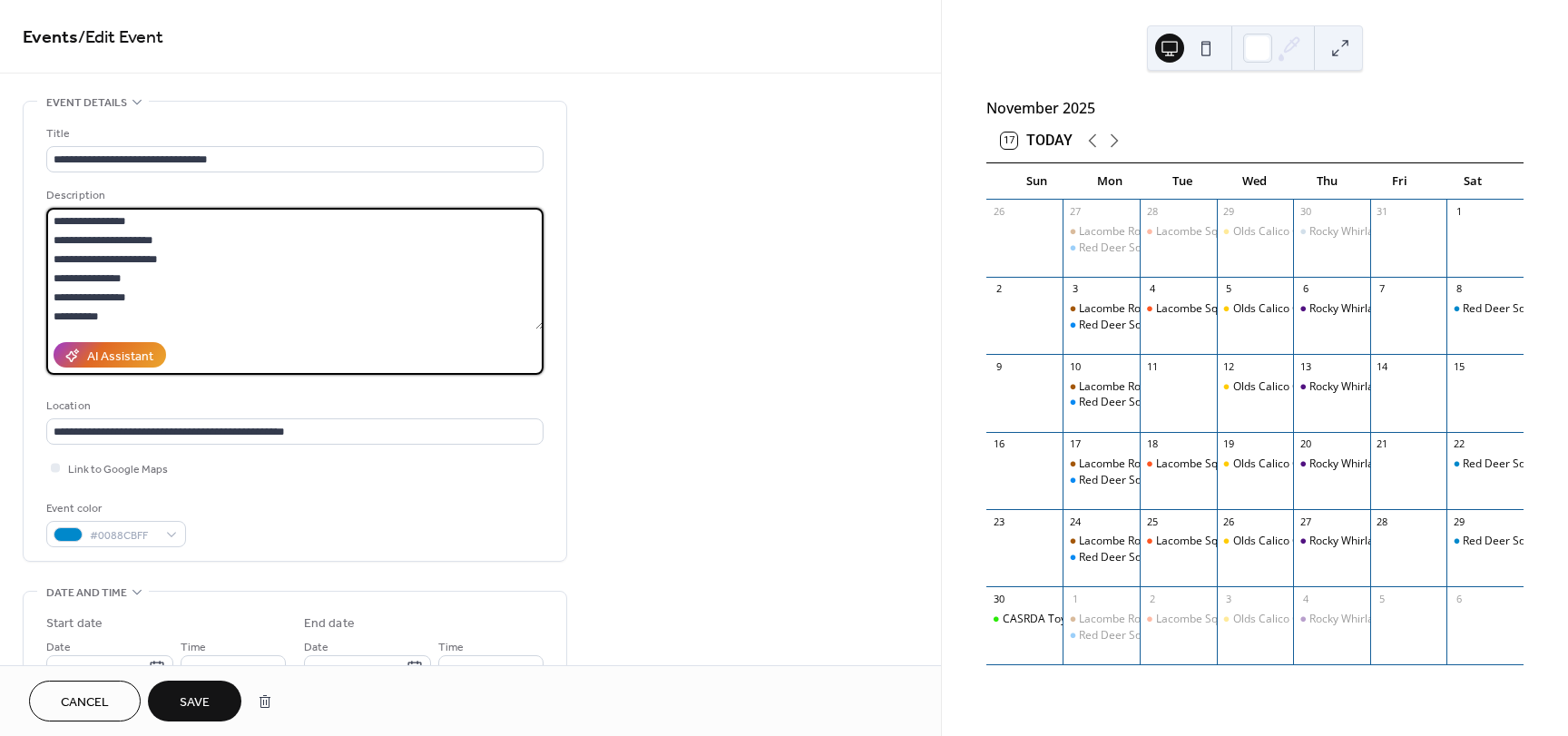 type on "**********" 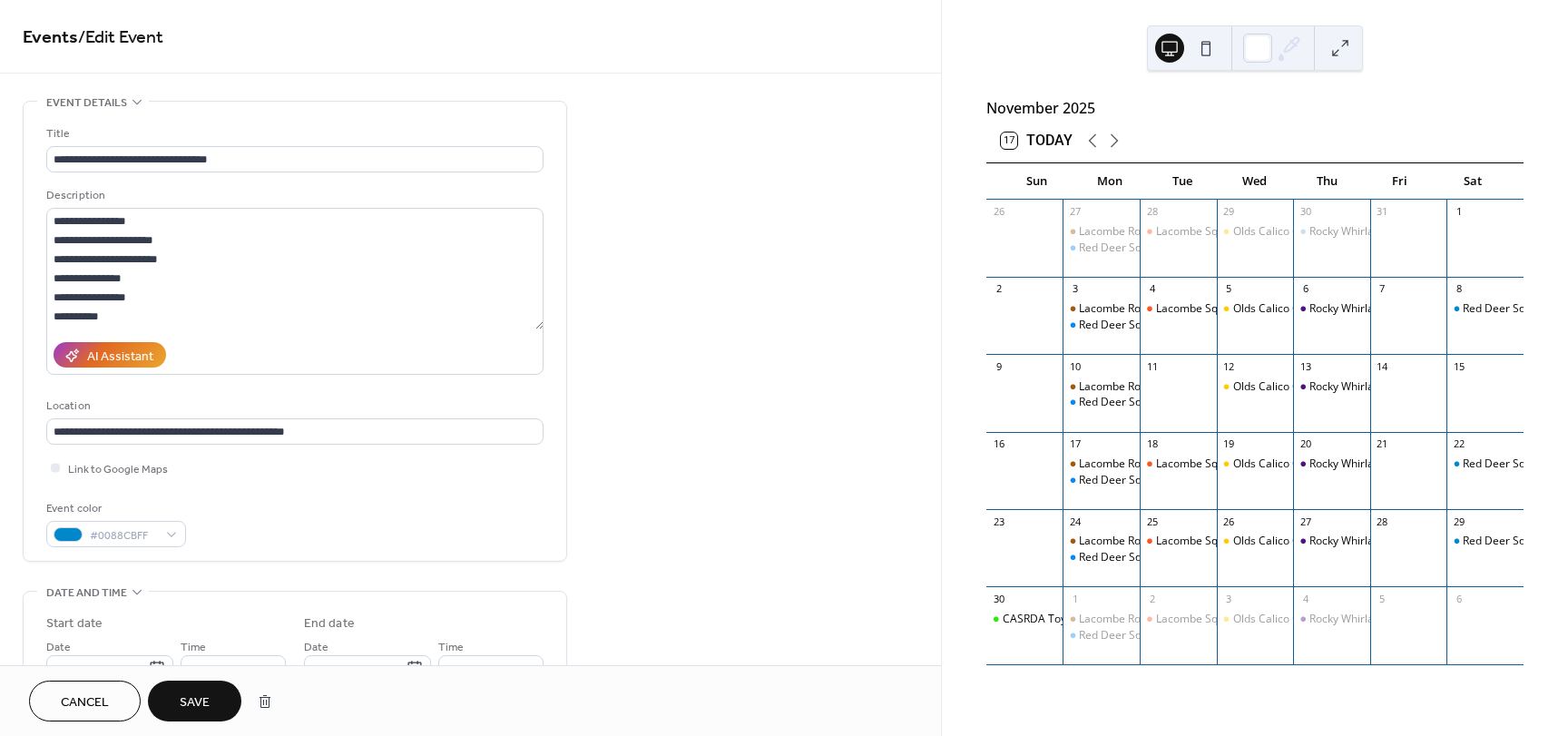 click on "Save" at bounding box center (194, 702) 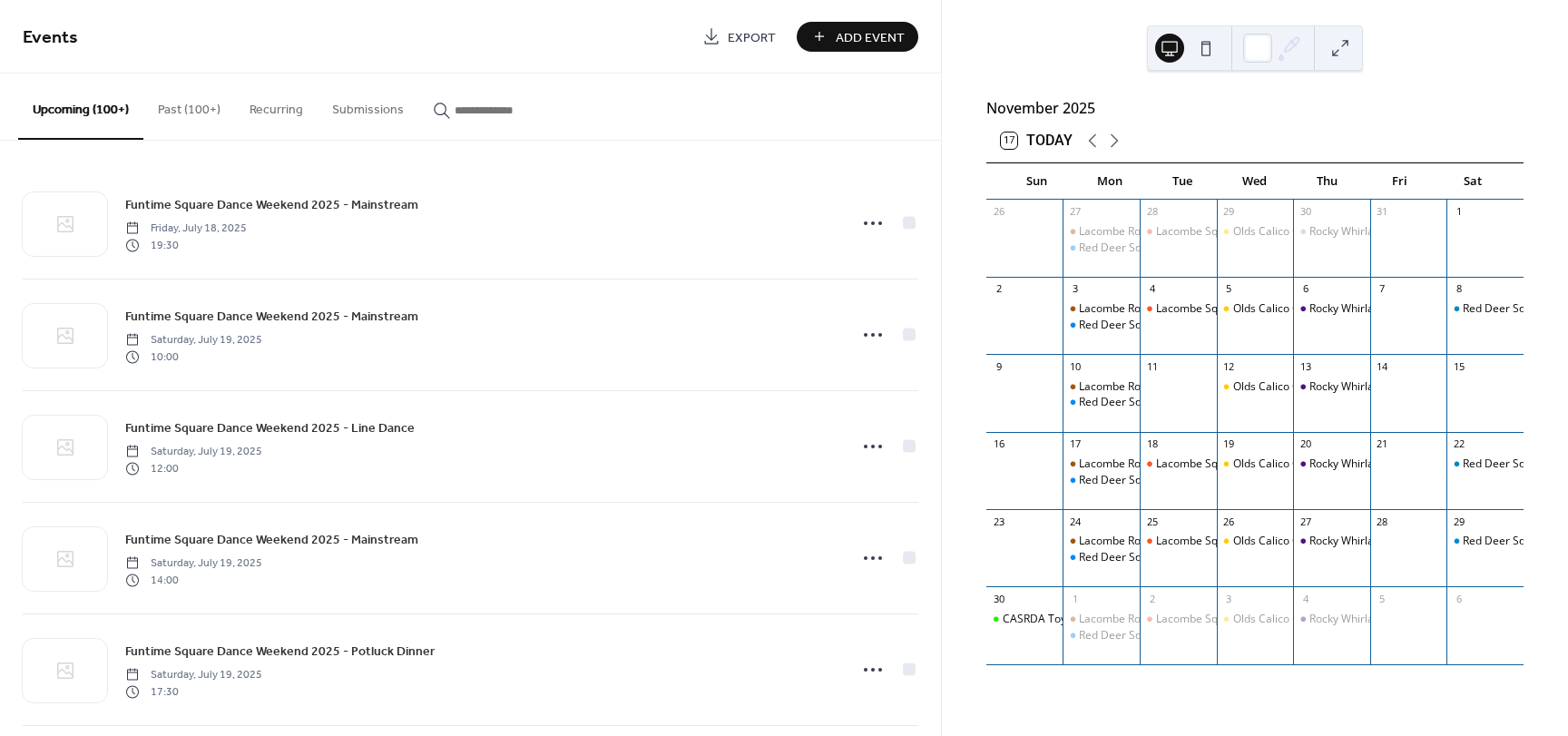 click on "Upcoming (100+)" at bounding box center [81, 106] 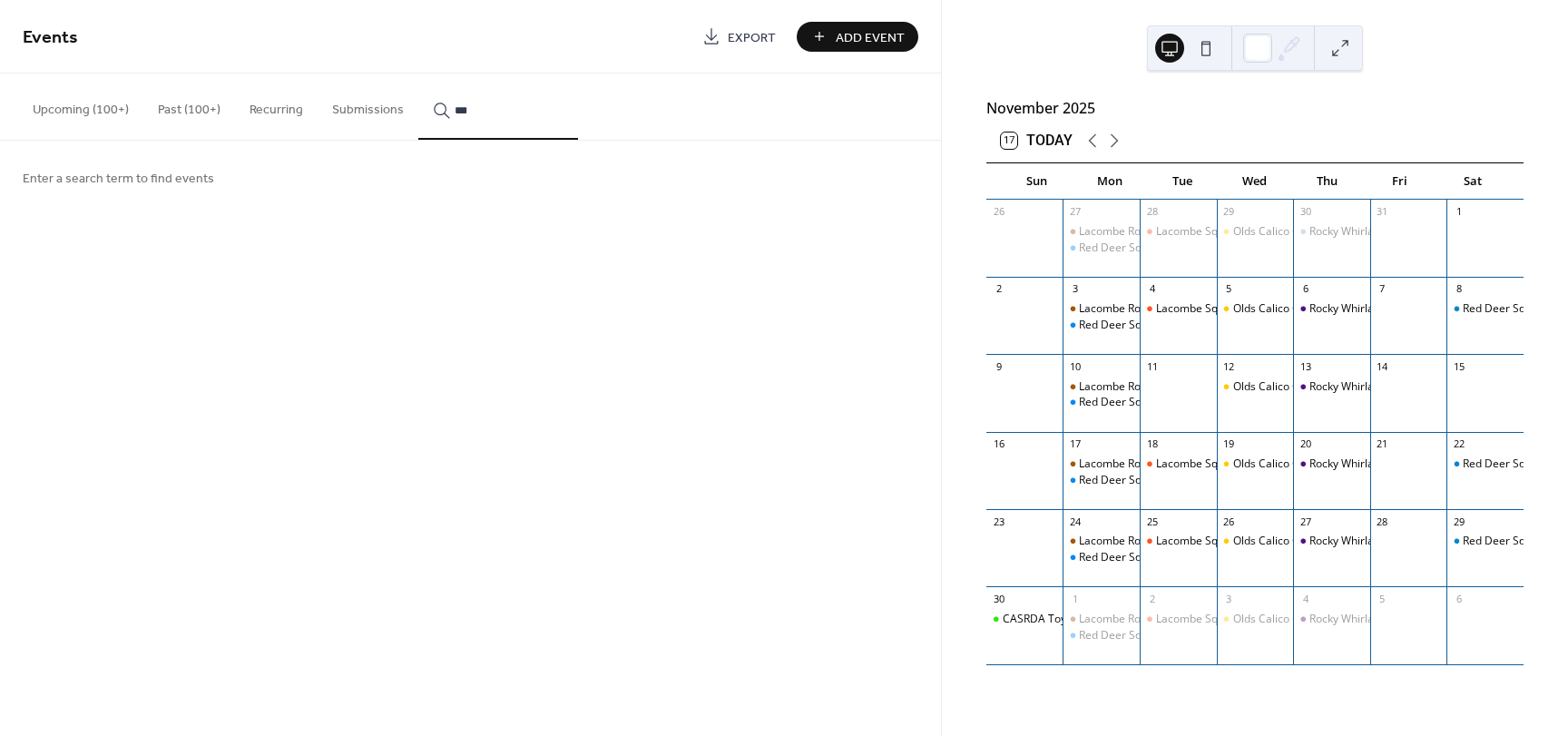click on "***" at bounding box center [498, 106] 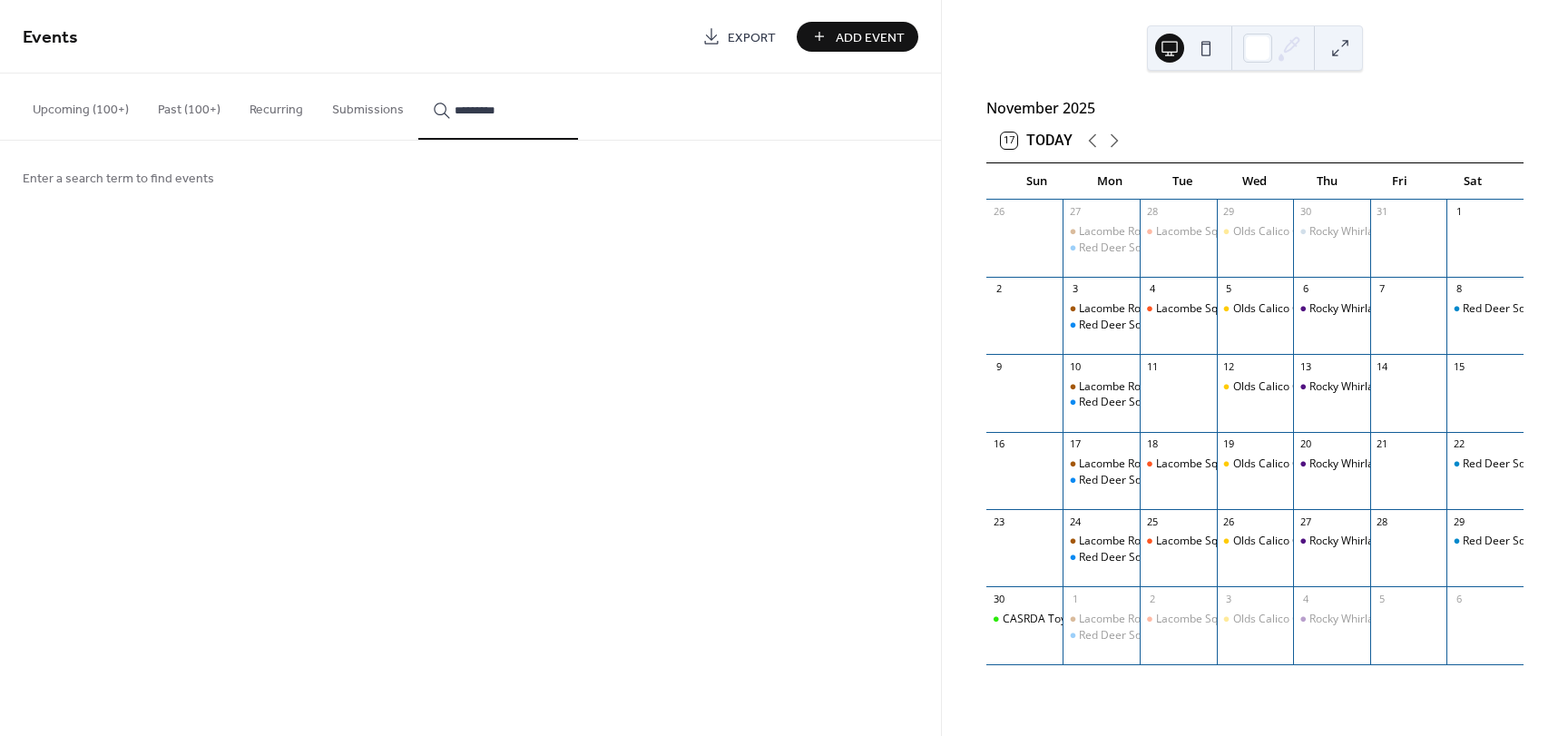 click on "********" at bounding box center (498, 106) 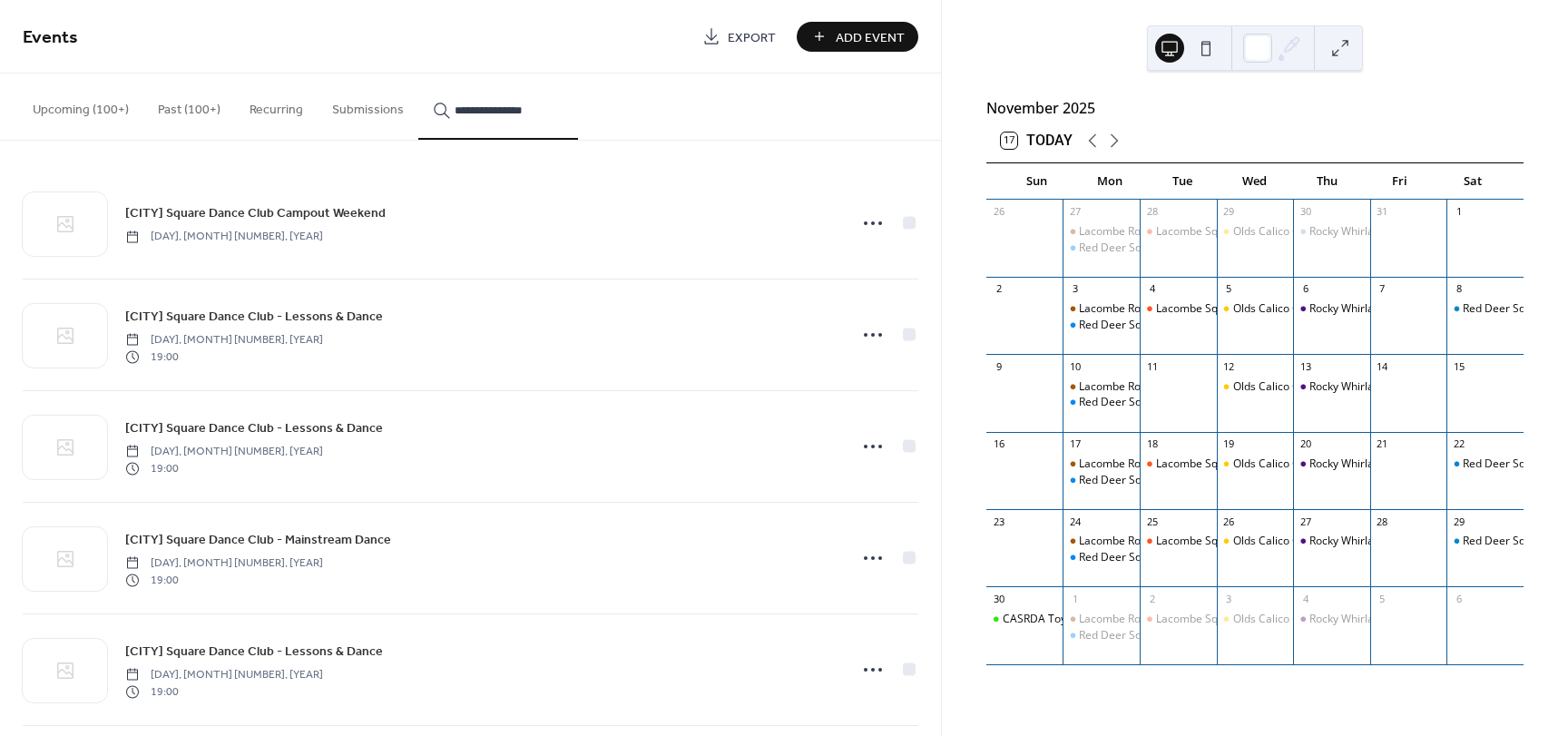 type on "**********" 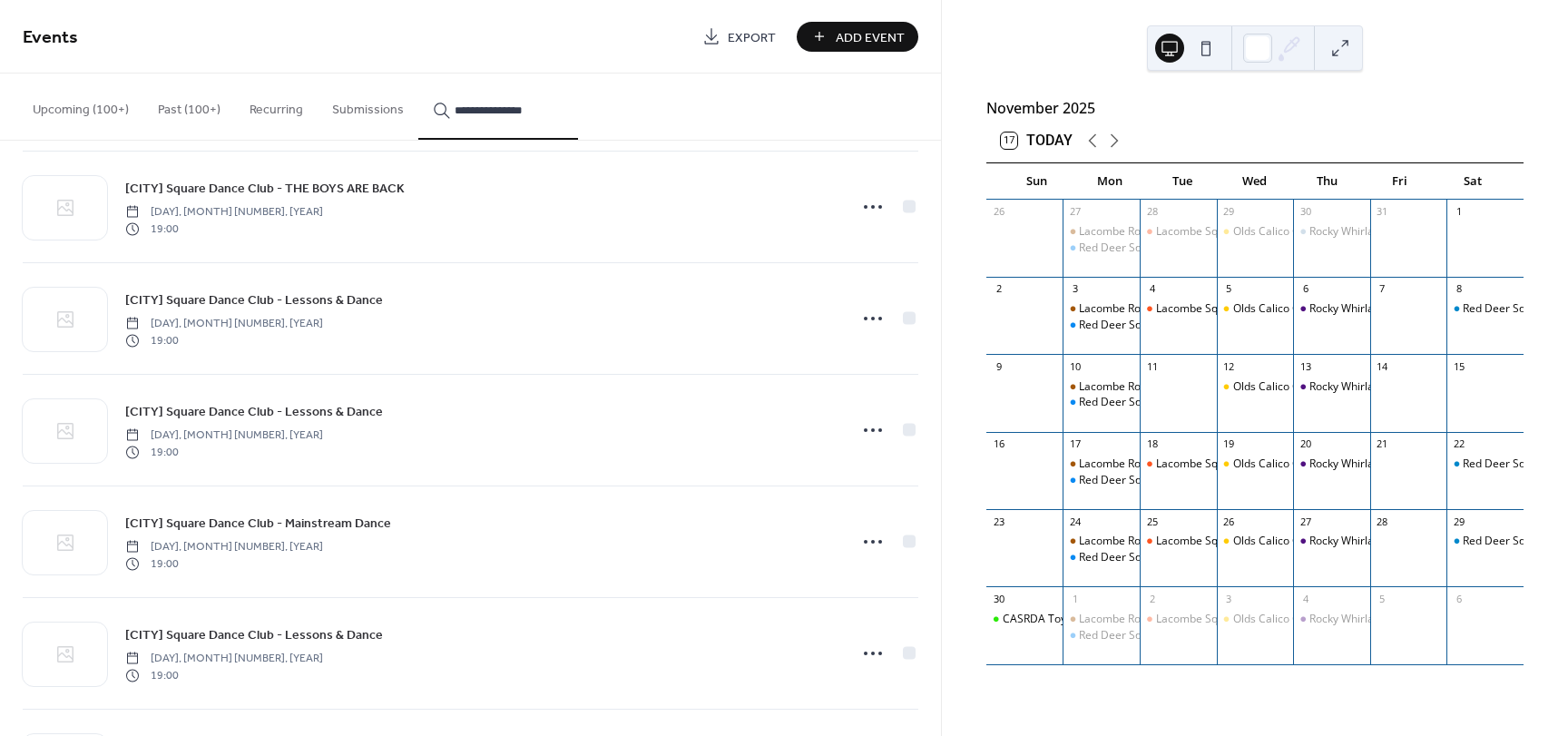 scroll, scrollTop: 3682, scrollLeft: 0, axis: vertical 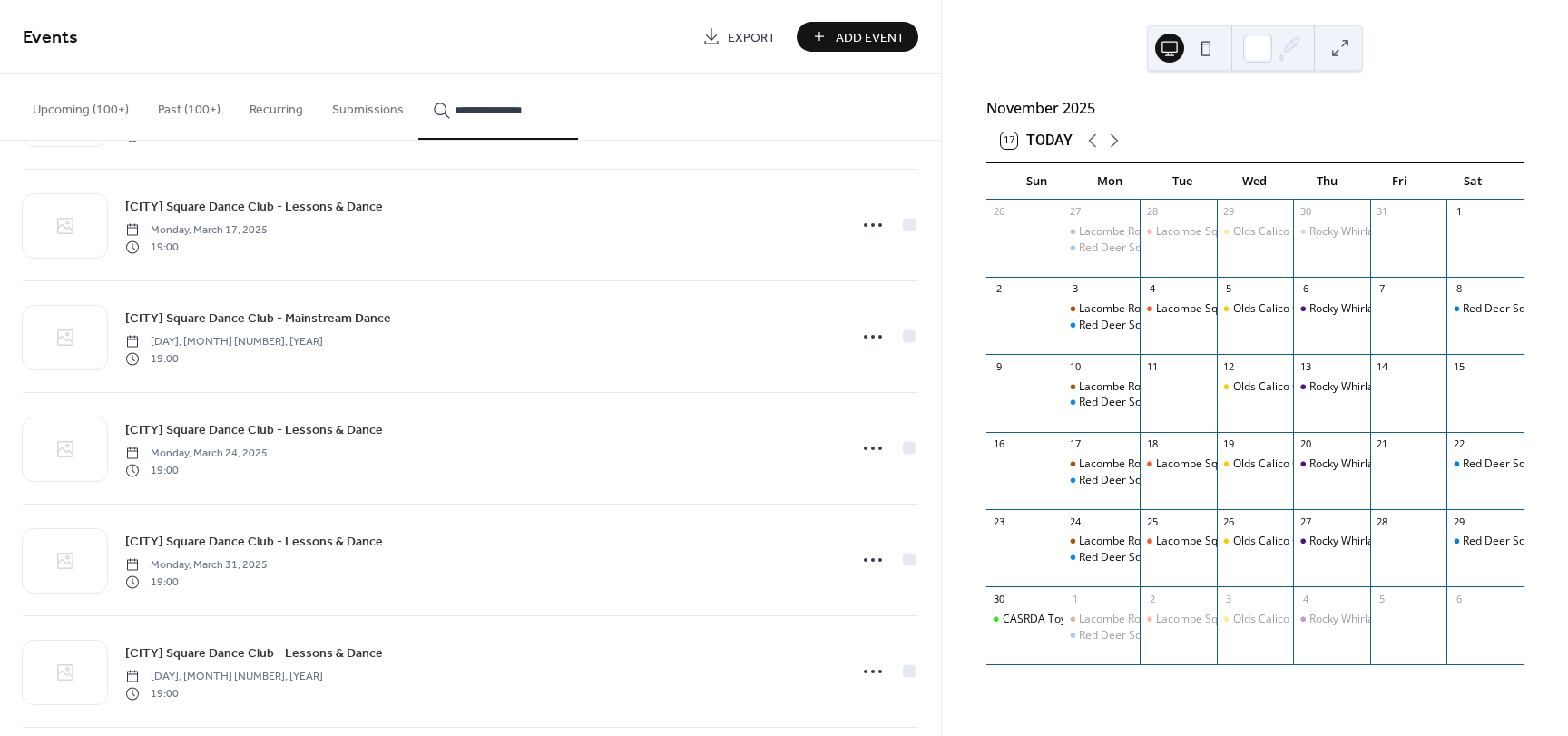 click 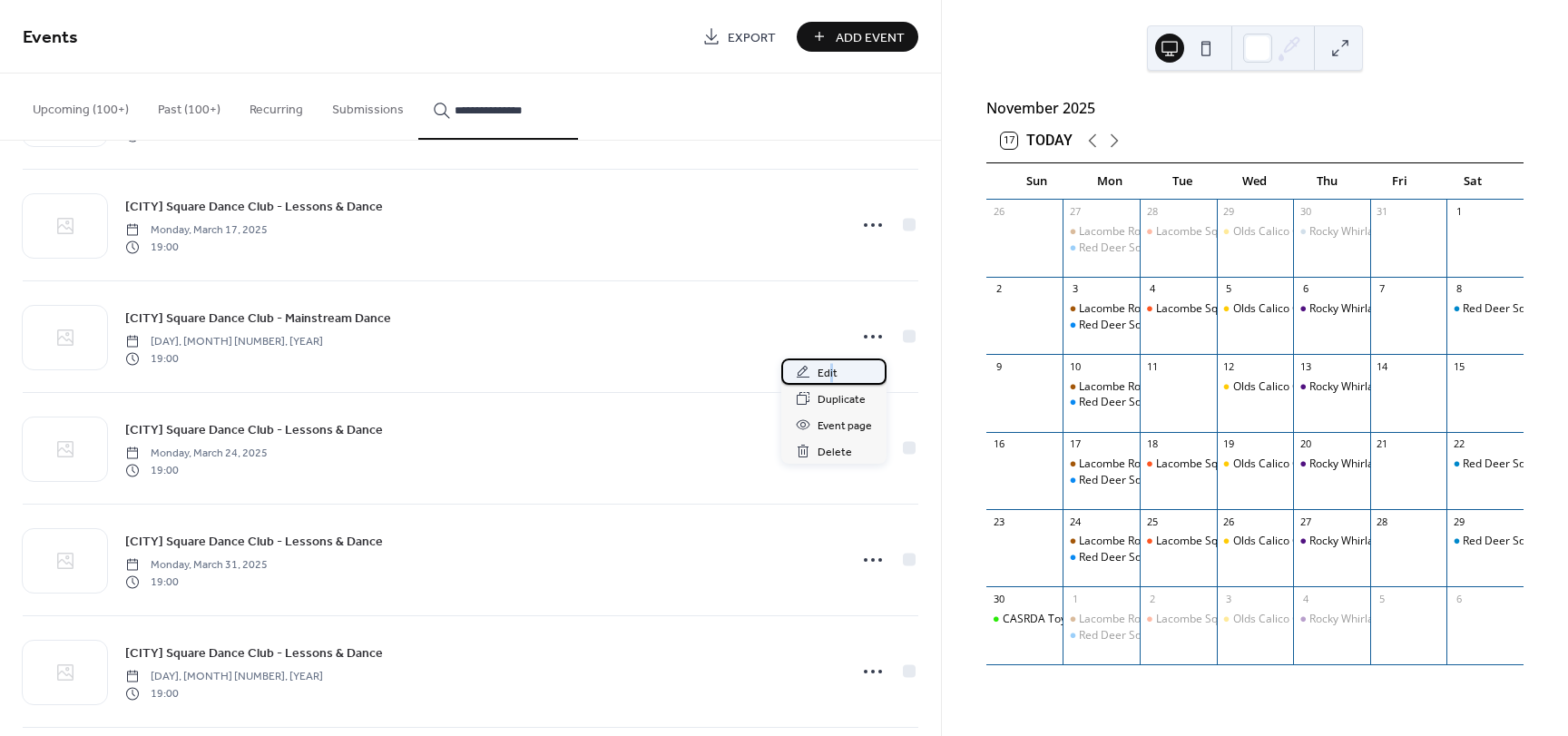 click on "Edit" at bounding box center (828, 373) 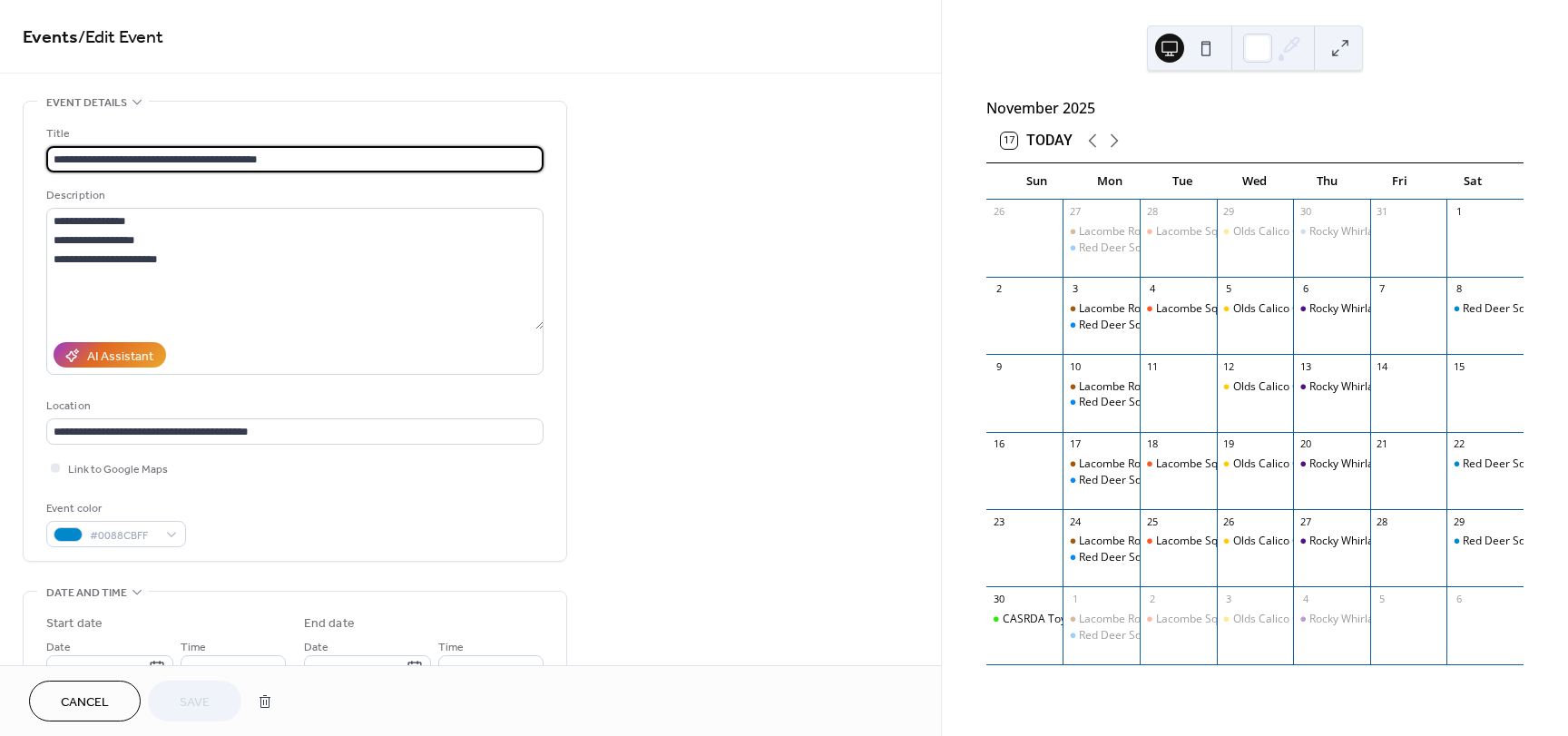 click on "Cancel" at bounding box center (84, 702) 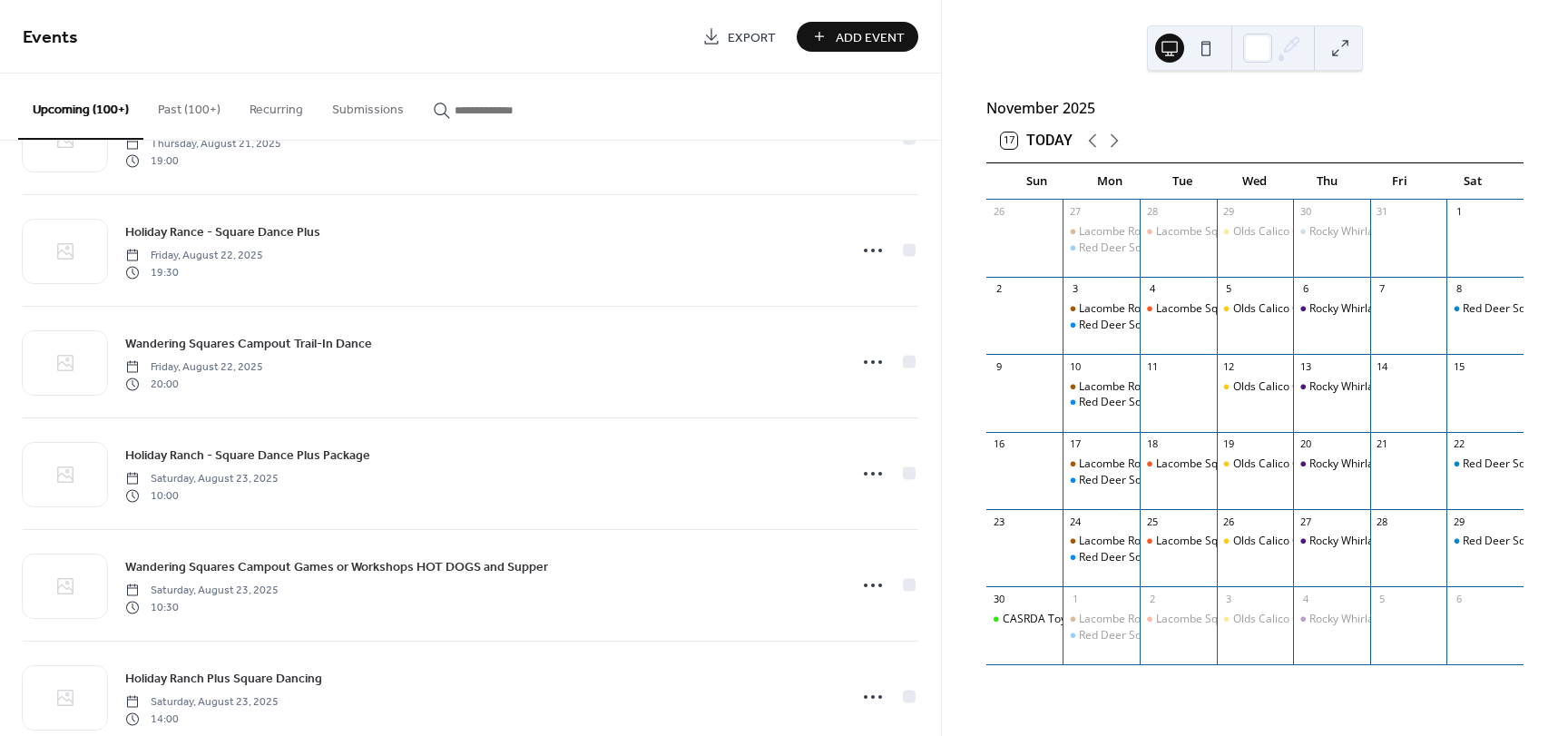scroll, scrollTop: 2807, scrollLeft: 0, axis: vertical 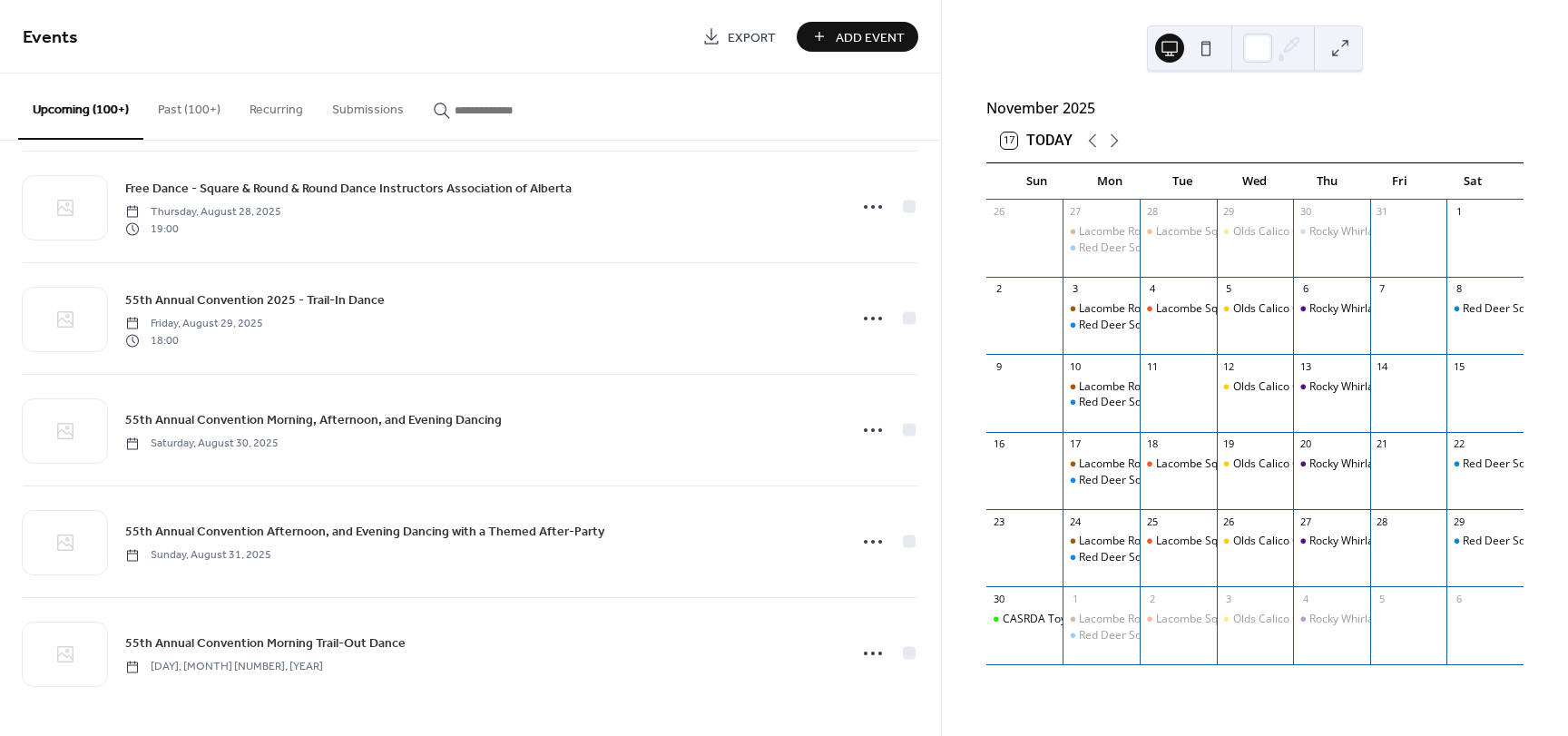 click at bounding box center [509, 110] 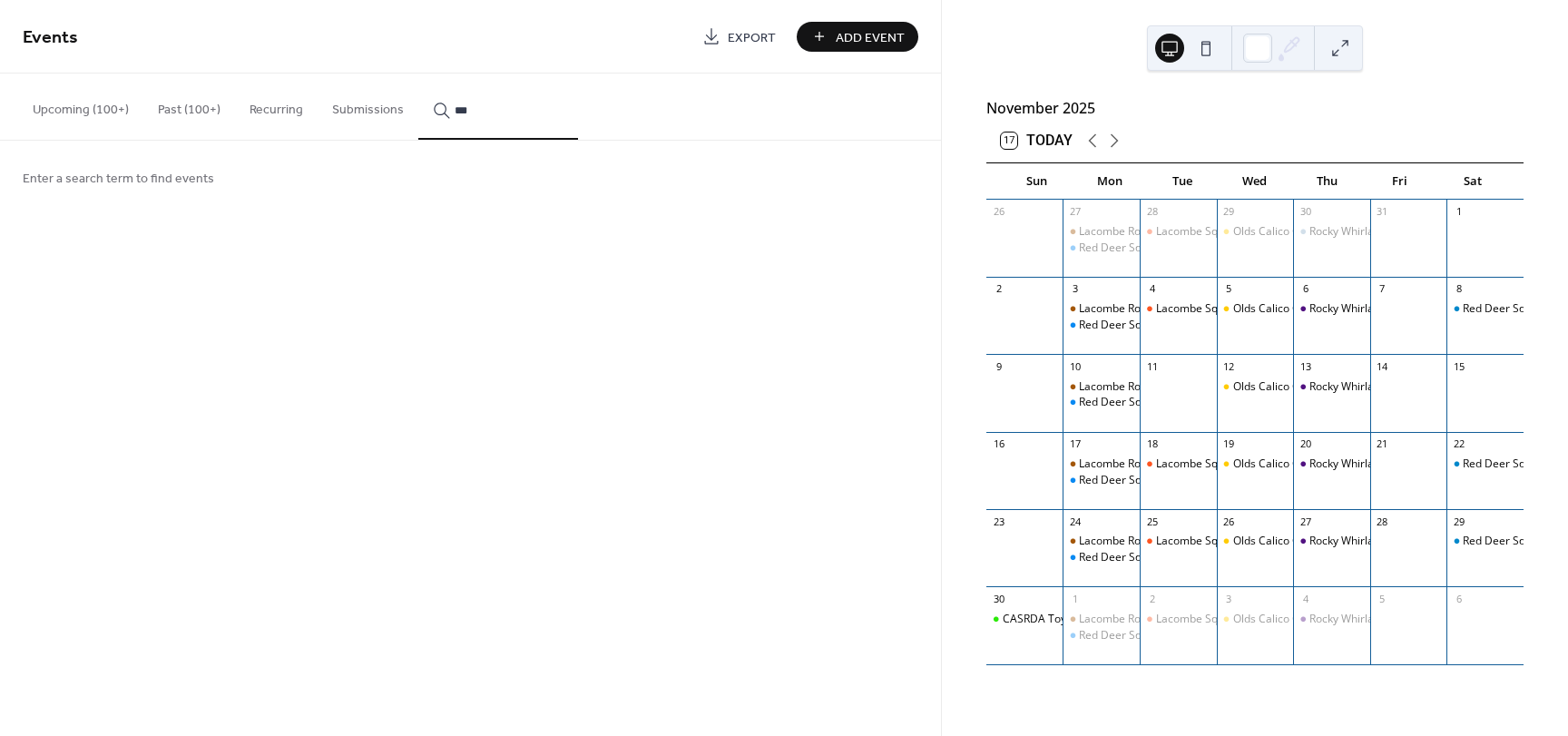 click on "***" at bounding box center (498, 106) 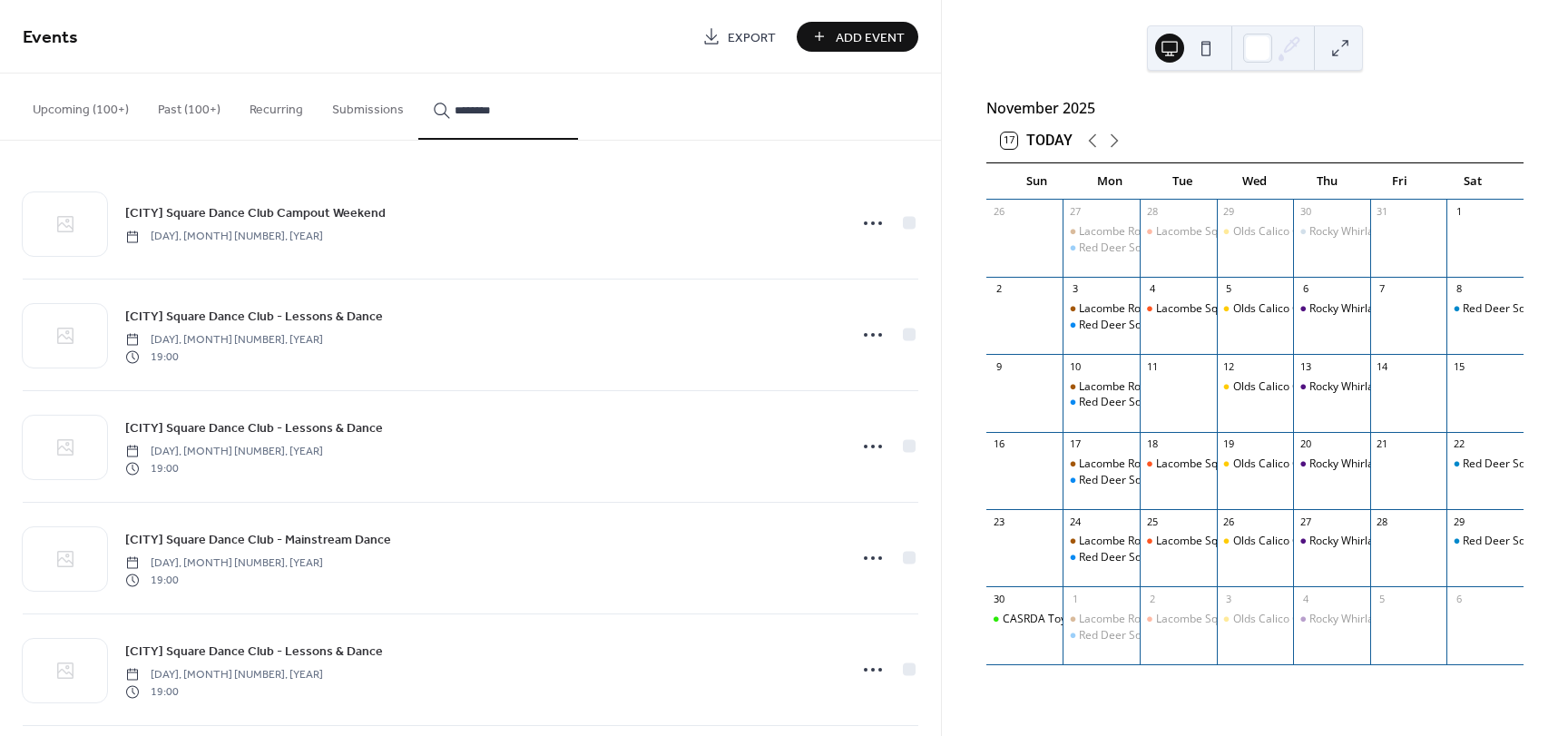 click on "Upcoming (100+)" at bounding box center [81, 105] 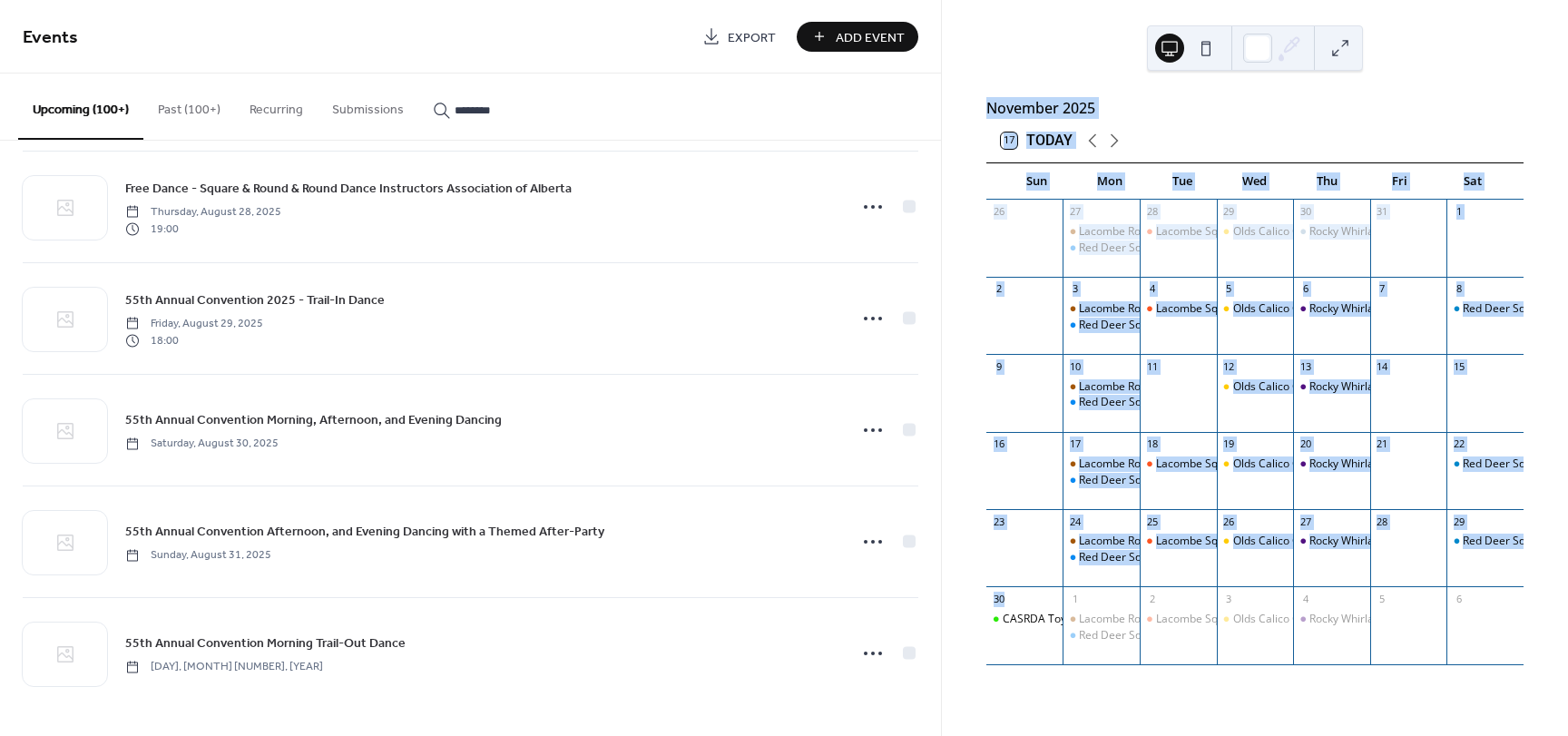 drag, startPoint x: 935, startPoint y: 638, endPoint x: 943, endPoint y: 688, distance: 50.636 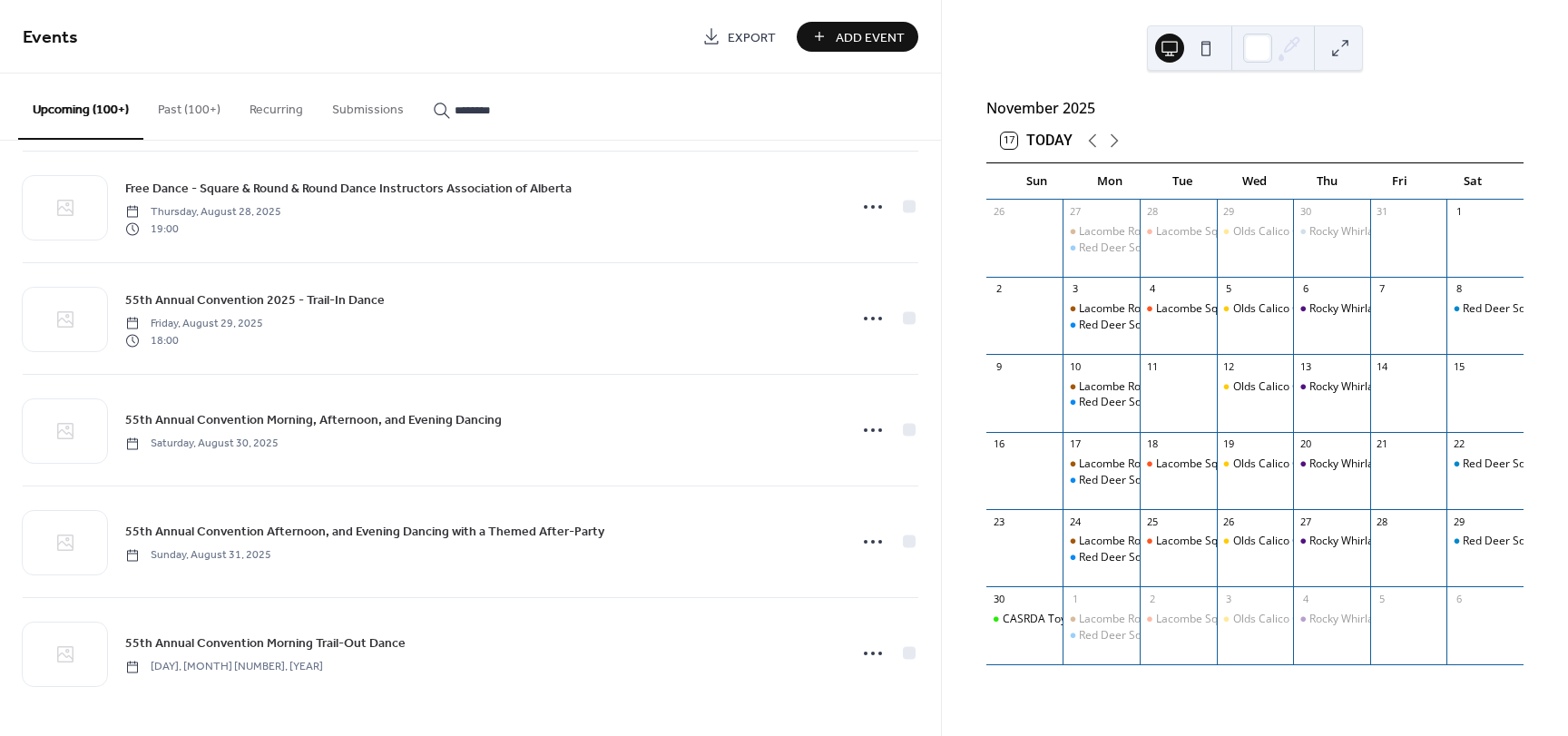 click on "********" at bounding box center [509, 110] 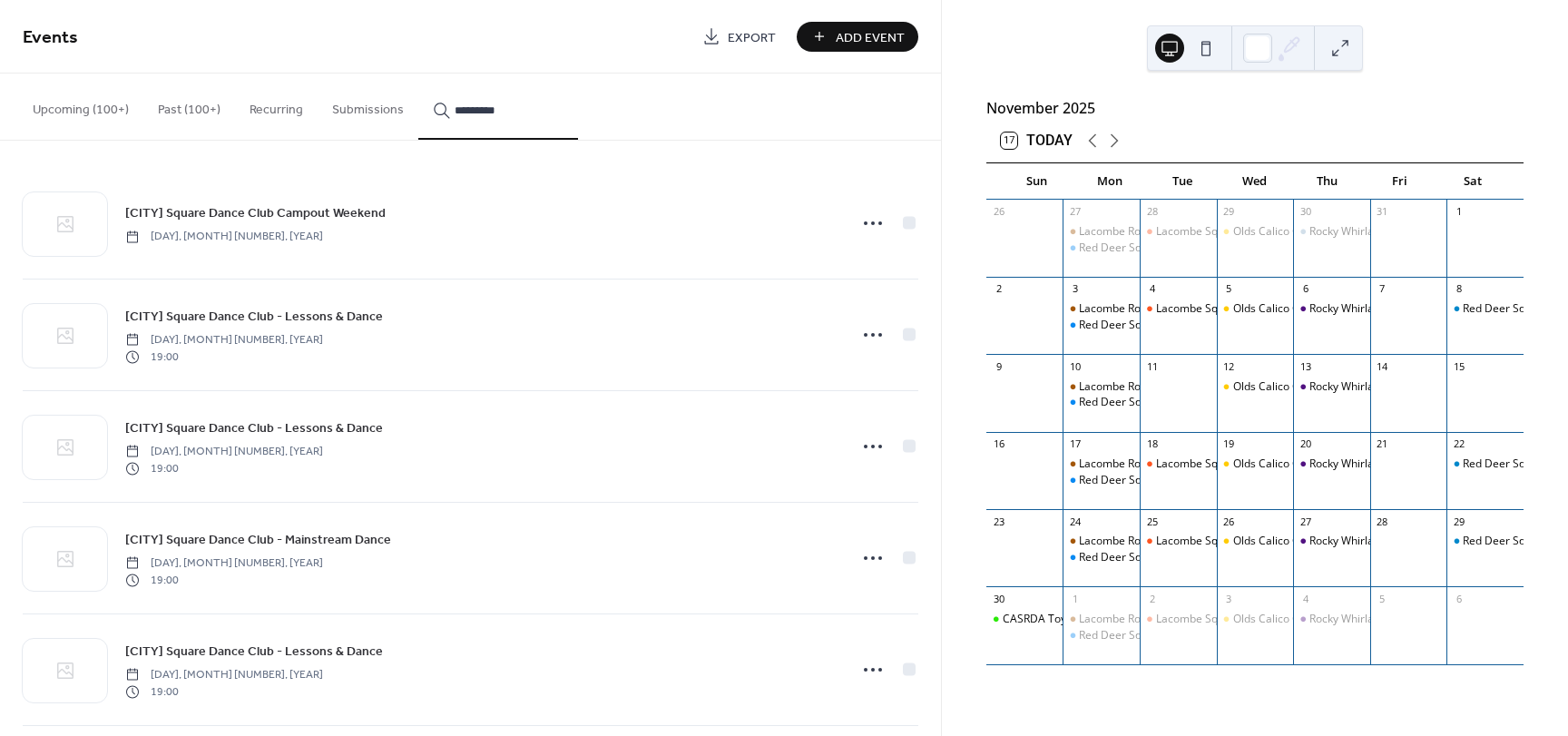 click on "********" at bounding box center [498, 106] 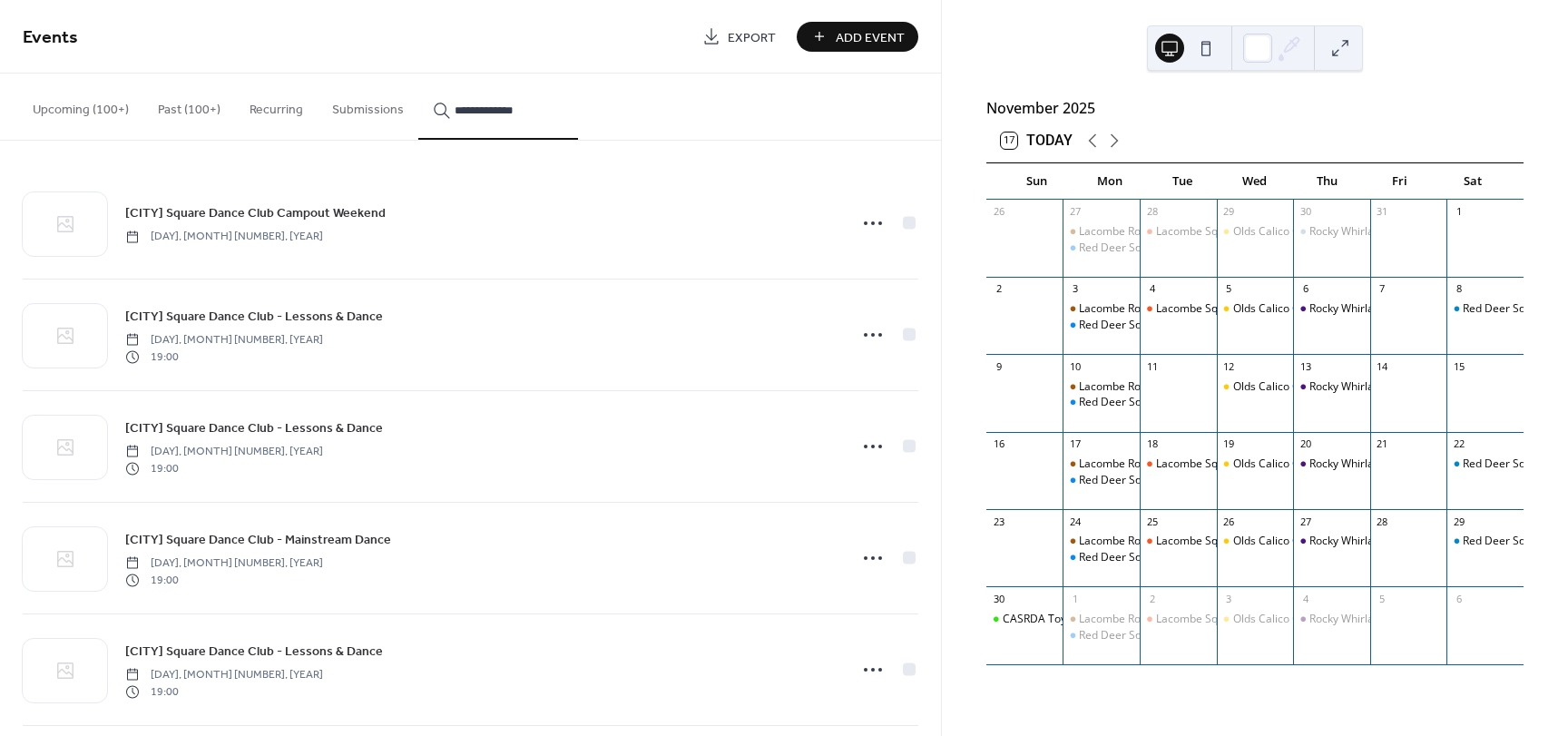 click on "**********" at bounding box center (498, 106) 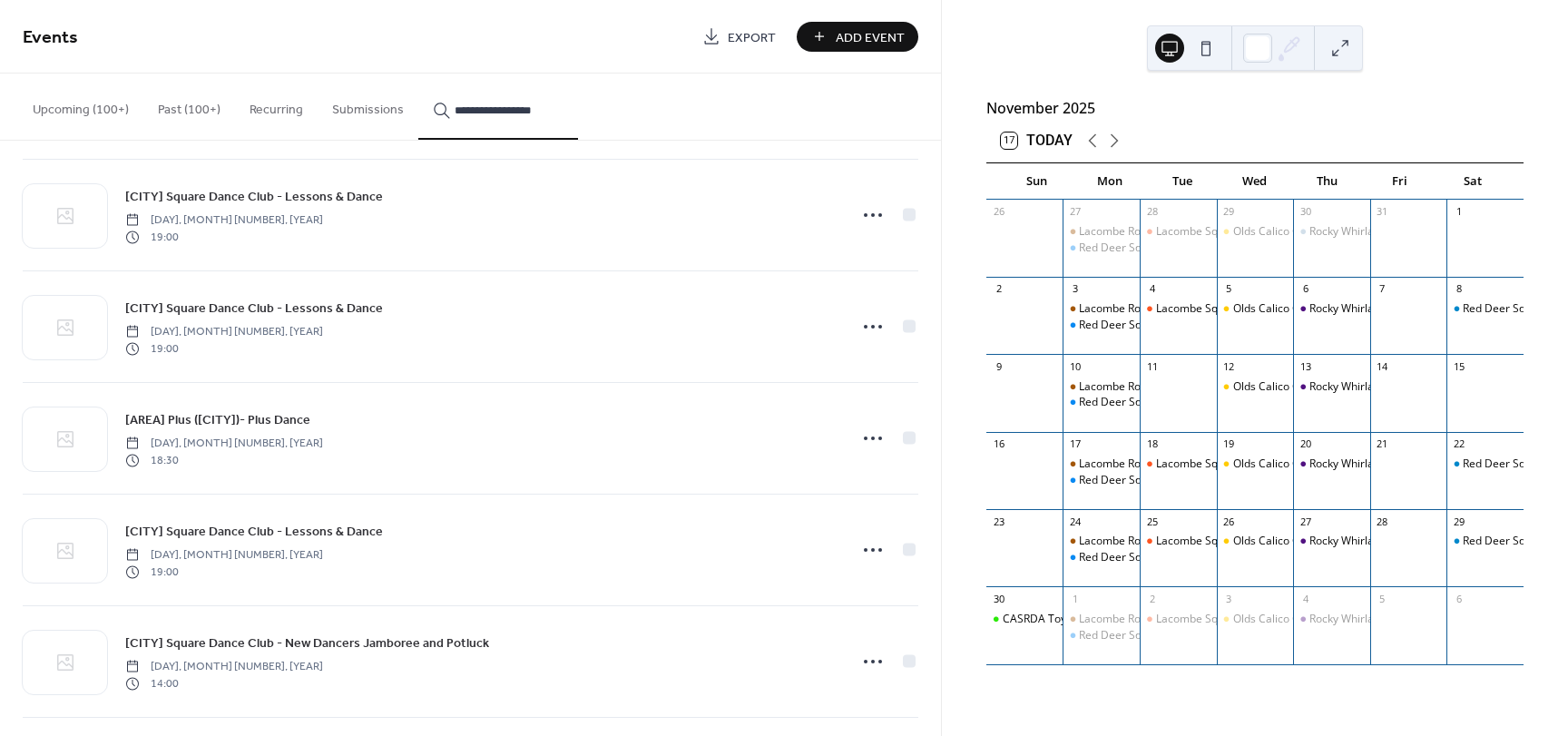 scroll, scrollTop: 2069, scrollLeft: 0, axis: vertical 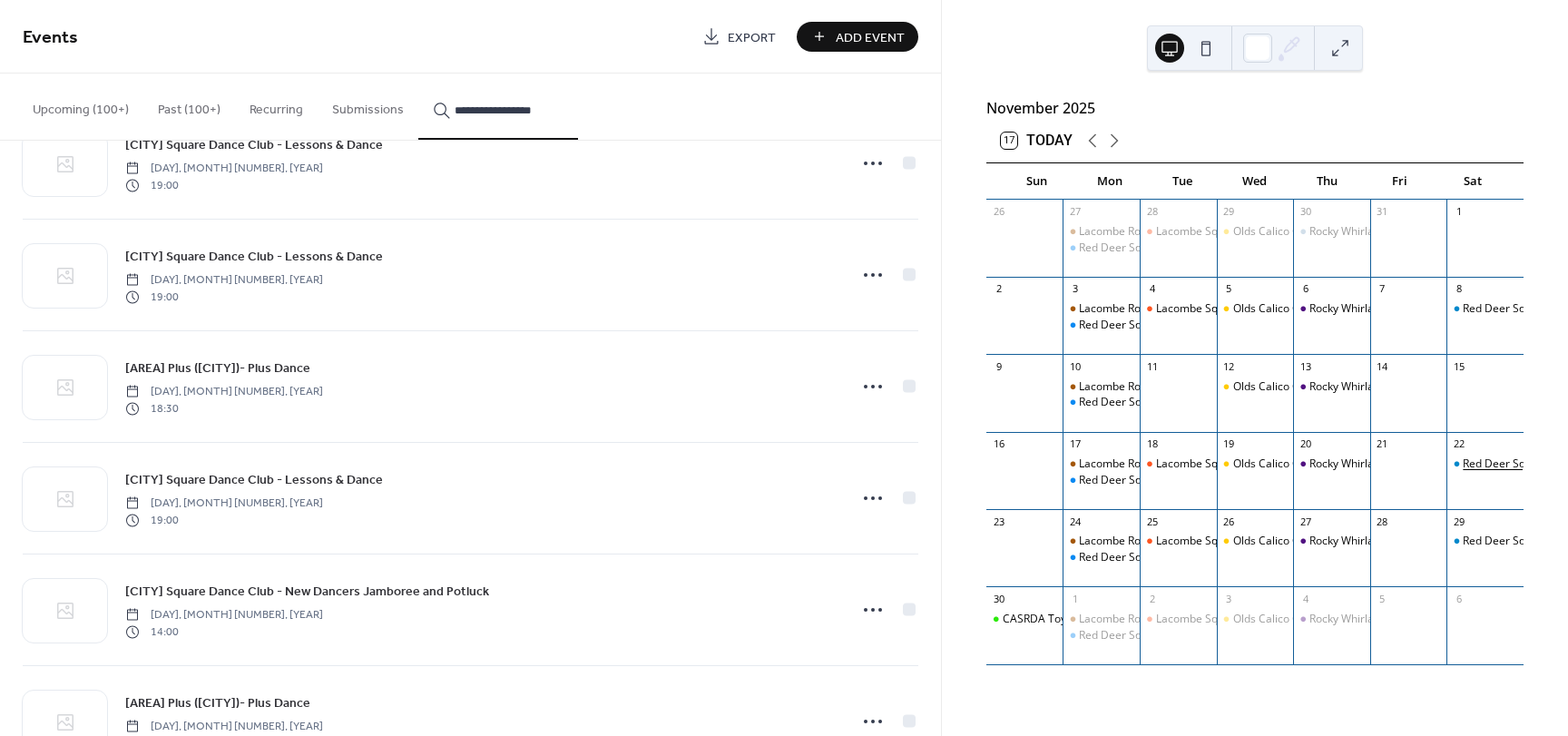 click on "Red Deer Square Dance Club - Dance" at bounding box center (1557, 464) 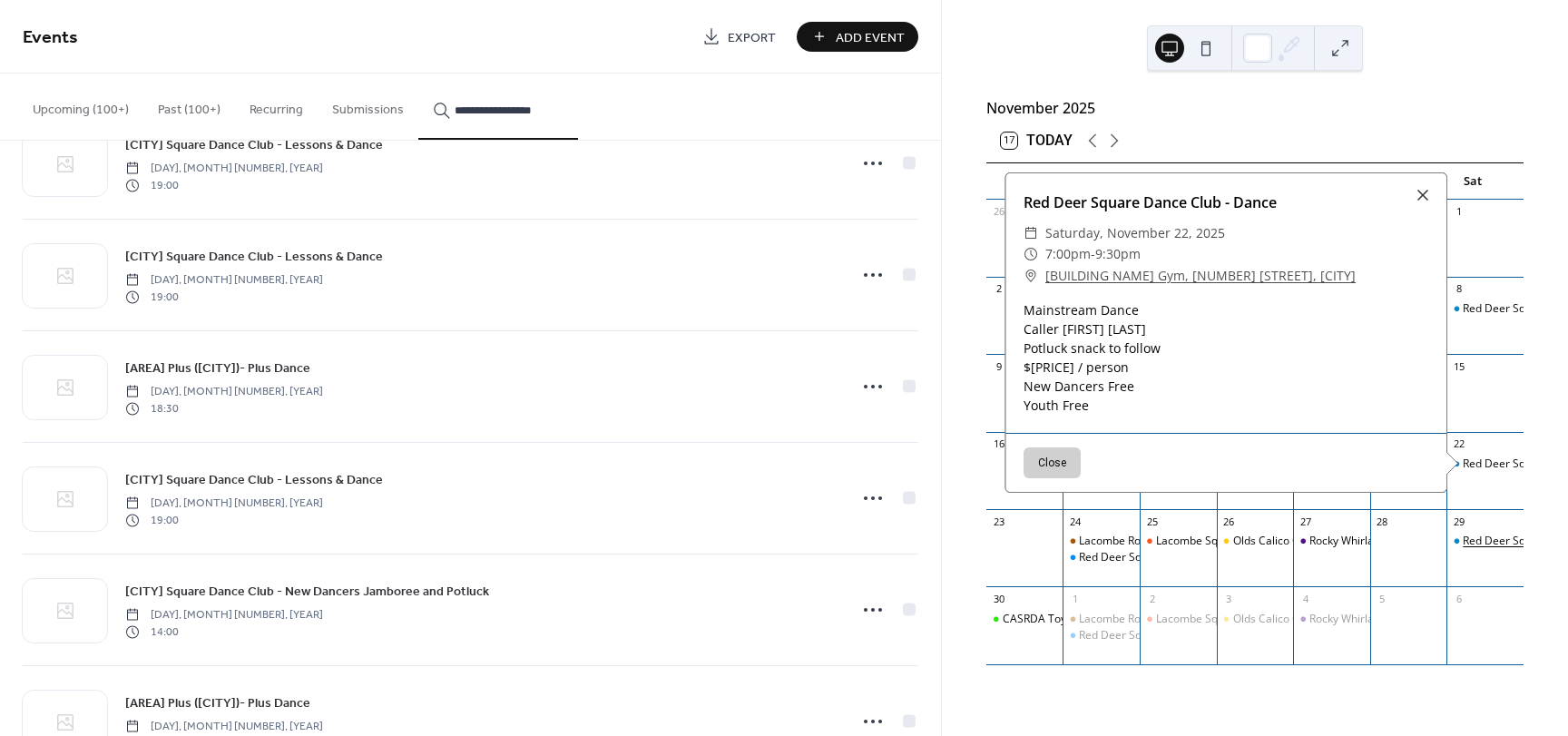 click on "Red Deer Square Dance Club - Dance" at bounding box center [1557, 541] 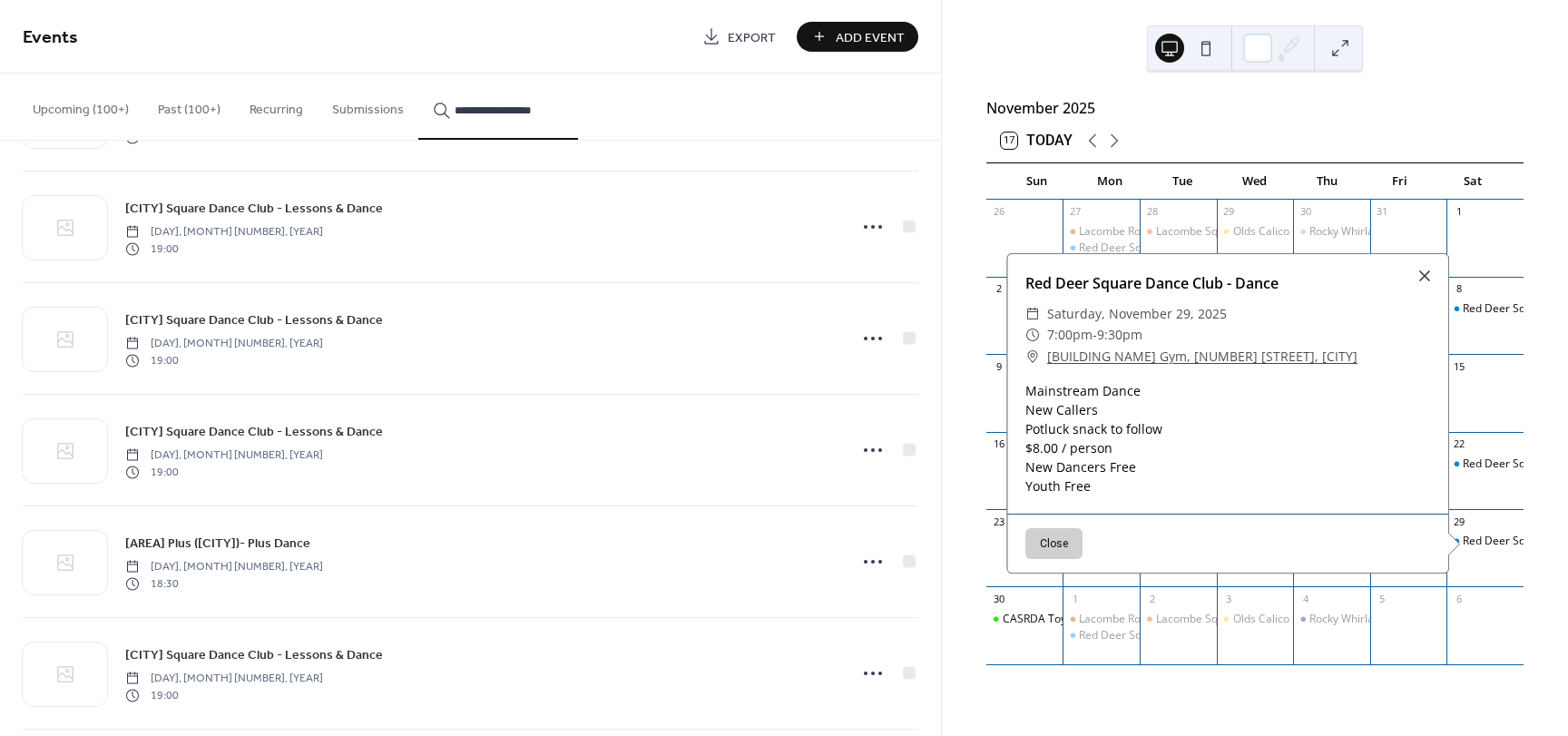 scroll, scrollTop: 1873, scrollLeft: 0, axis: vertical 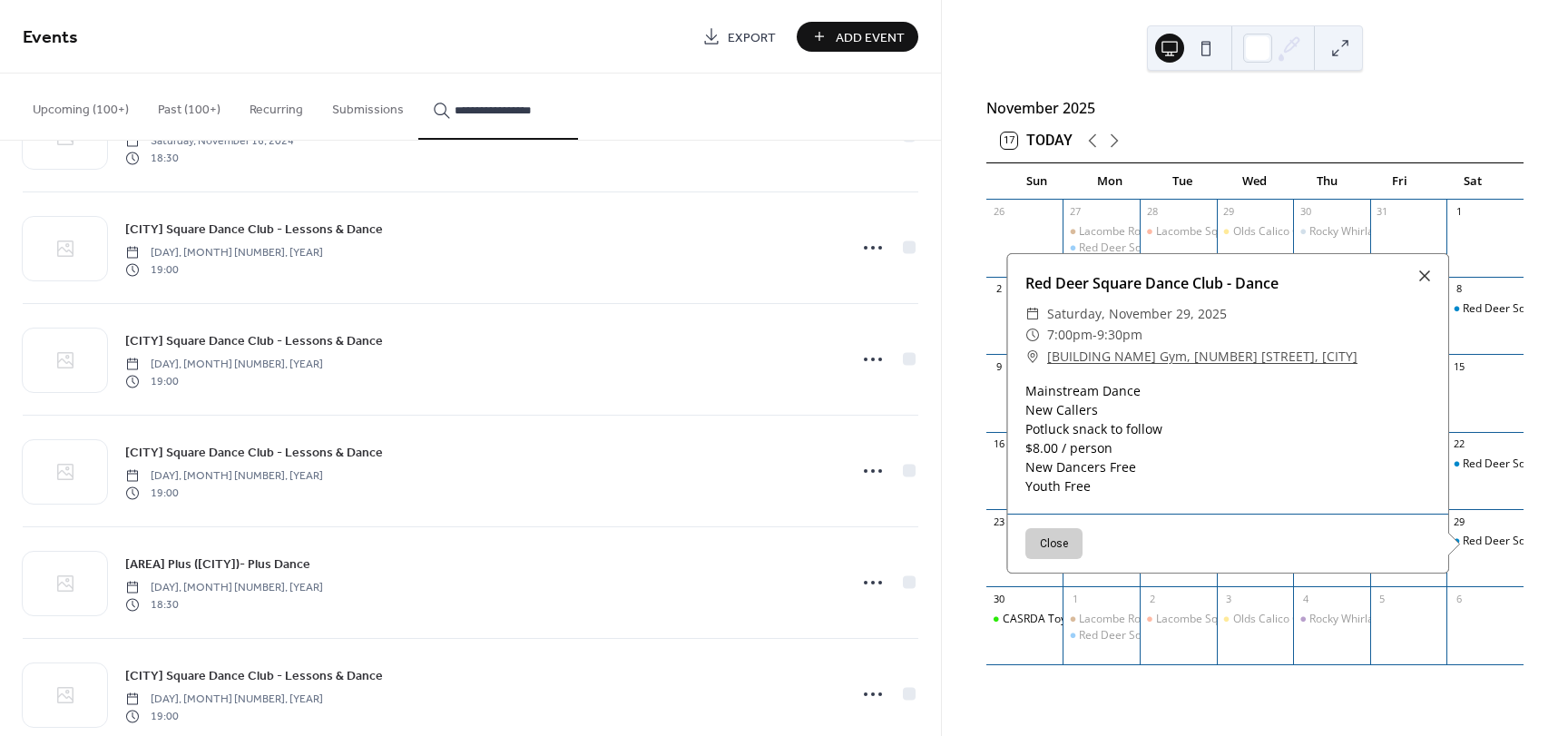 drag, startPoint x: 493, startPoint y: 109, endPoint x: 583, endPoint y: 103, distance: 90.19978 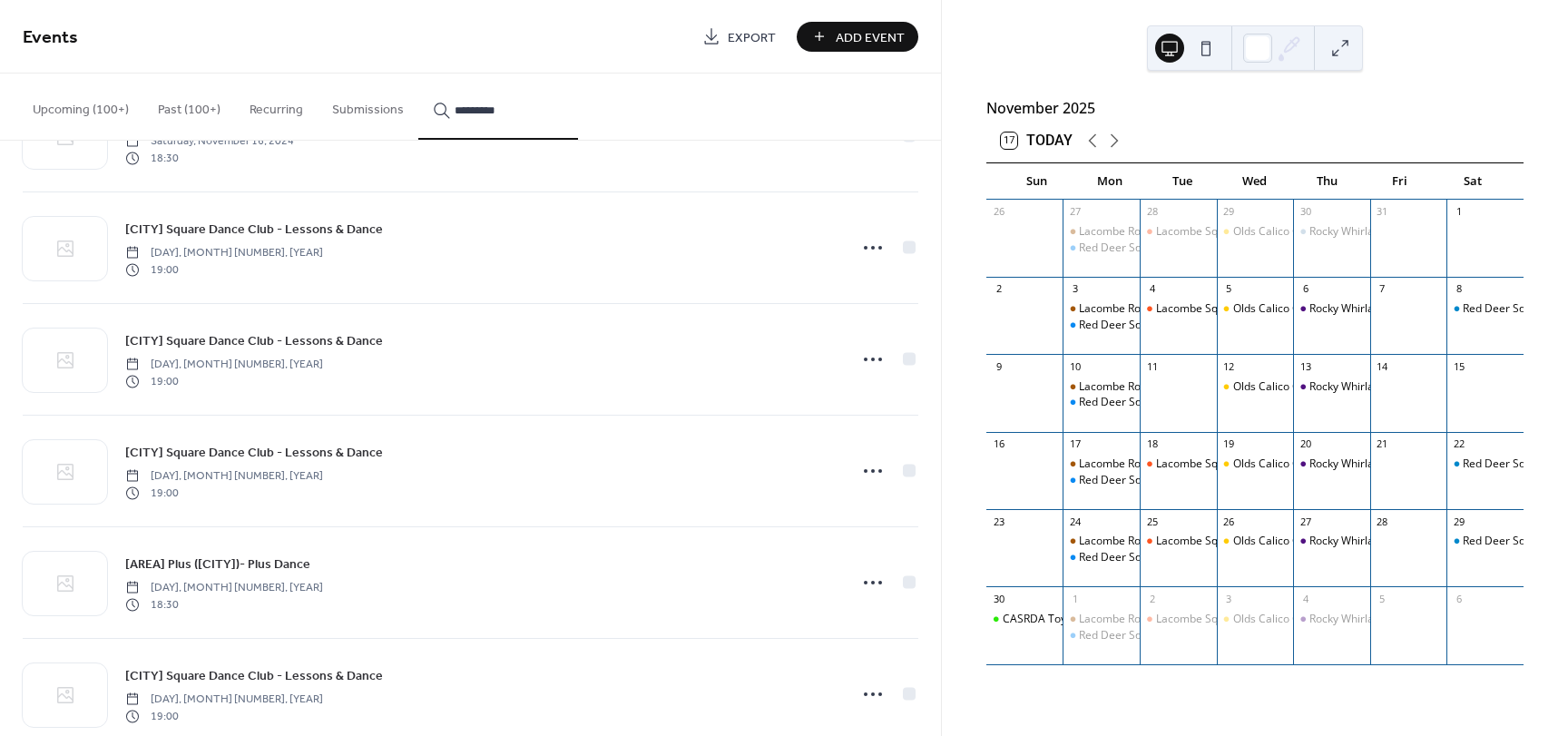 click on "********" at bounding box center [498, 106] 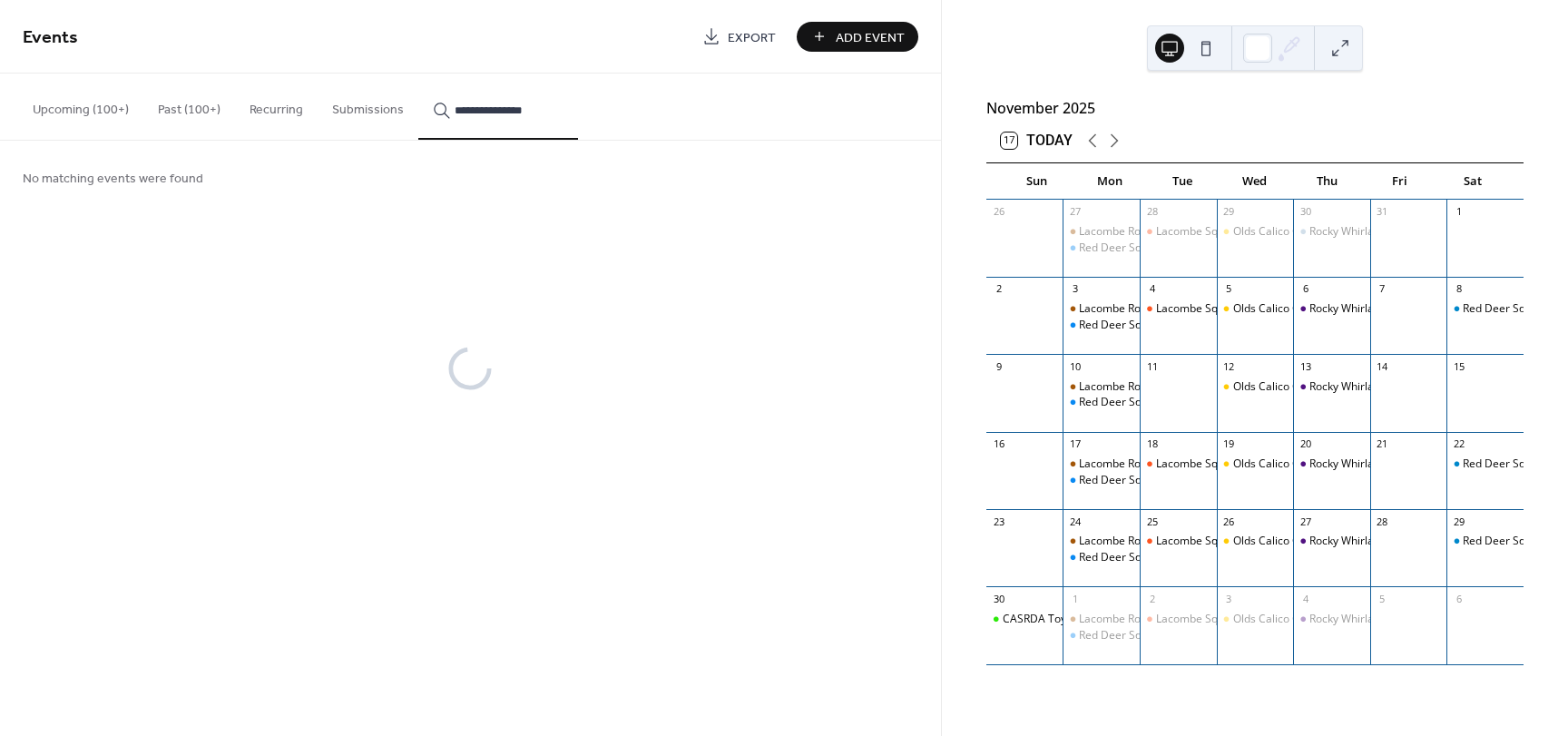 scroll, scrollTop: 0, scrollLeft: 0, axis: both 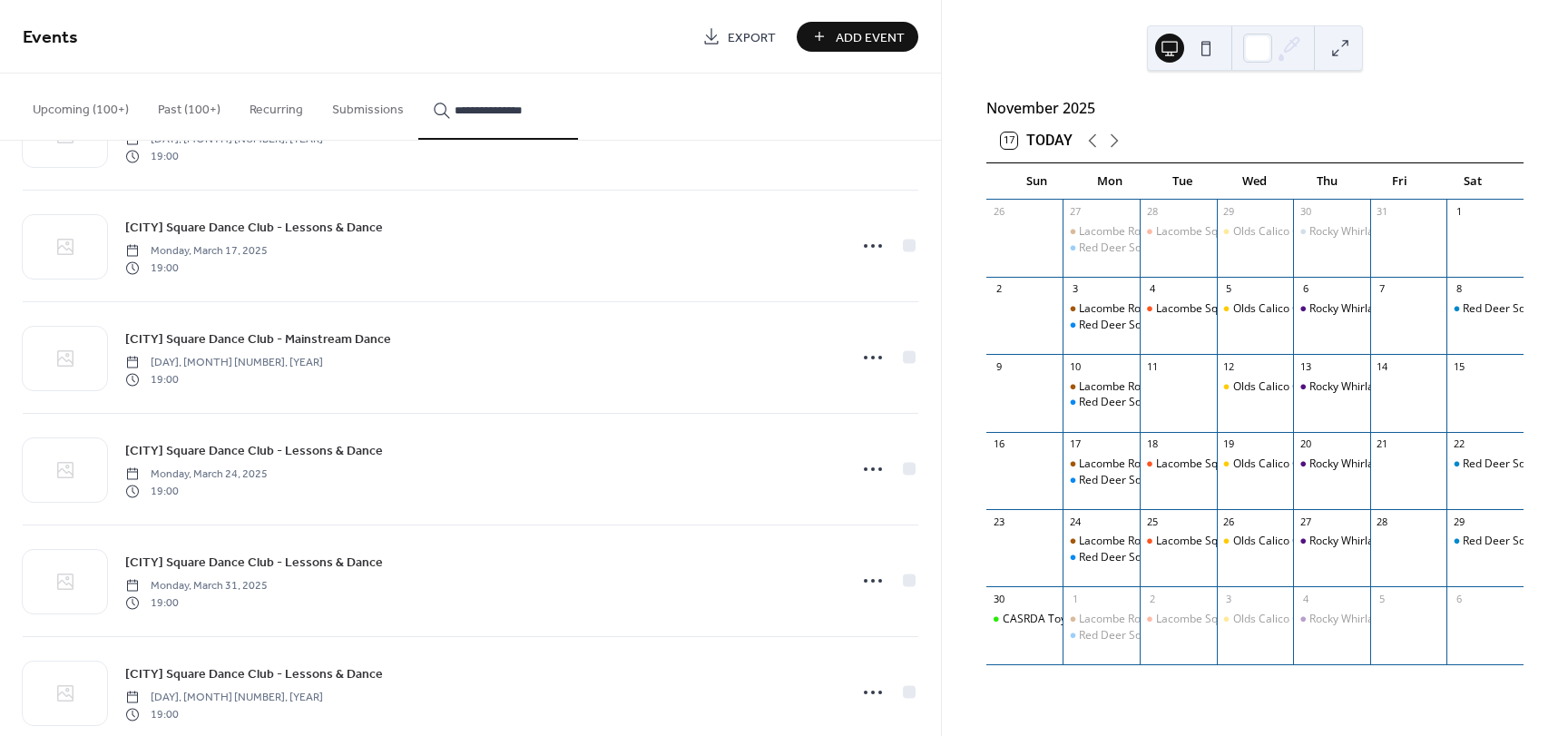 type on "**********" 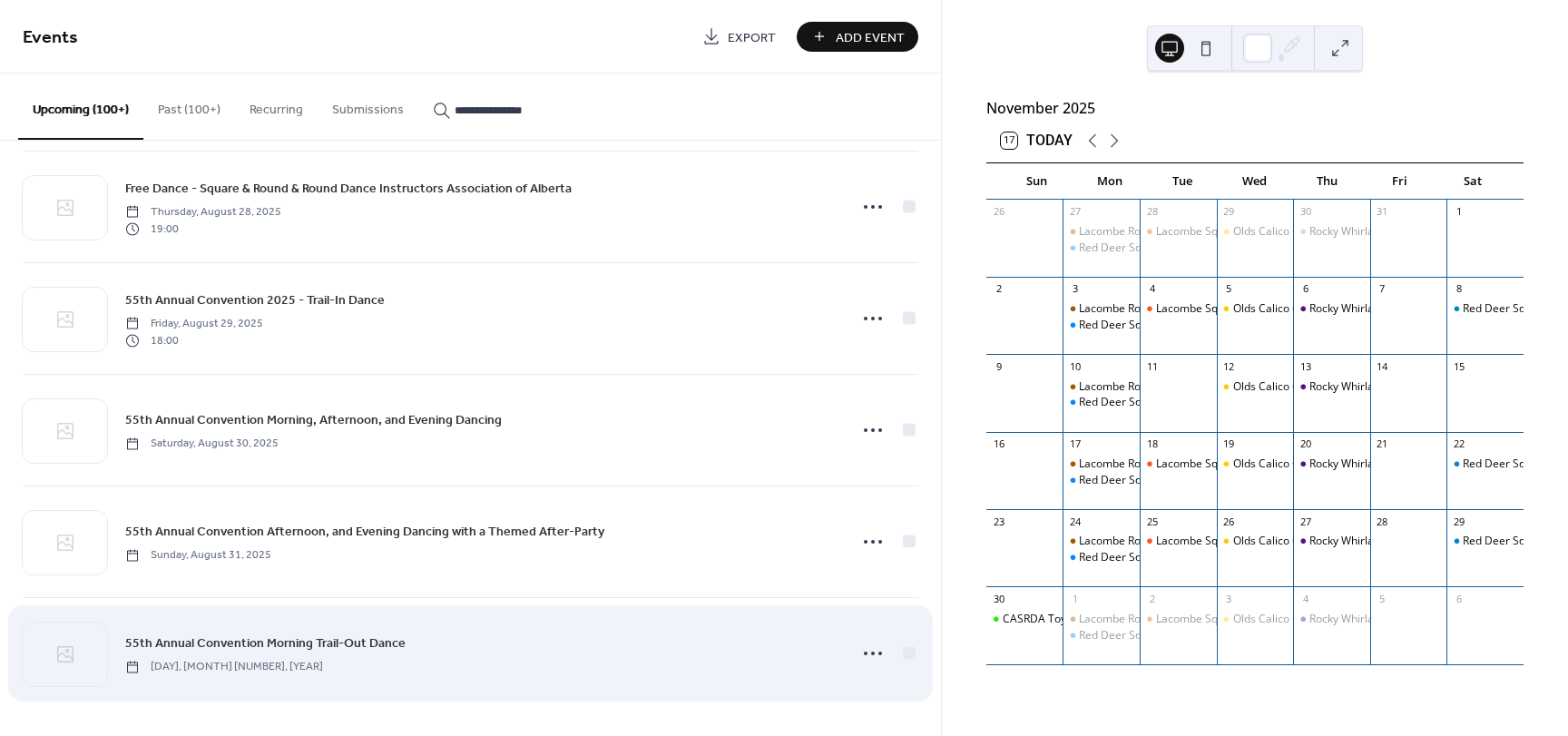 type 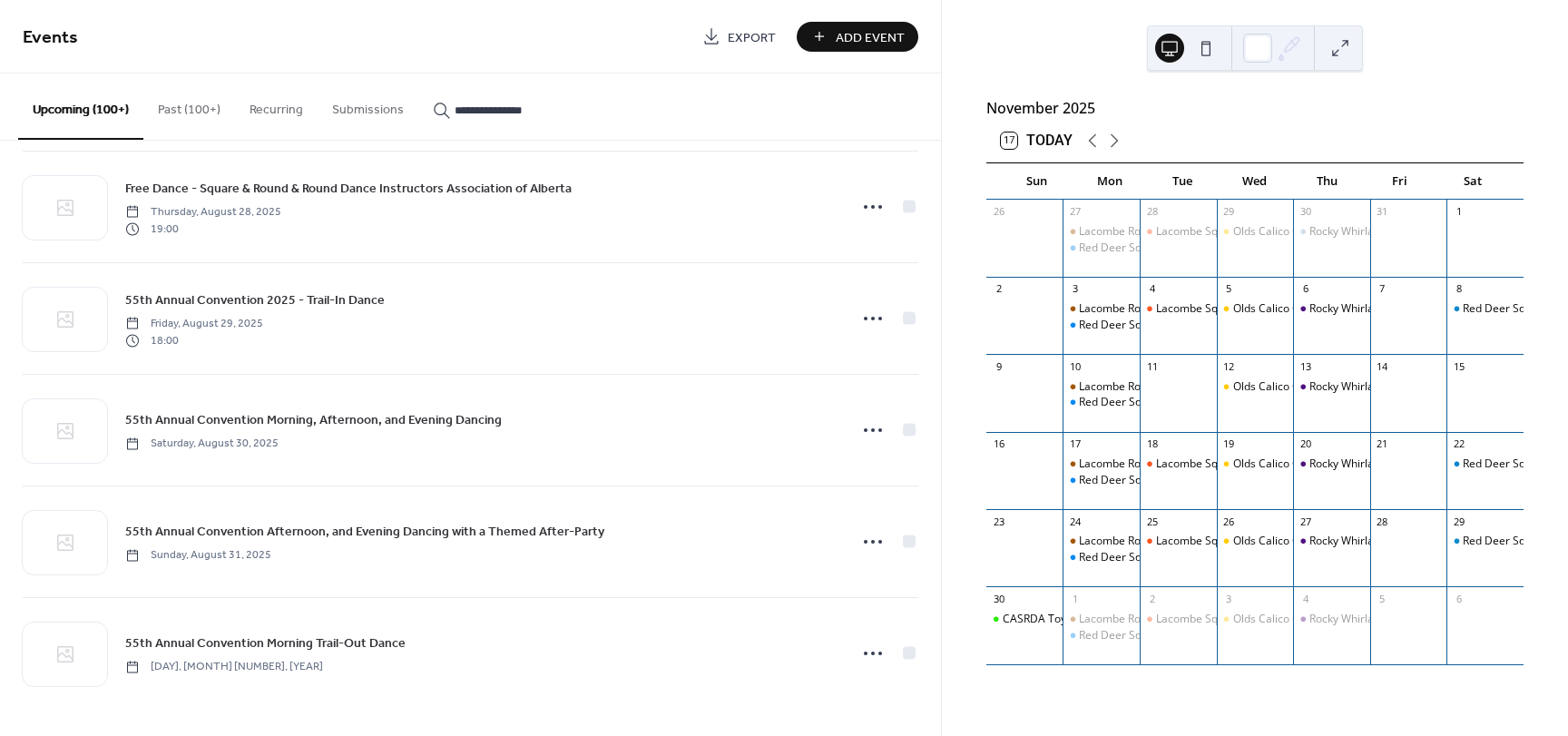 drag, startPoint x: 935, startPoint y: 663, endPoint x: 927, endPoint y: 799, distance: 136.23509 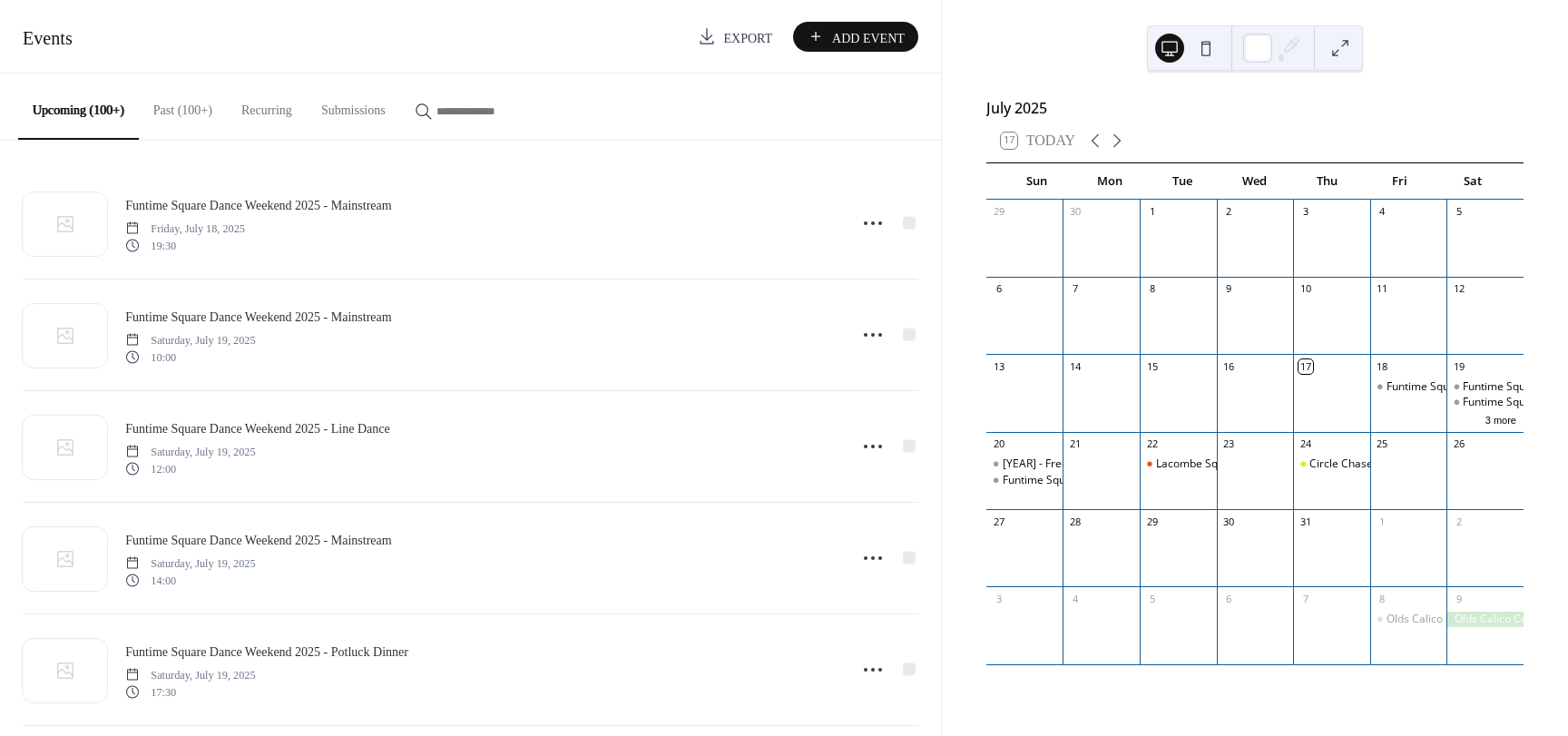 scroll, scrollTop: 0, scrollLeft: 0, axis: both 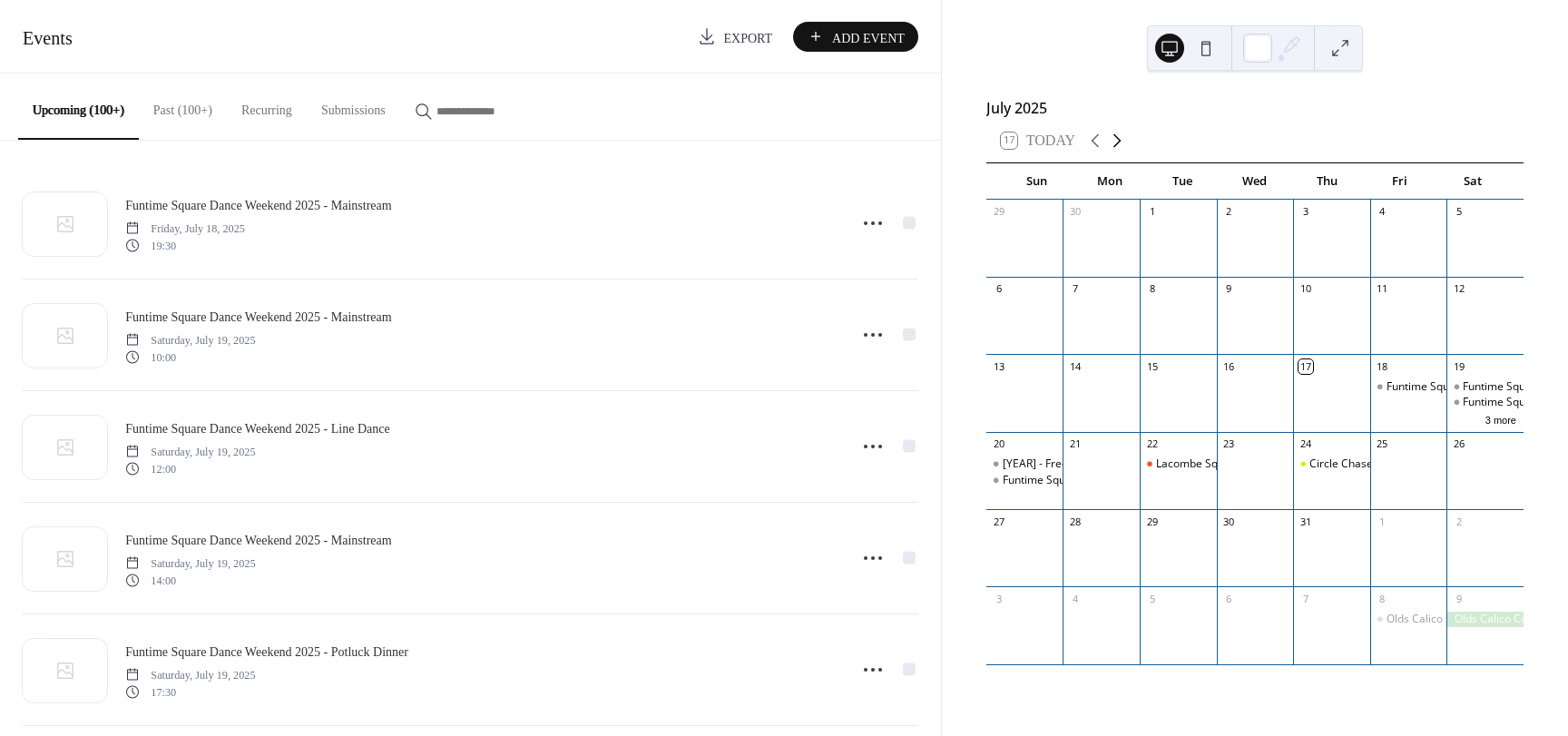 click 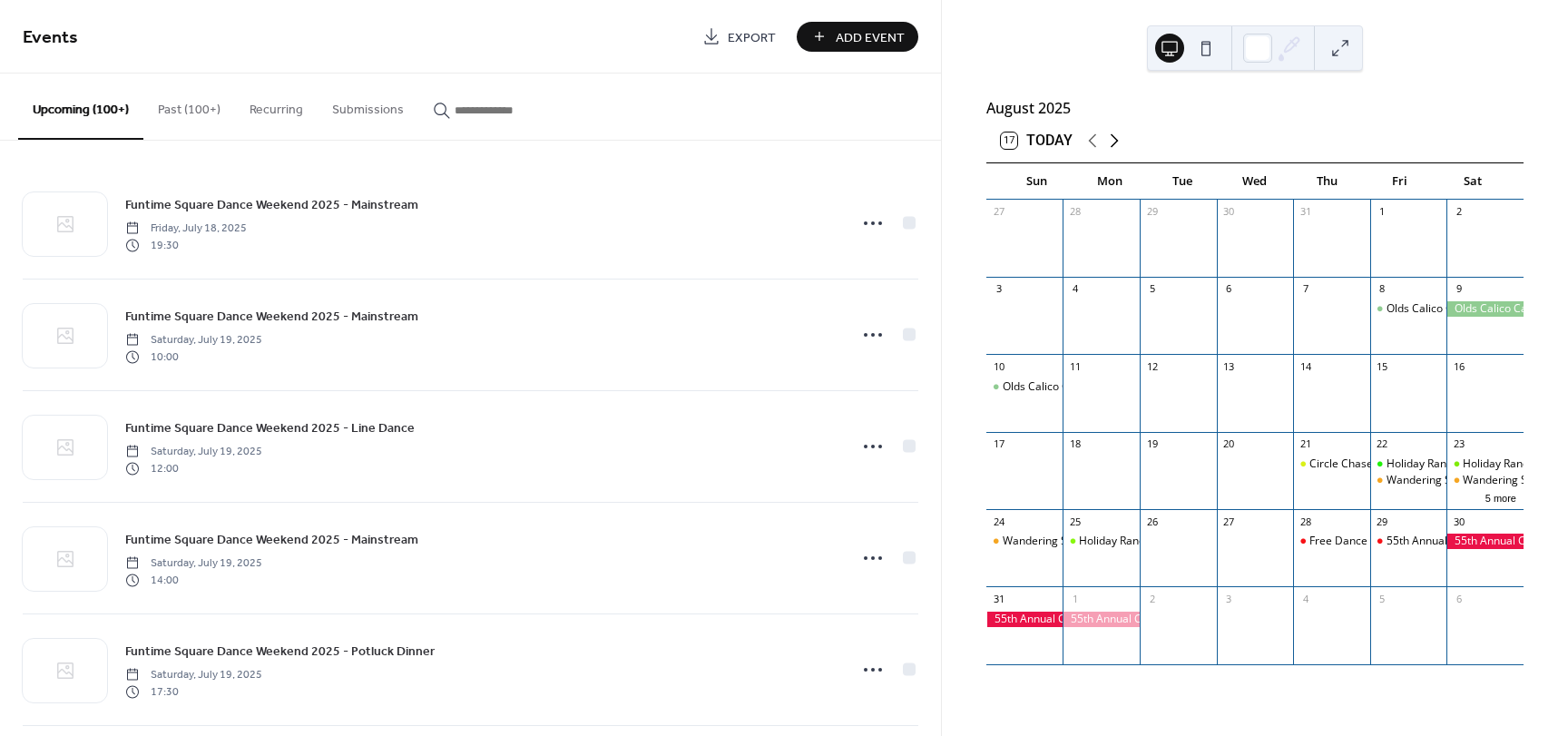 click 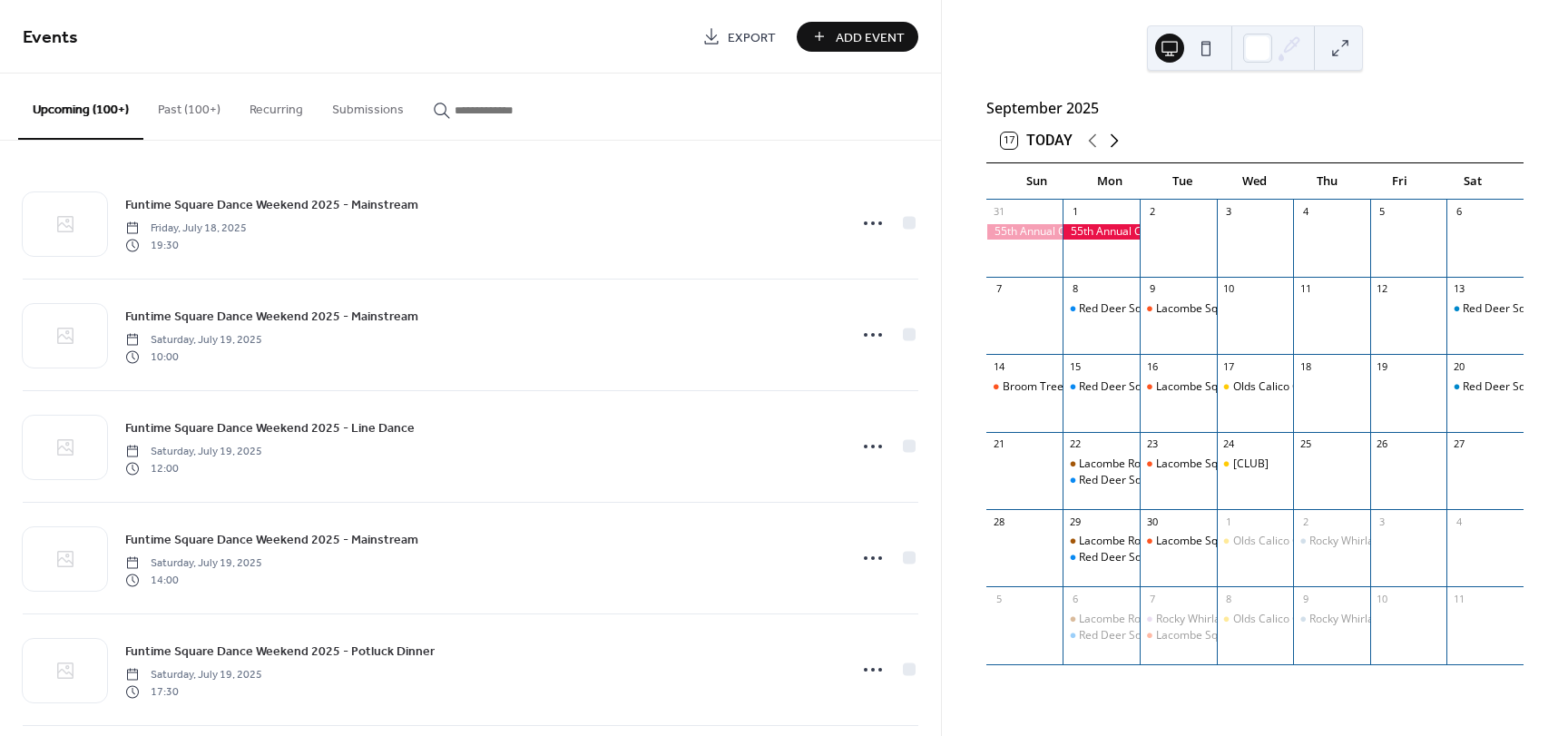 click 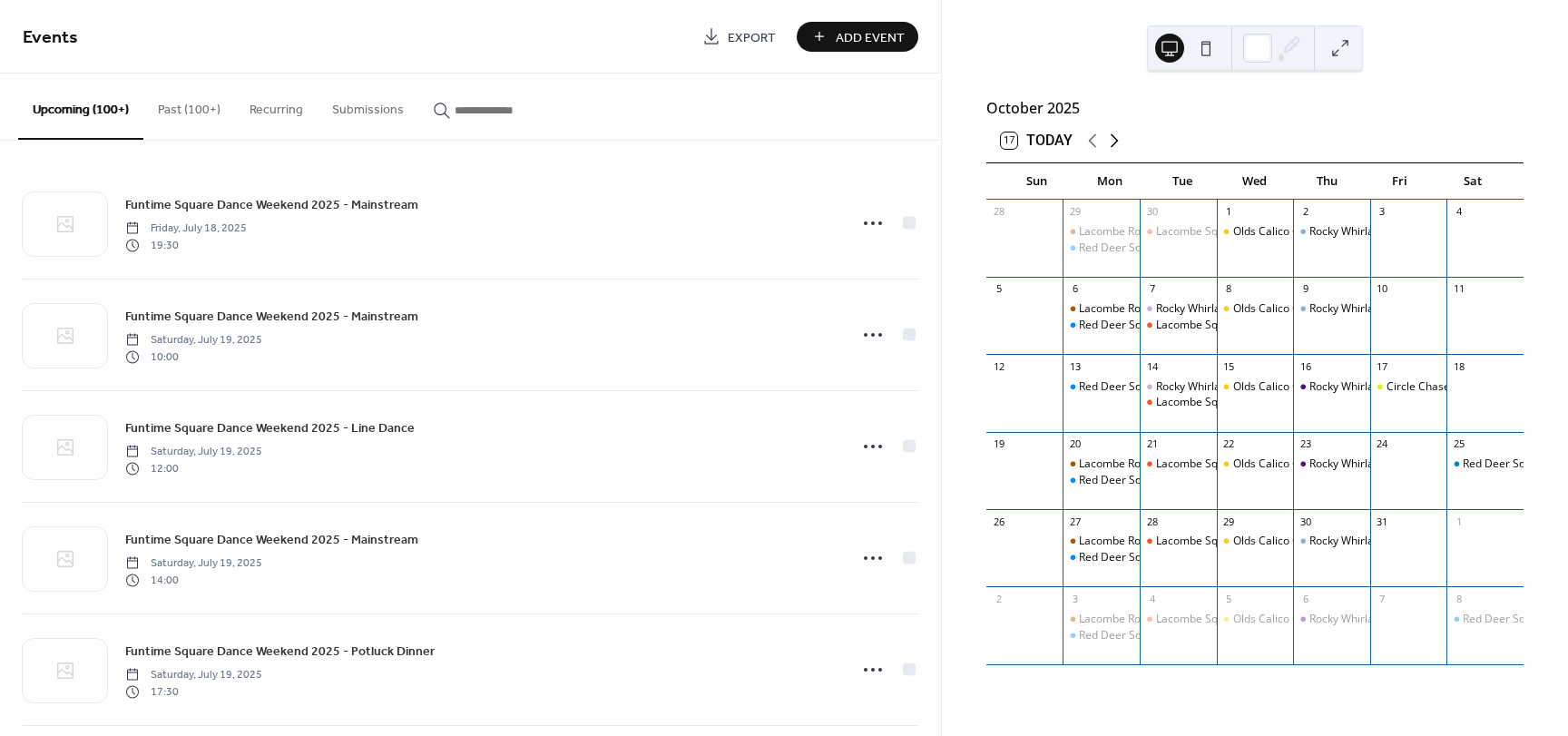 click 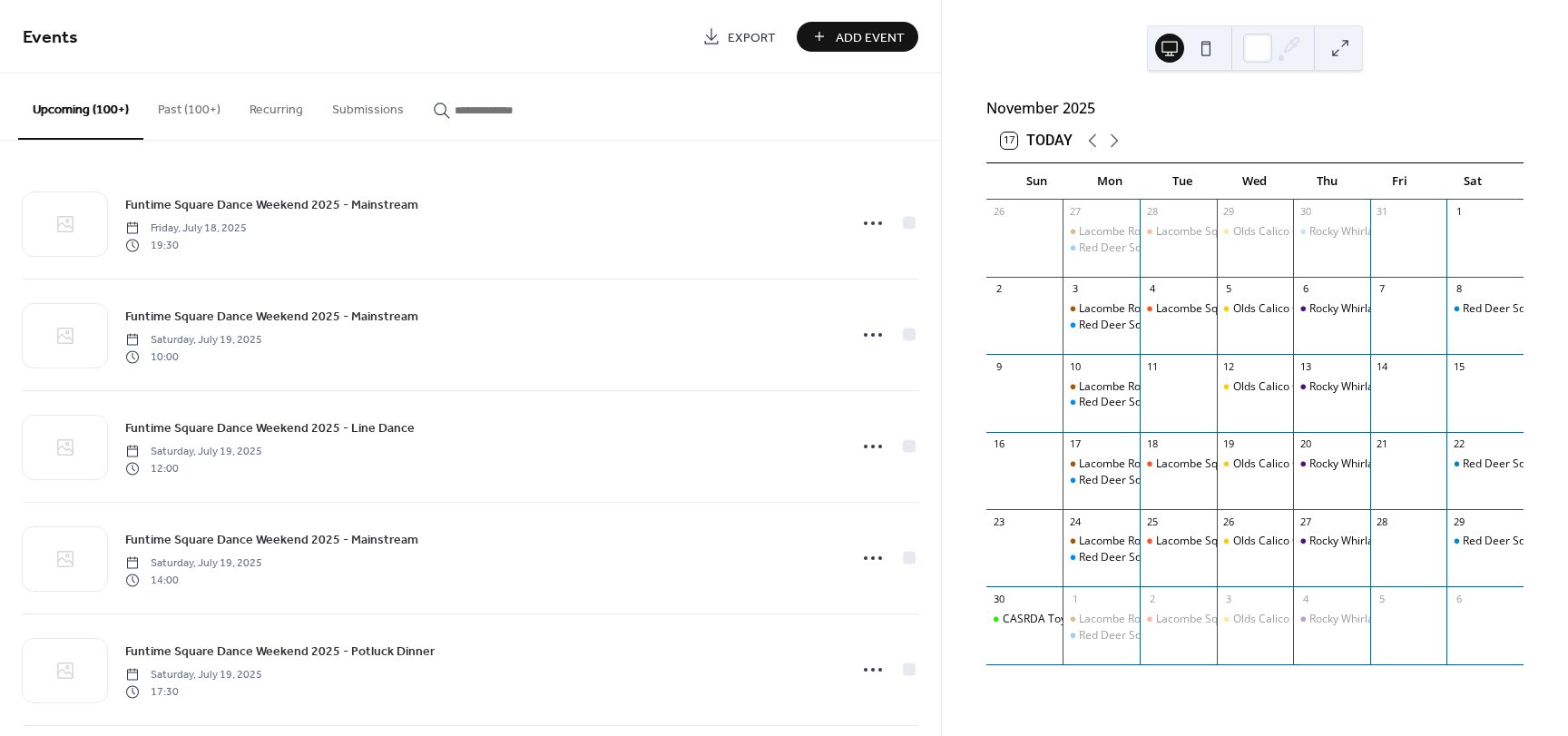 click at bounding box center (509, 110) 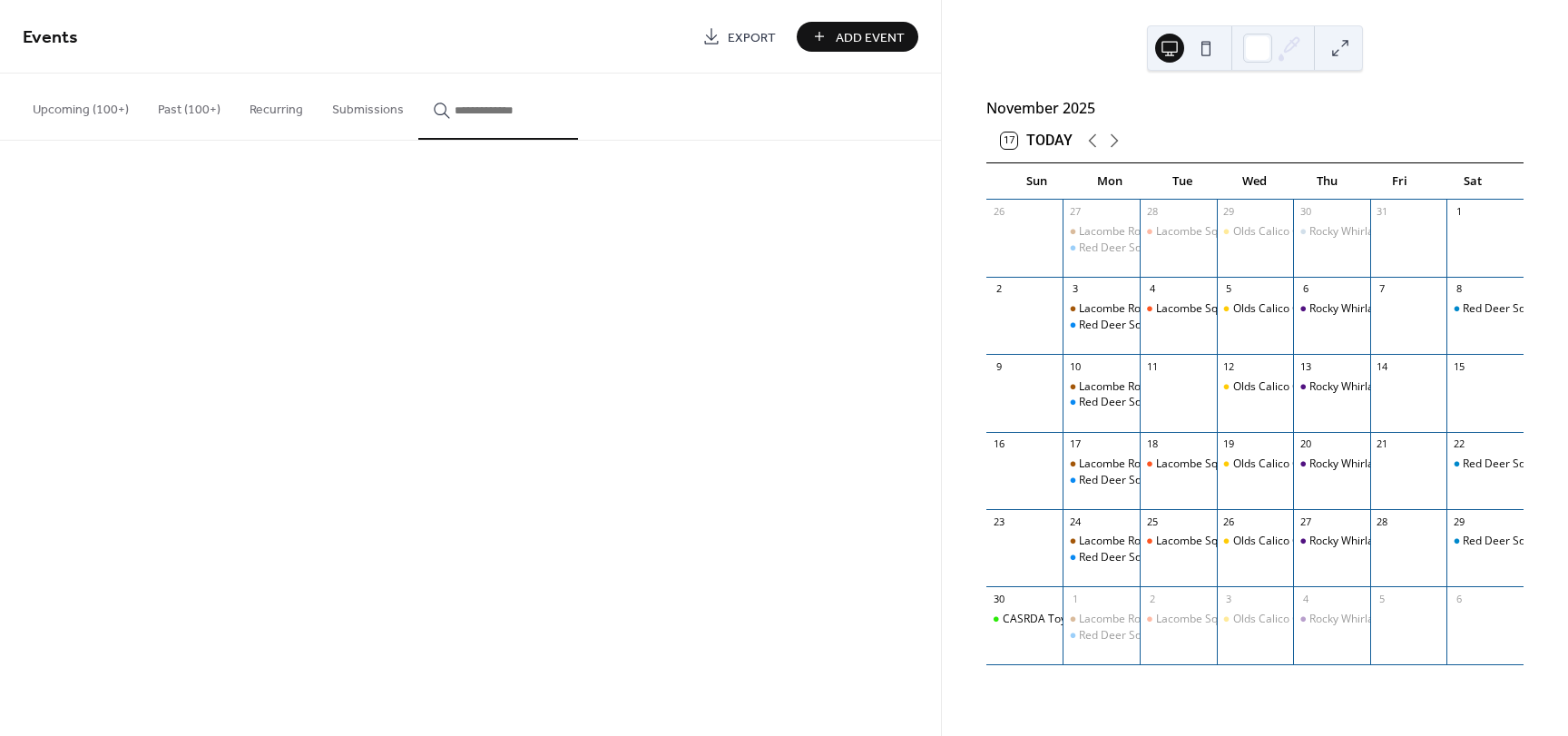 click at bounding box center (509, 110) 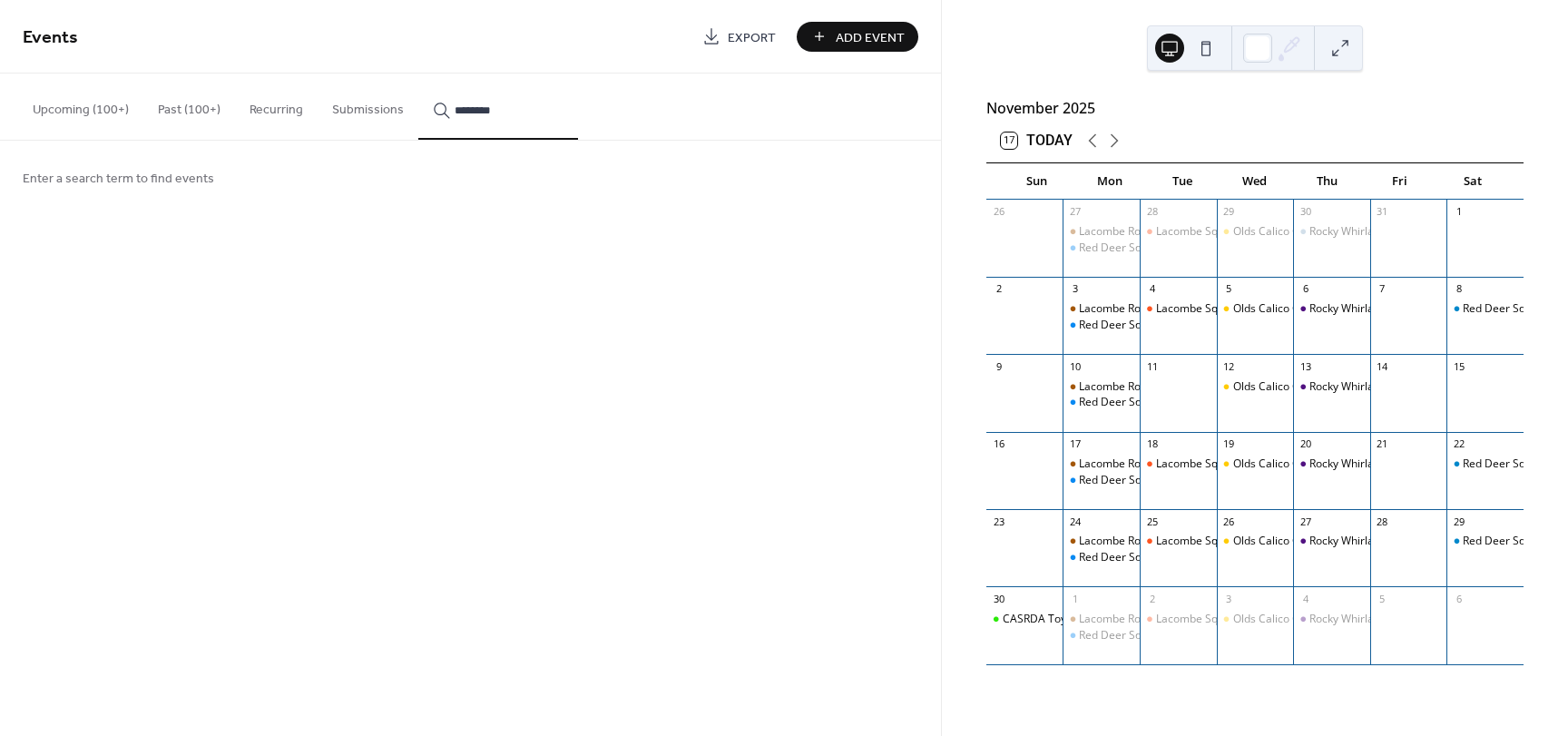 click on "*******" at bounding box center (498, 106) 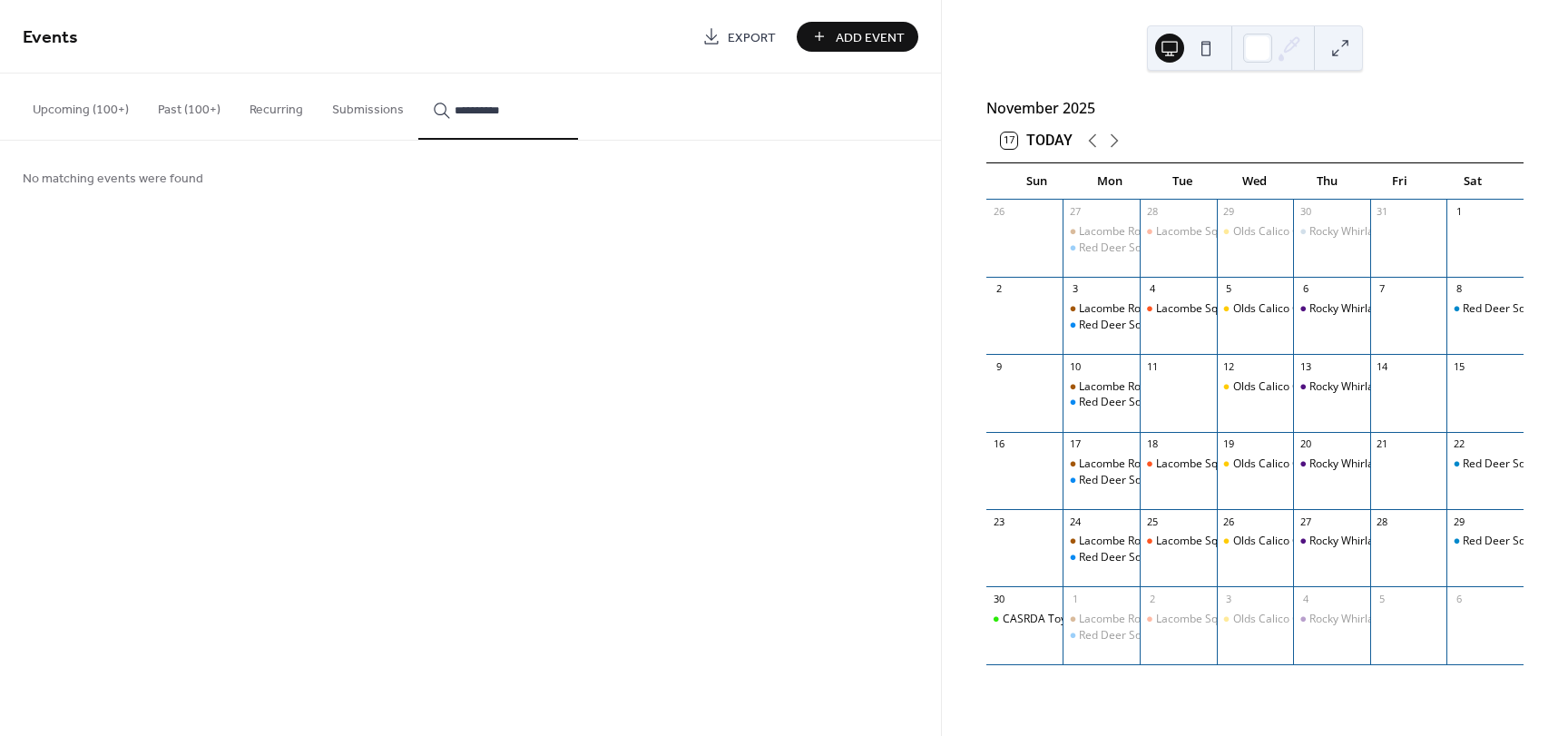 click on "Upcoming (100+)" at bounding box center [81, 105] 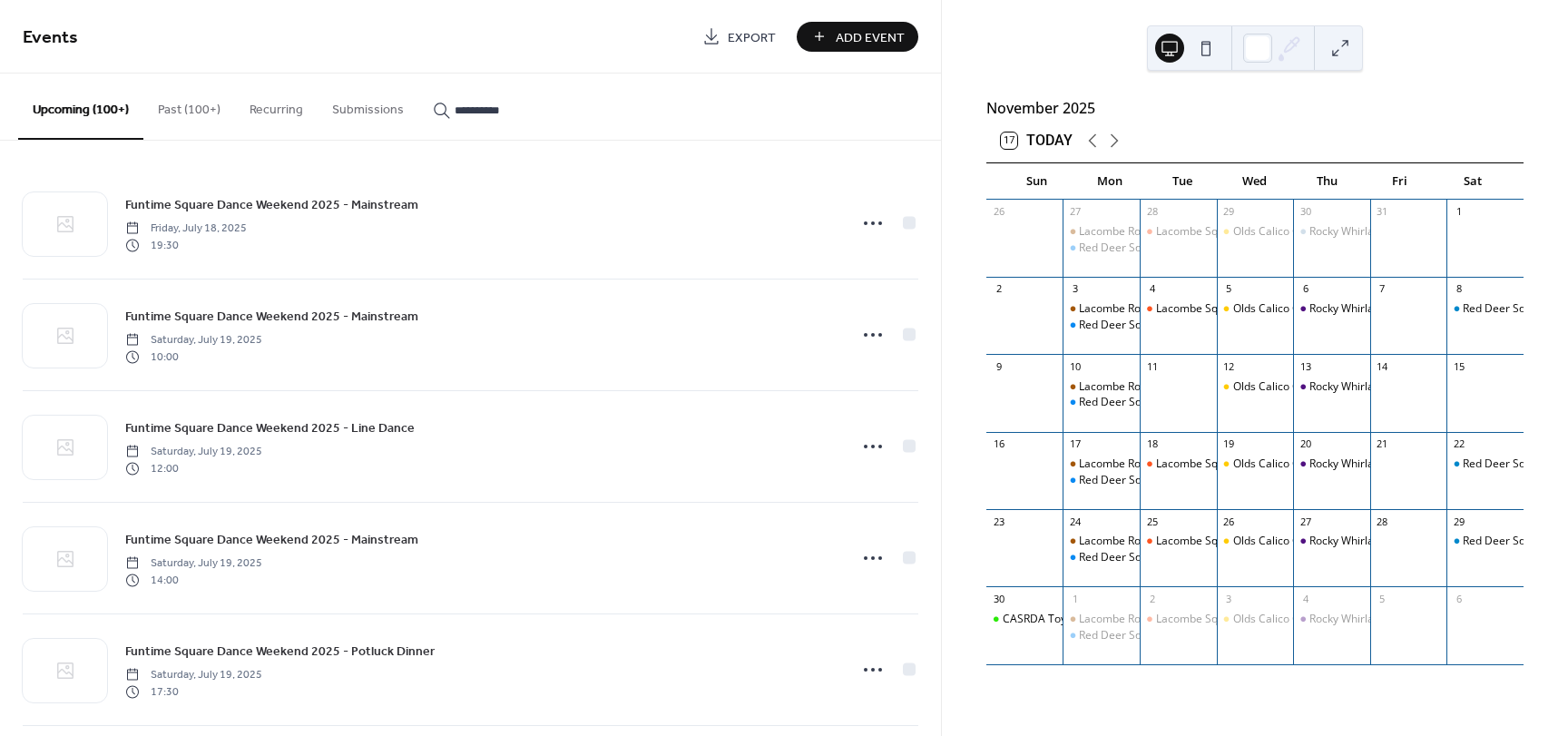 click on "**********" at bounding box center (509, 110) 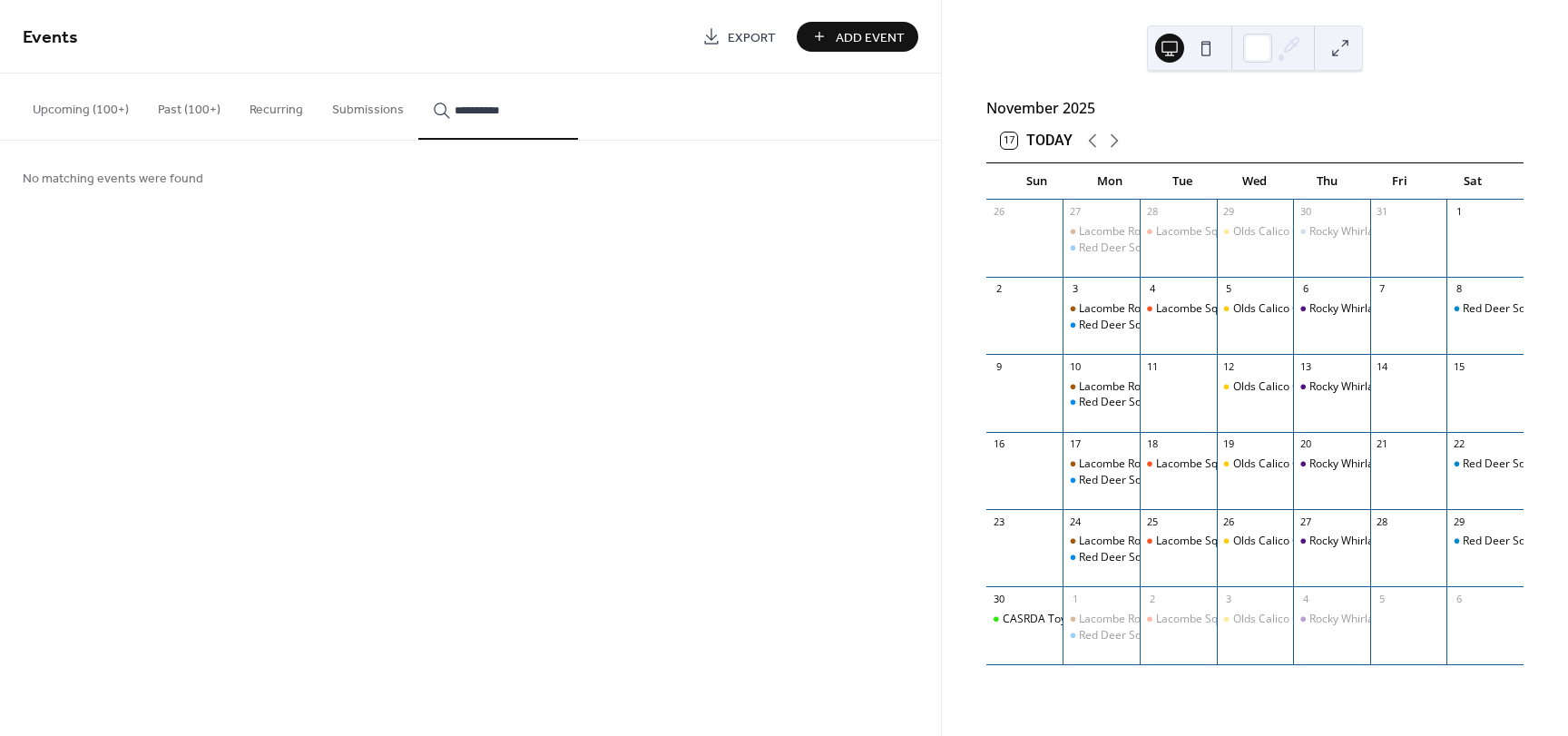 drag, startPoint x: 485, startPoint y: 112, endPoint x: 388, endPoint y: 110, distance: 97.02062 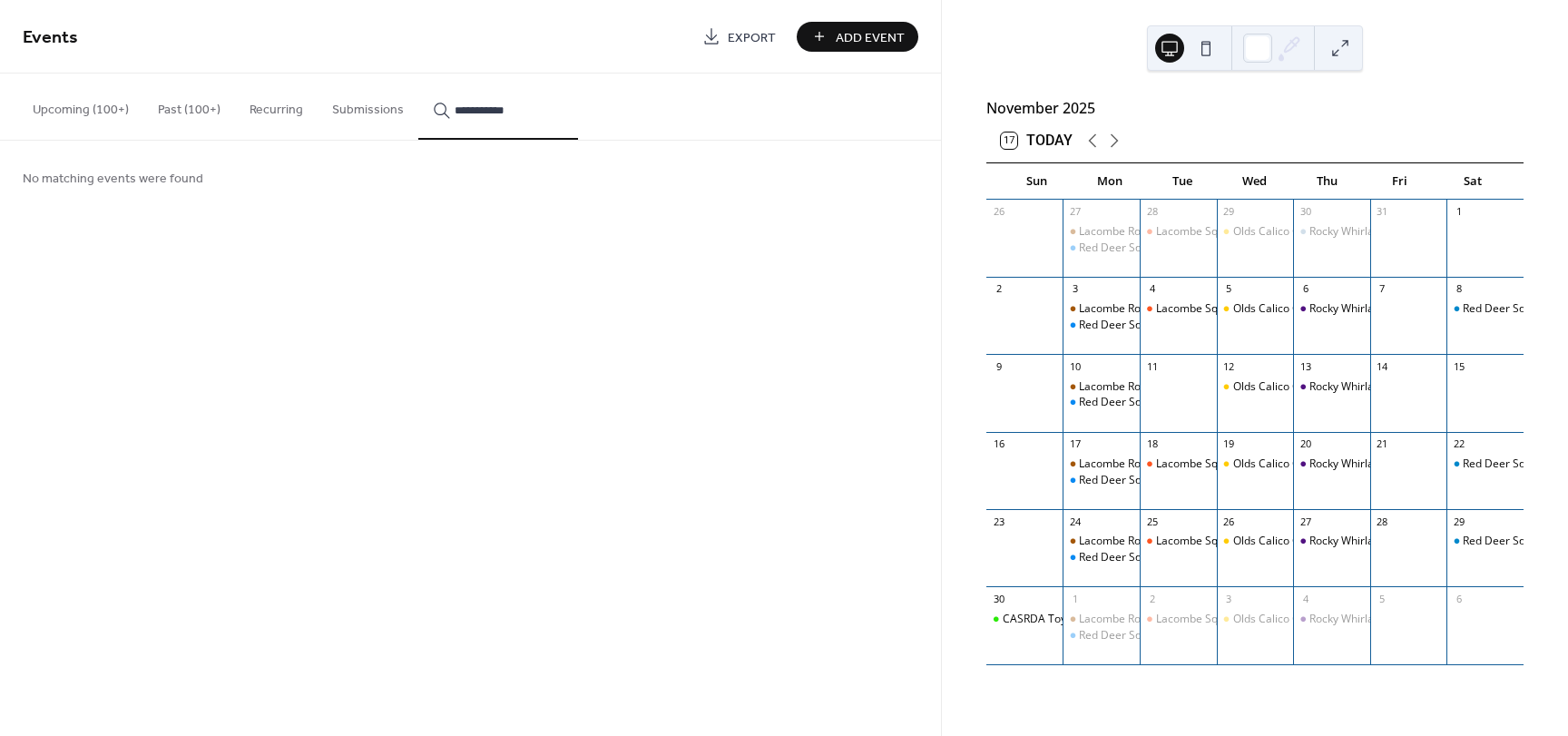 type on "**********" 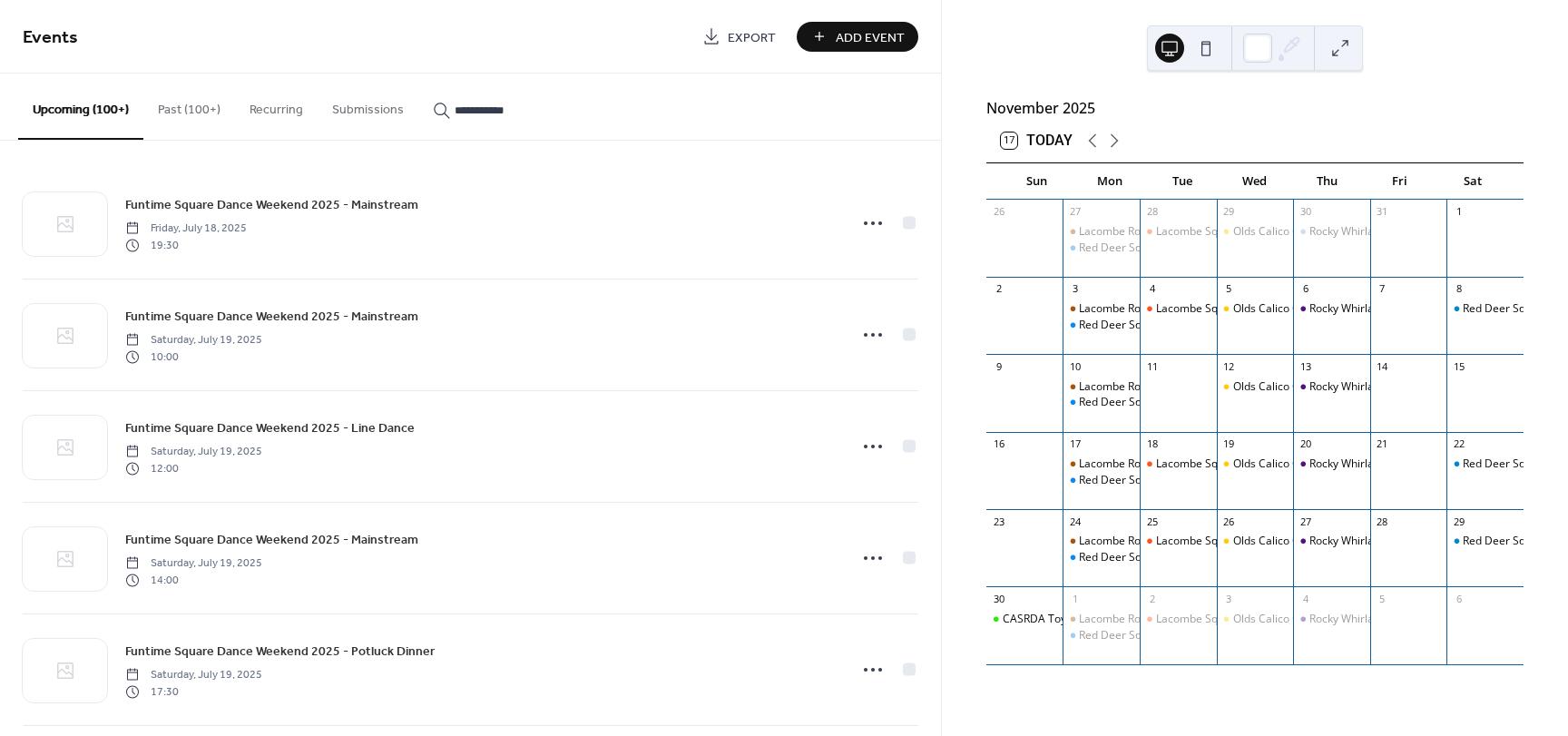 click on "**********" at bounding box center (509, 110) 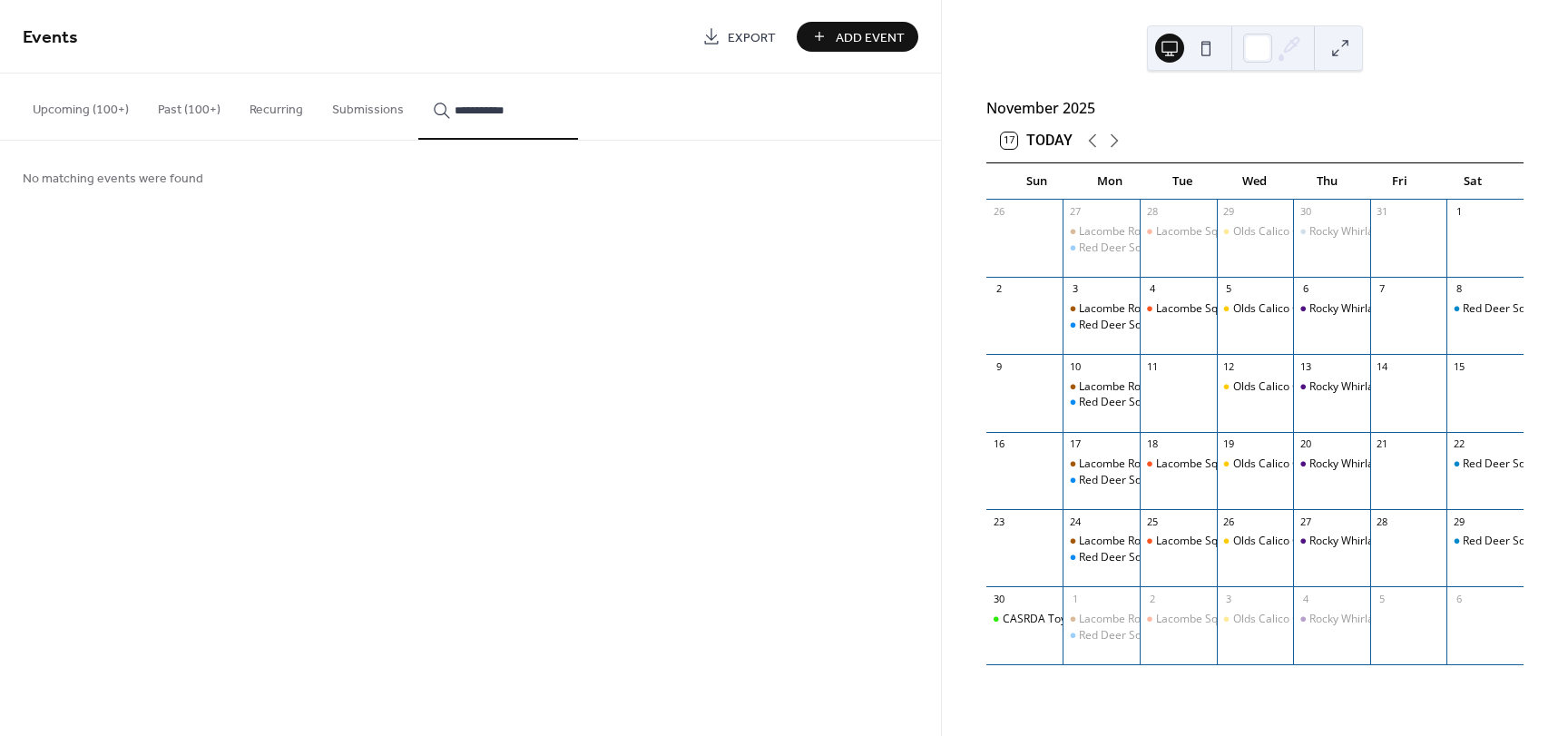 click on "**********" at bounding box center [509, 110] 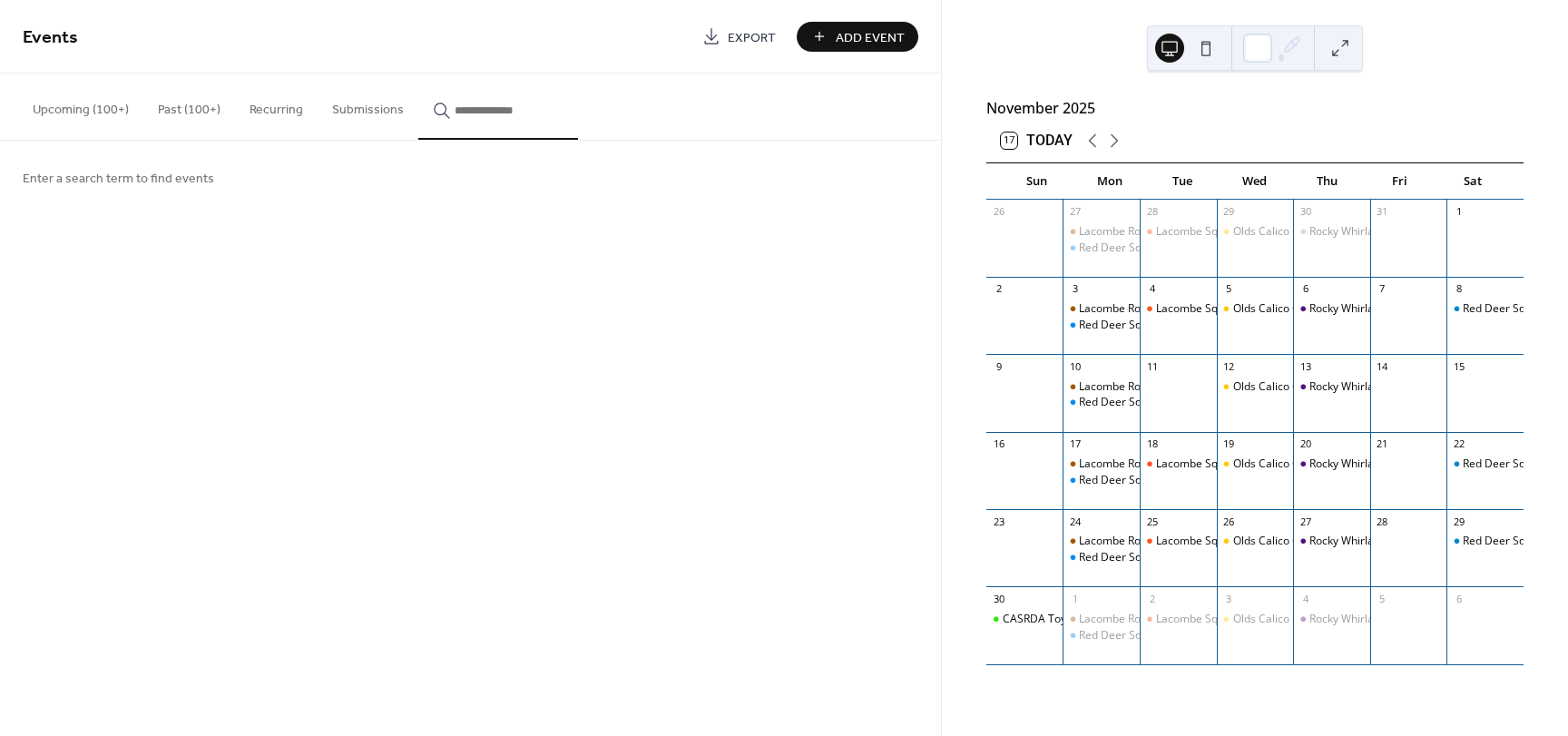 type 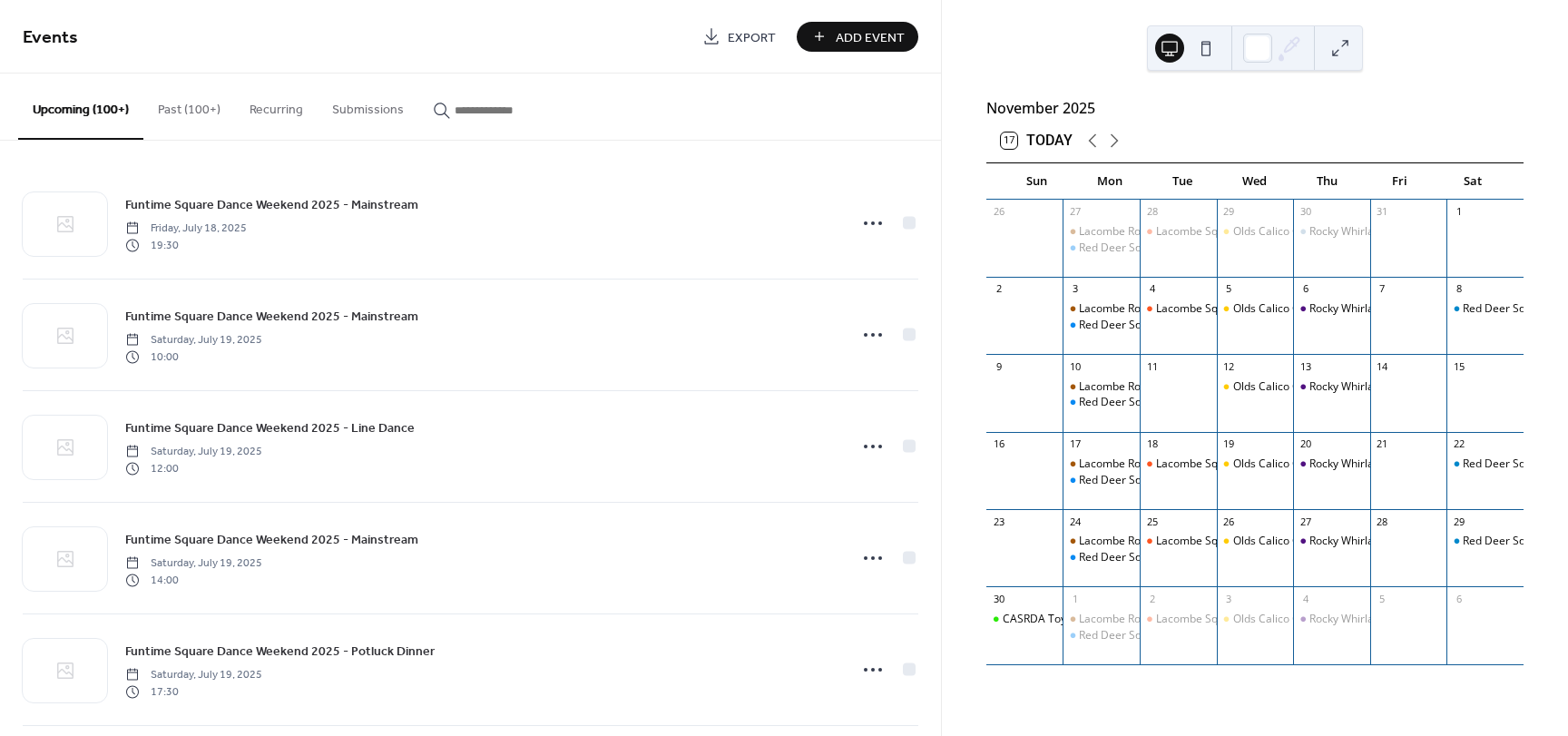 click on "Upcoming (100+)" at bounding box center (81, 106) 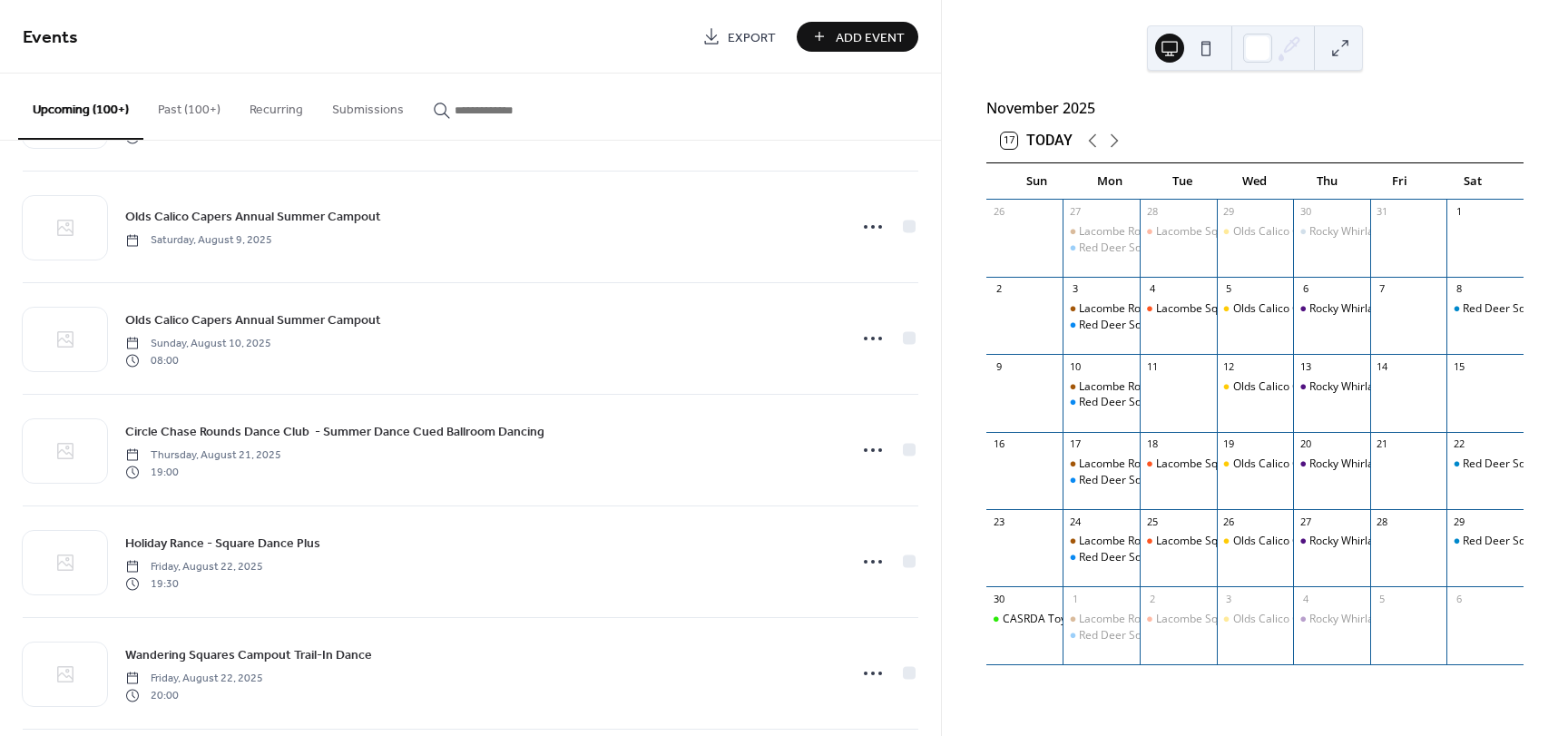 scroll, scrollTop: 1333, scrollLeft: 0, axis: vertical 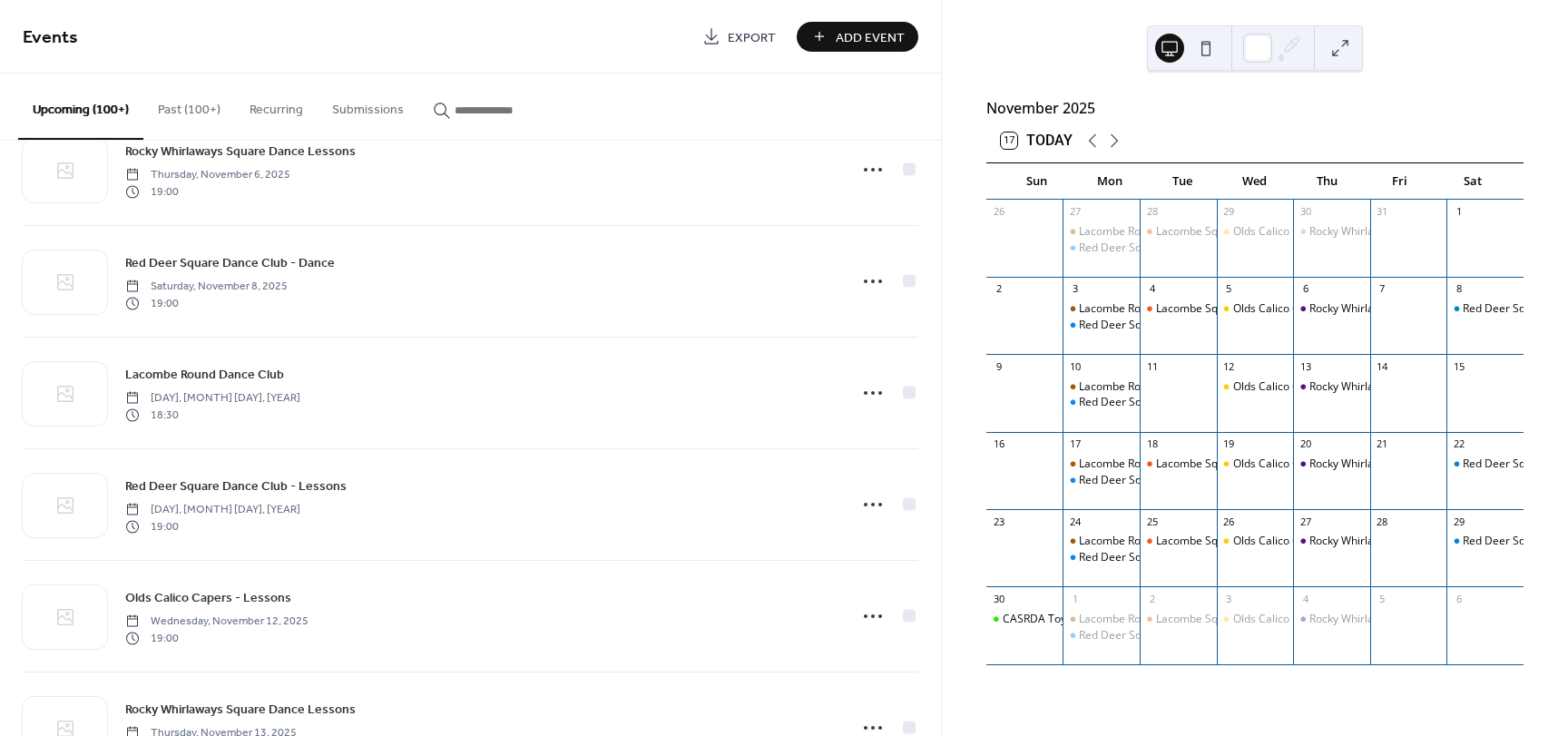 drag, startPoint x: 941, startPoint y: 701, endPoint x: 936, endPoint y: 731, distance: 30.41381 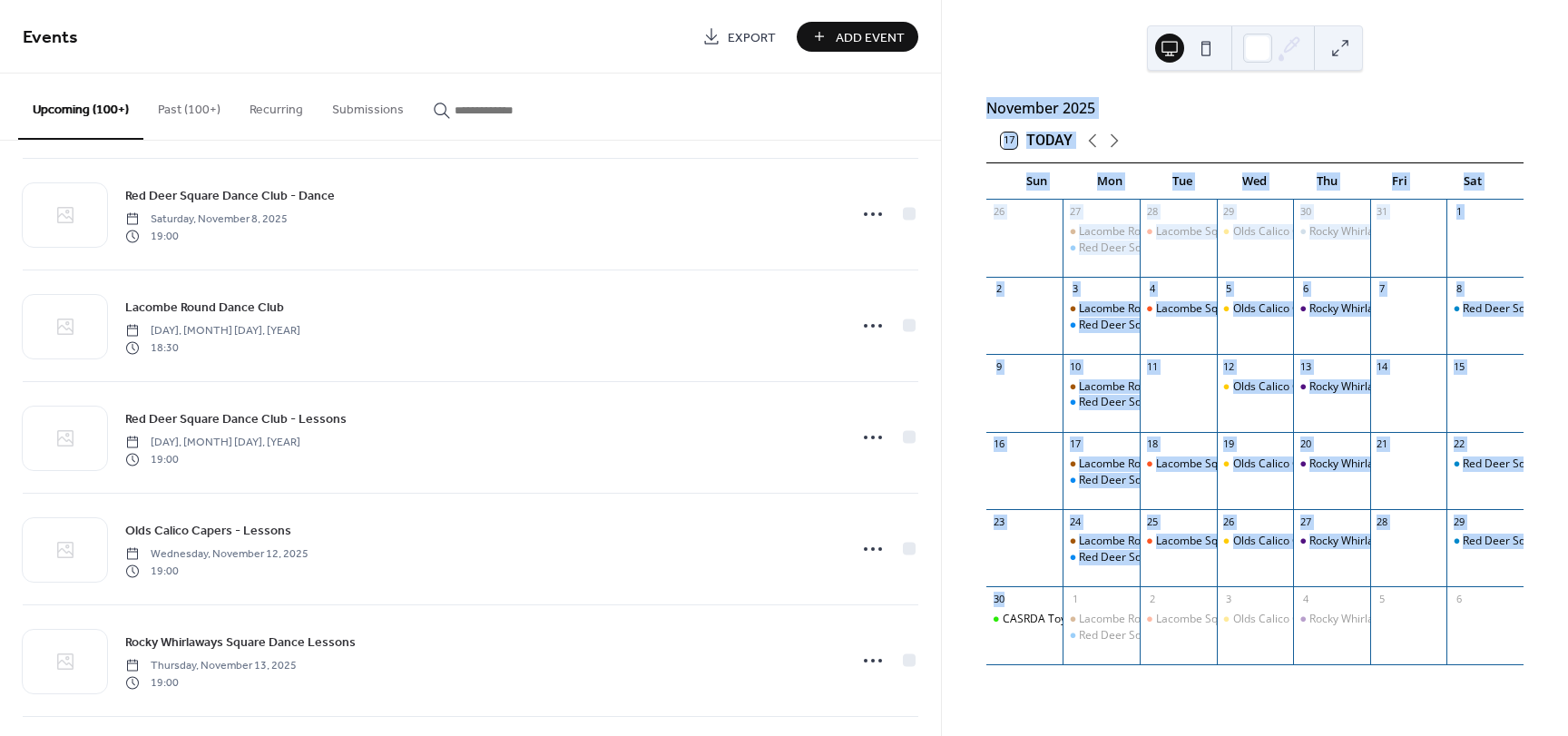 click on "[MONTH] [YEAR] [DAY] Today Sun Mon Tue Wed Thu Fri Sat [DAY] [DAY] [CLUB_NAME] [CLUB_NAME] - Lessons  [DAY] [CLUB_NAME] Square Dance Club -  Dance & Lessons [DAY] [CLUB_NAME] - Lessons [DAY] [CLUB_NAME] Square Dance Lessons [DAY] [DAY] [DAY] [DAY] [CLUB_NAME] [CLUB_NAME] - Lessons  [DAY] [CLUB_NAME] Square Dance Club -  Dance & Lessons [DAY] [CLUB_NAME] - Lessons [DAY] [CLUB_NAME] Square Dance Lessons [DAY] [DAY] [CLUB_NAME] - Dance [DAY] [DAY] [CLUB_NAME] [CLUB_NAME] - Lessons [DAY] [DAY] [CLUB_NAME] Square Dance Club -  Dance & Lessons [DAY] [CLUB_NAME] - Lessons [DAY] [CLUB_NAME] Square Dance Lessons [DAY] [DAY] [CLUB_NAME] - Dance [DAY] [DAY] [CLUB_NAME] [CLUB_NAME] - Lessons [DAY] [CLUB_NAME] Square Dance Club -  Dance & Lessons [DAY] [CLUB_NAME] - Lessons [DAY] [DAY] [DAY] [DAY] [DAY] [DAY] [DAY] [DAY] [DAY] [DAY]" at bounding box center (1255, 368) 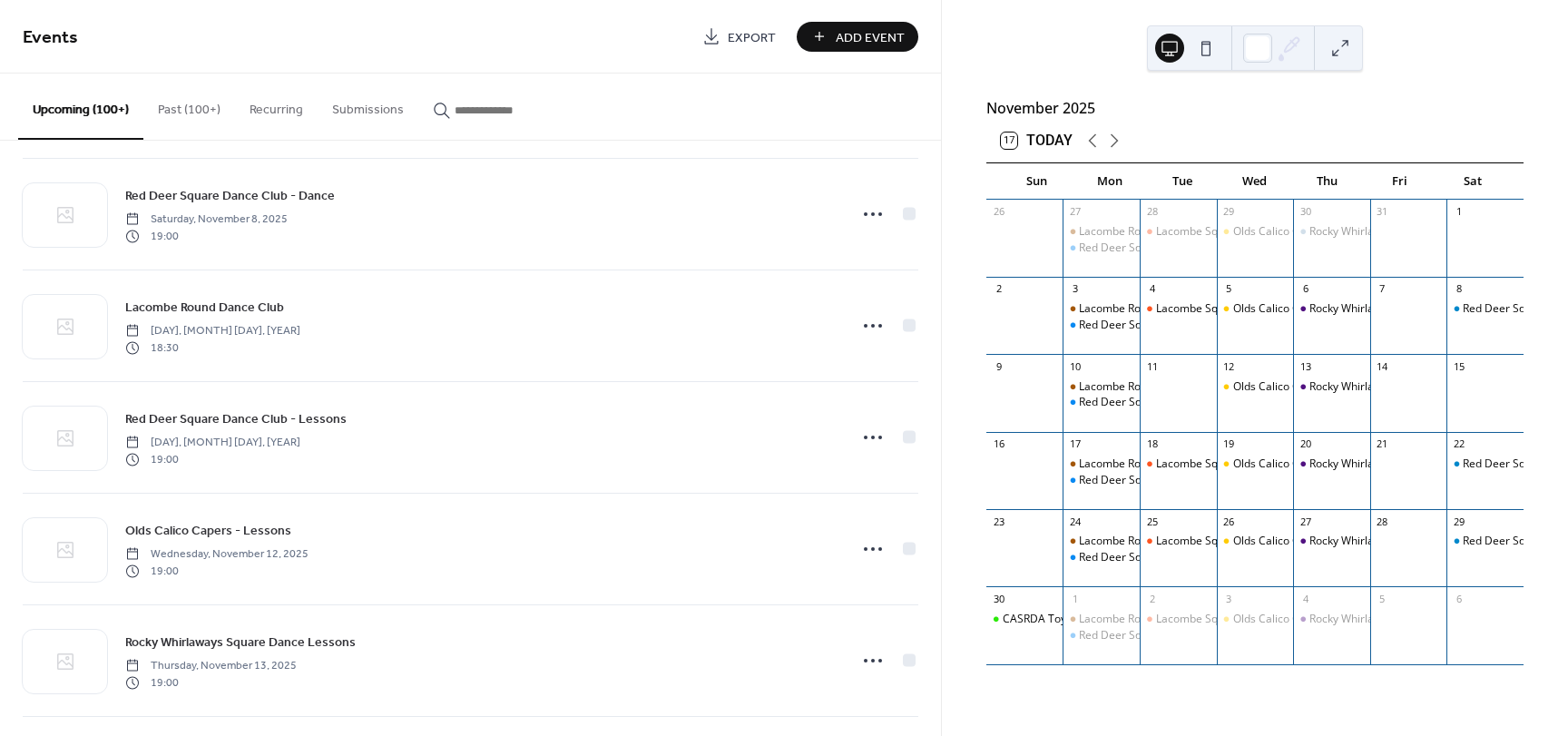 click on "[MONTH] [YEAR] [DAY] Today Sun Mon Tue Wed Thu Fri Sat [DAY] [DAY] [CLUB_NAME] [CLUB_NAME] - Lessons  [DAY] [CLUB_NAME] Square Dance Club -  Dance & Lessons [DAY] [CLUB_NAME] - Lessons [DAY] [CLUB_NAME] Square Dance Lessons [DAY] [DAY] [DAY] [DAY] [CLUB_NAME] [CLUB_NAME] - Lessons  [DAY] [CLUB_NAME] Square Dance Club -  Dance & Lessons [DAY] [CLUB_NAME] - Lessons [DAY] [CLUB_NAME] Square Dance Lessons [DAY] [DAY] [CLUB_NAME] - Dance [DAY] [DAY] [CLUB_NAME] [CLUB_NAME] - Lessons [DAY] [DAY] [CLUB_NAME] Square Dance Club -  Dance & Lessons [DAY] [CLUB_NAME] - Lessons [DAY] [CLUB_NAME] Square Dance Lessons [DAY] [DAY] [CLUB_NAME] - Dance [DAY] [DAY] [CLUB_NAME] [CLUB_NAME] - Lessons [DAY] [CLUB_NAME] Square Dance Club -  Dance & Lessons [DAY] [CLUB_NAME] - Lessons [DAY] [DAY] [DAY] [DAY] [DAY] [DAY] [DAY] [DAY] [DAY] [DAY]" at bounding box center (1255, 368) 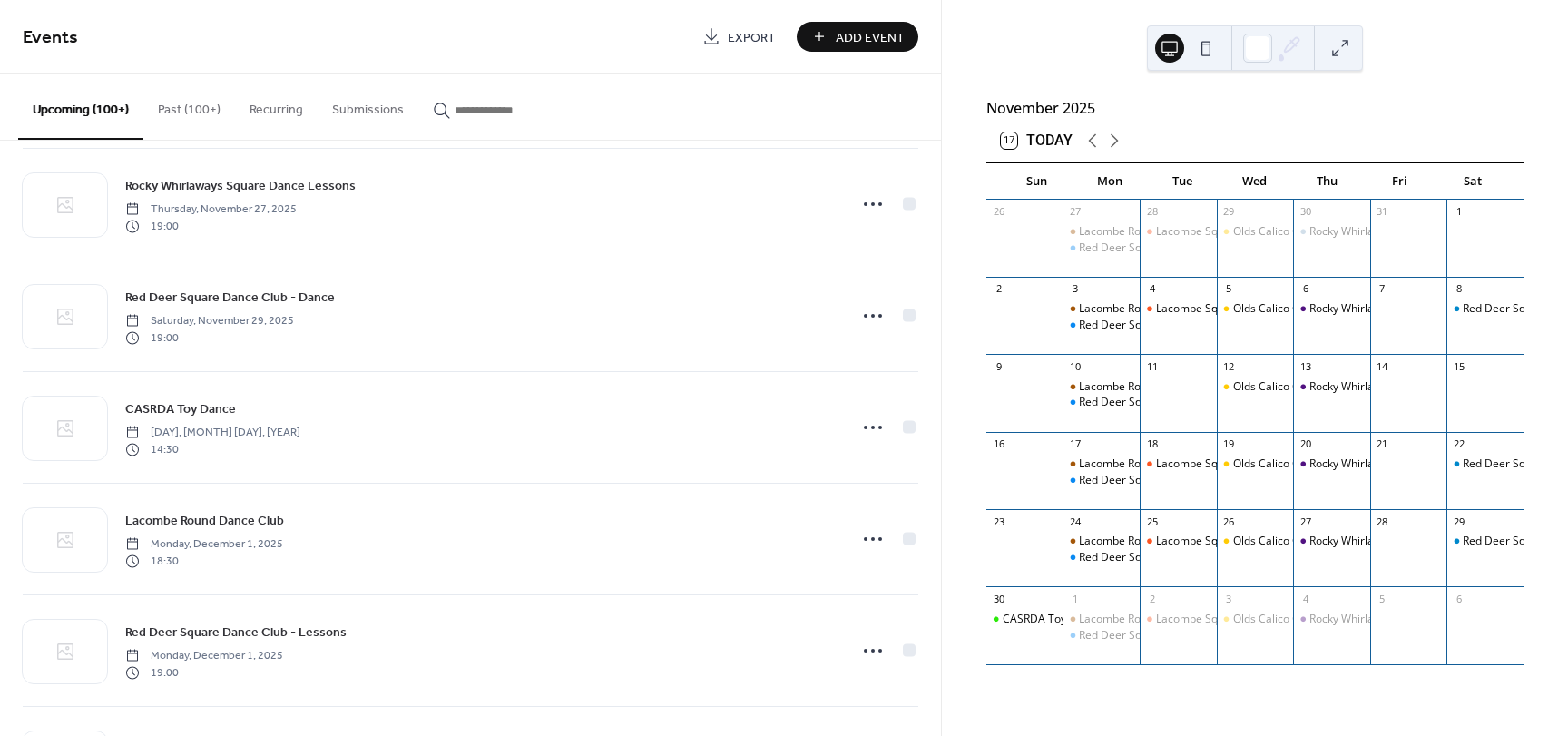 scroll, scrollTop: 8904, scrollLeft: 0, axis: vertical 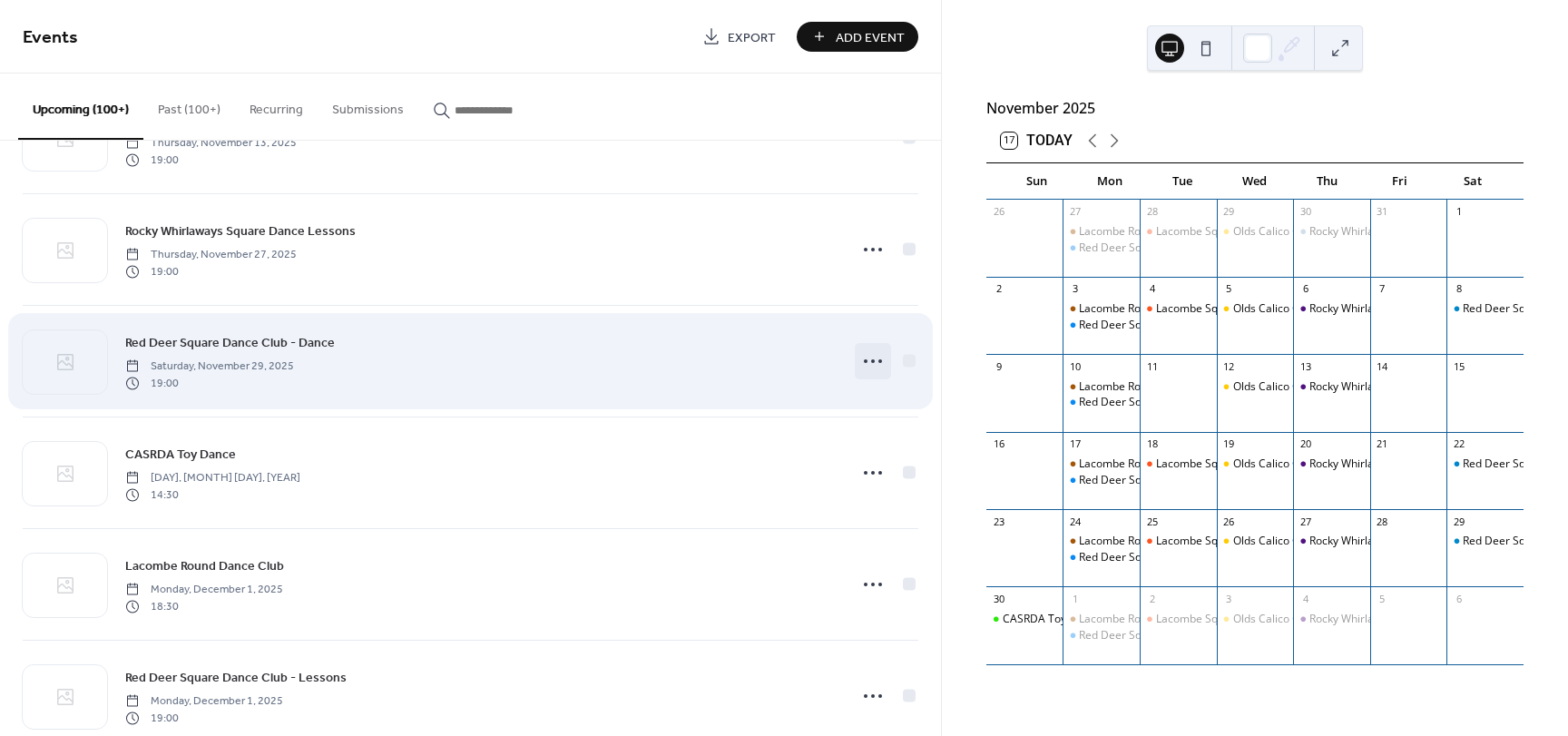 click 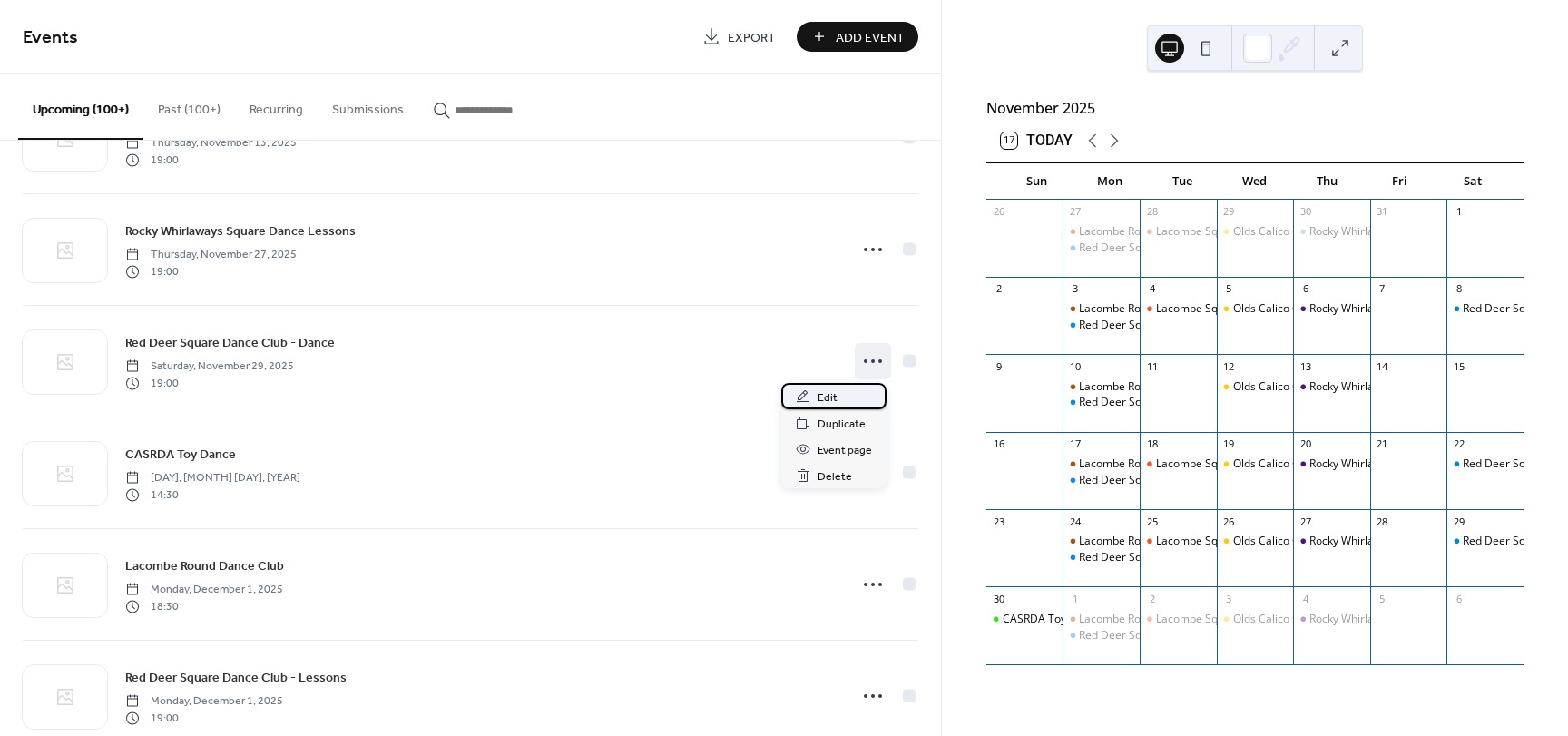 click on "Edit" at bounding box center [828, 397] 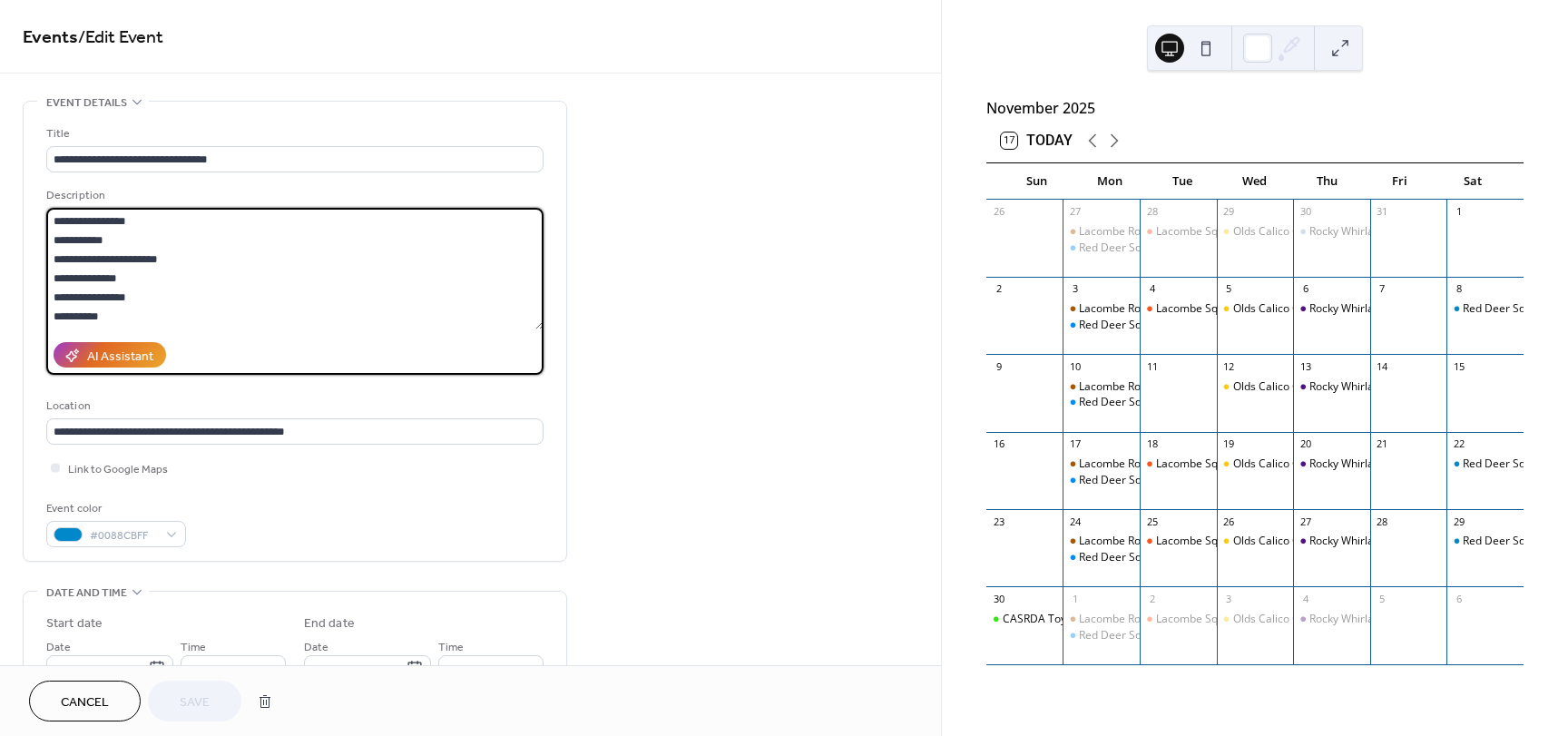 click on "**********" at bounding box center (295, 269) 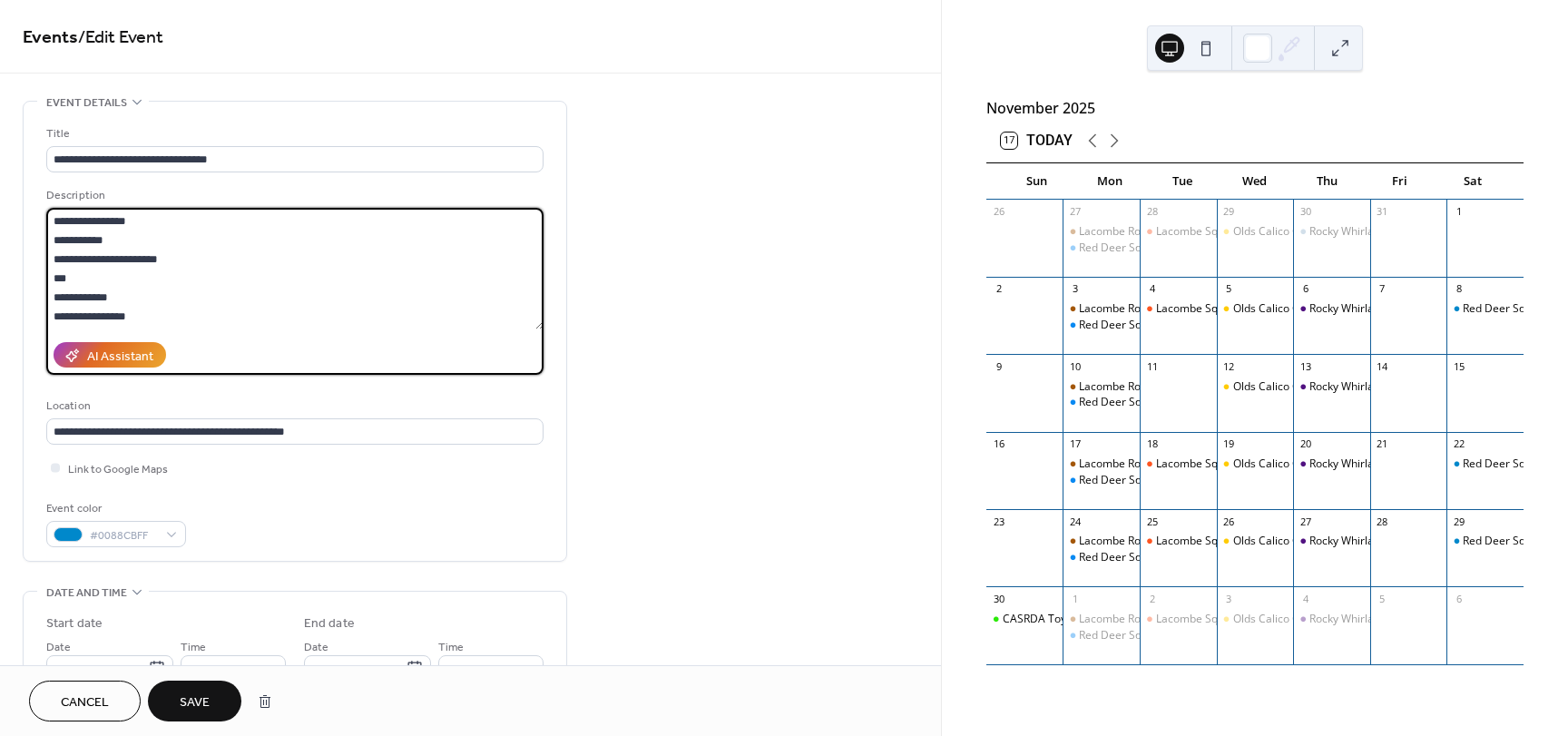 type on "**********" 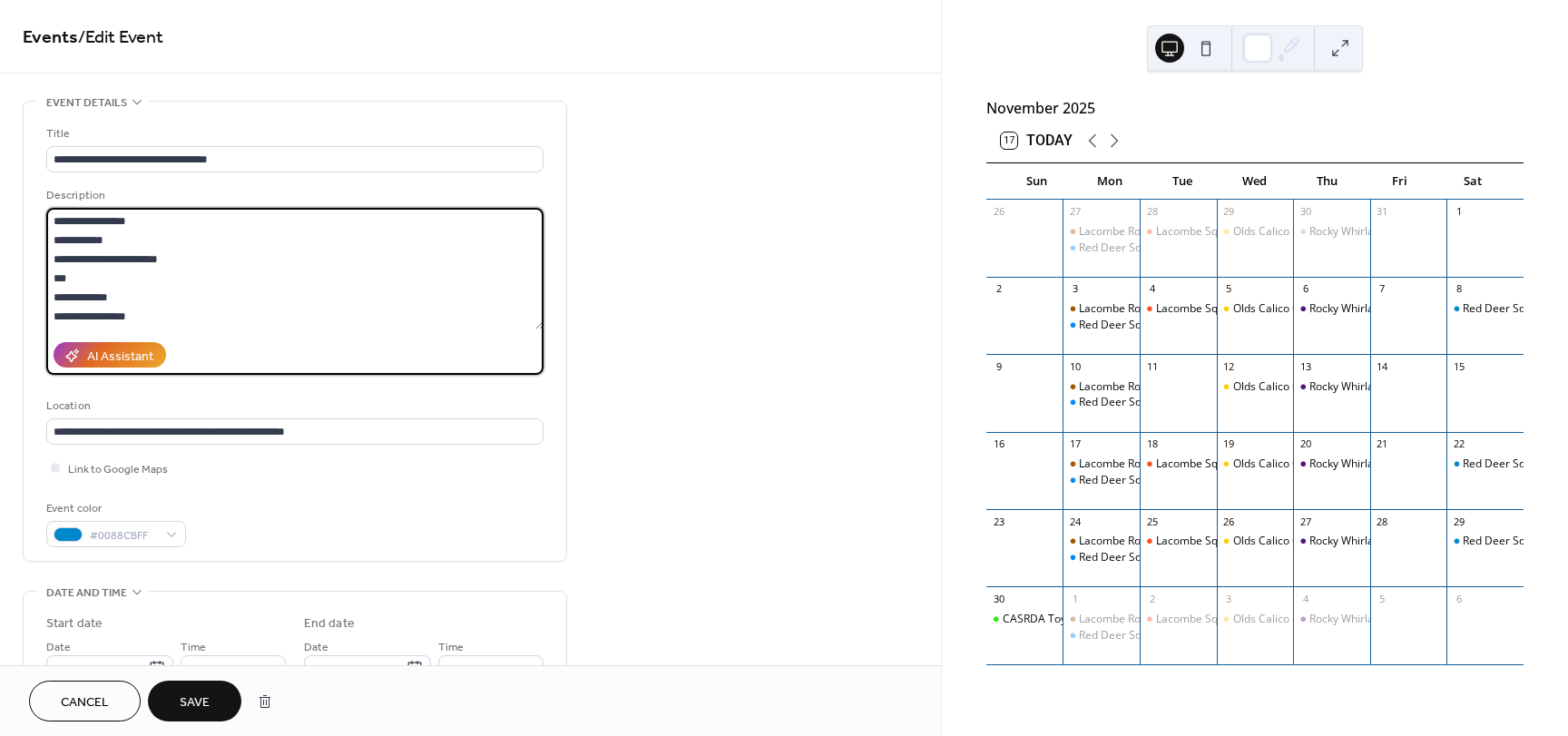 click on "Save" at bounding box center [194, 702] 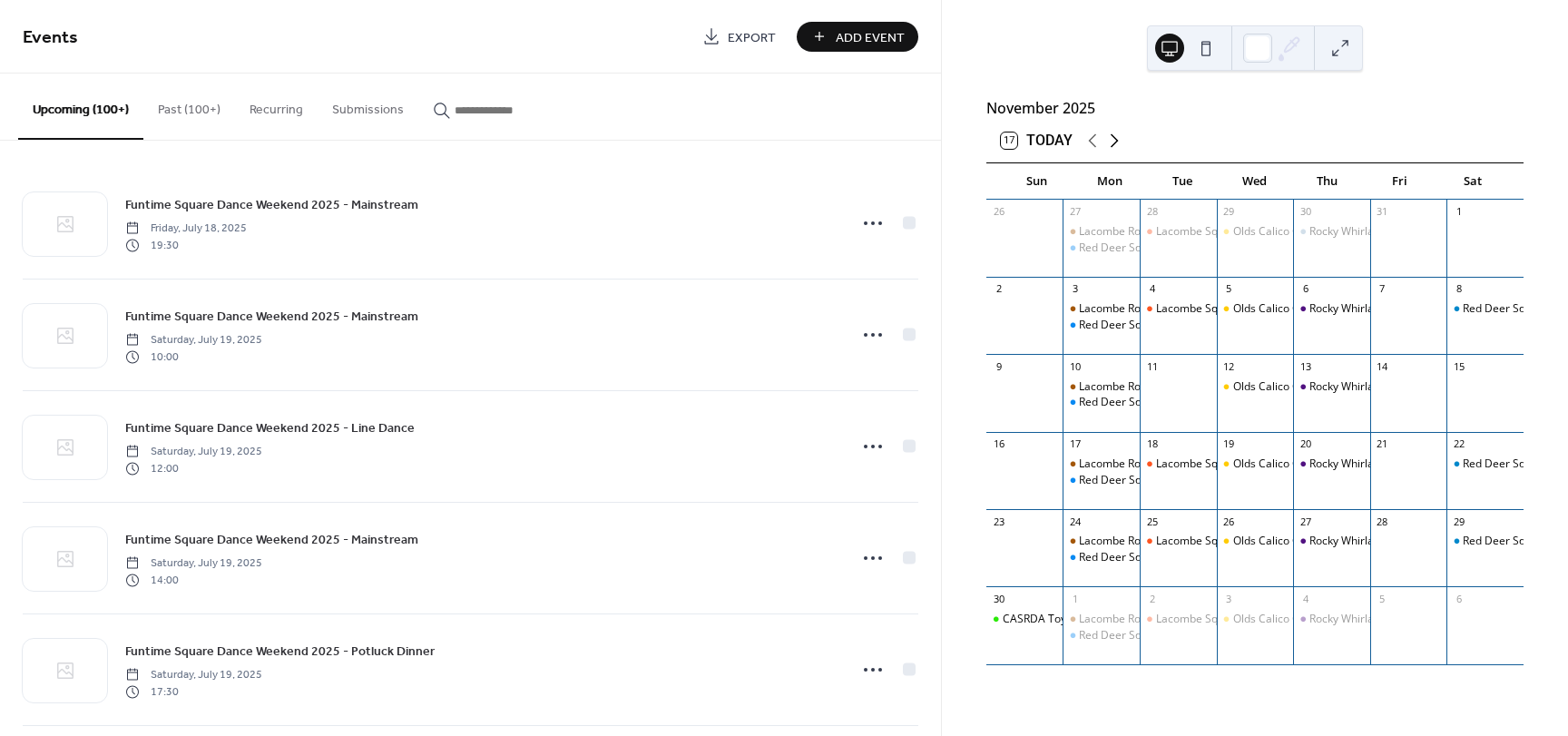 click 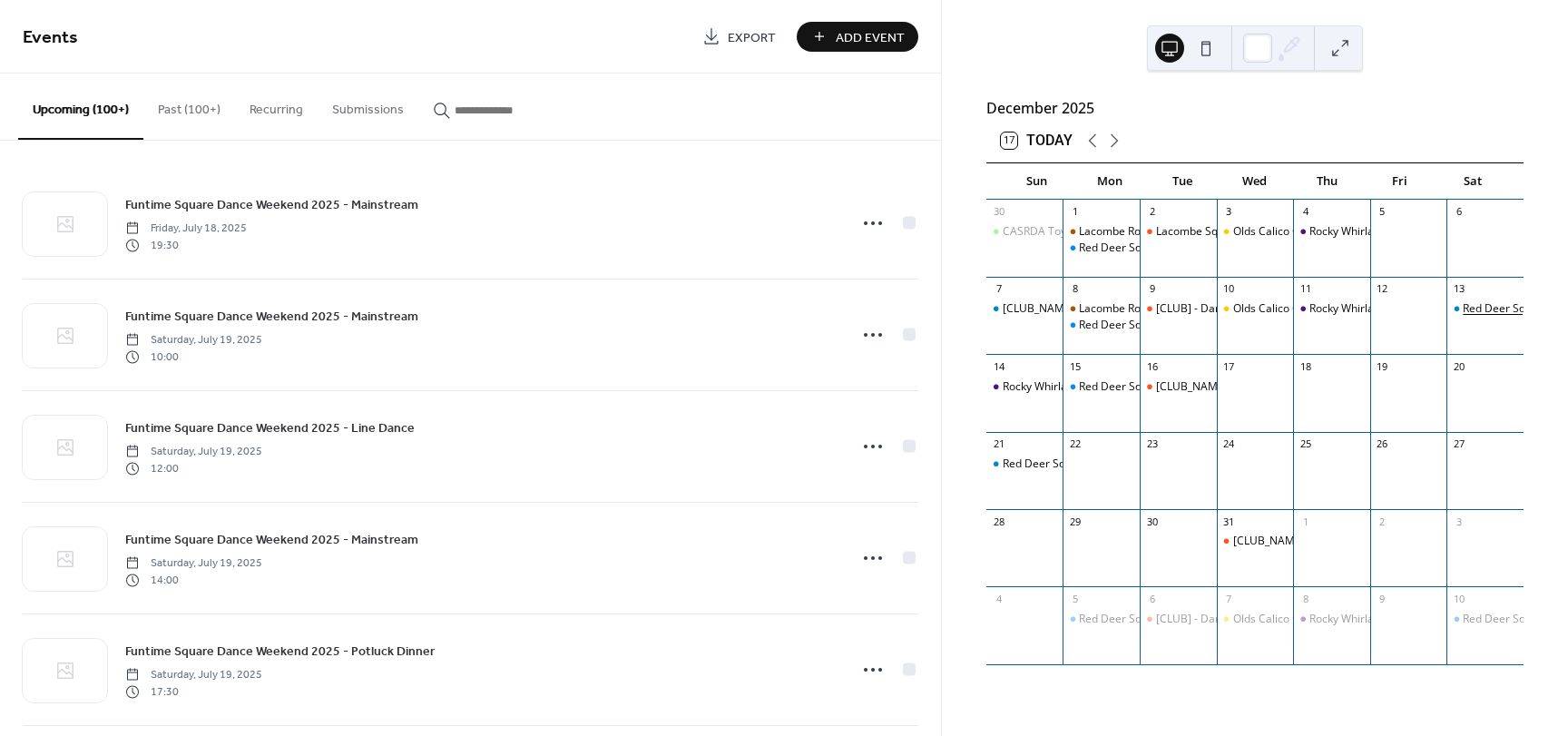 click on "Red Deer Square Dance Club - Dance" at bounding box center [1557, 309] 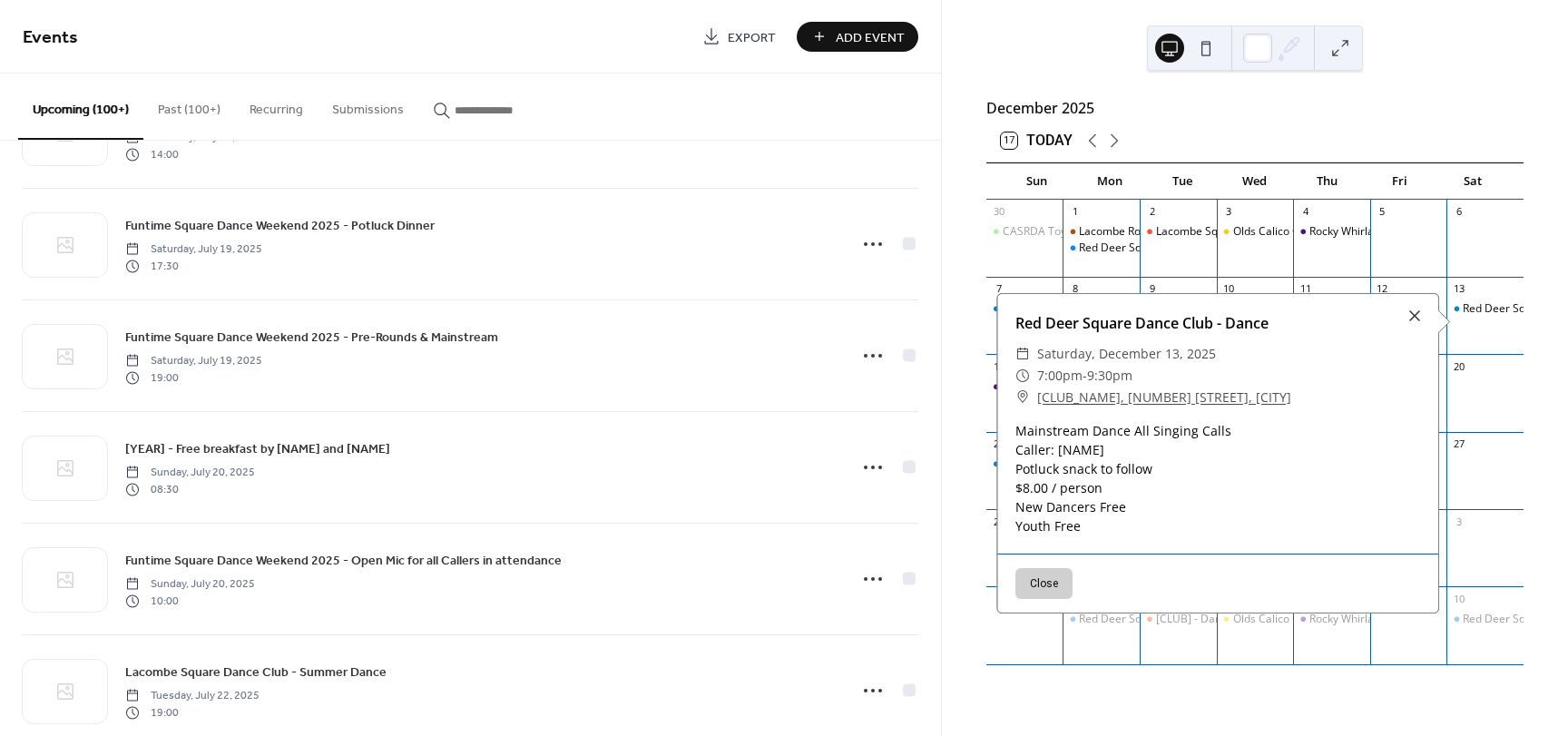 scroll, scrollTop: 430, scrollLeft: 0, axis: vertical 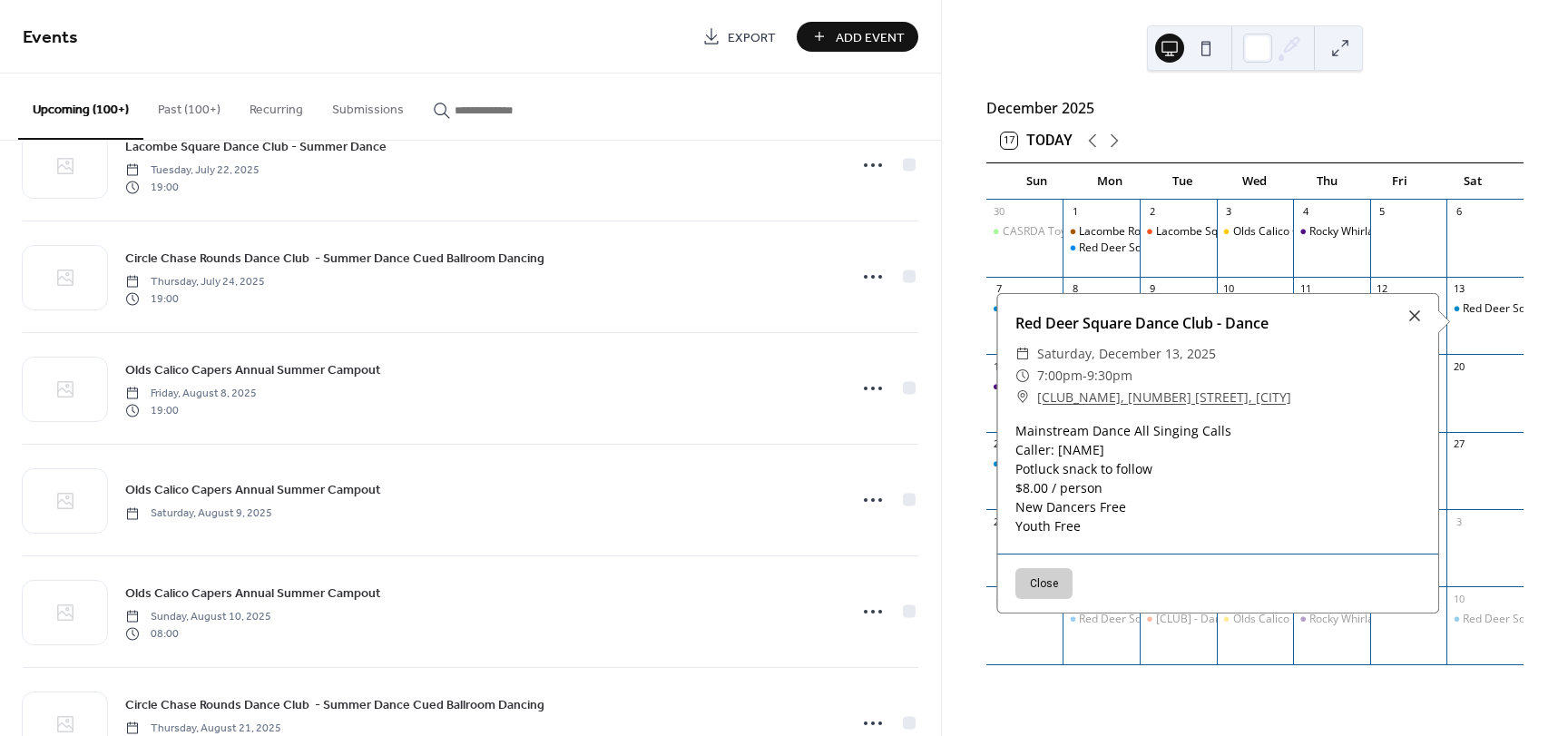 click on "[YEAR] - Mainstream [DAY], [MONTH] [YEAR] [TIME] [YEAR] - Mainstream [DAY], [MONTH] [YEAR] [TIME] [YEAR] - Line Dance [DAY], [MONTH] [YEAR] [TIME] [YEAR] - Mainstream [DAY], [MONTH] [YEAR] [TIME] [YEAR] - Potluck Dinner [DAY], [MONTH] [YEAR] [TIME] [YEAR] - Pre-Rounds & Mainstream [DAY], [MONTH] [YEAR] [TIME] [YEAR] - Free breakfast by [NAME] and [NAME] [DAY], [MONTH] [YEAR] [TIME] [YEAR] - Open Mic for all Callers in attendance [DAY], [MONTH] [YEAR] [TIME] [CLUB] - Summer Dance [DAY], [MONTH] [YEAR] [TIME] [CLUB] - Summer Dance Cued Ballroom Dancing [DAY], [MONTH] [YEAR] [TIME] [CLUB] Annual Summer Campout [DAY], [MONTH] [YEAR] [TIME] [CLUB] Annual Summer Campout [DAY], [MONTH] [YEAR] [CLUB] Annual Summer Campout" at bounding box center (470, 438) 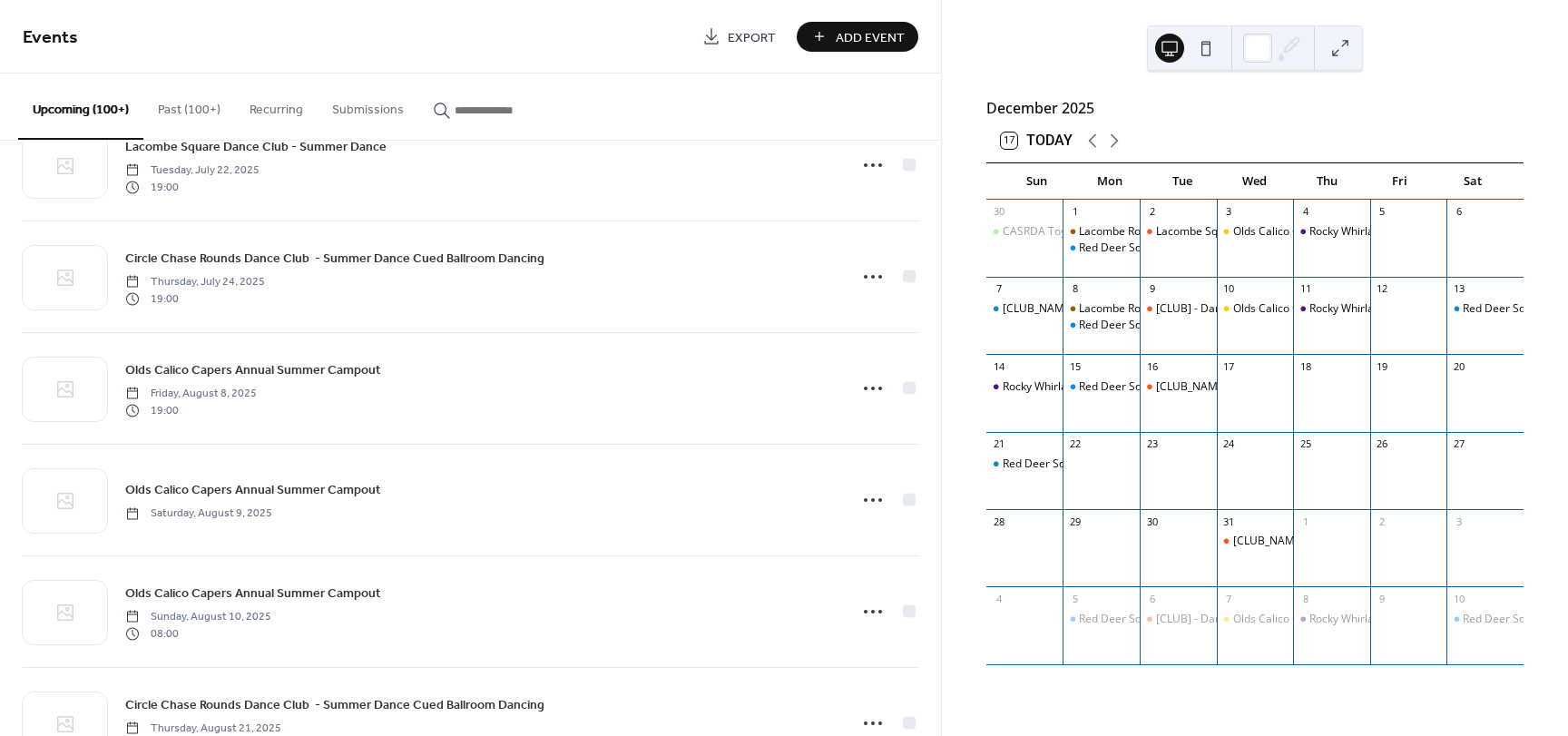 click on "[YEAR] - Mainstream [DAY], [MONTH] [YEAR] [TIME] [YEAR] - Mainstream [DAY], [MONTH] [YEAR] [TIME] [YEAR] - Line Dance [DAY], [MONTH] [YEAR] [TIME] [YEAR] - Mainstream [DAY], [MONTH] [YEAR] [TIME] [YEAR] - Potluck Dinner [DAY], [MONTH] [YEAR] [TIME] [YEAR] - Pre-Rounds & Mainstream [DAY], [MONTH] [YEAR] [TIME] [YEAR] - Free breakfast by [NAME] and [NAME] [DAY], [MONTH] [YEAR] [TIME] [YEAR] - Open Mic for all Callers in attendance [DAY], [MONTH] [YEAR] [TIME] [CLUB] - Summer Dance [DAY], [MONTH] [YEAR] [TIME] [CLUB] - Summer Dance Cued Ballroom Dancing [DAY], [MONTH] [YEAR] [TIME] [CLUB] Annual Summer Campout [DAY], [MONTH] [YEAR] [TIME] [CLUB] Annual Summer Campout [DAY], [MONTH] [YEAR] [CLUB] Annual Summer Campout" at bounding box center [470, 438] 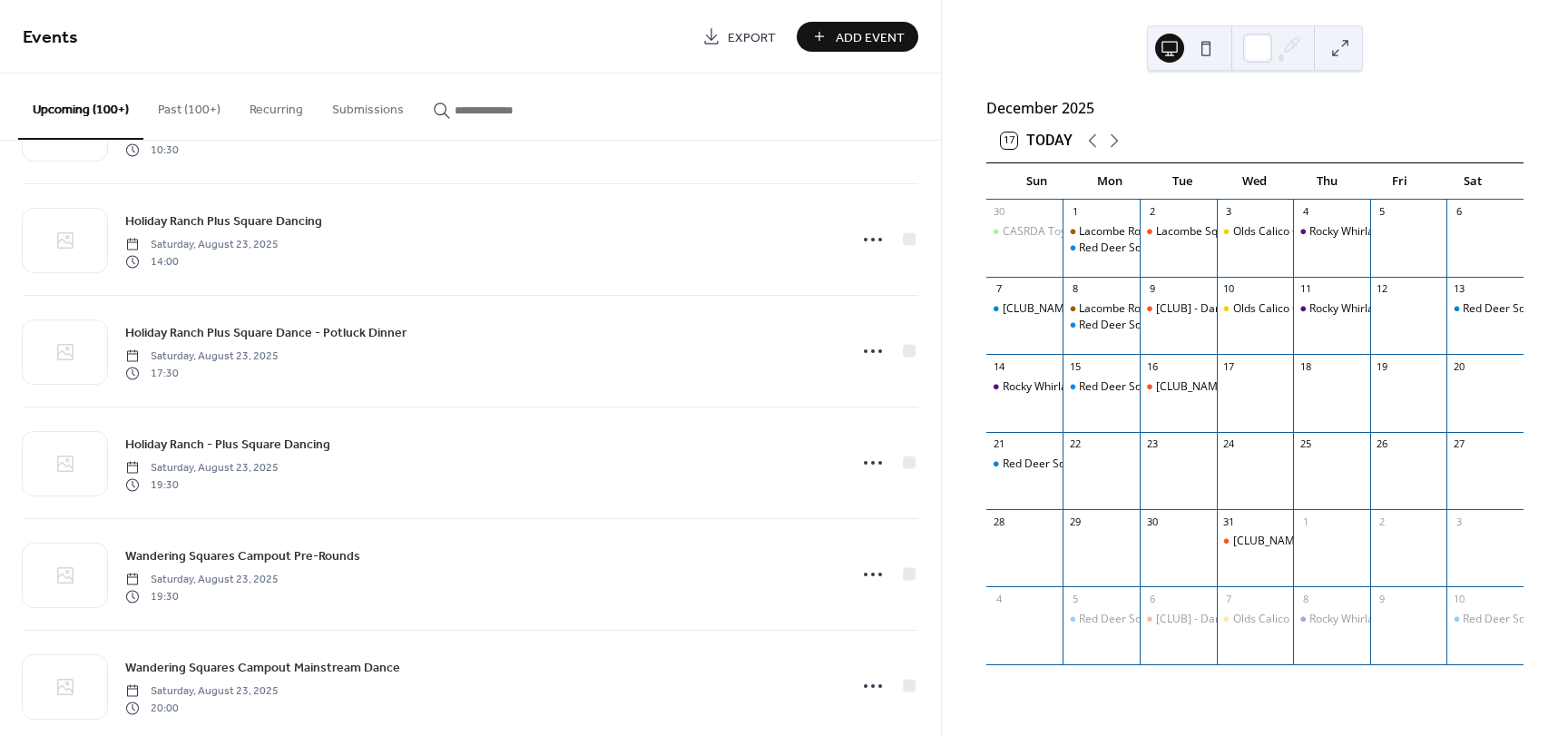 scroll, scrollTop: 2807, scrollLeft: 0, axis: vertical 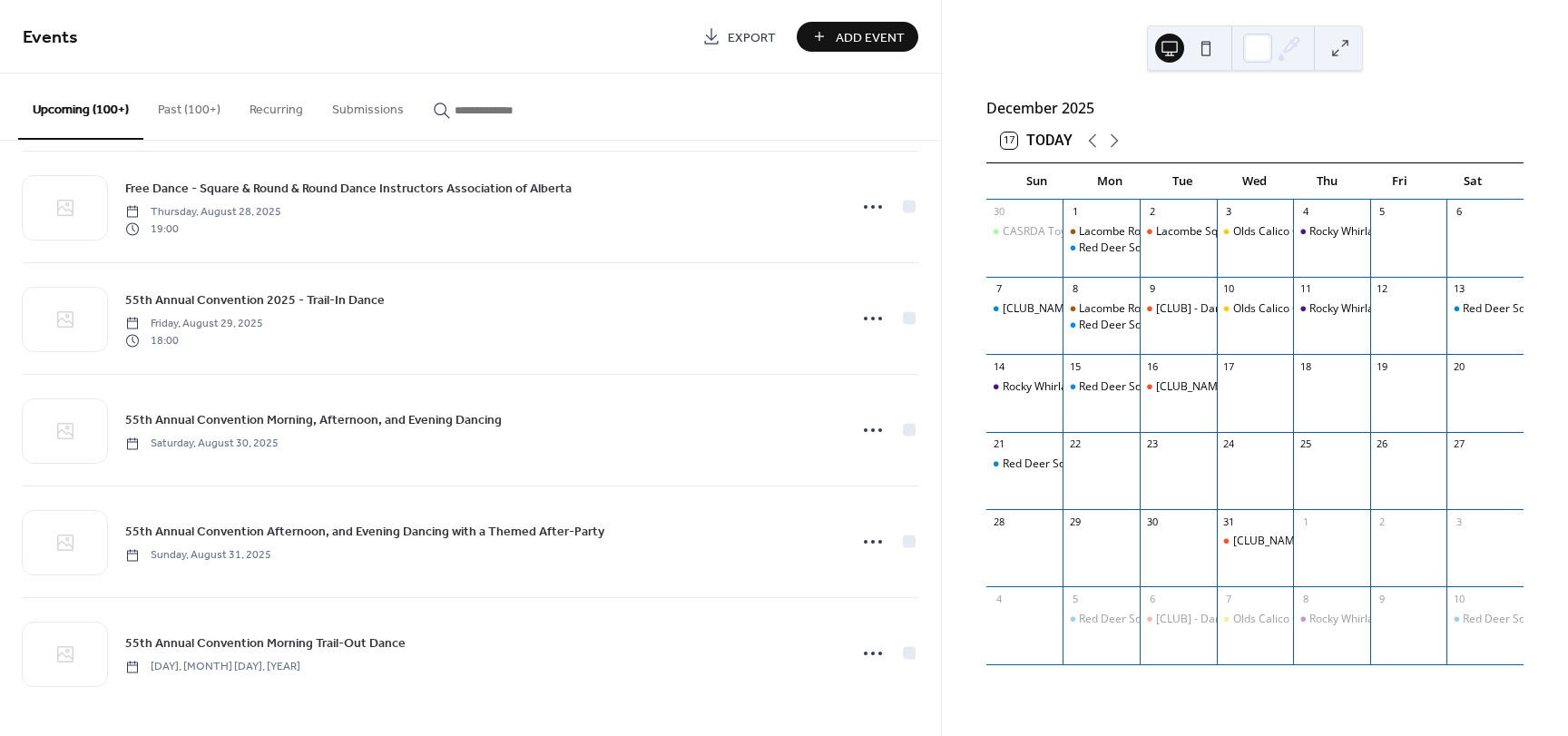 click at bounding box center [509, 110] 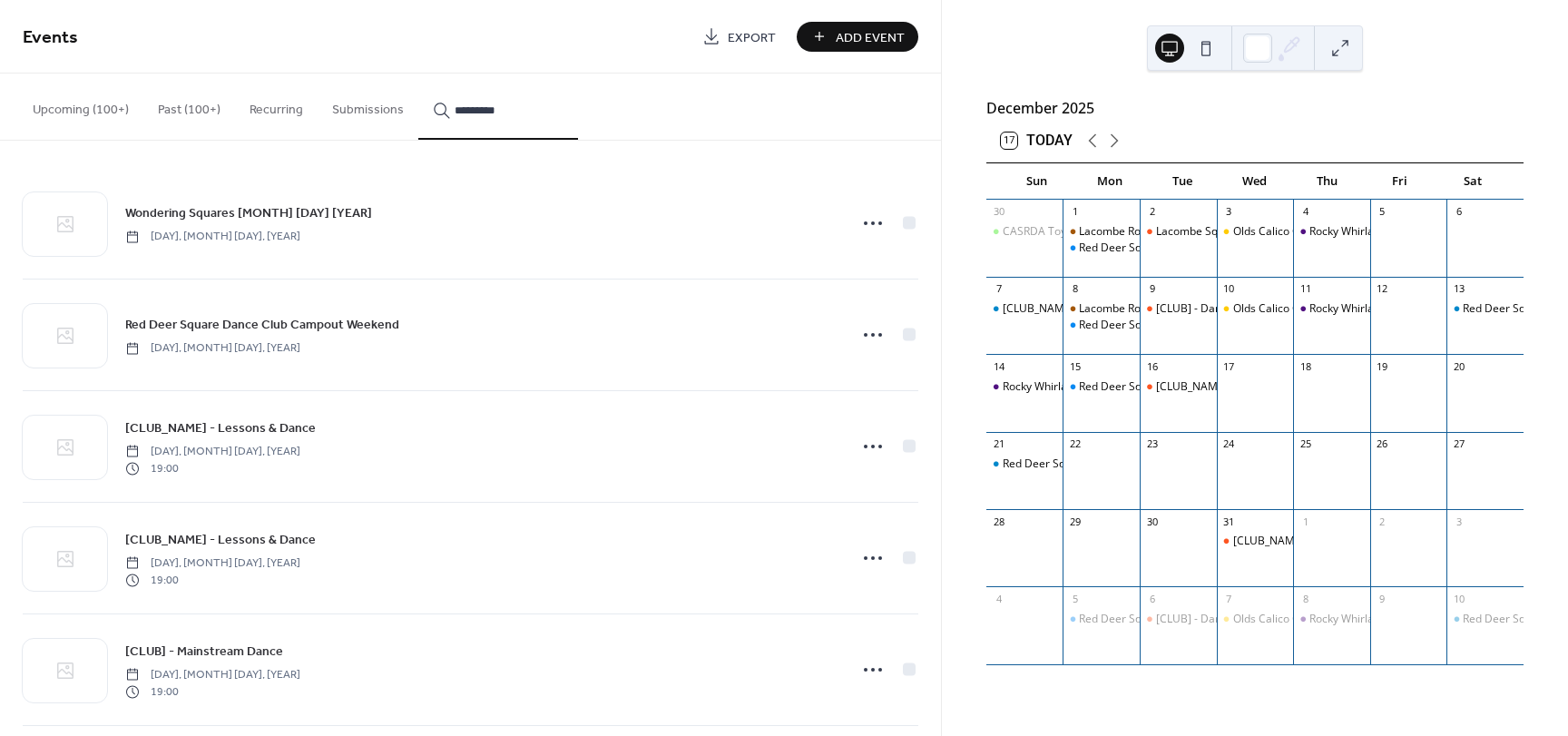 click on "********" at bounding box center [498, 106] 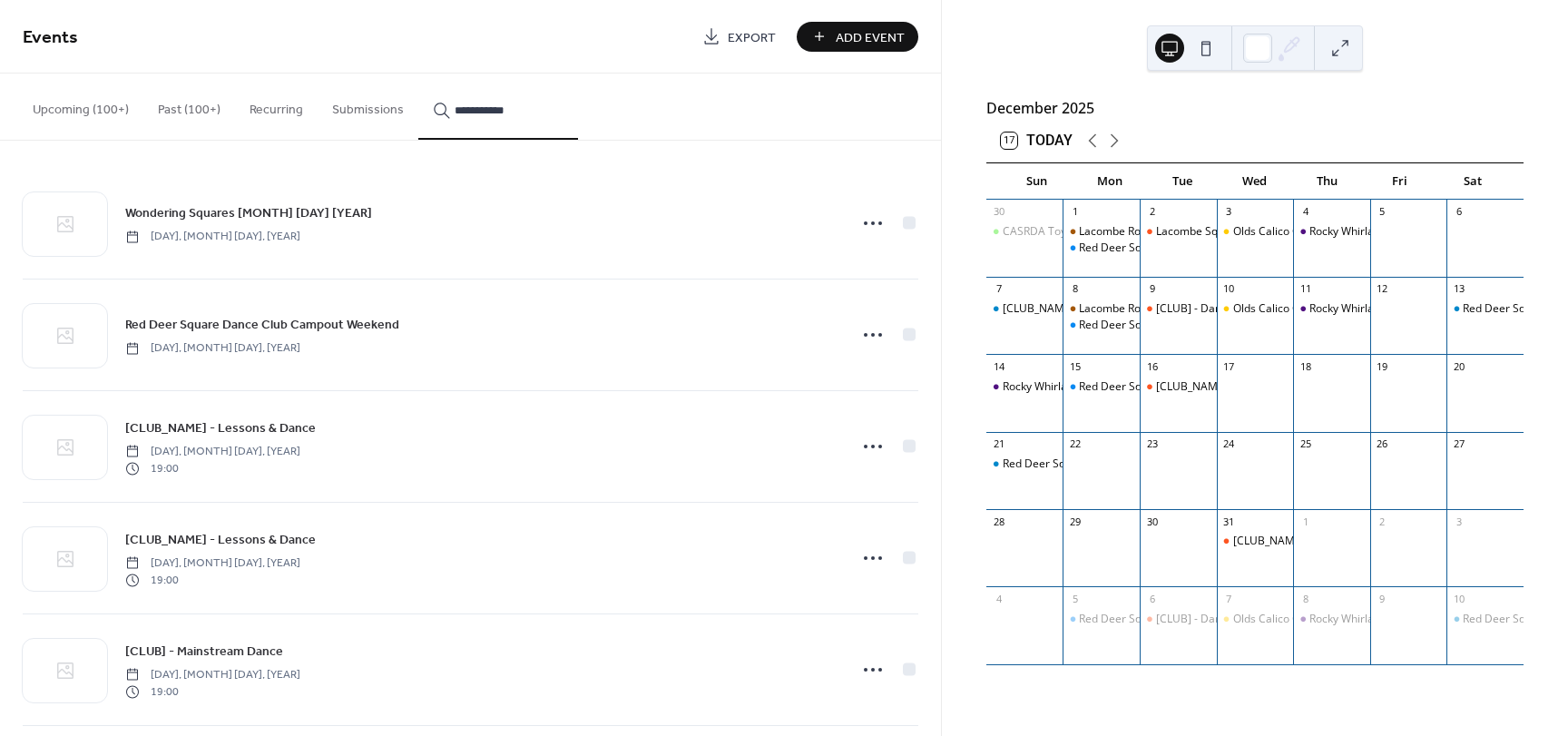 type on "**********" 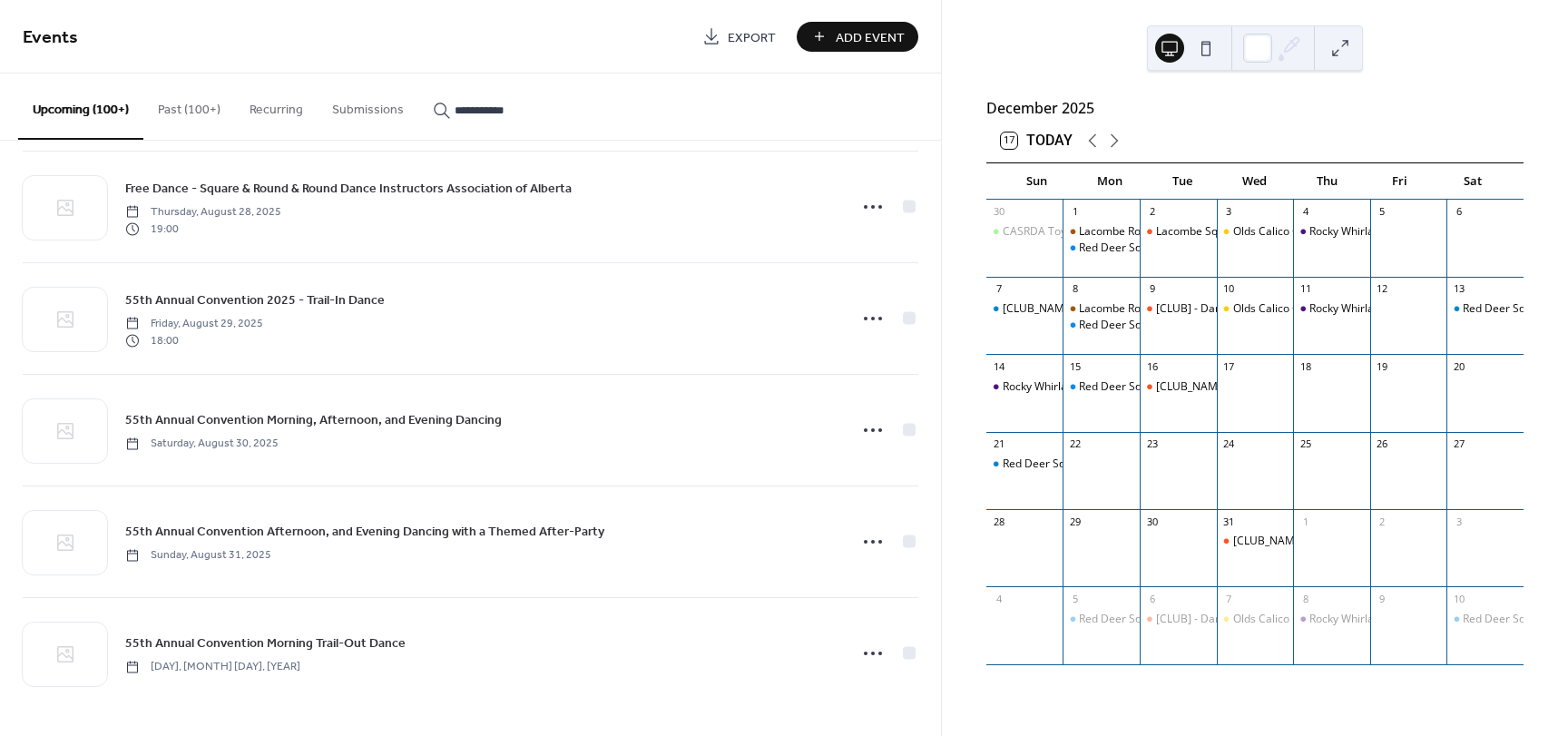 click at bounding box center (1340, 48) 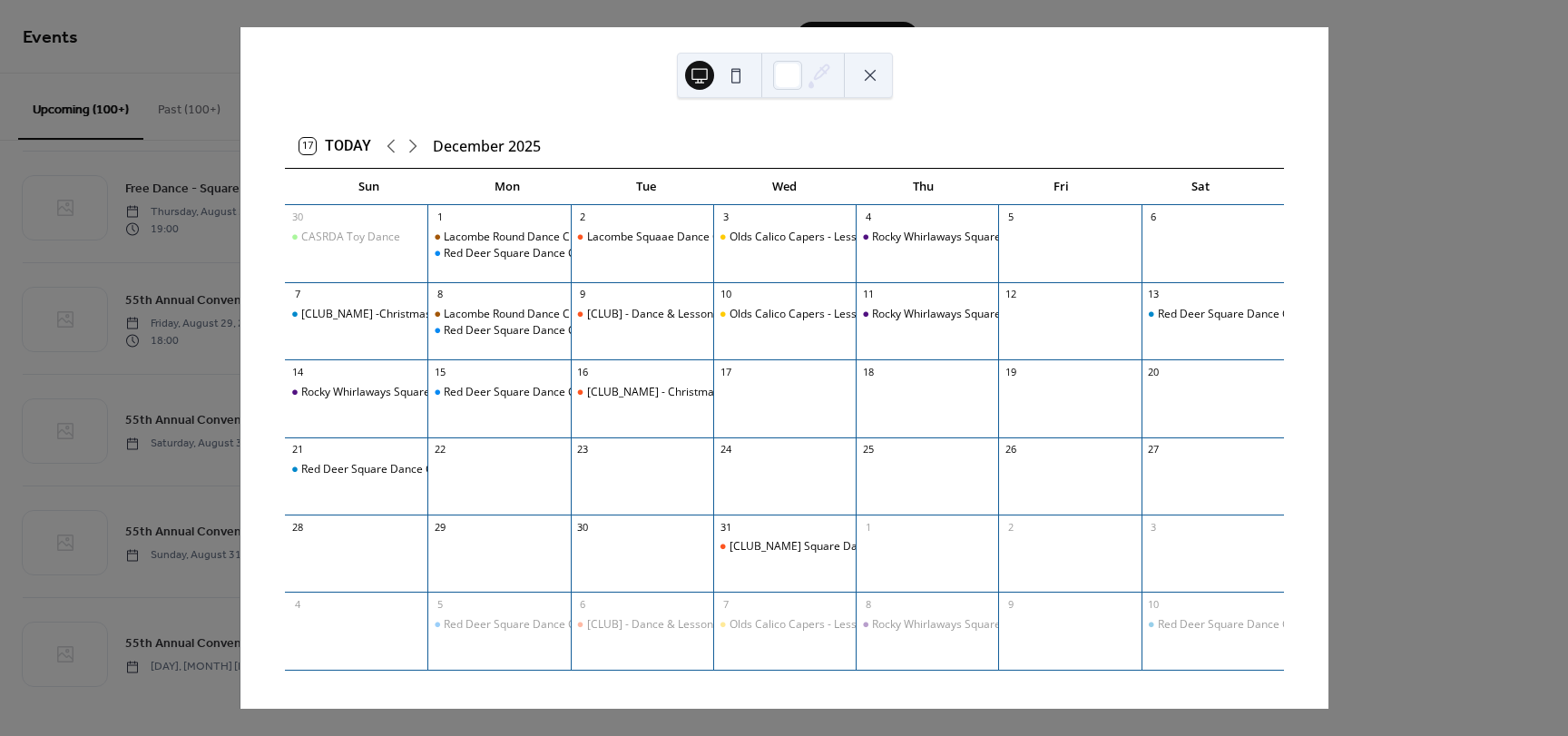 click at bounding box center (870, 75) 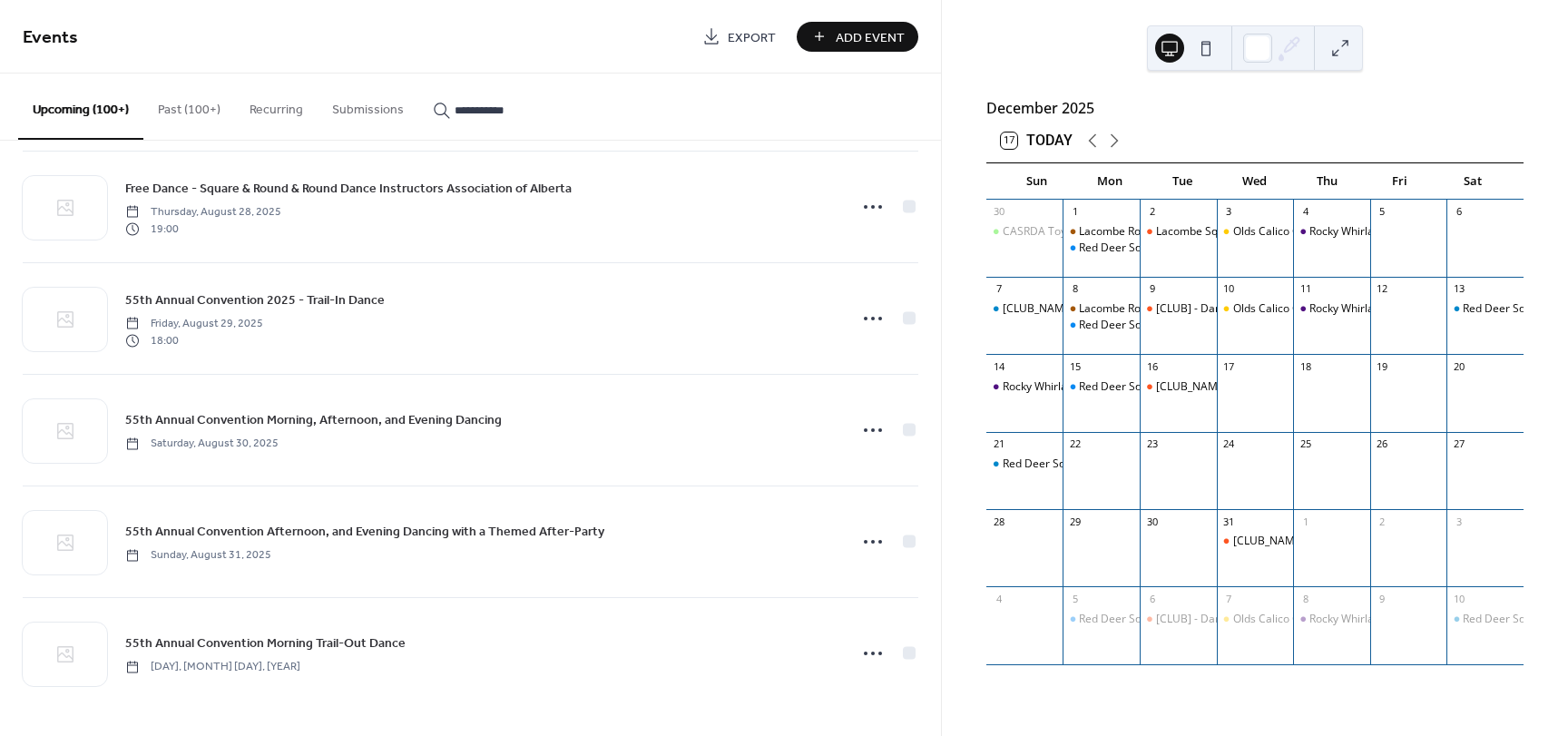 click on "[MONTH] [YEAR] [DAY] Today Sun Mon Tue Wed Thu Fri Sat [DAY] [CLUB_NAME] [CLUB_NAME] - Lessons [DAY] [CLUB_NAME] [CLUB_NAME] - Dance & Lessons [DAY] [CLUB_NAME] - Lessons [DAY] [CLUB_NAME] Square Dance Lessons [DAY] [DAY] [CLUB_NAME] -Christmas  Dance [DAY] [CLUB_NAME] [CLUB_NAME] - Lessons [DAY] [CLUB_NAME] Square Dance Club -  Dance & Lessons [DAY] [CLUB_NAME] - Lessons [DAY] [CLUB_NAME] Square Dance Lessons [DAY] [DAY] [CLUB_NAME] - Dance [DAY] [CLUB_NAME] Square Dance Lessons [DAY] [CLUB_NAME] - Lessons  [DAY] [CLUB_NAME] Square Dance Club -  Christmas Dance [DAY] [DAY] [DAY] [DAY] [DAY] [DAY] [DAY] [DAY] [CLUB_NAME] Square Dance & Lessons [DAY] [DAY] [DAY] [DAY] [DAY] [CLUB_NAME] - Lessons [DAY] [CLUB_NAME] Square Dance Club -  Dance & Lessons [DAY] [CLUB_NAME] - Lessons [DAY] [CLUB_NAME] Square Dance Lessons [DAY] [DAY] [DAY] [DAY] [DAY]" at bounding box center [1255, 368] 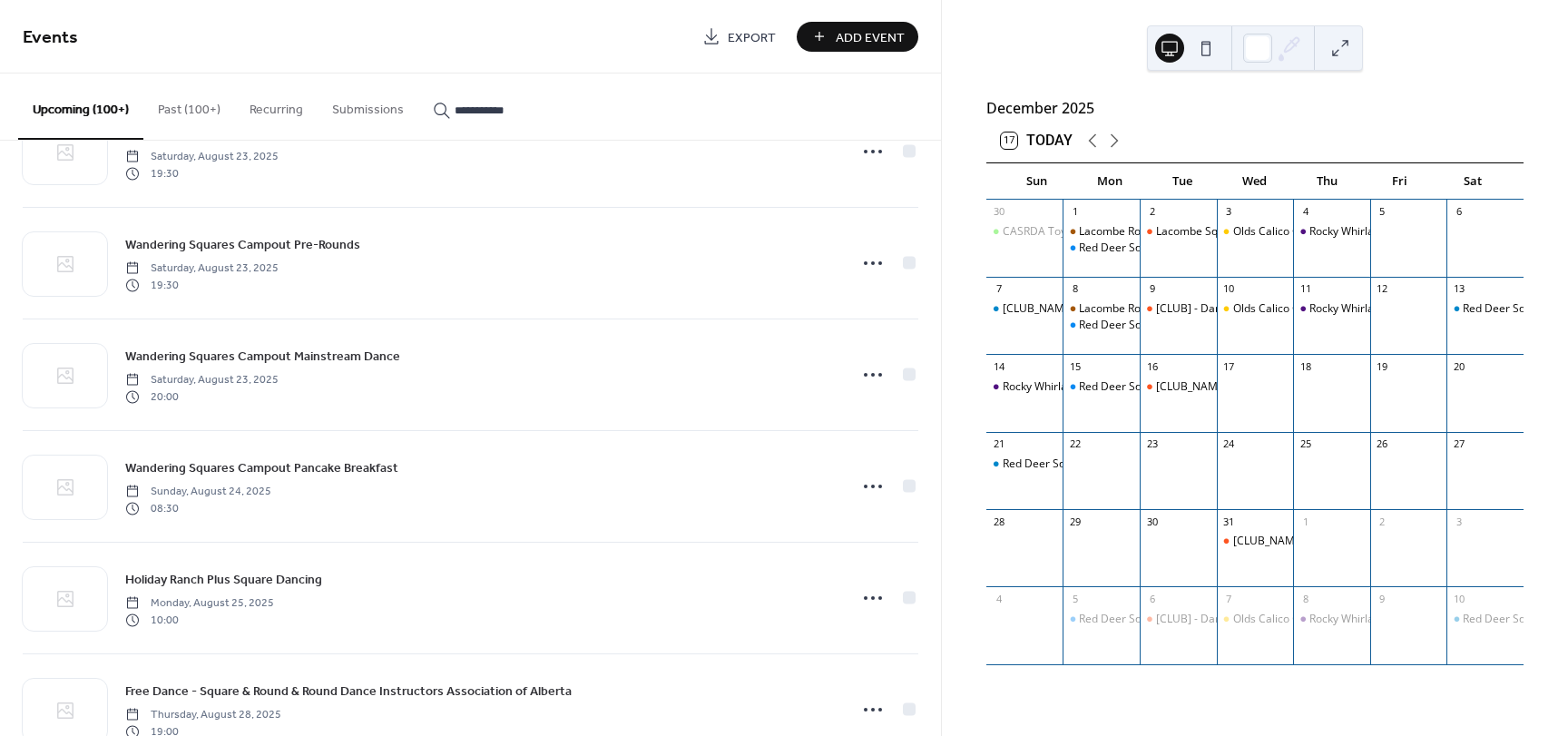 scroll, scrollTop: 2286, scrollLeft: 0, axis: vertical 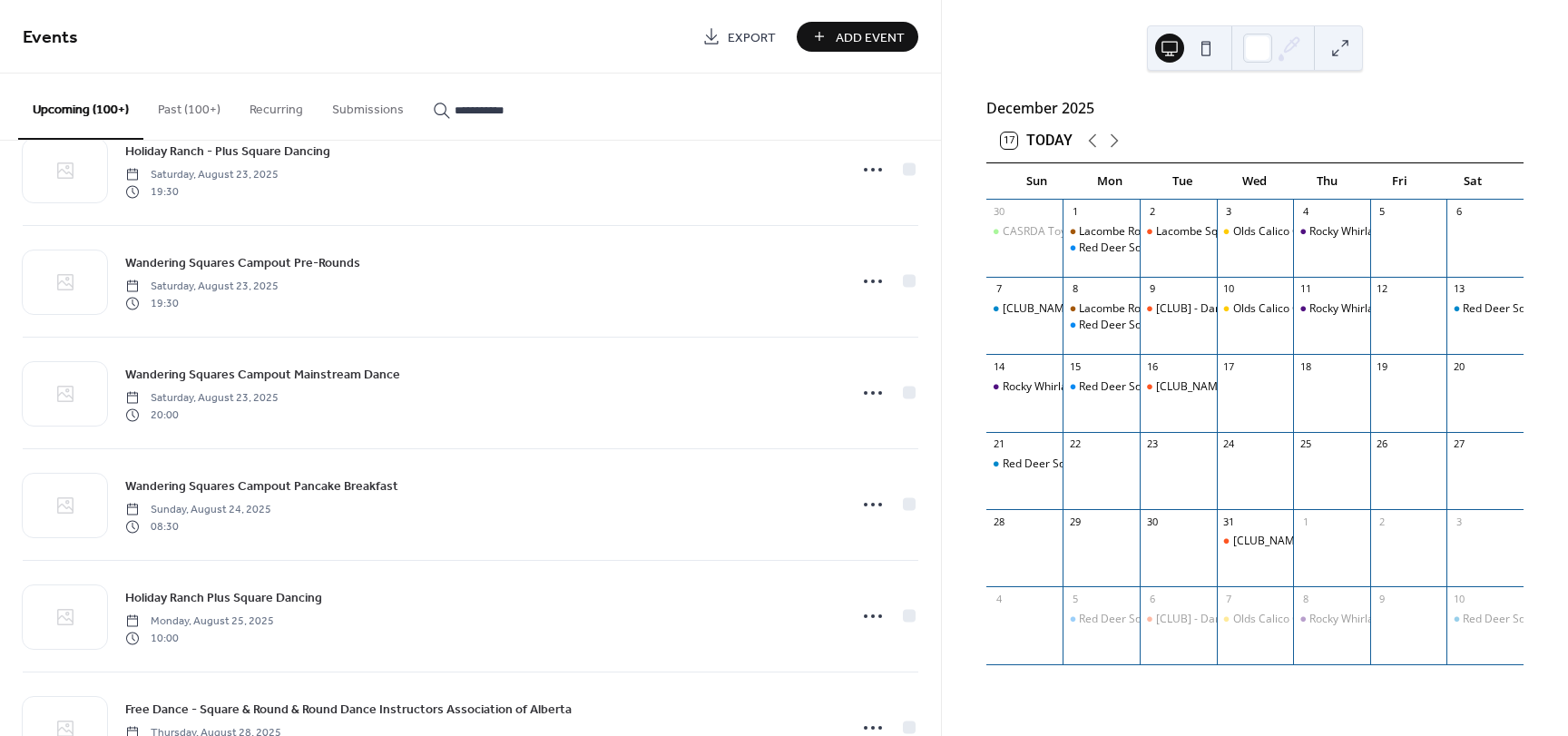 click on "**********" at bounding box center [784, 368] 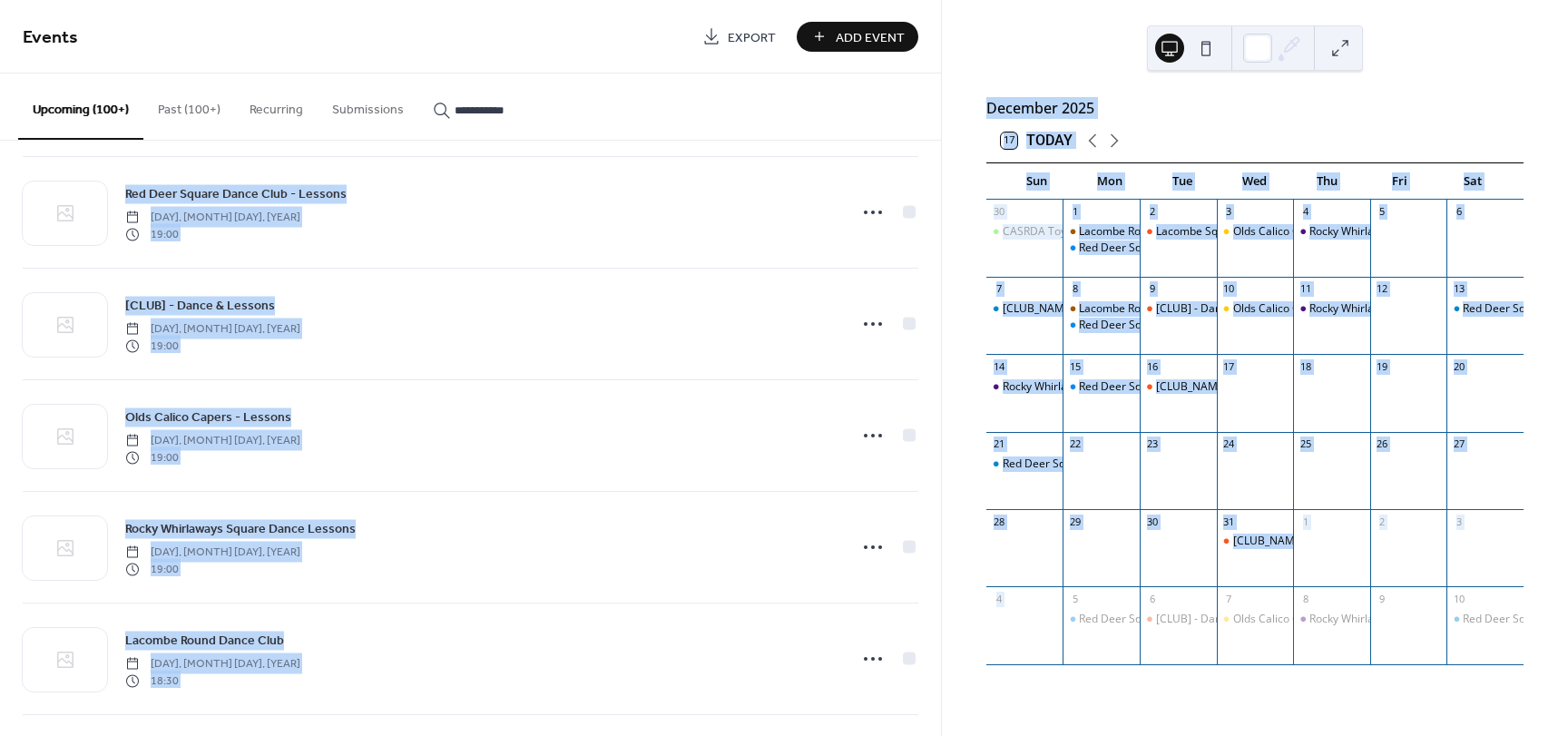scroll, scrollTop: 12853, scrollLeft: 0, axis: vertical 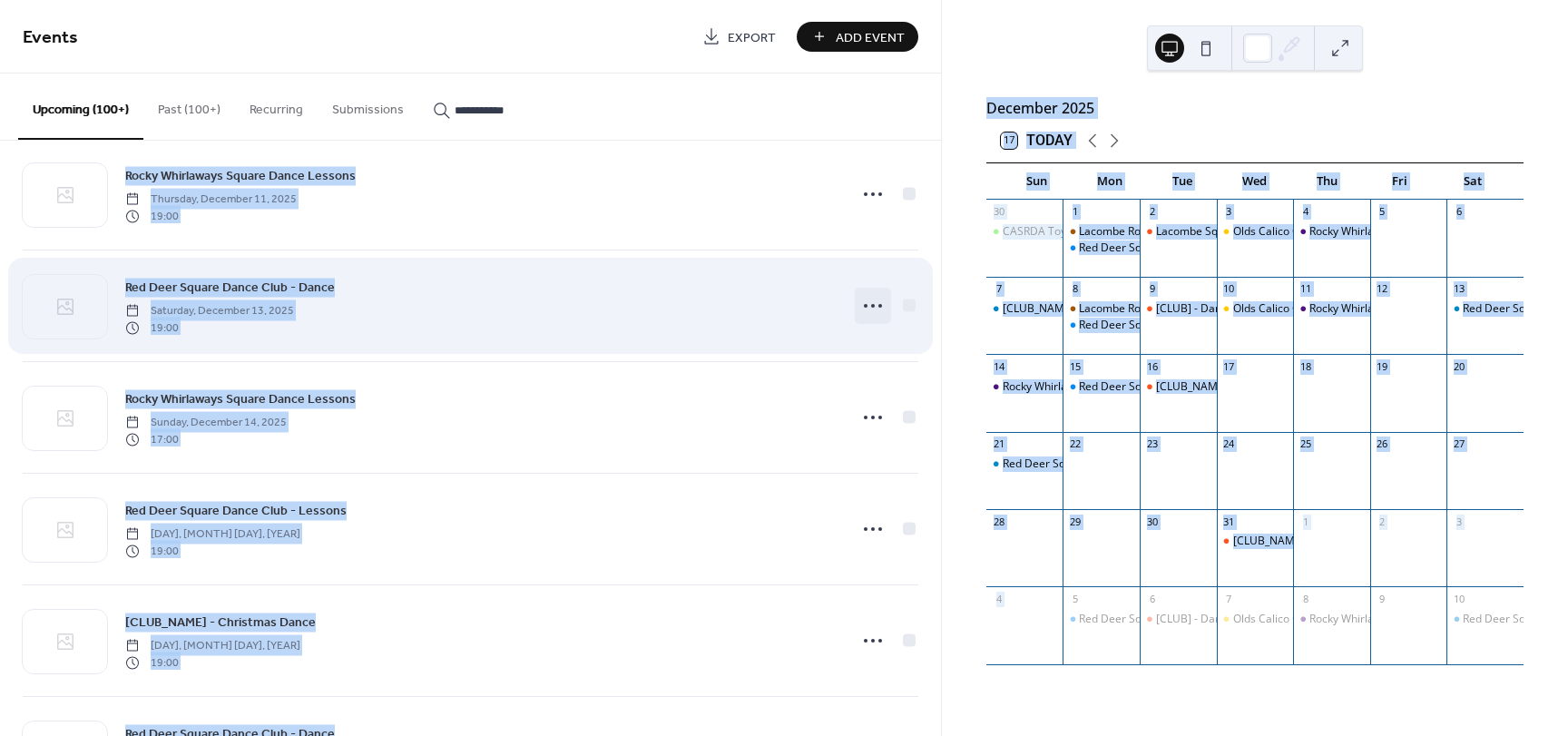 click 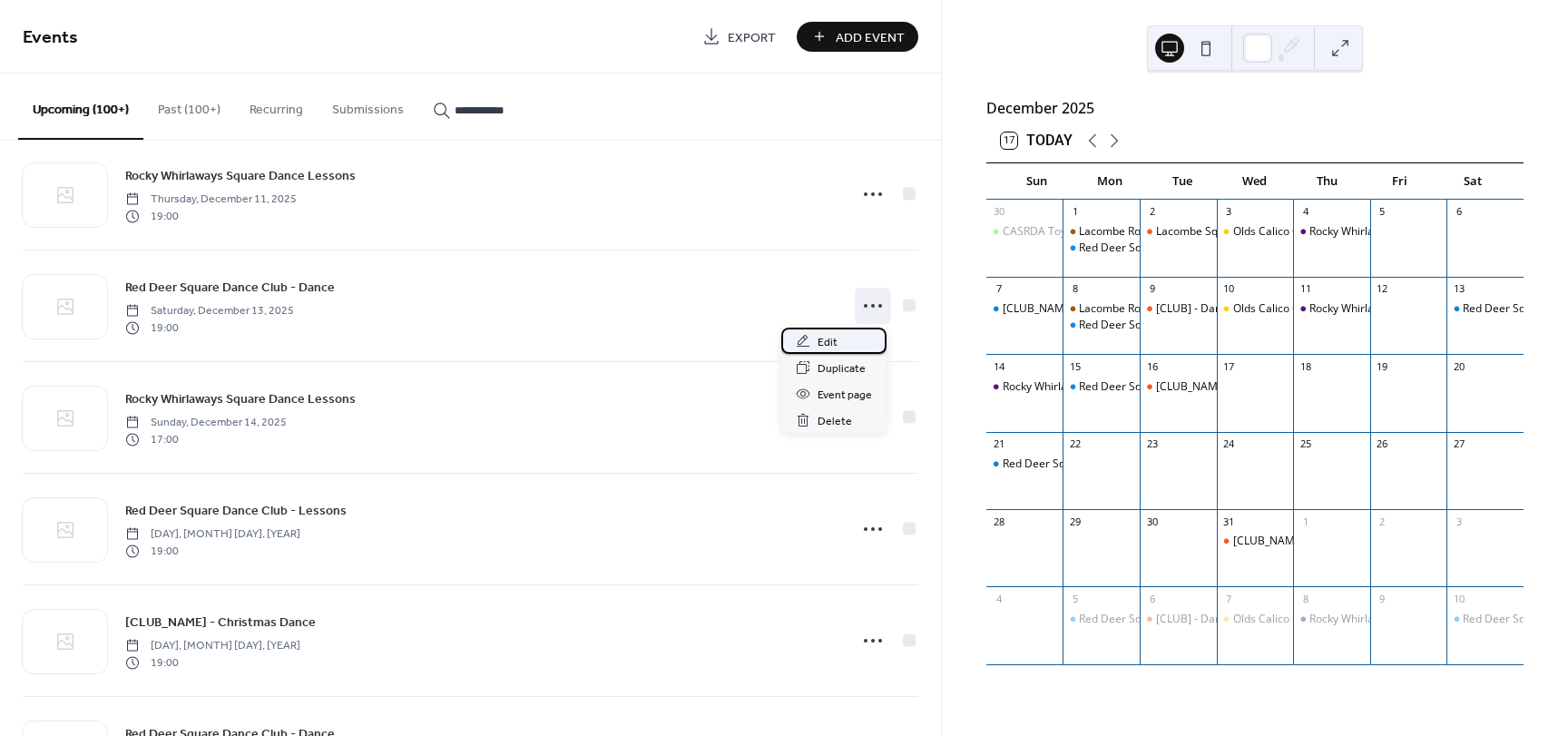 click on "Edit" at bounding box center [828, 342] 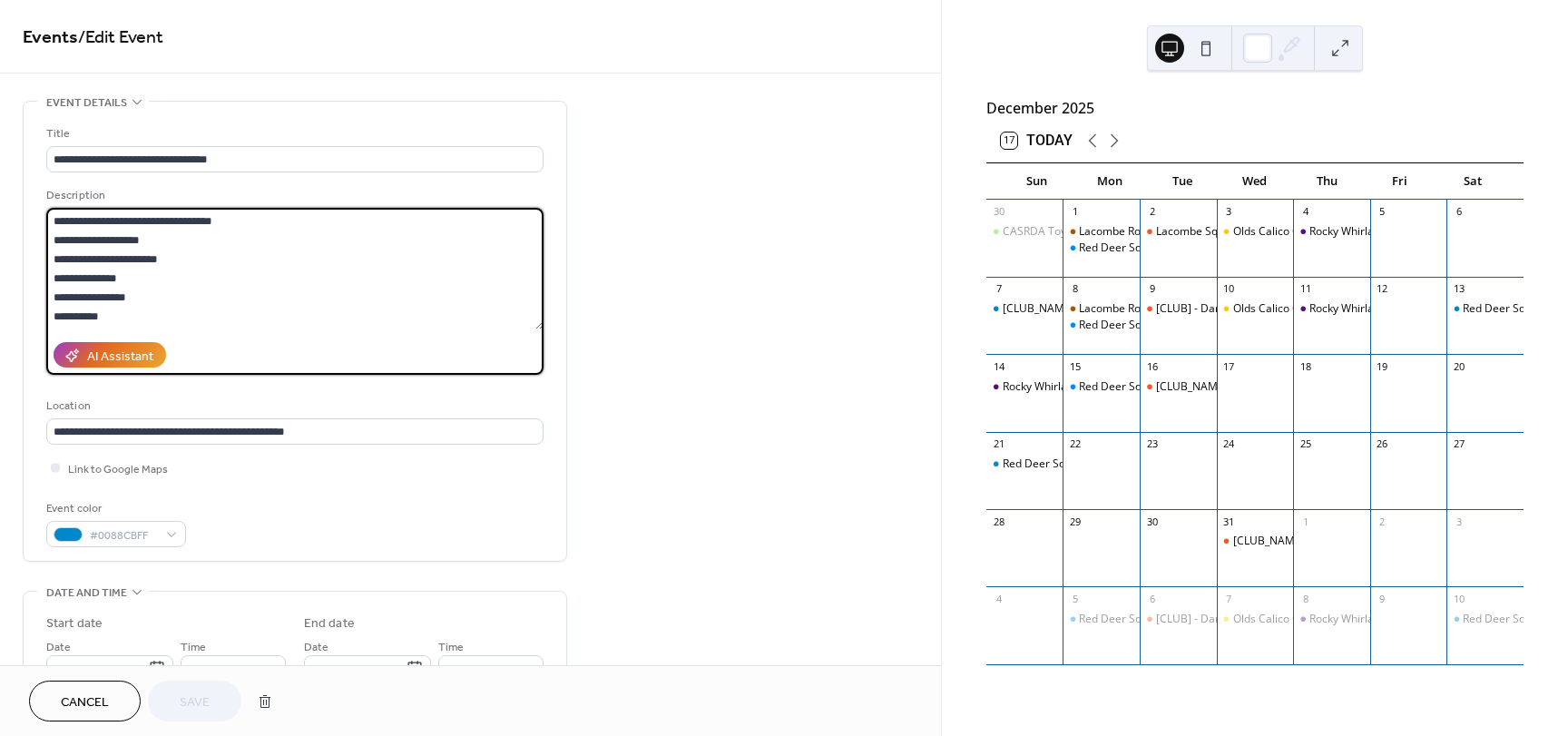 click on "**********" at bounding box center (295, 269) 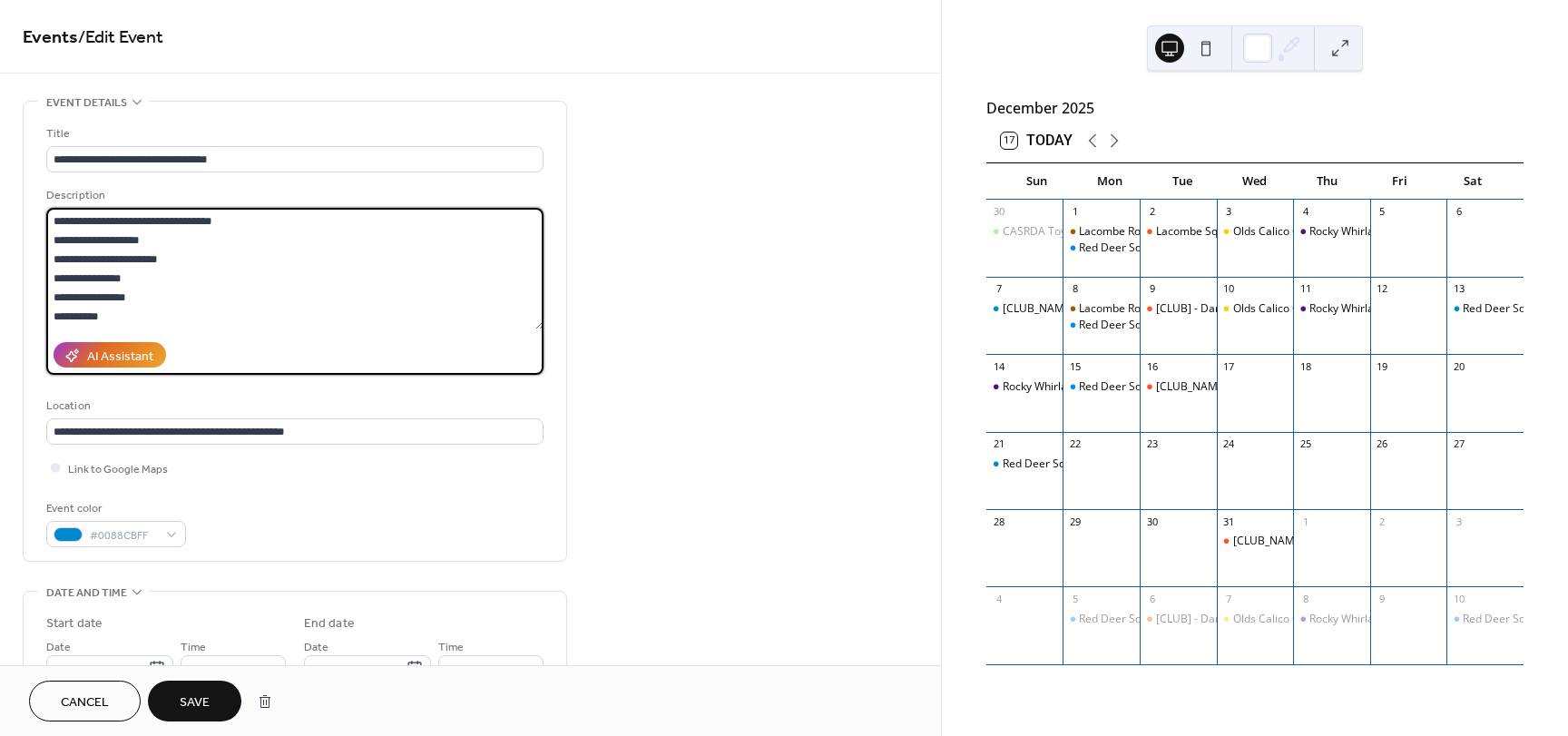type on "**********" 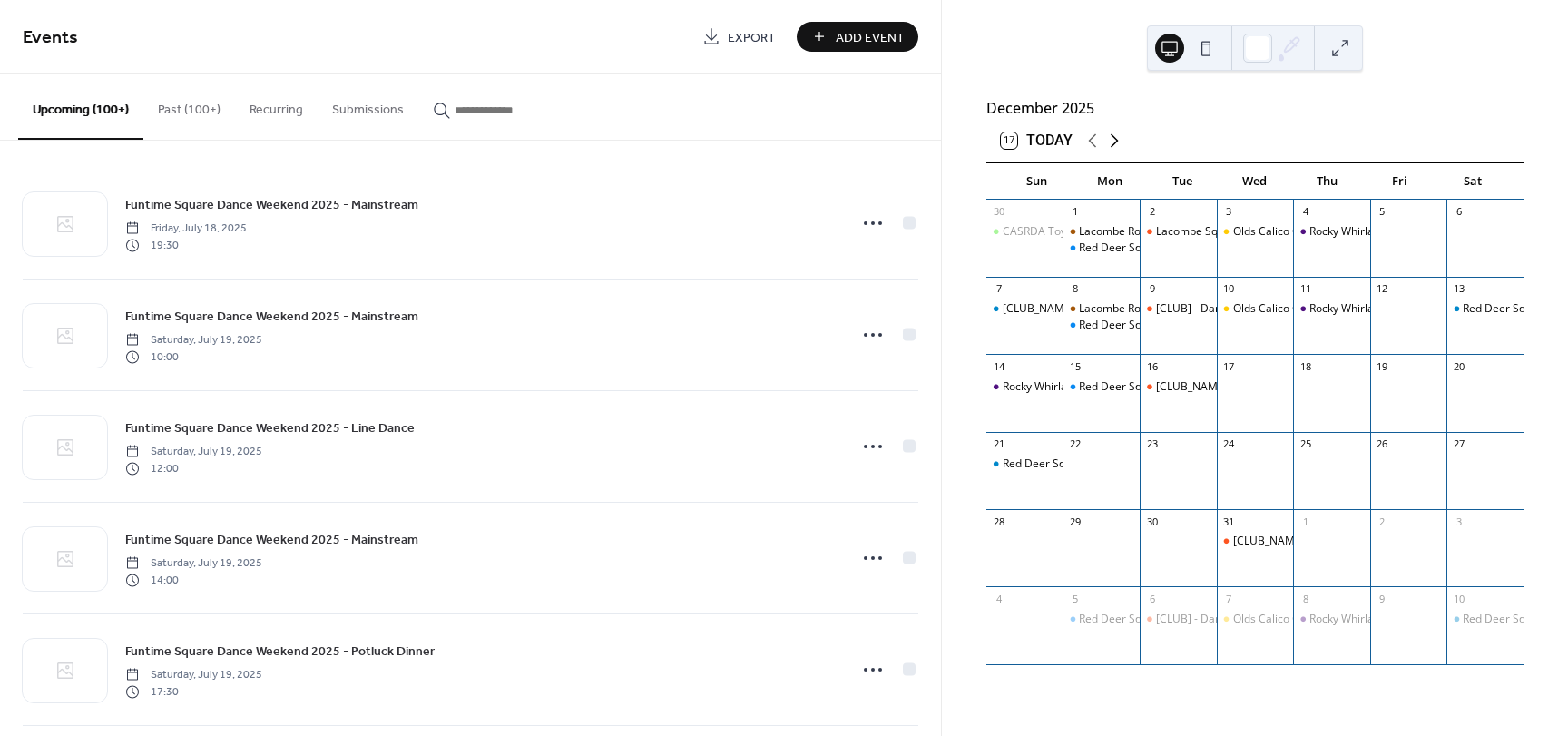 click 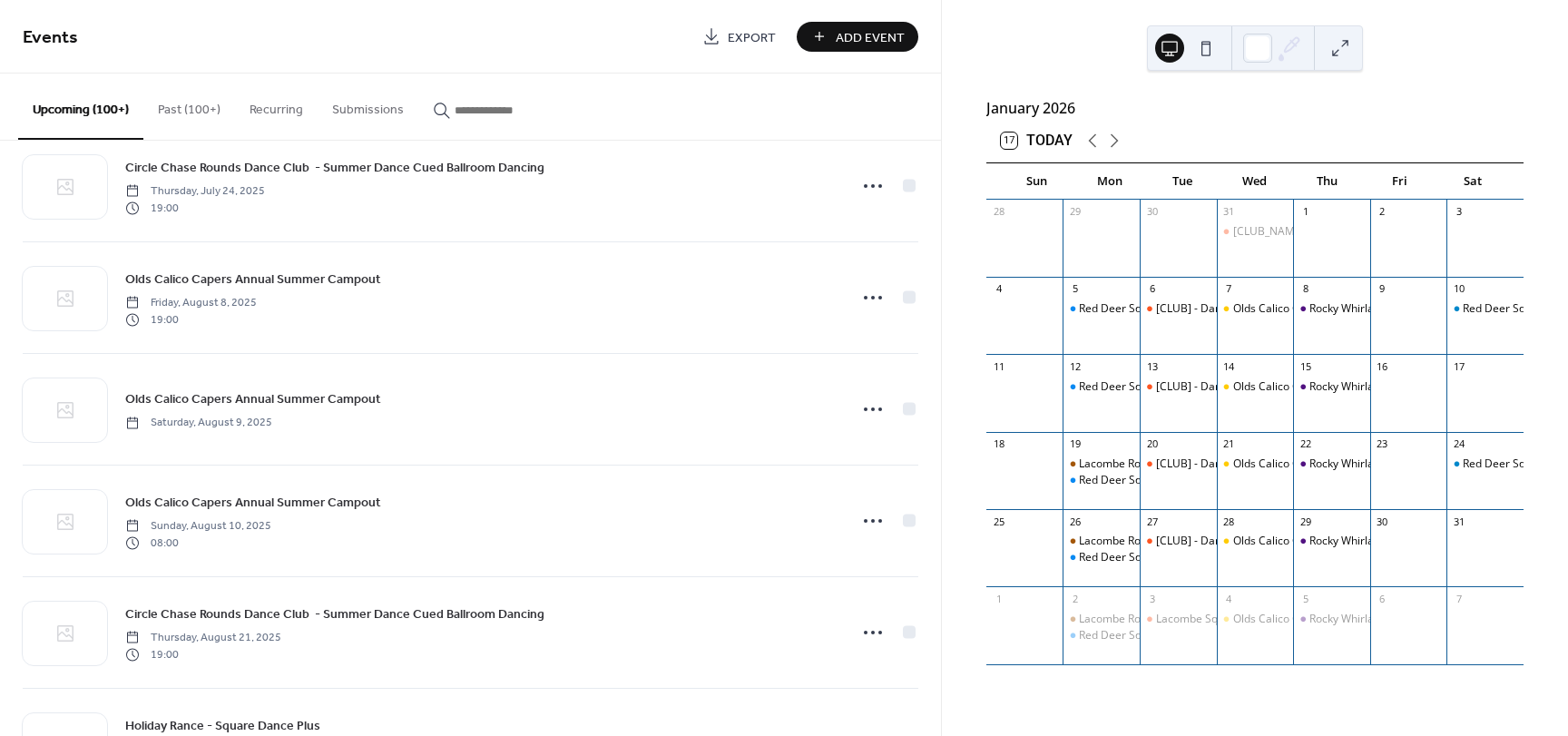 scroll, scrollTop: 1563, scrollLeft: 0, axis: vertical 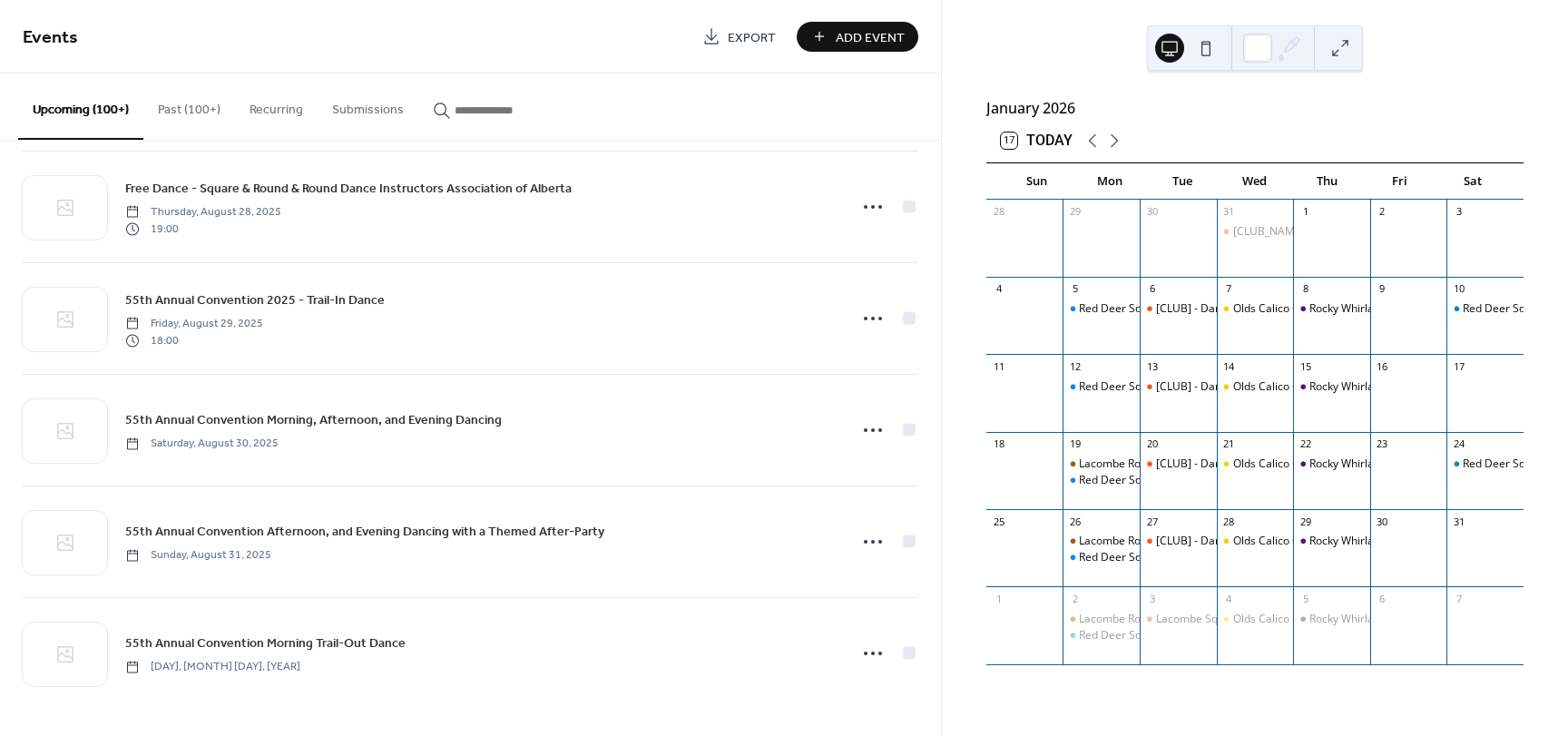 click at bounding box center [498, 110] 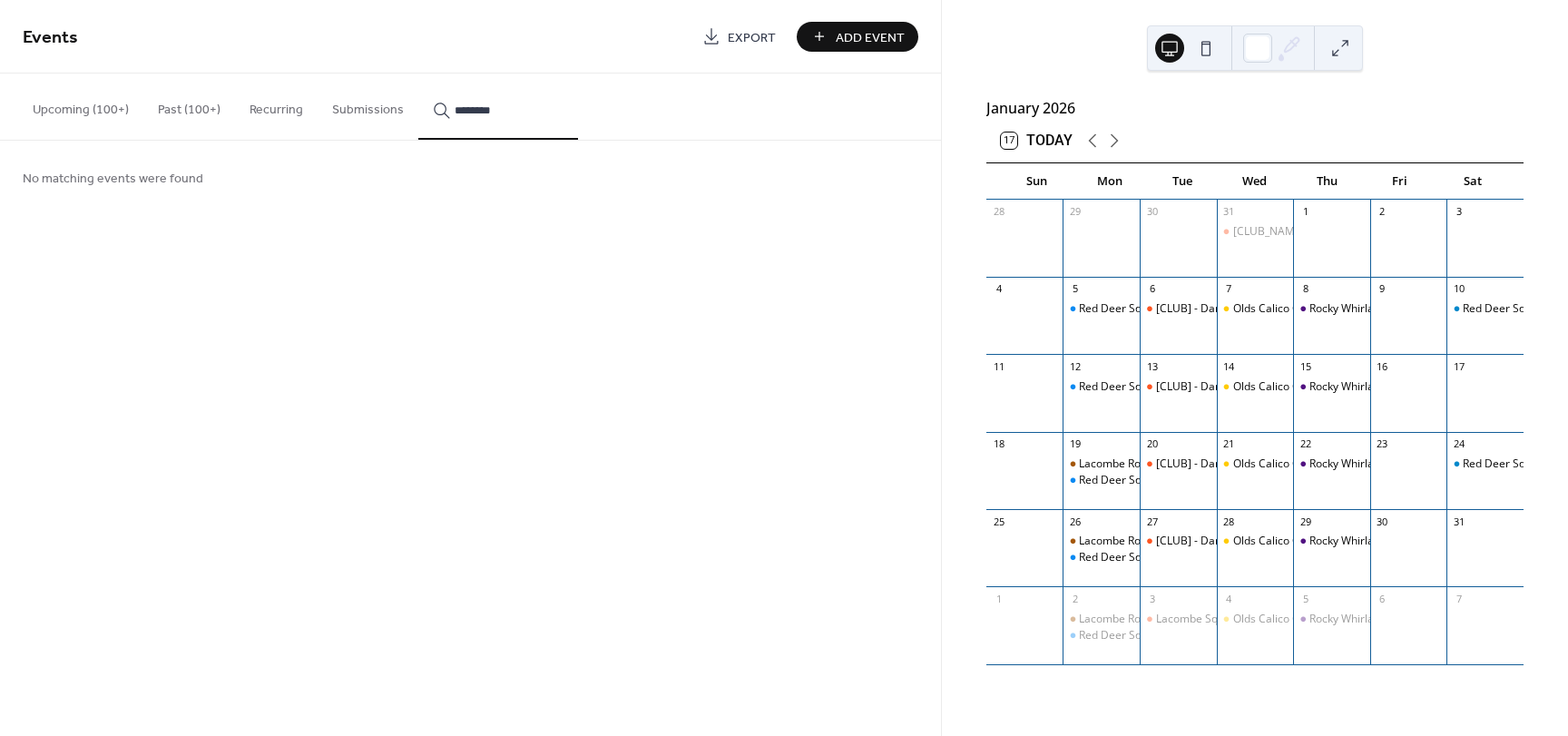 click on "*******" at bounding box center [498, 106] 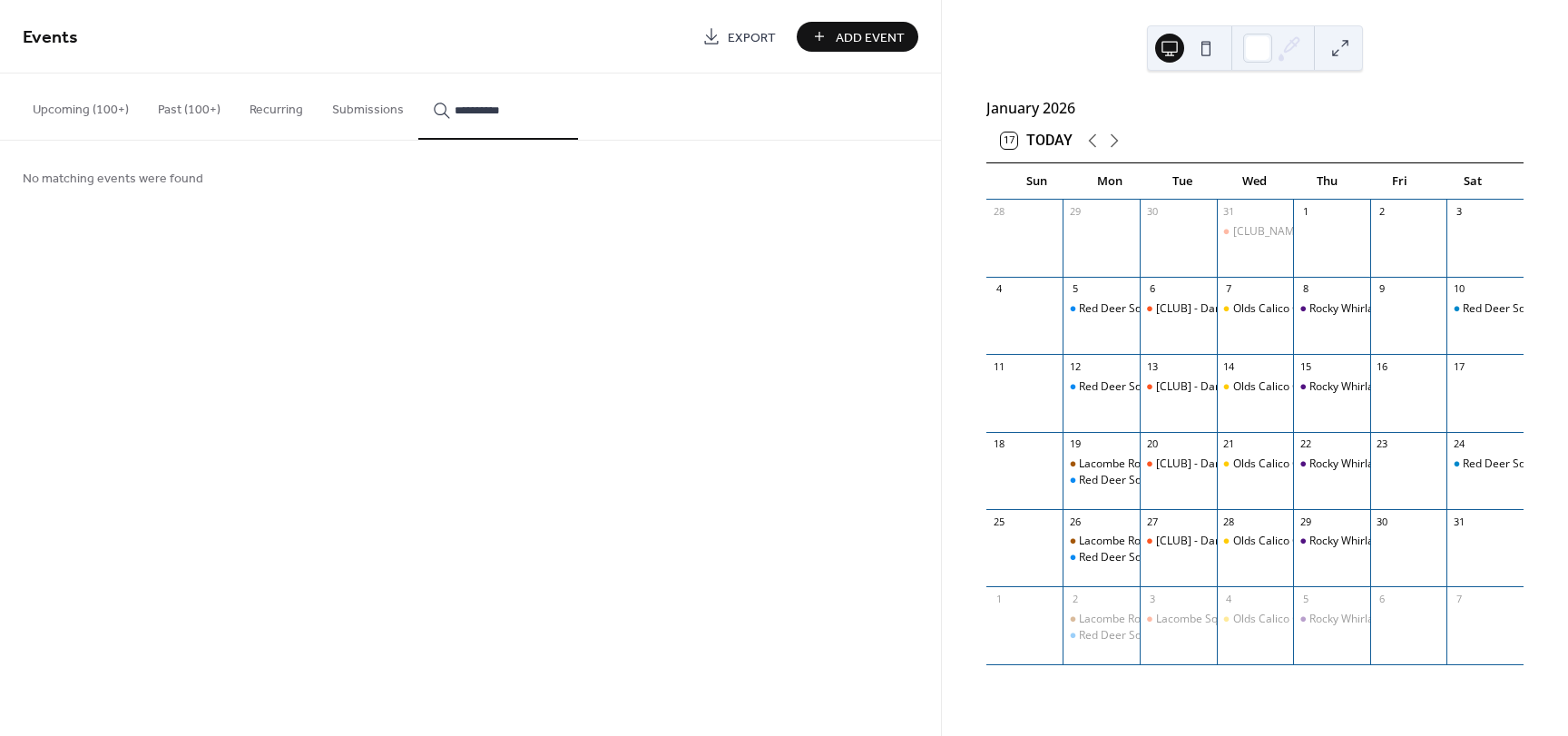 type on "**********" 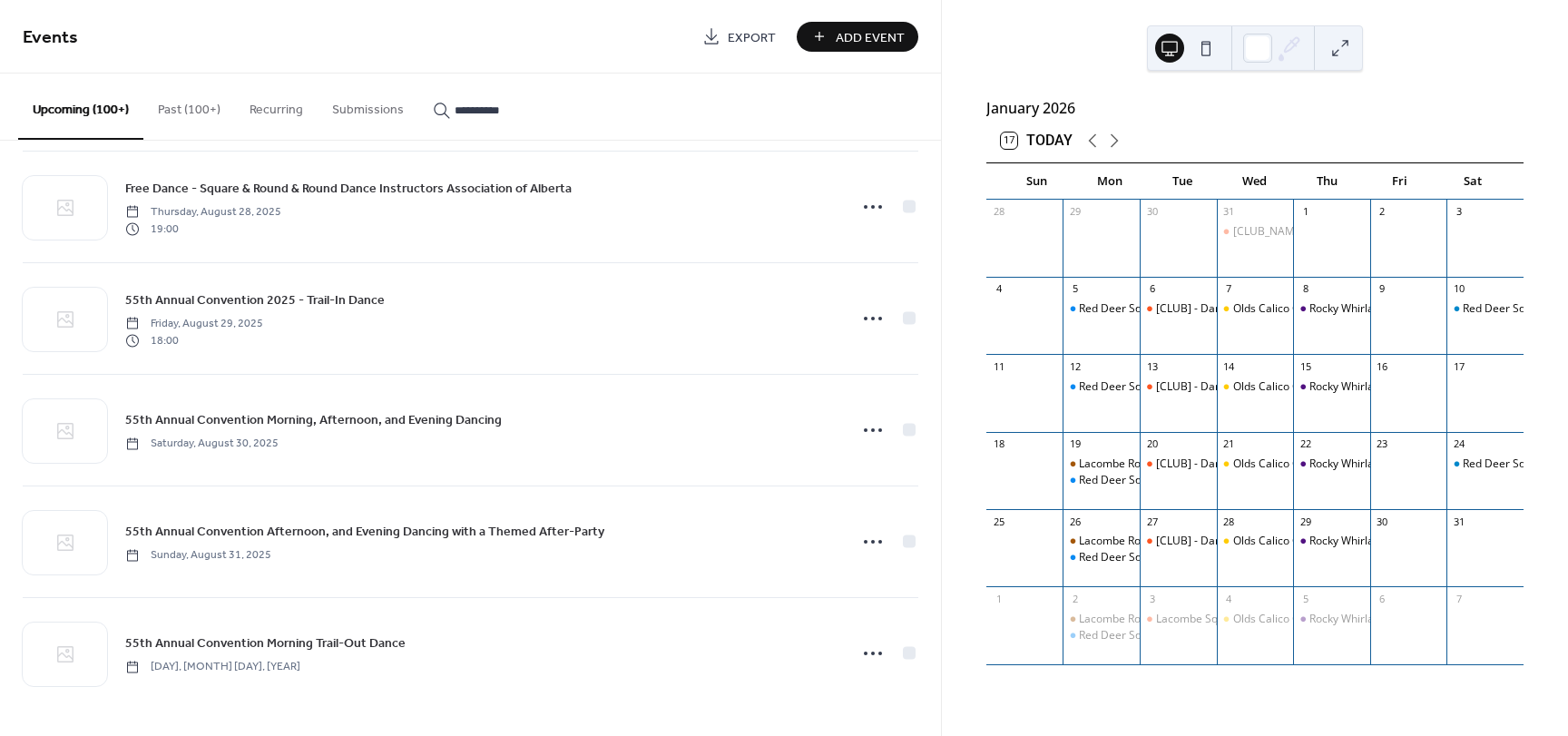 click on "**********" at bounding box center [509, 110] 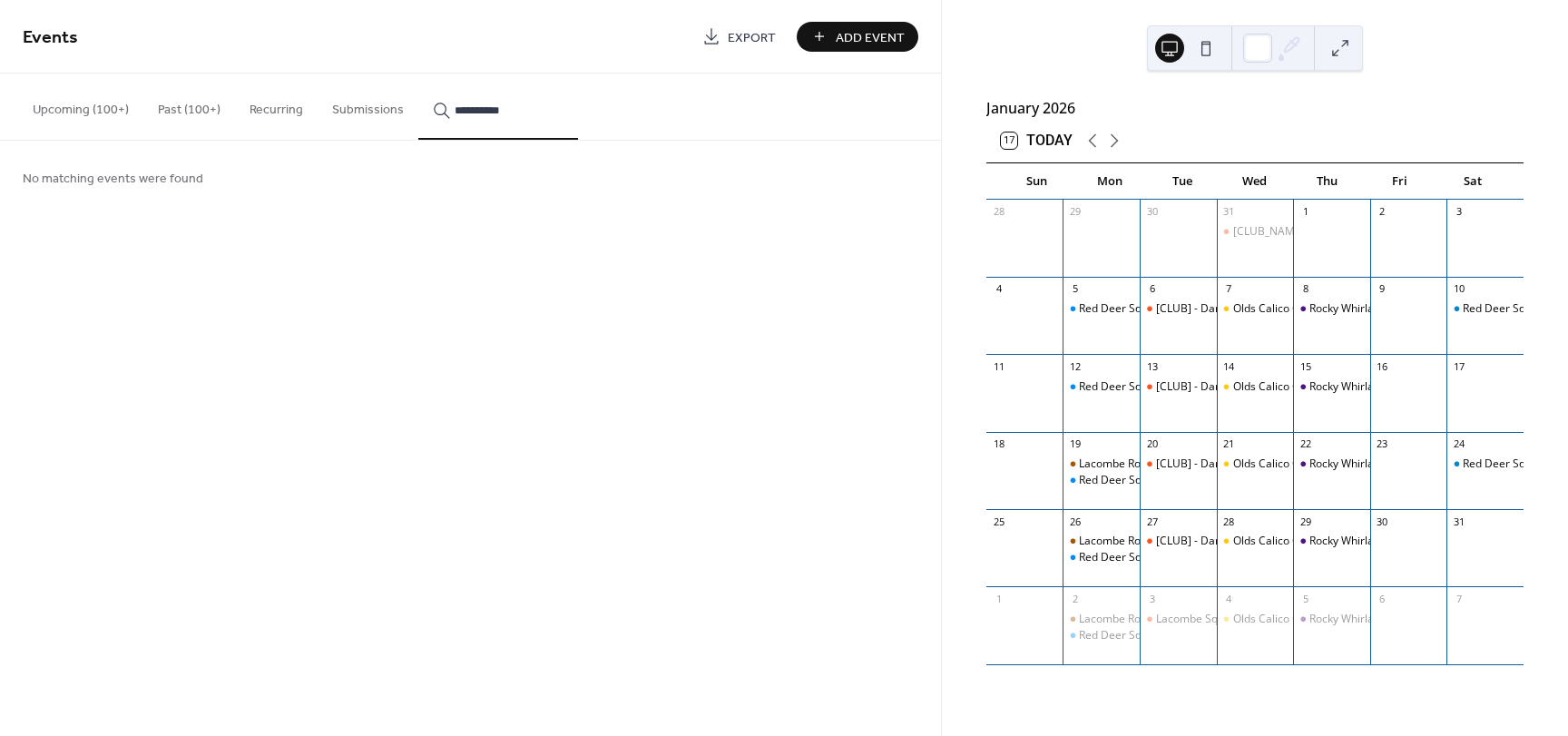 click on "Upcoming (100+)" at bounding box center (81, 105) 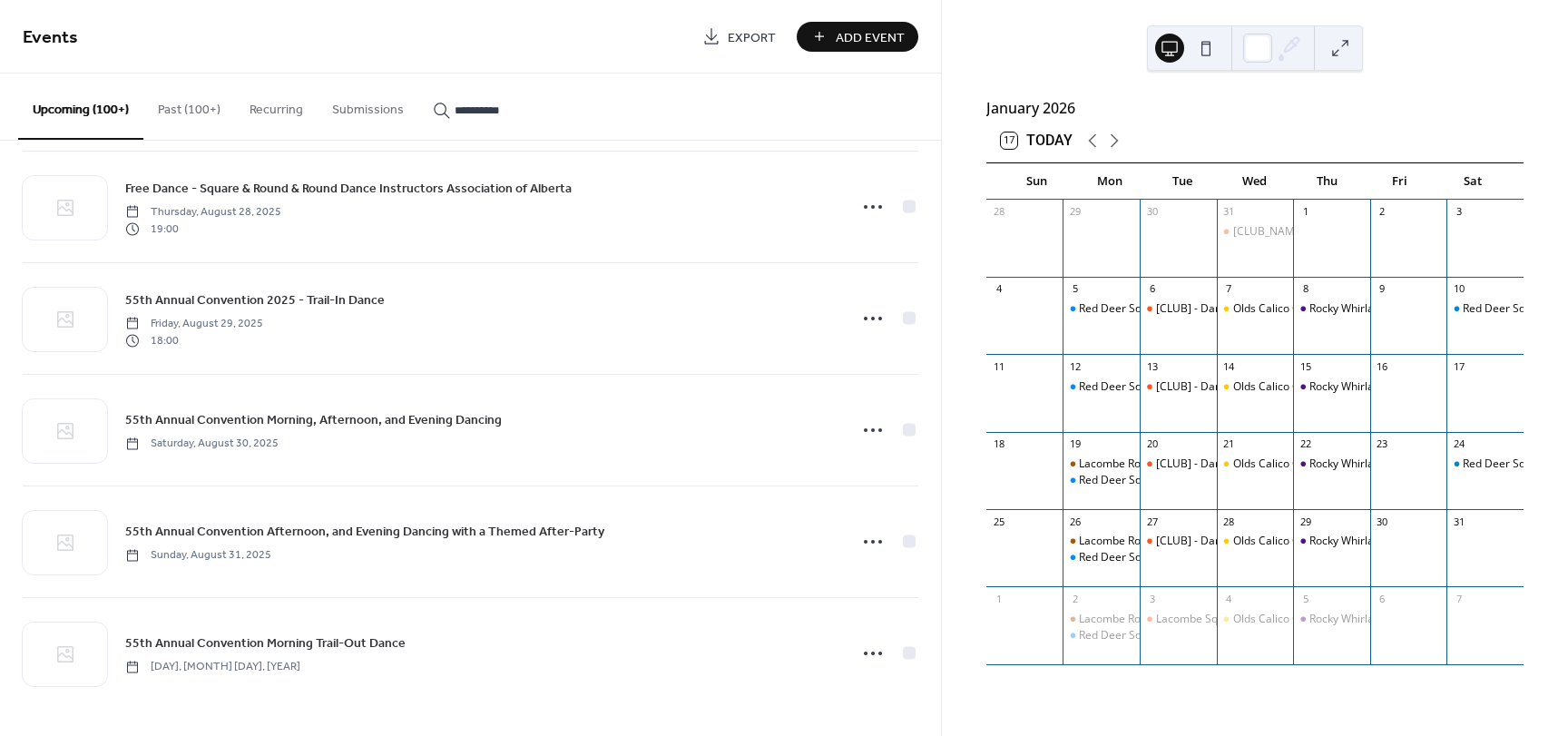 click on "Upcoming (100+)" at bounding box center (81, 106) 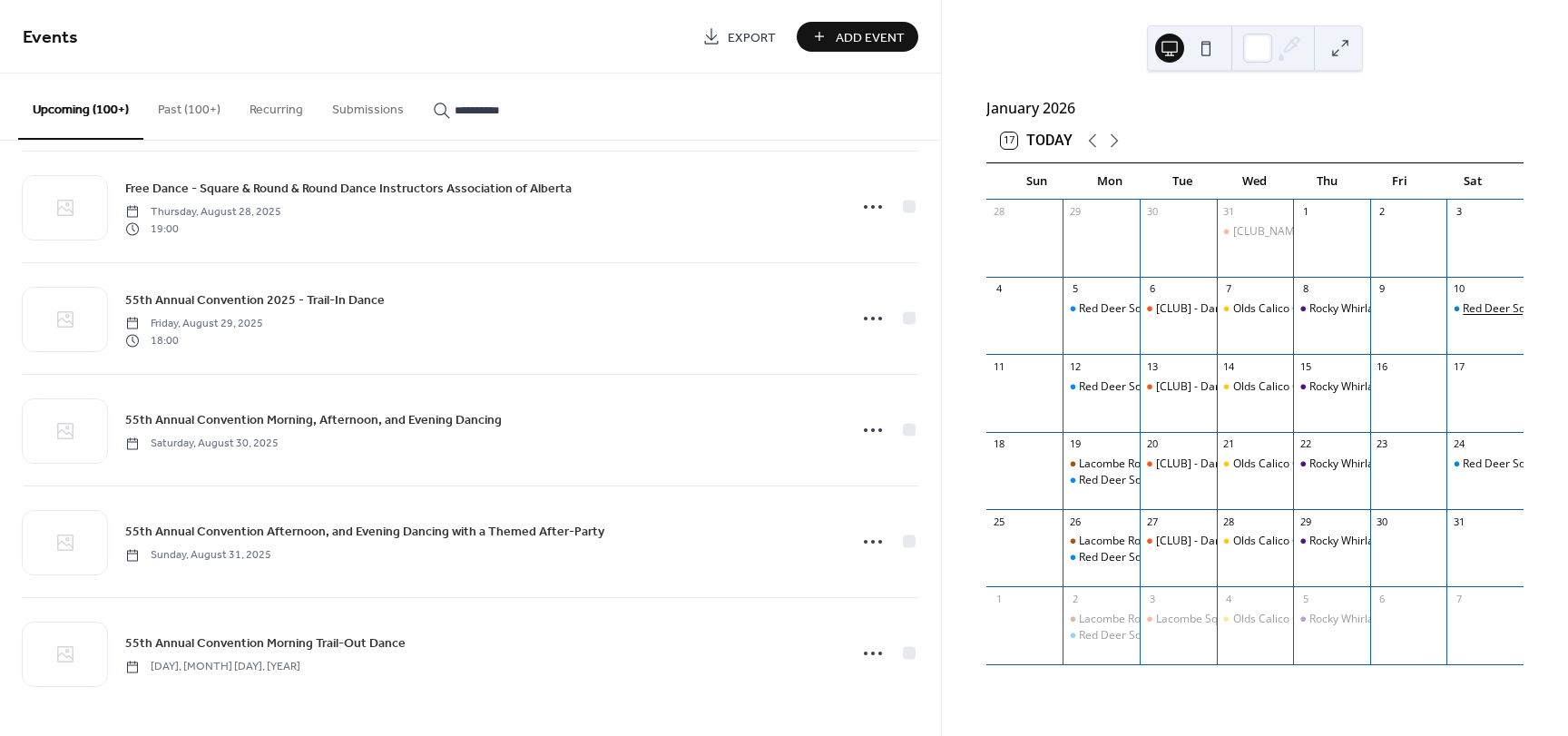 click on "Red Deer Square Dance Club - Dance" at bounding box center (1557, 309) 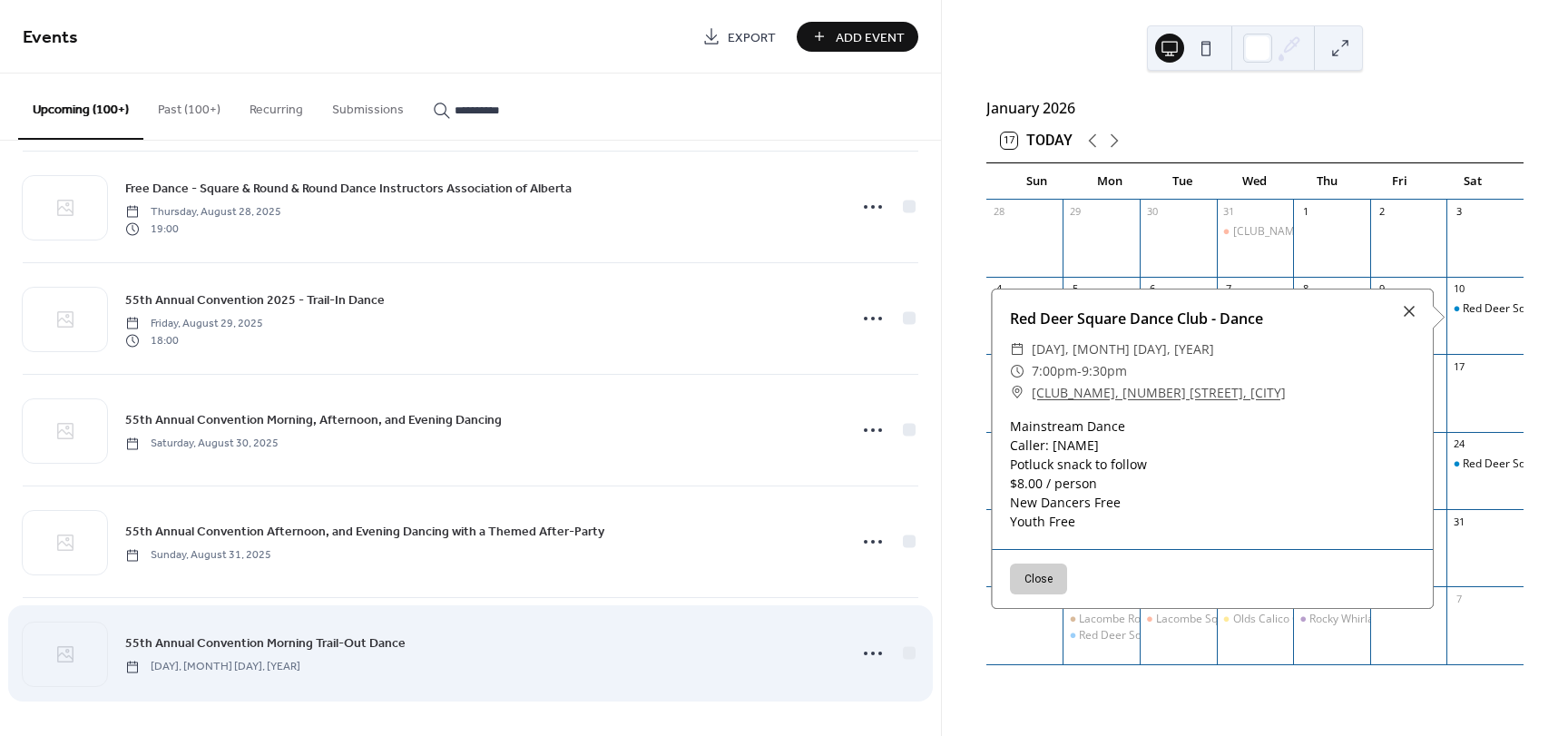 click on "[YEAR] Annual Convention [DAY] [YEAR]" at bounding box center (470, 653) 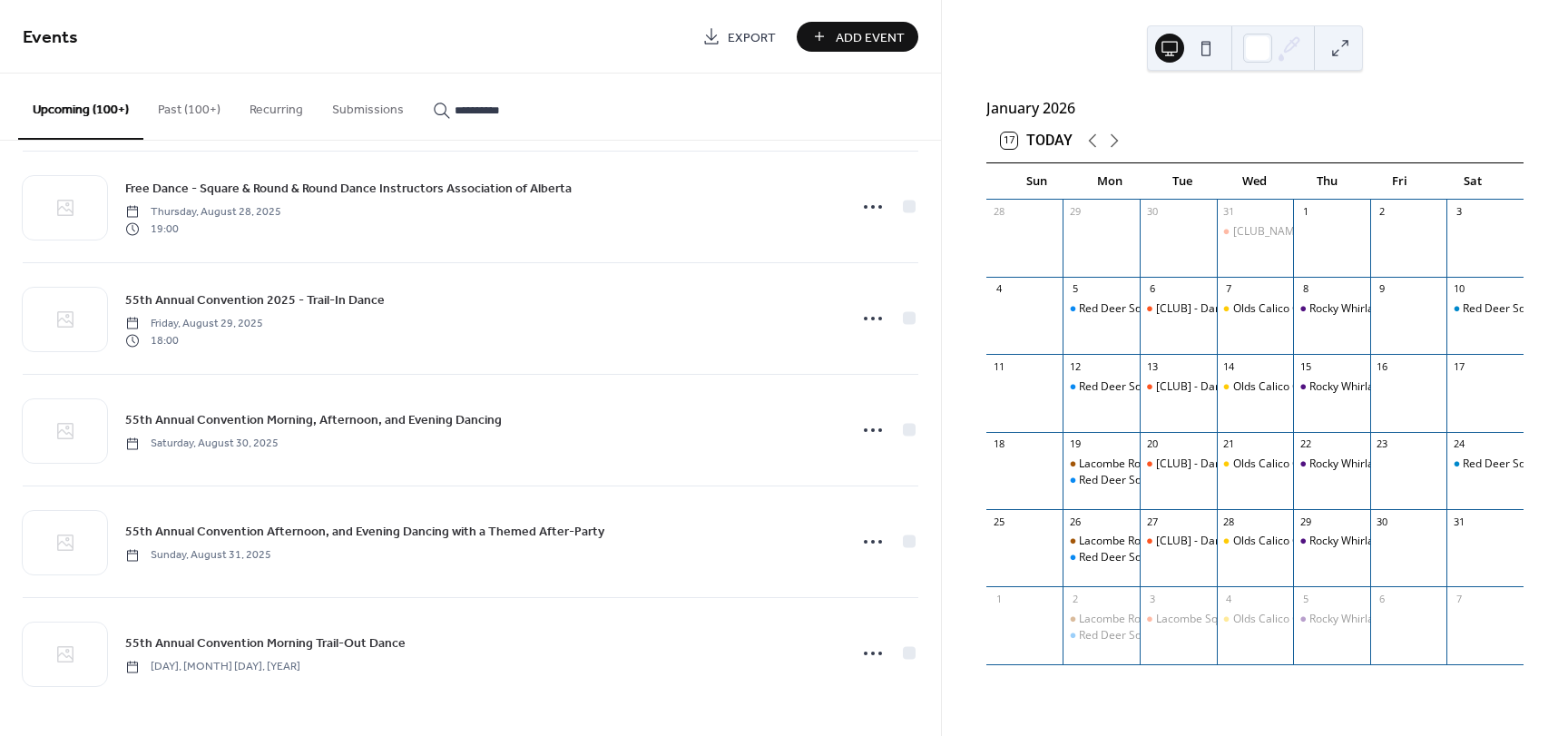 click on "[YEAR] - Mainstream [DAY], [MONTH] [YEAR] [TIME] [YEAR] - Mainstream [DAY], [MONTH] [YEAR] [TIME] [YEAR] - Line Dance [DAY], [MONTH] [YEAR] [TIME] [YEAR] - Mainstream [DAY], [MONTH] [YEAR] [TIME] [YEAR] - Potluck Dinner [DAY], [MONTH] [YEAR] [TIME] [YEAR] - Pre-Rounds & Mainstream [DAY], [MONTH] [YEAR] [TIME] [YEAR] - Free breakfast by [NAME] and [NAME] [DAY], [MONTH] [YEAR] [TIME] [YEAR] - Open Mic for all Callers in attendance [DAY], [MONTH] [YEAR] [TIME] [CLUB] - Summer Dance [DAY], [MONTH] [YEAR] [TIME] [CLUB] - Summer Dance Cued Ballroom Dancing [DAY], [MONTH] [YEAR] [TIME] [CLUB] Annual Summer Campout [DAY], [MONTH] [YEAR] [TIME] [CLUB] Annual Summer Campout [DAY], [MONTH] [YEAR] [CLUB] Annual Summer Campout" at bounding box center [470, 438] 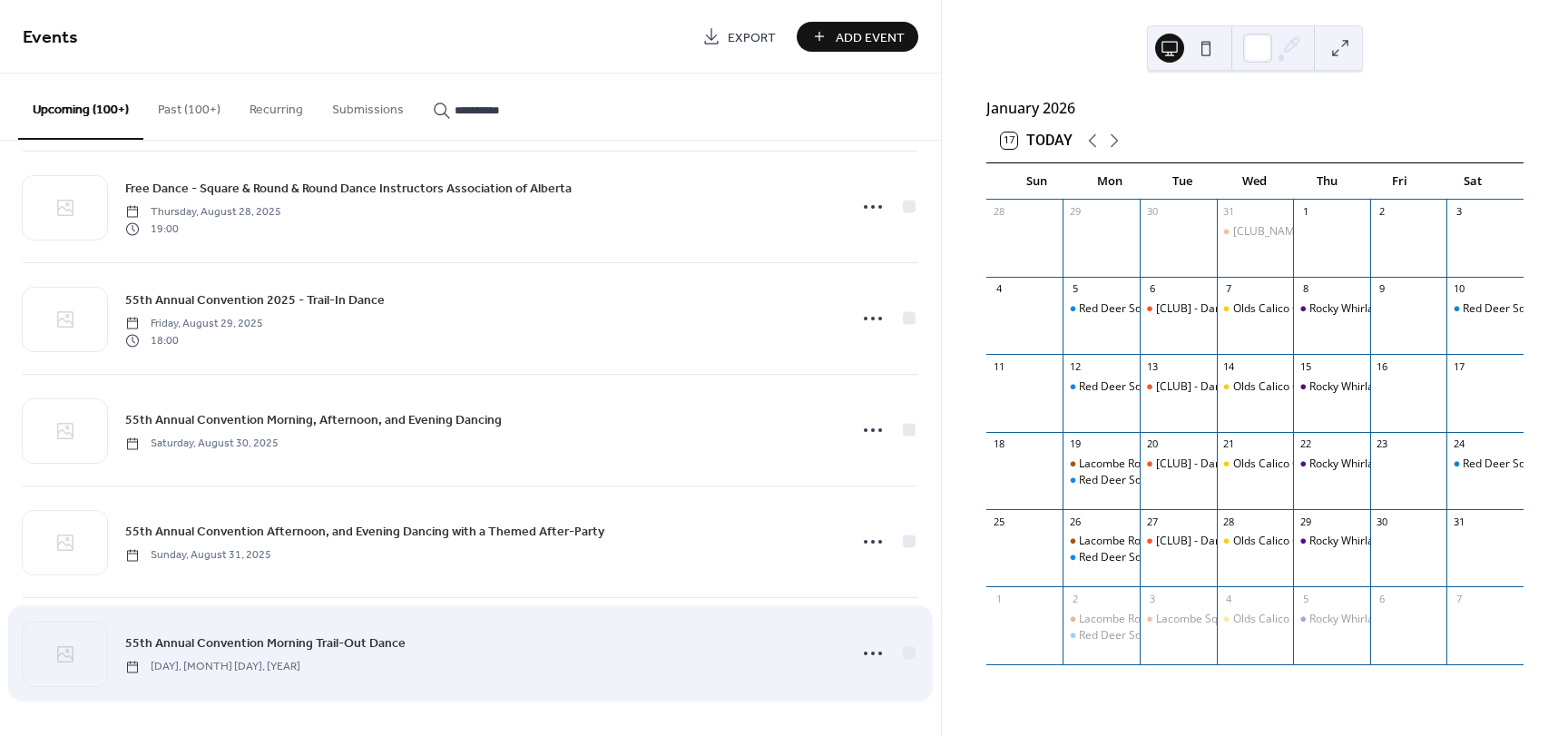 click on "[YEAR] Annual Convention [DAY] [YEAR]" at bounding box center (470, 653) 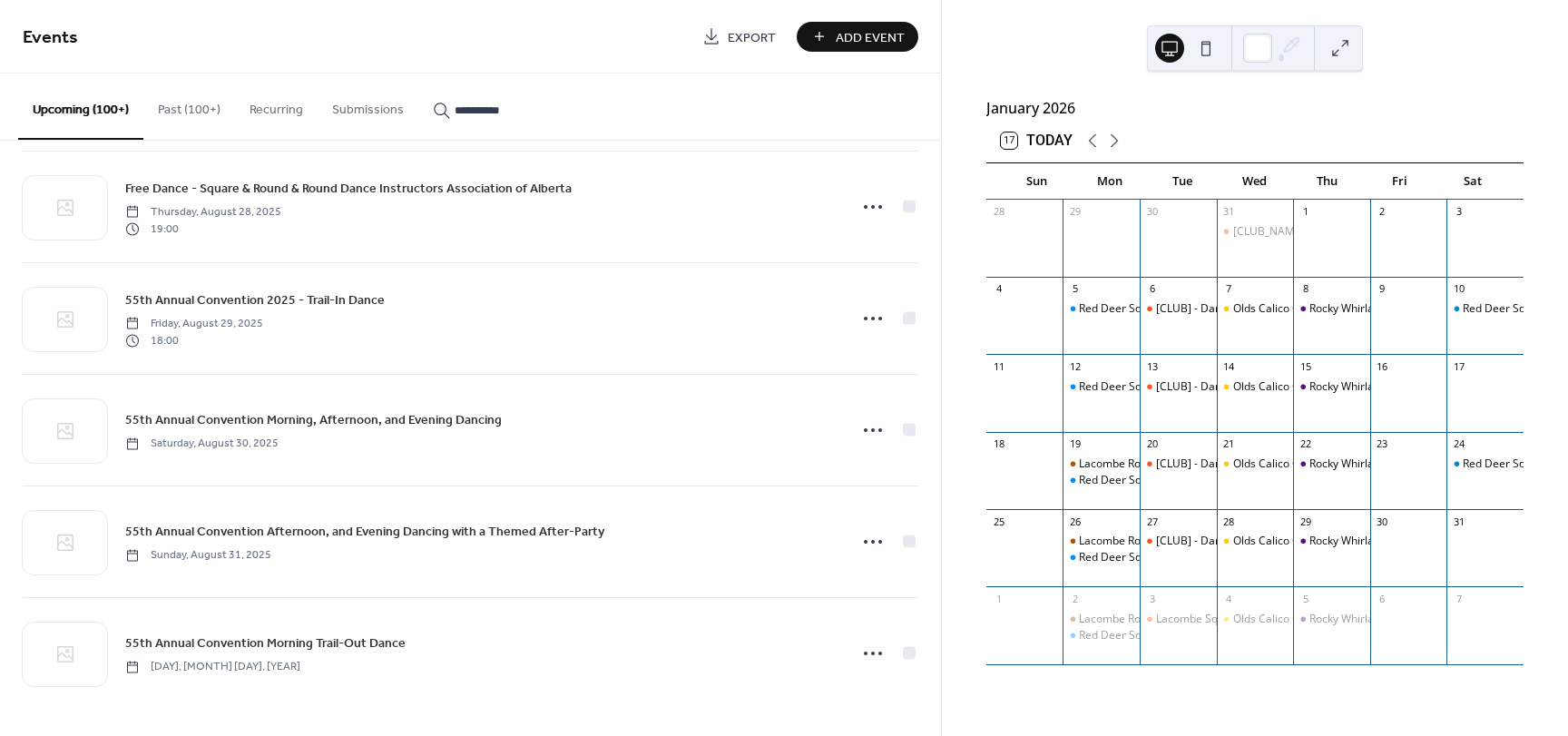 click on "[YEAR] - Mainstream [DAY], [MONTH] [YEAR] [TIME] [YEAR] - Mainstream [DAY], [MONTH] [YEAR] [TIME] [YEAR] - Line Dance [DAY], [MONTH] [YEAR] [TIME] [YEAR] - Mainstream [DAY], [MONTH] [YEAR] [TIME] [YEAR] - Potluck Dinner [DAY], [MONTH] [YEAR] [TIME] [YEAR] - Pre-Rounds & Mainstream [DAY], [MONTH] [YEAR] [TIME] [YEAR] - Free breakfast by [NAME] and [NAME] [DAY], [MONTH] [YEAR] [TIME] [YEAR] - Open Mic for all Callers in attendance [DAY], [MONTH] [YEAR] [TIME] [CLUB] - Summer Dance [DAY], [MONTH] [YEAR] [TIME] [CLUB] - Summer Dance Cued Ballroom Dancing [DAY], [MONTH] [YEAR] [TIME] [CLUB] Annual Summer Campout [DAY], [MONTH] [YEAR] [TIME] [CLUB] Annual Summer Campout [DAY], [MONTH] [YEAR] [CLUB] Annual Summer Campout" at bounding box center (470, 438) 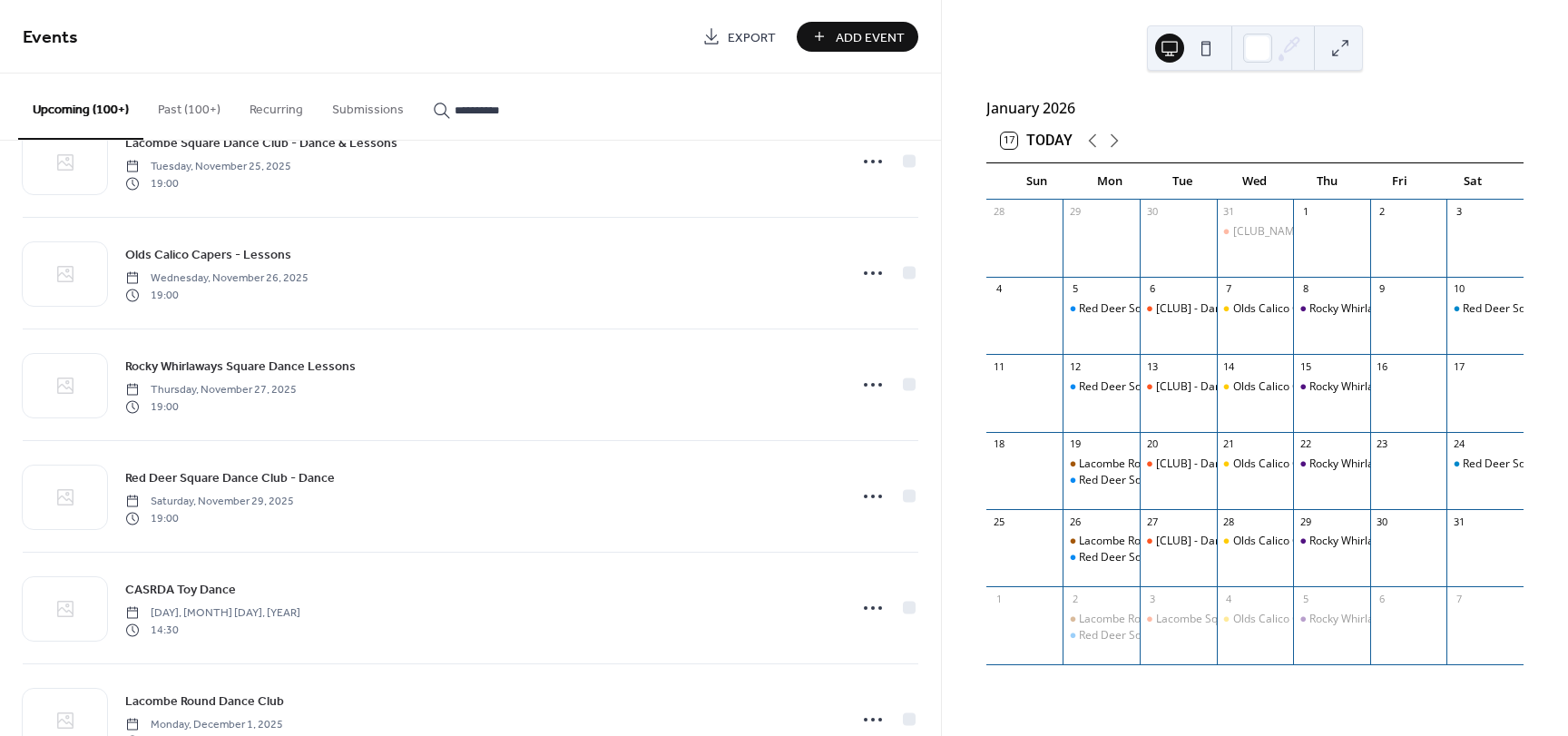 scroll, scrollTop: 10406, scrollLeft: 0, axis: vertical 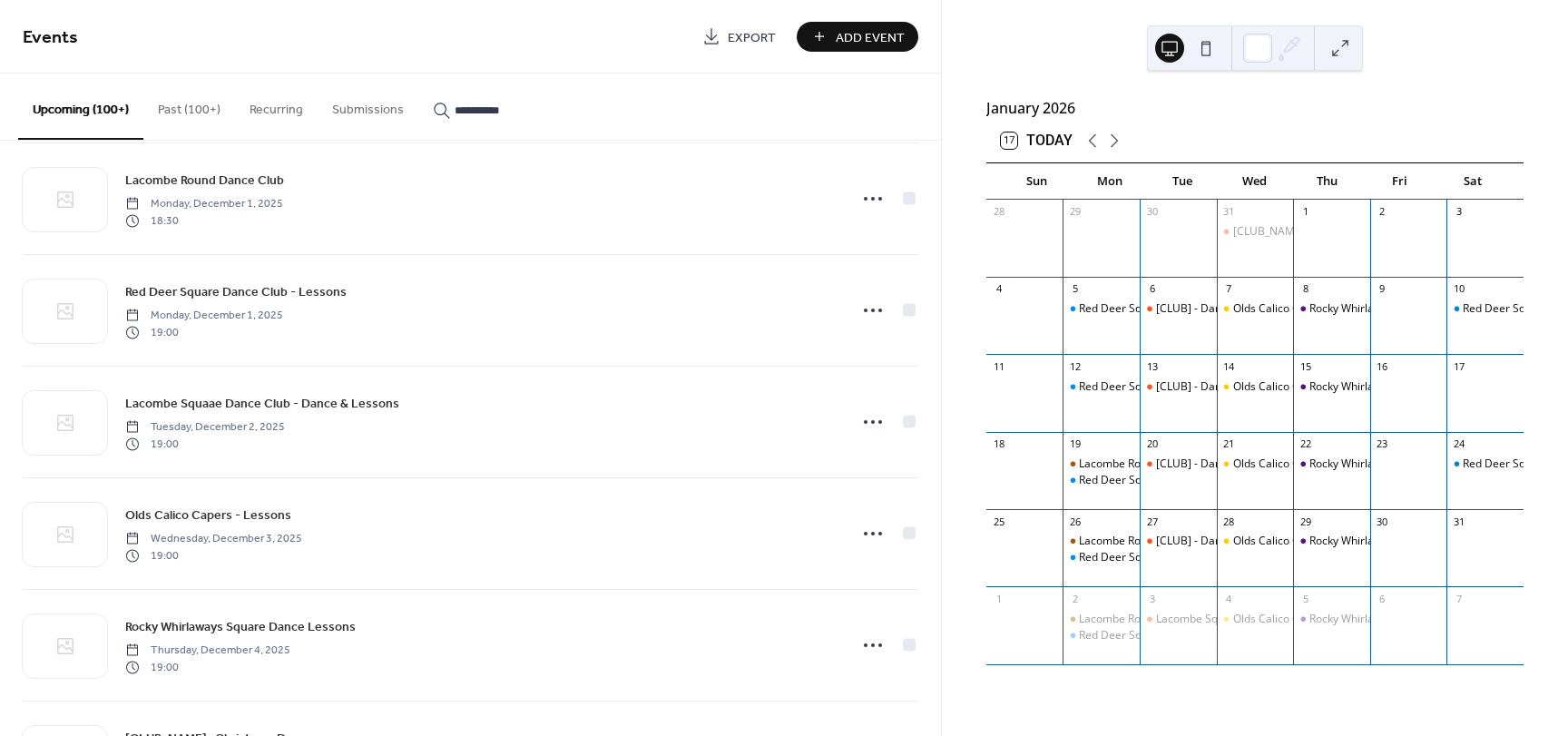 click on "[YEAR] - Mainstream [DAY], [MONTH] [YEAR] [TIME] [YEAR] - Mainstream [DAY], [MONTH] [YEAR] [TIME] [YEAR] - Line Dance [DAY], [MONTH] [YEAR] [TIME] [YEAR] - Mainstream [DAY], [MONTH] [YEAR] [TIME] [YEAR] - Potluck Dinner [DAY], [MONTH] [YEAR] [TIME] [YEAR] - Pre-Rounds & Mainstream [DAY], [MONTH] [YEAR] [TIME] [YEAR] - Free breakfast by [NAME] and [NAME] [DAY], [MONTH] [YEAR] [TIME] [YEAR] - Open Mic for all Callers in attendance [DAY], [MONTH] [YEAR] [TIME] [CLUB] - Summer Dance [DAY], [MONTH] [YEAR] [TIME] [CLUB] - Summer Dance Cued Ballroom Dancing [DAY], [MONTH] [YEAR] [TIME] [CLUB] Annual Summer Campout [DAY], [MONTH] [YEAR] [TIME] [CLUB] Annual Summer Campout [DAY], [MONTH] [YEAR] [CLUB] Annual Summer Campout" at bounding box center (470, 438) 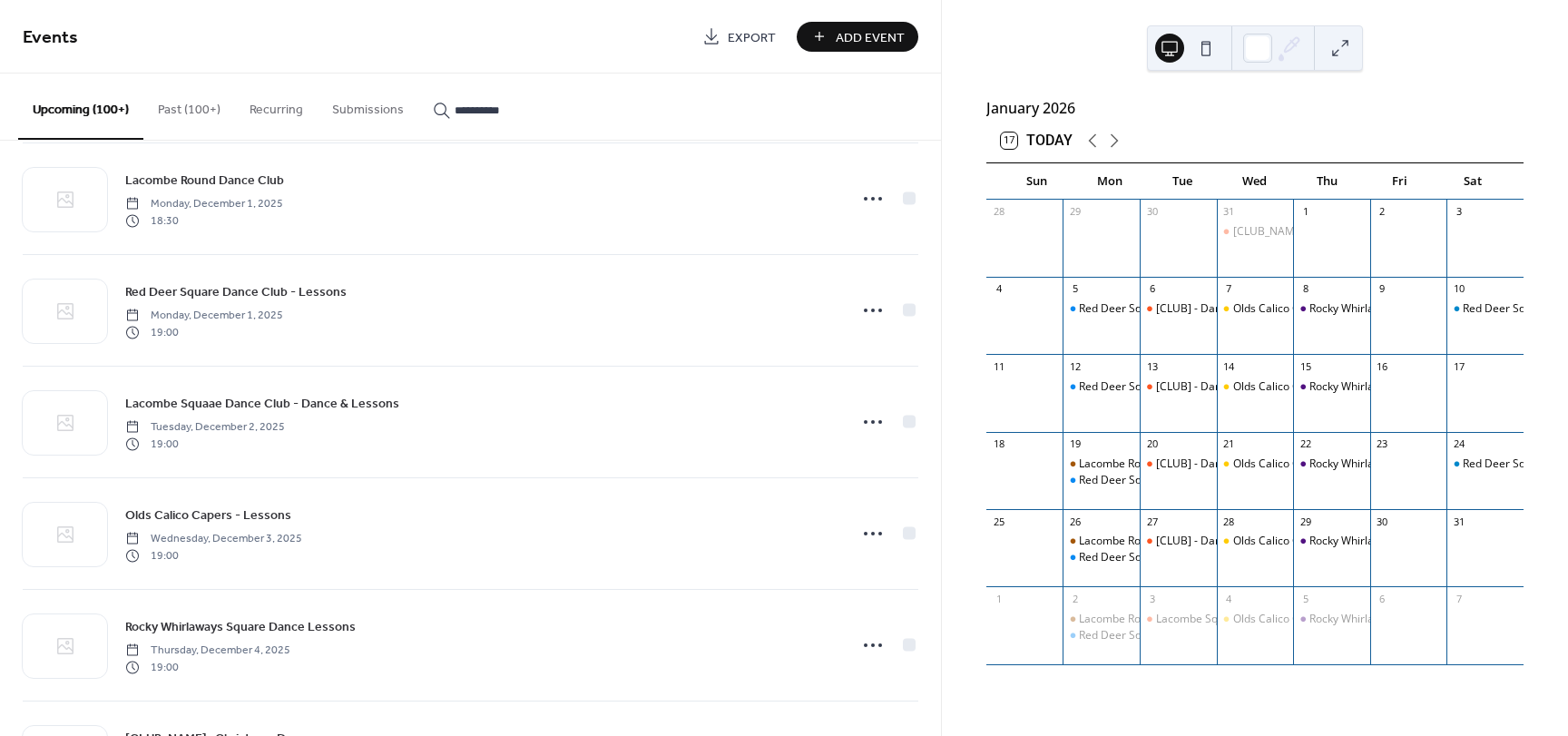 click on "[YEAR] - Mainstream [DAY], [MONTH] [YEAR] [TIME] [YEAR] - Mainstream [DAY], [MONTH] [YEAR] [TIME] [YEAR] - Line Dance [DAY], [MONTH] [YEAR] [TIME] [YEAR] - Mainstream [DAY], [MONTH] [YEAR] [TIME] [YEAR] - Potluck Dinner [DAY], [MONTH] [YEAR] [TIME] [YEAR] - Pre-Rounds & Mainstream [DAY], [MONTH] [YEAR] [TIME] [YEAR] - Free breakfast by [NAME] and [NAME] [DAY], [MONTH] [YEAR] [TIME] [YEAR] - Open Mic for all Callers in attendance [DAY], [MONTH] [YEAR] [TIME] [CLUB] - Summer Dance [DAY], [MONTH] [YEAR] [TIME] [CLUB] - Summer Dance Cued Ballroom Dancing [DAY], [MONTH] [YEAR] [TIME] [CLUB] Annual Summer Campout [DAY], [MONTH] [YEAR] [TIME] [CLUB] Annual Summer Campout [DAY], [MONTH] [YEAR] [CLUB] Annual Summer Campout" at bounding box center (470, 438) 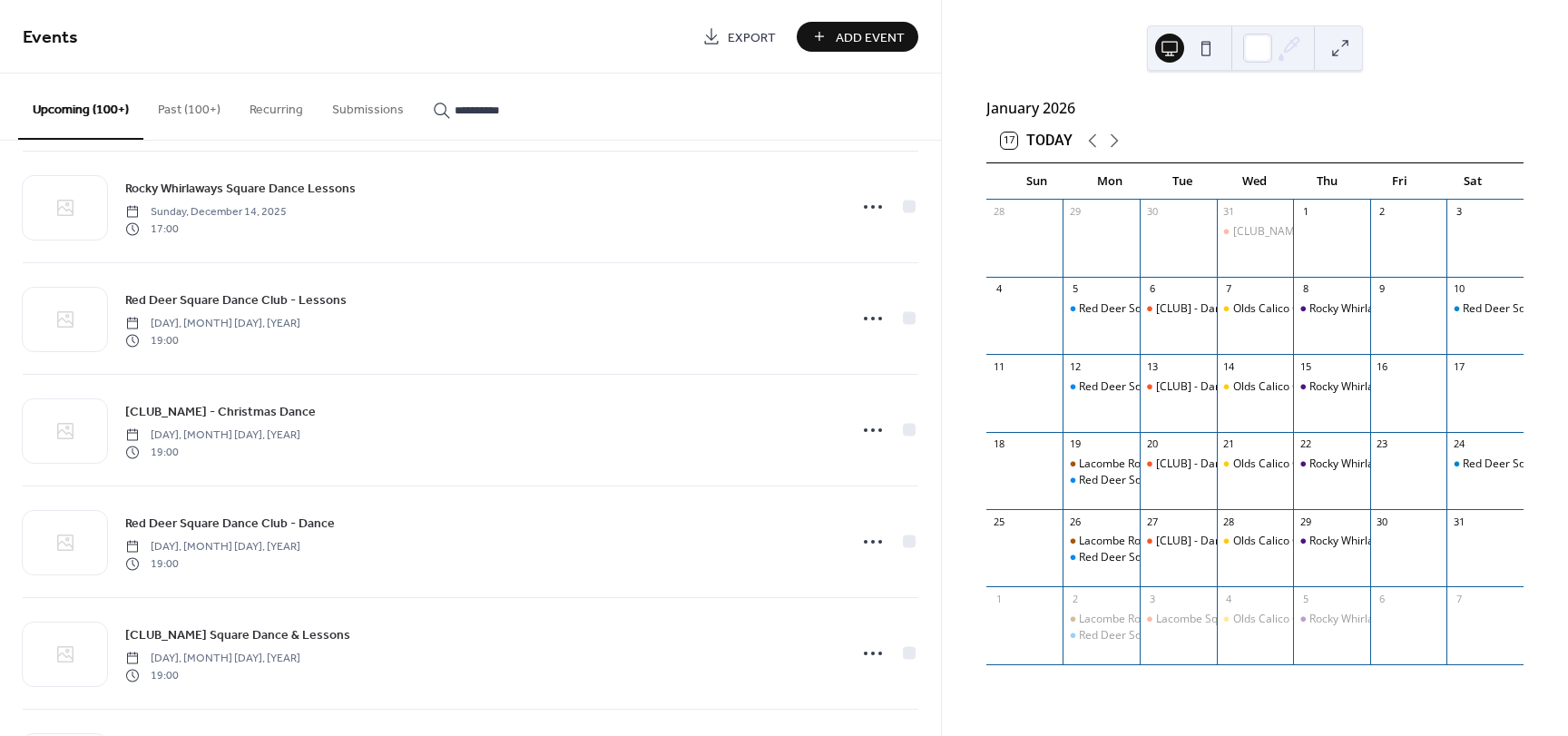 scroll, scrollTop: 12258, scrollLeft: 0, axis: vertical 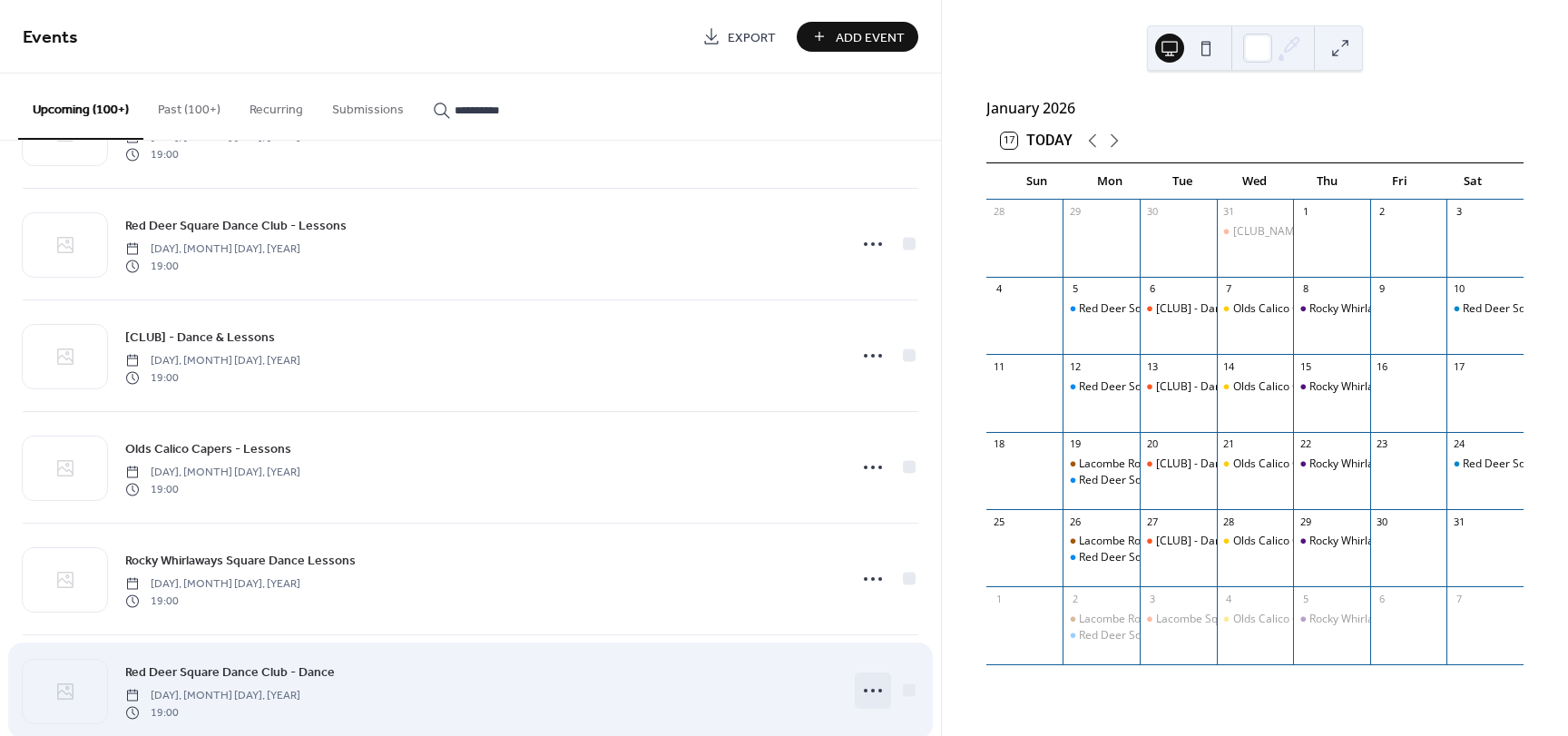 click 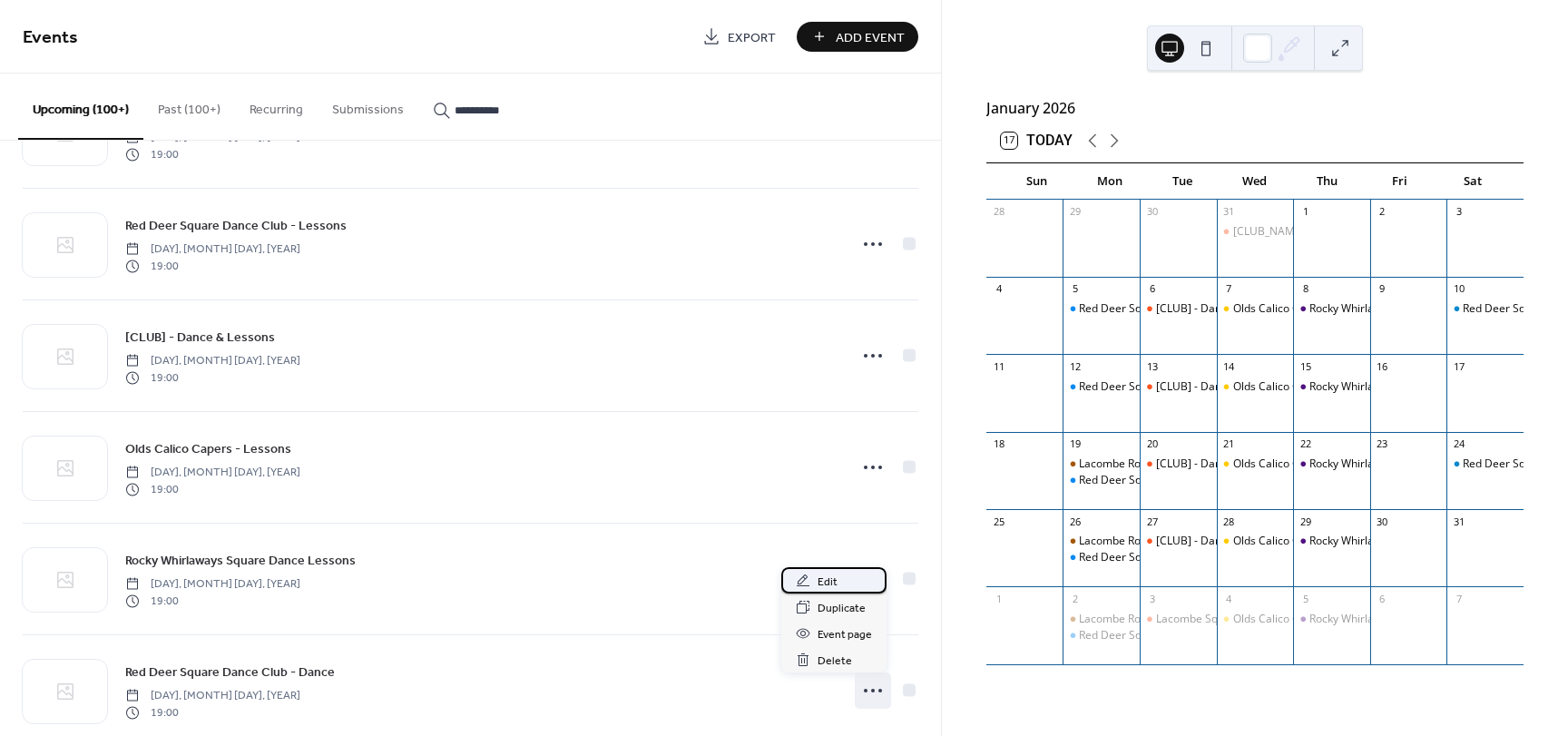 click on "Edit" at bounding box center (828, 582) 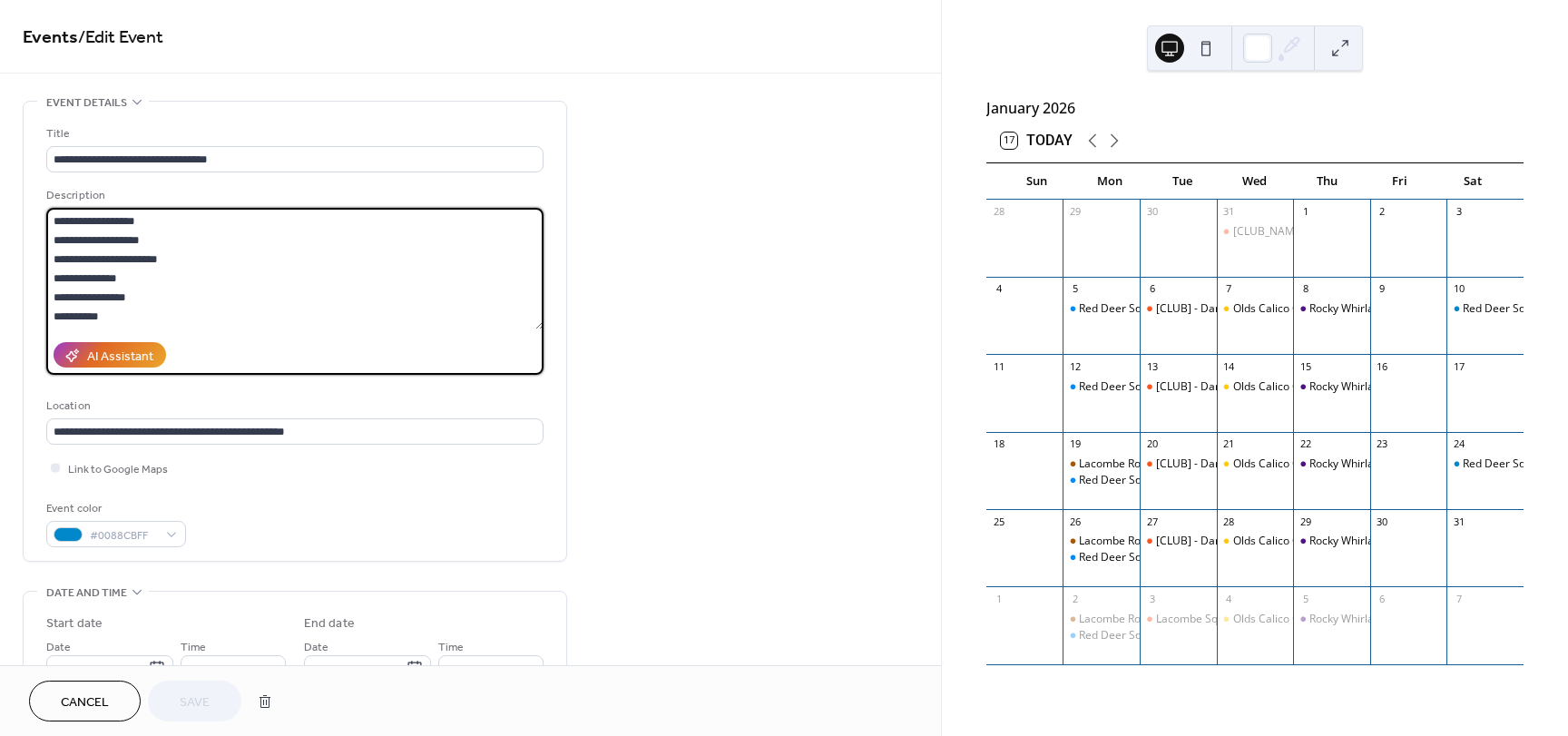 click on "**********" at bounding box center (295, 269) 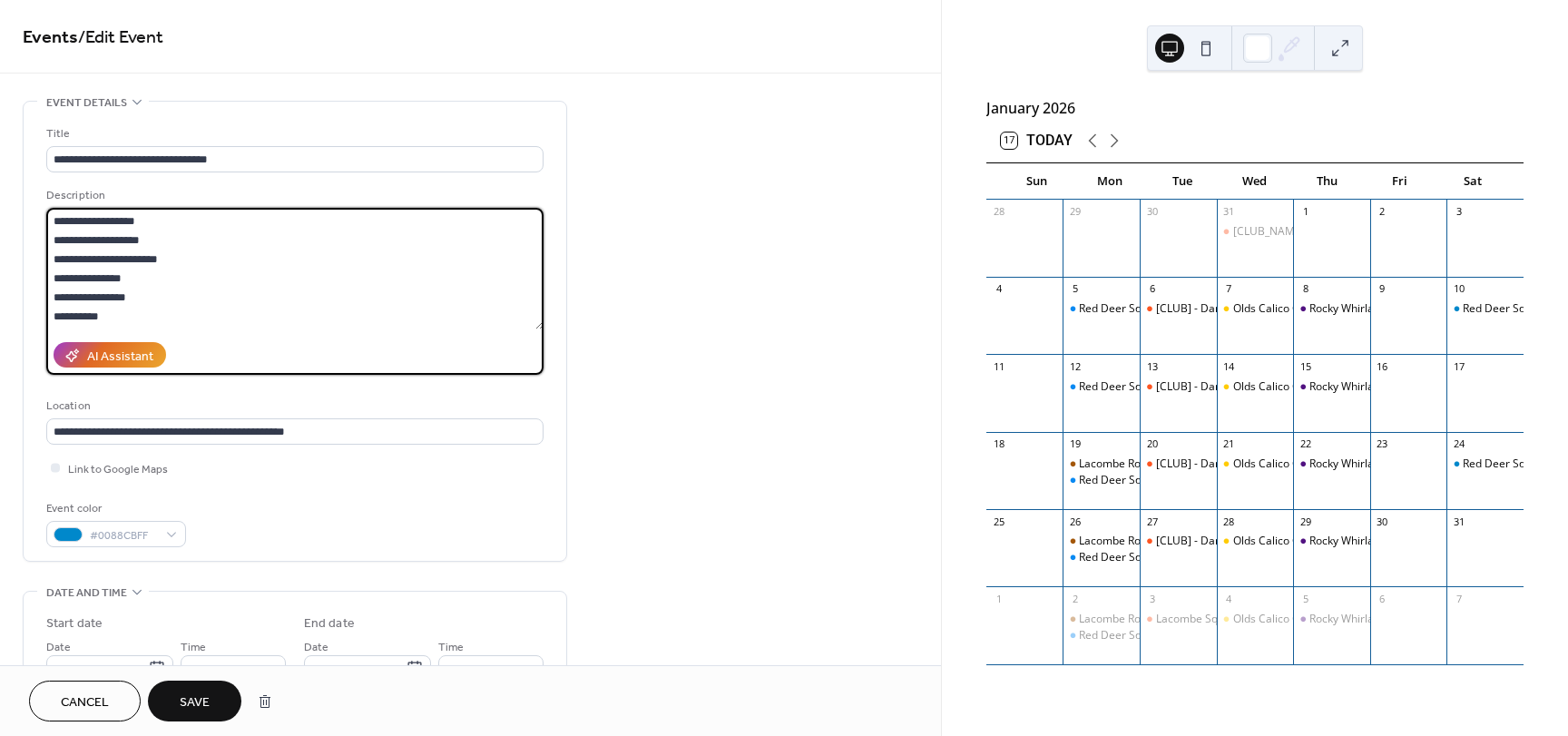 type on "**********" 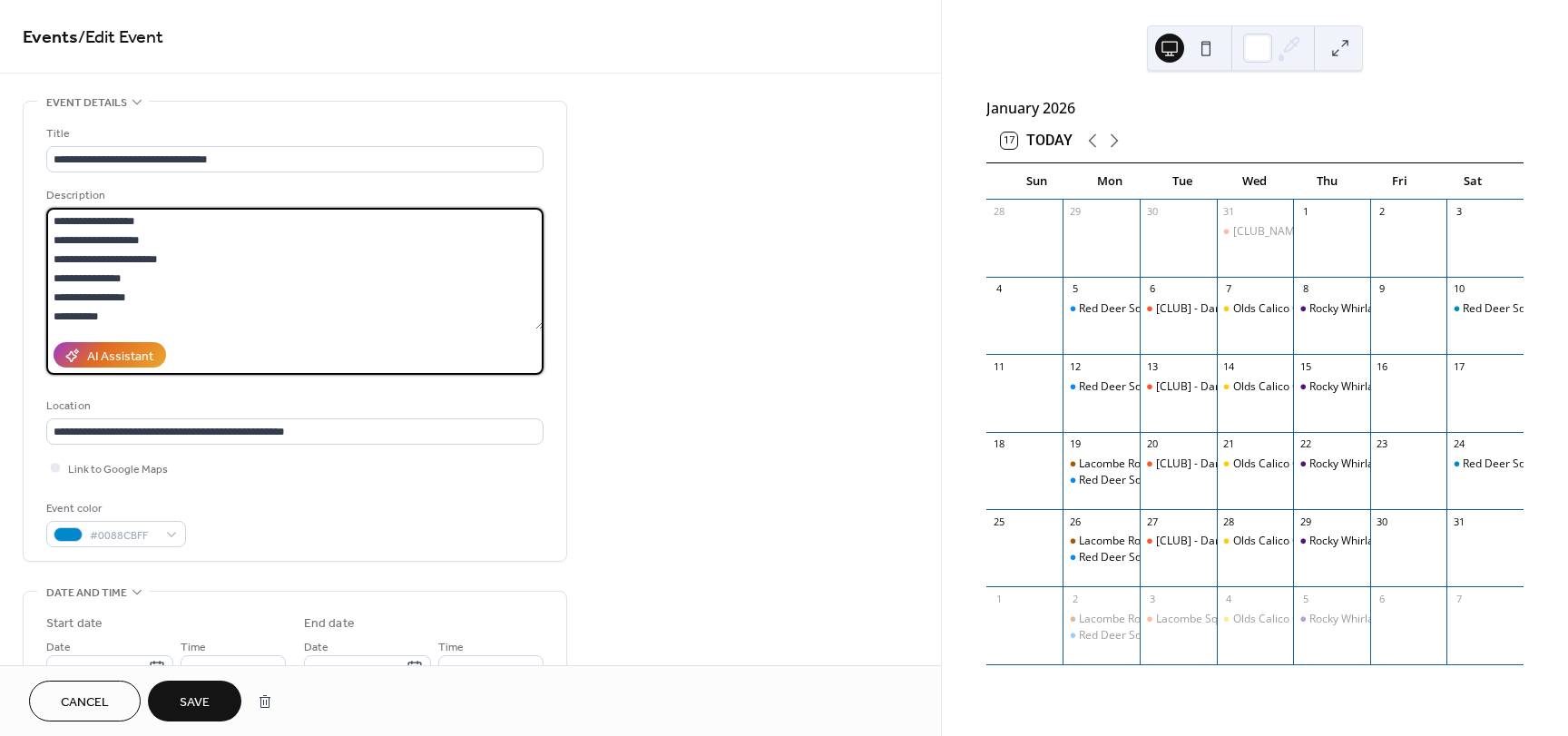 click on "Save" at bounding box center [194, 702] 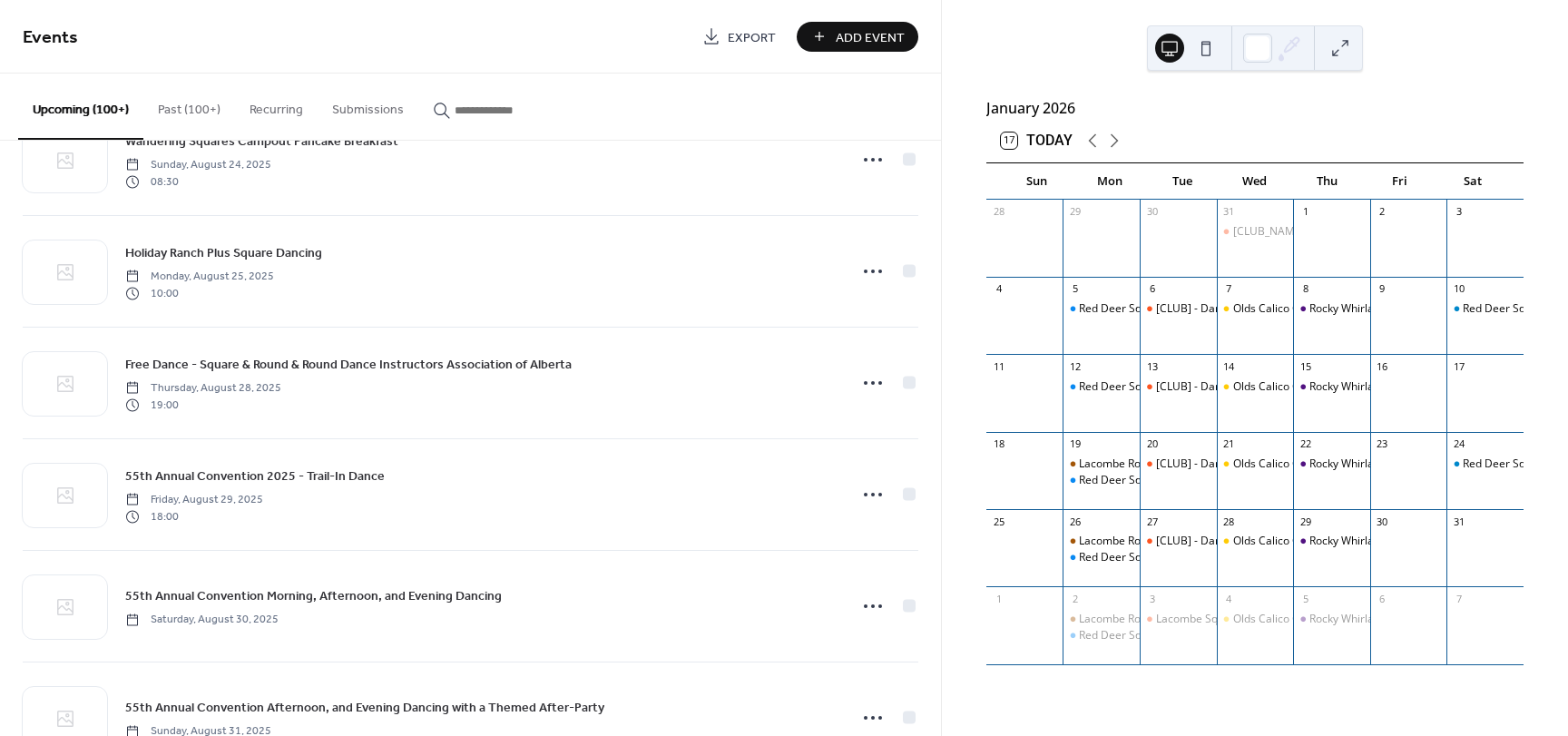 scroll, scrollTop: 2807, scrollLeft: 0, axis: vertical 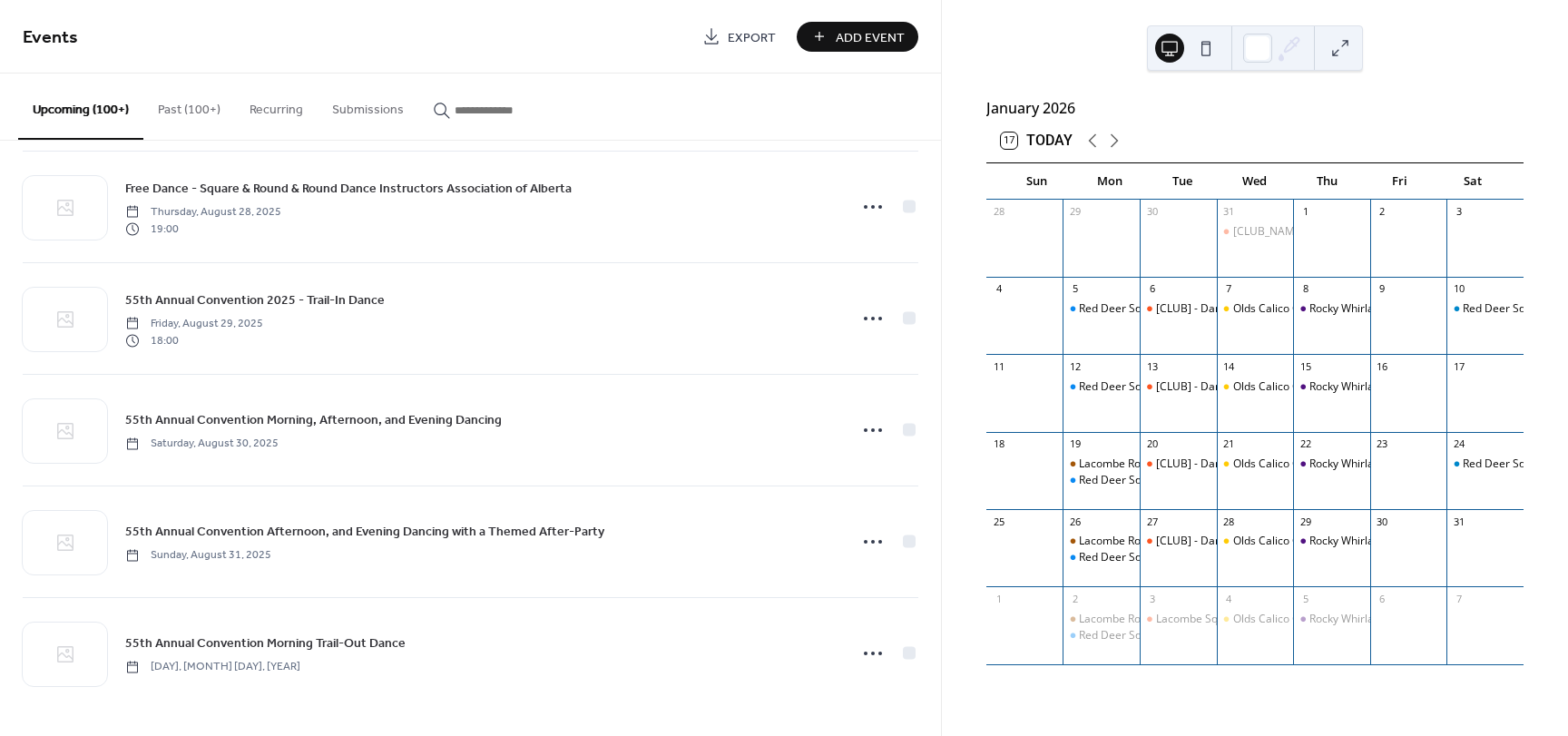 click on "Upcoming (100+)" at bounding box center (81, 106) 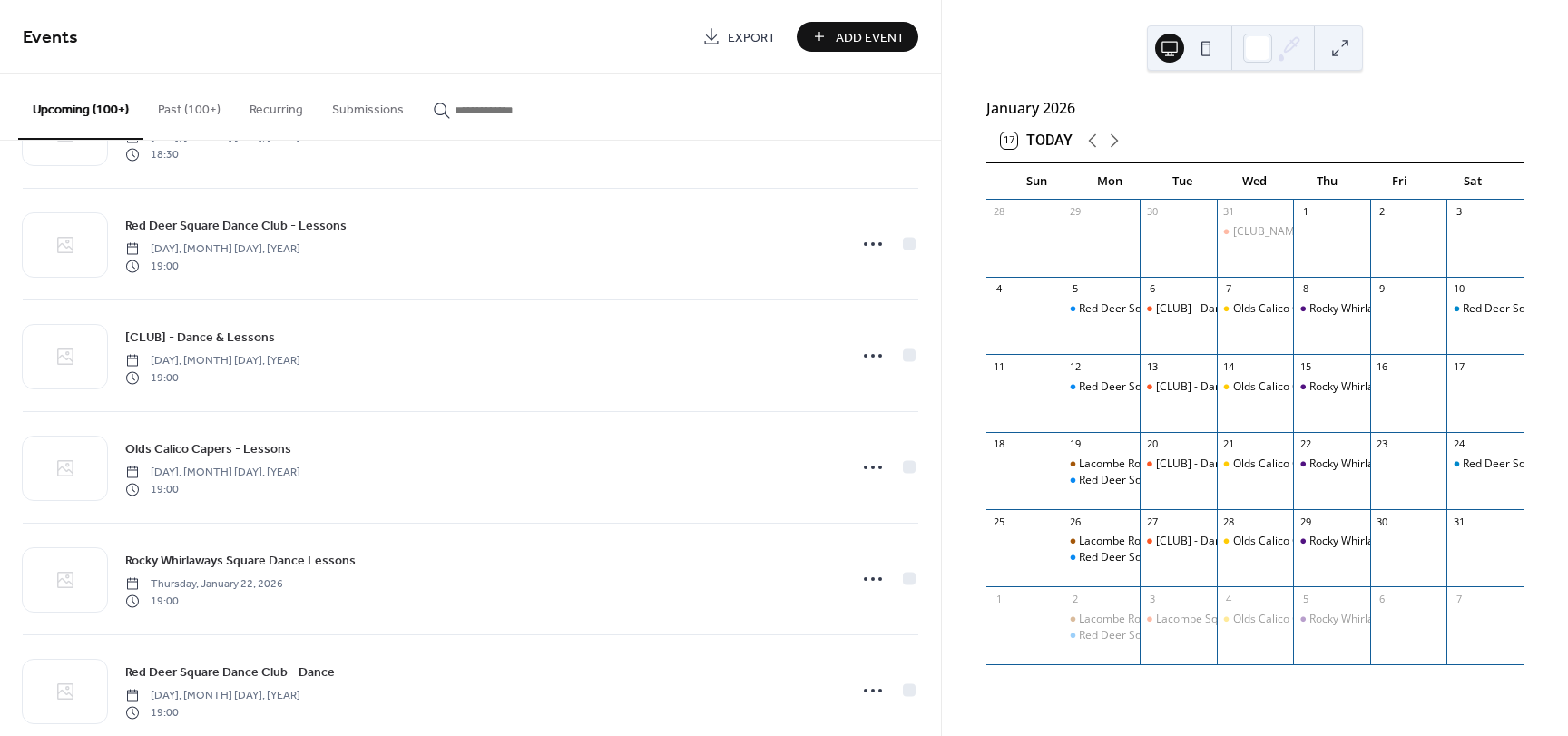 scroll, scrollTop: 13895, scrollLeft: 0, axis: vertical 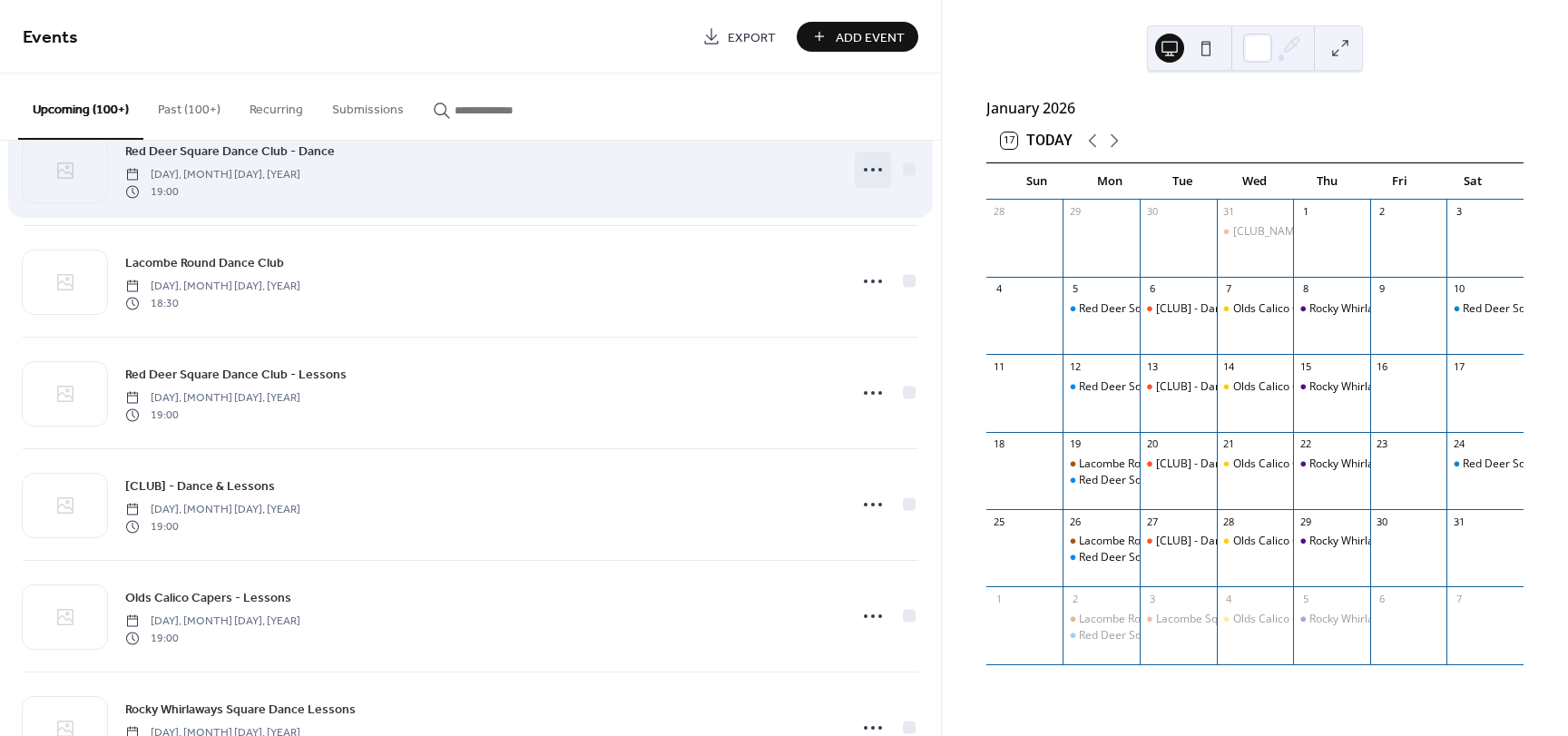 click 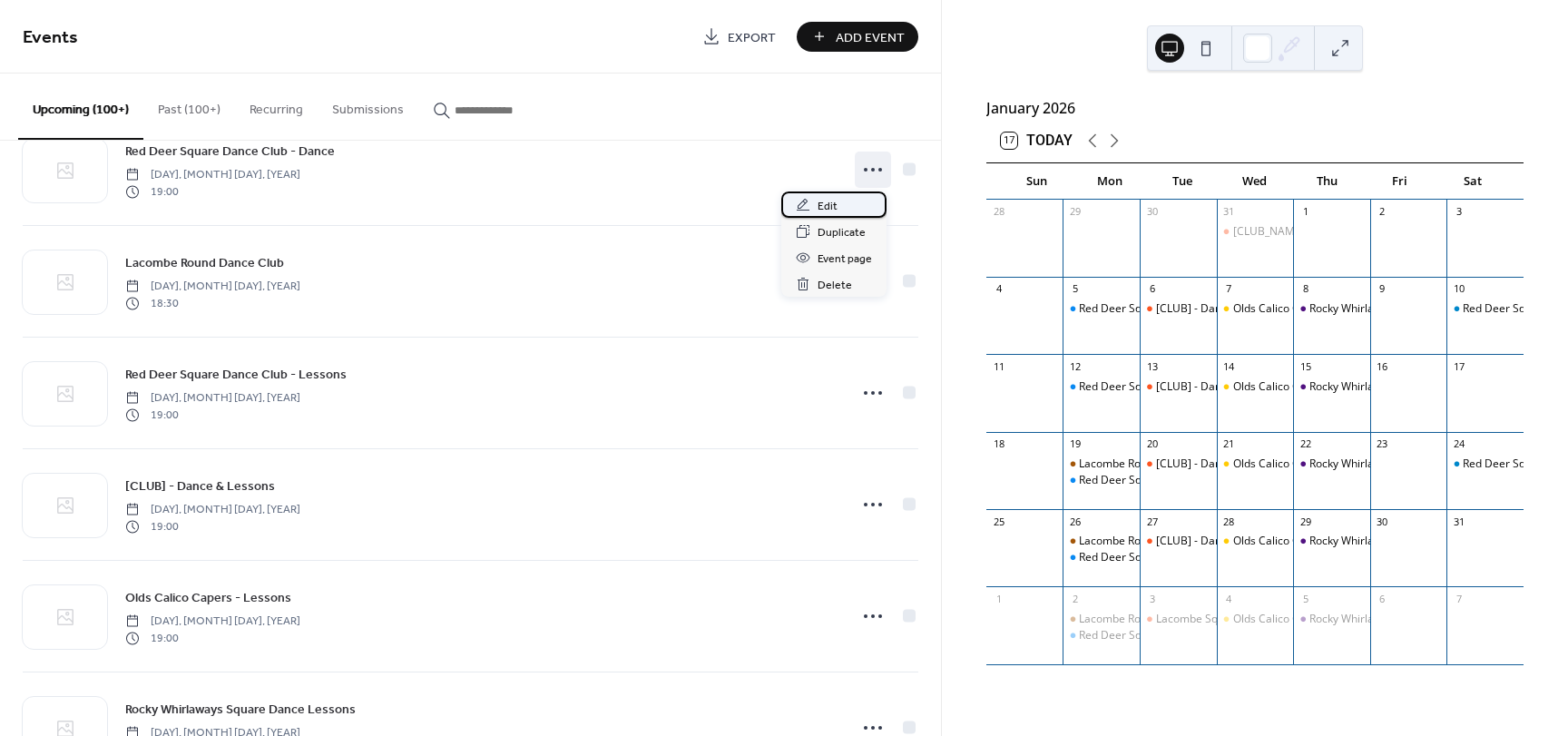 click on "Edit" at bounding box center (828, 206) 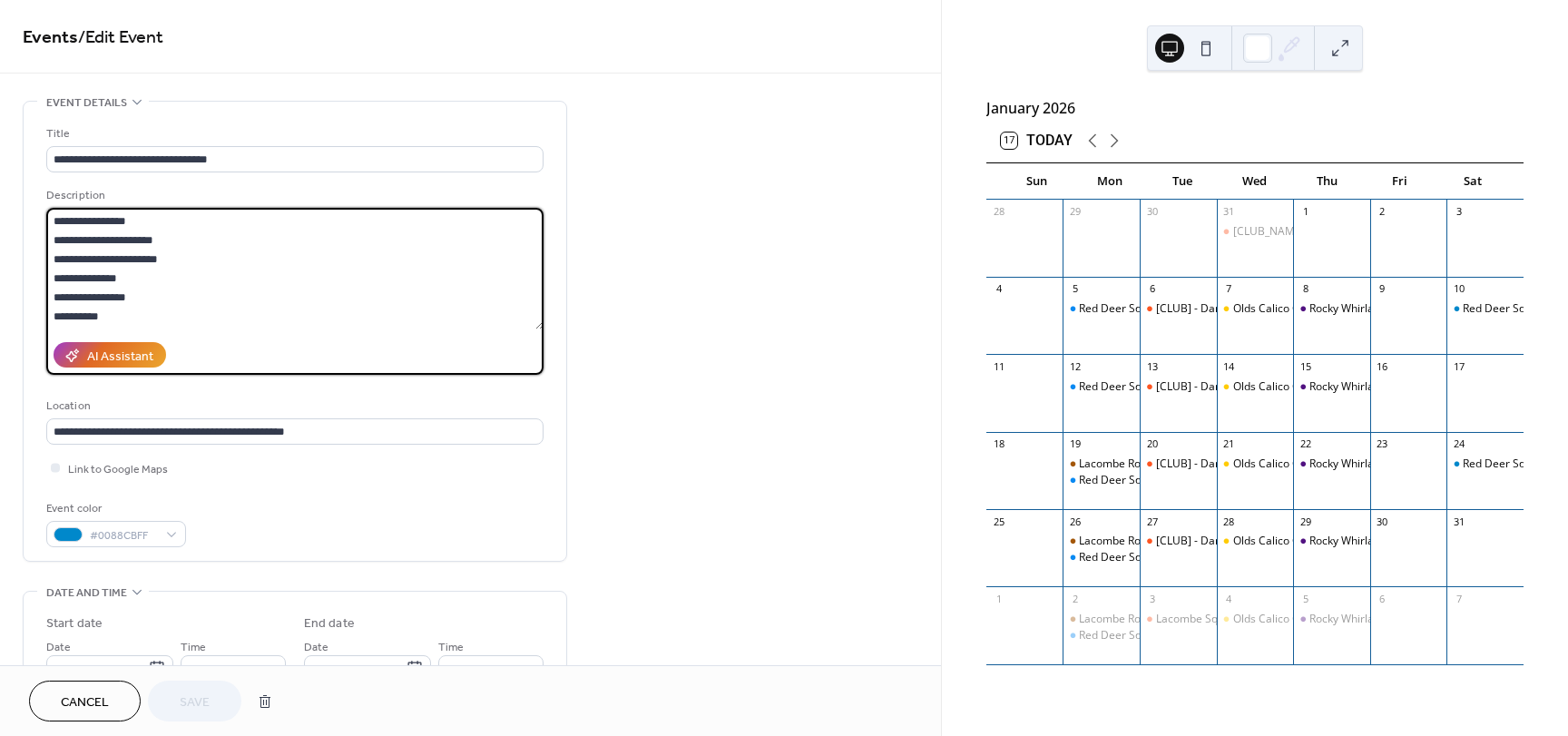 click on "**********" at bounding box center [295, 269] 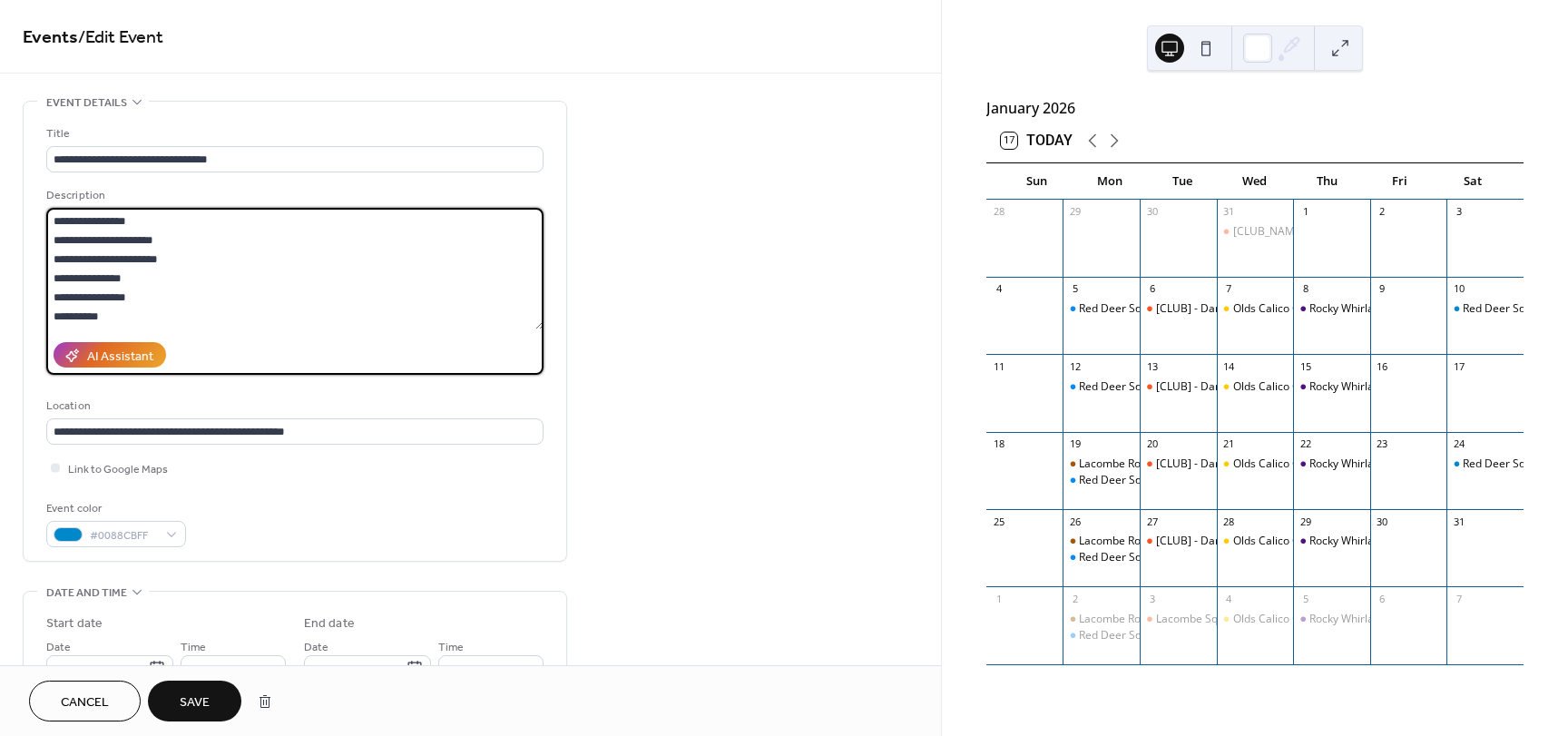 type on "**********" 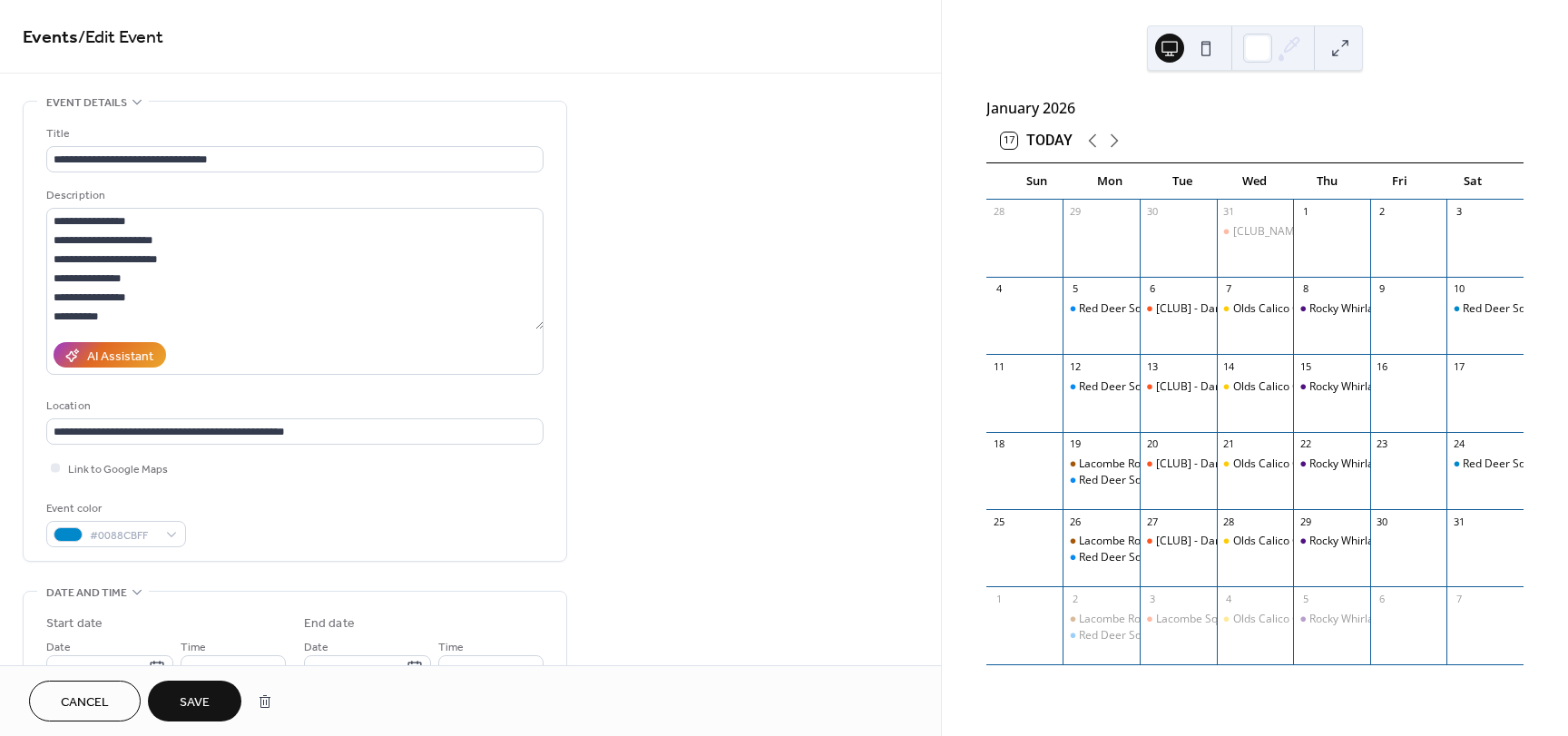 click on "Save" at bounding box center [194, 702] 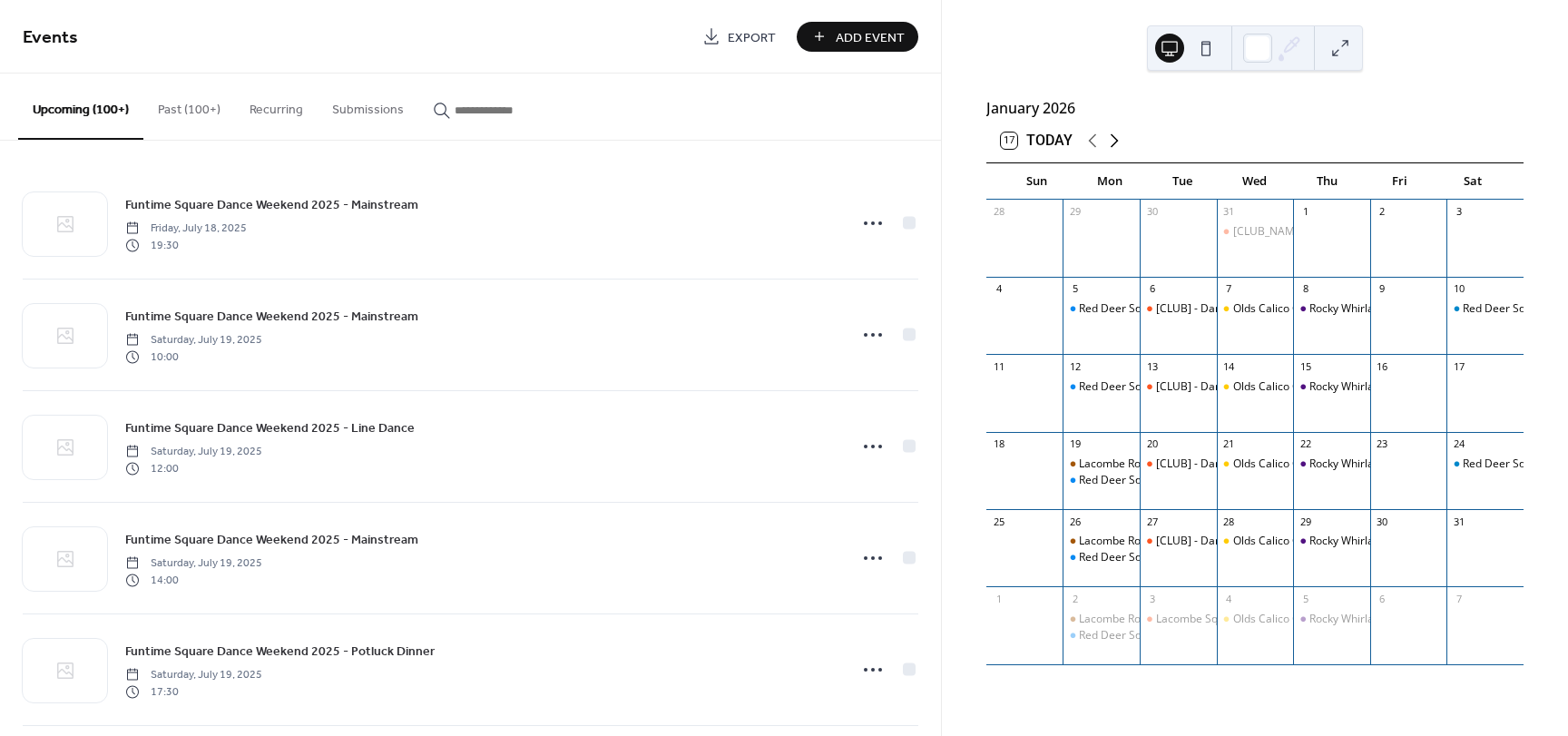 click 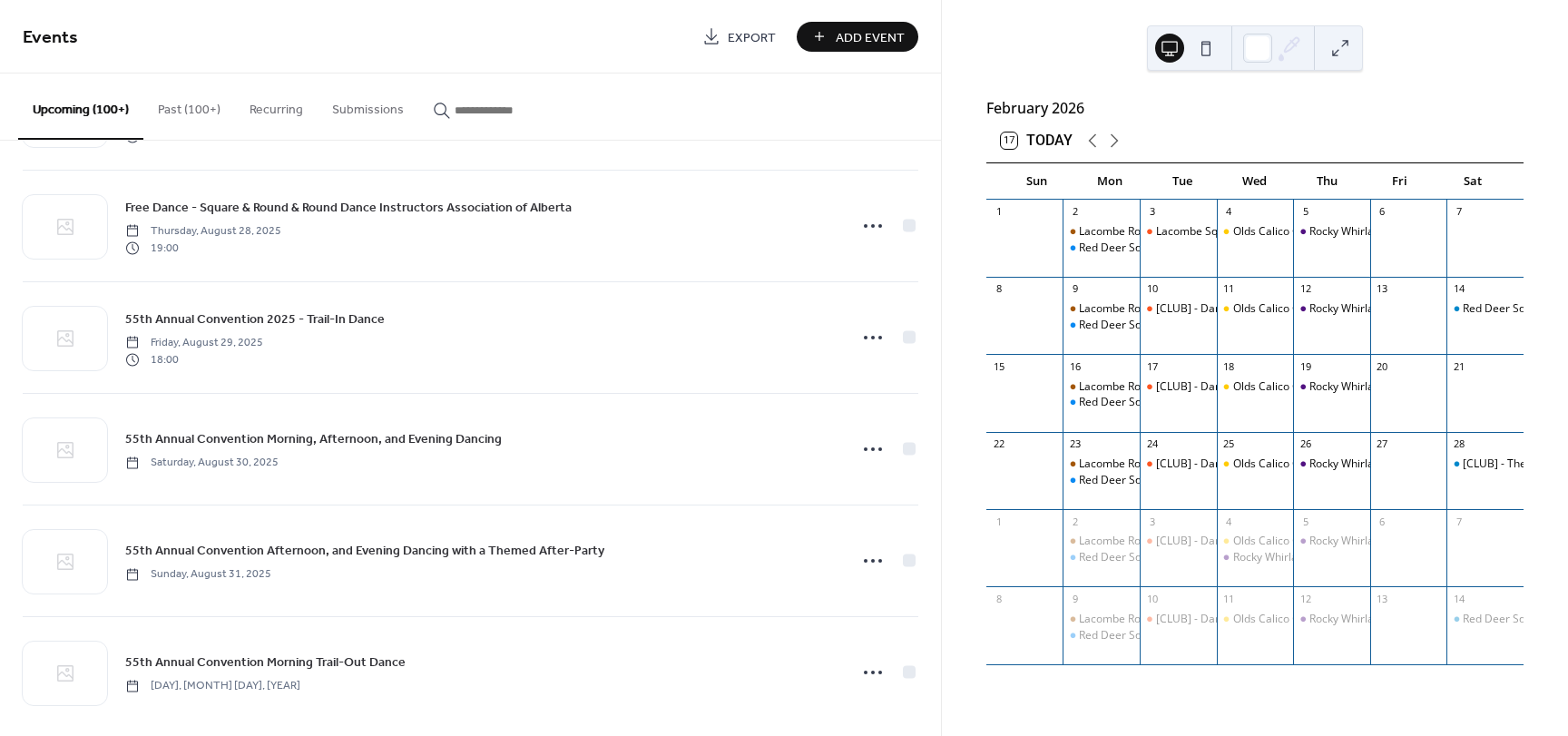 scroll, scrollTop: 2807, scrollLeft: 0, axis: vertical 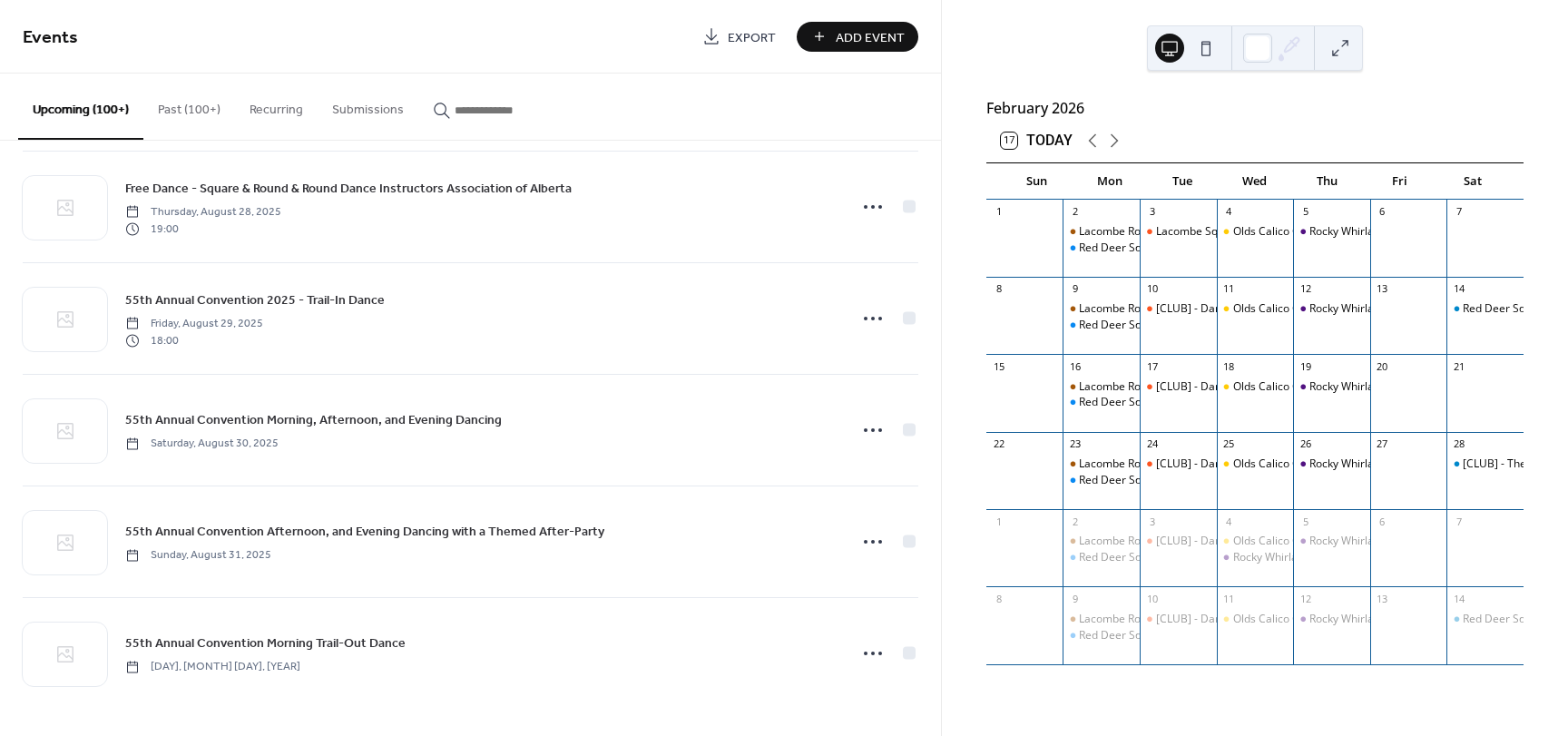 click on "Upcoming (100+)" at bounding box center (81, 106) 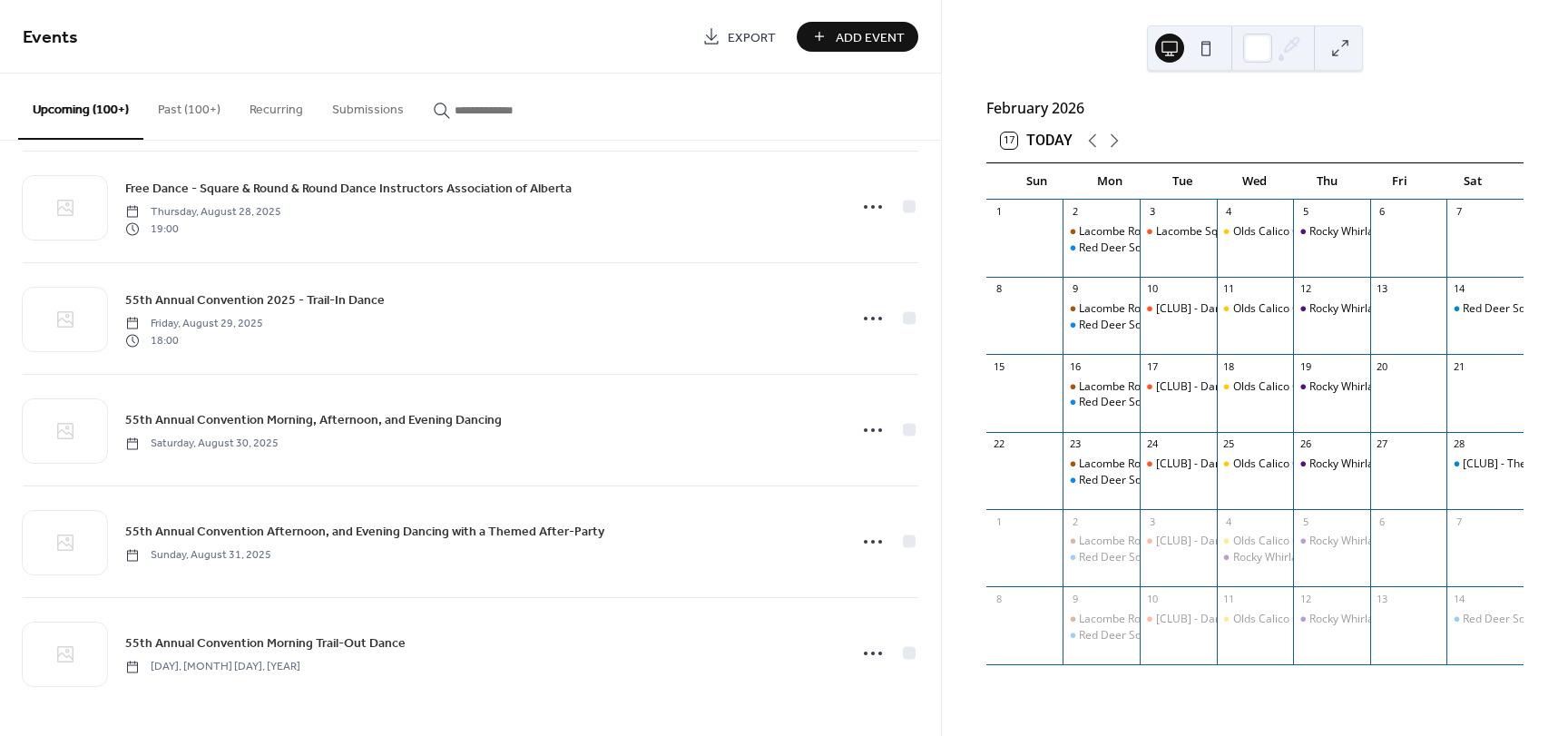 type 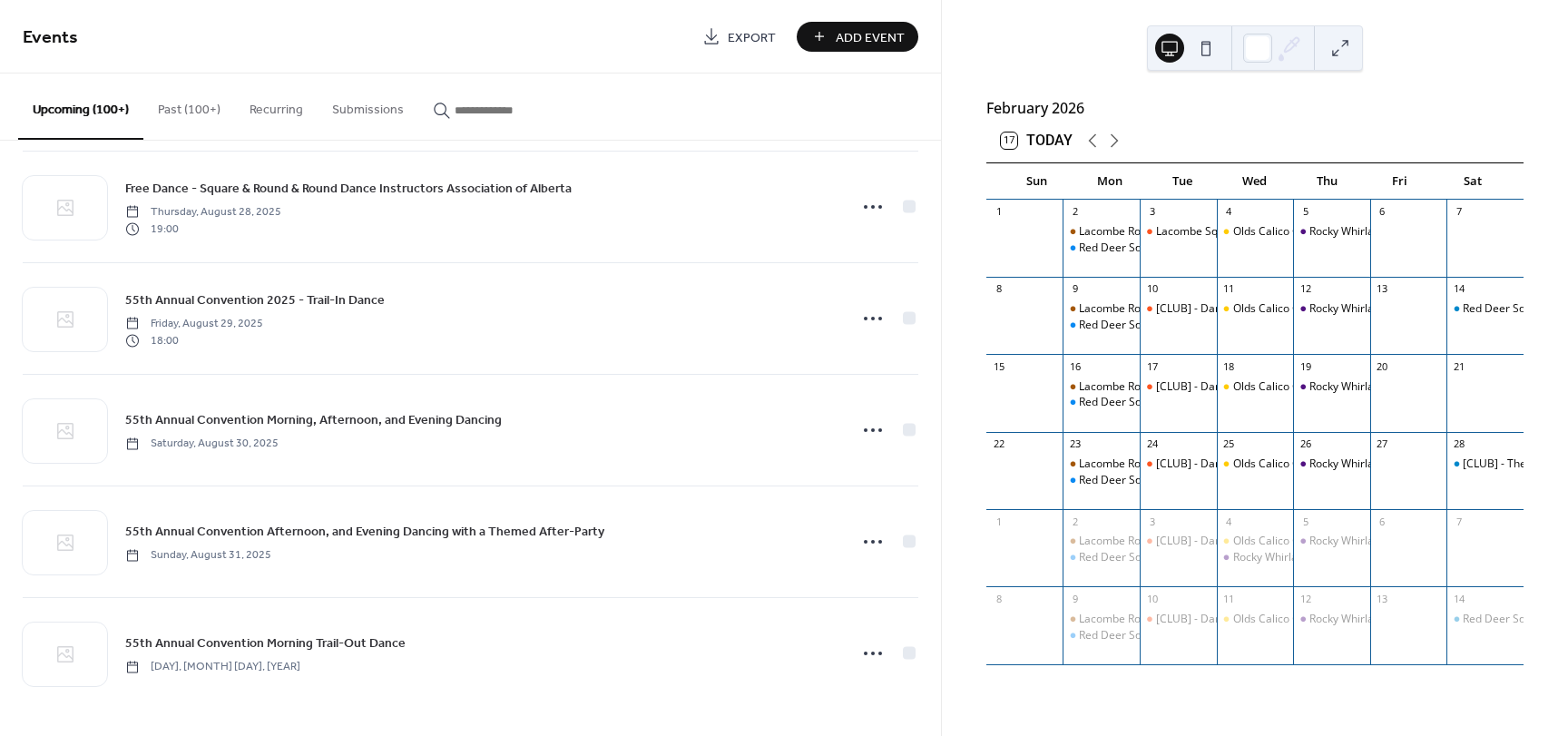 drag, startPoint x: 928, startPoint y: 649, endPoint x: 932, endPoint y: 628, distance: 21.377558 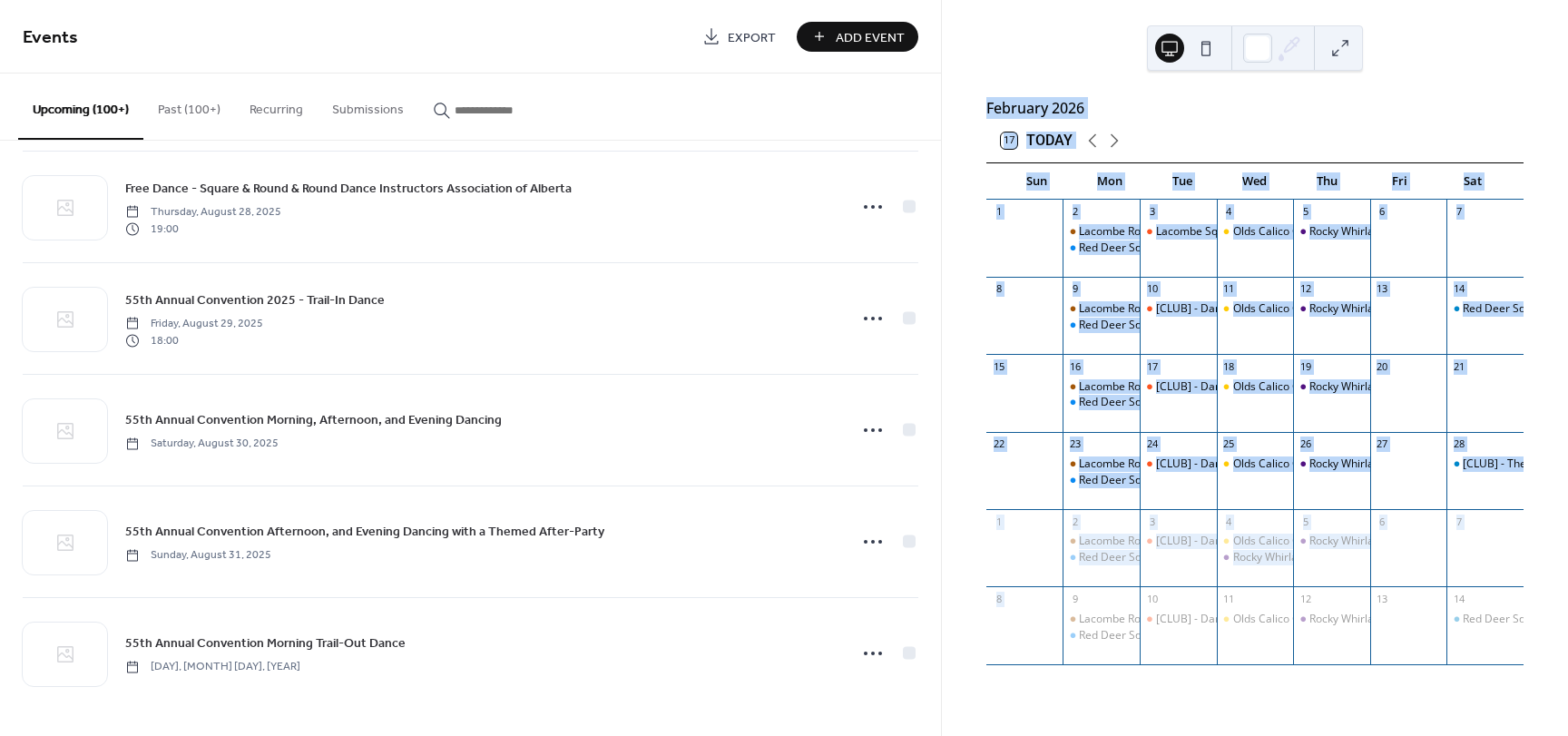 drag, startPoint x: 942, startPoint y: 635, endPoint x: 937, endPoint y: 593, distance: 42.29657 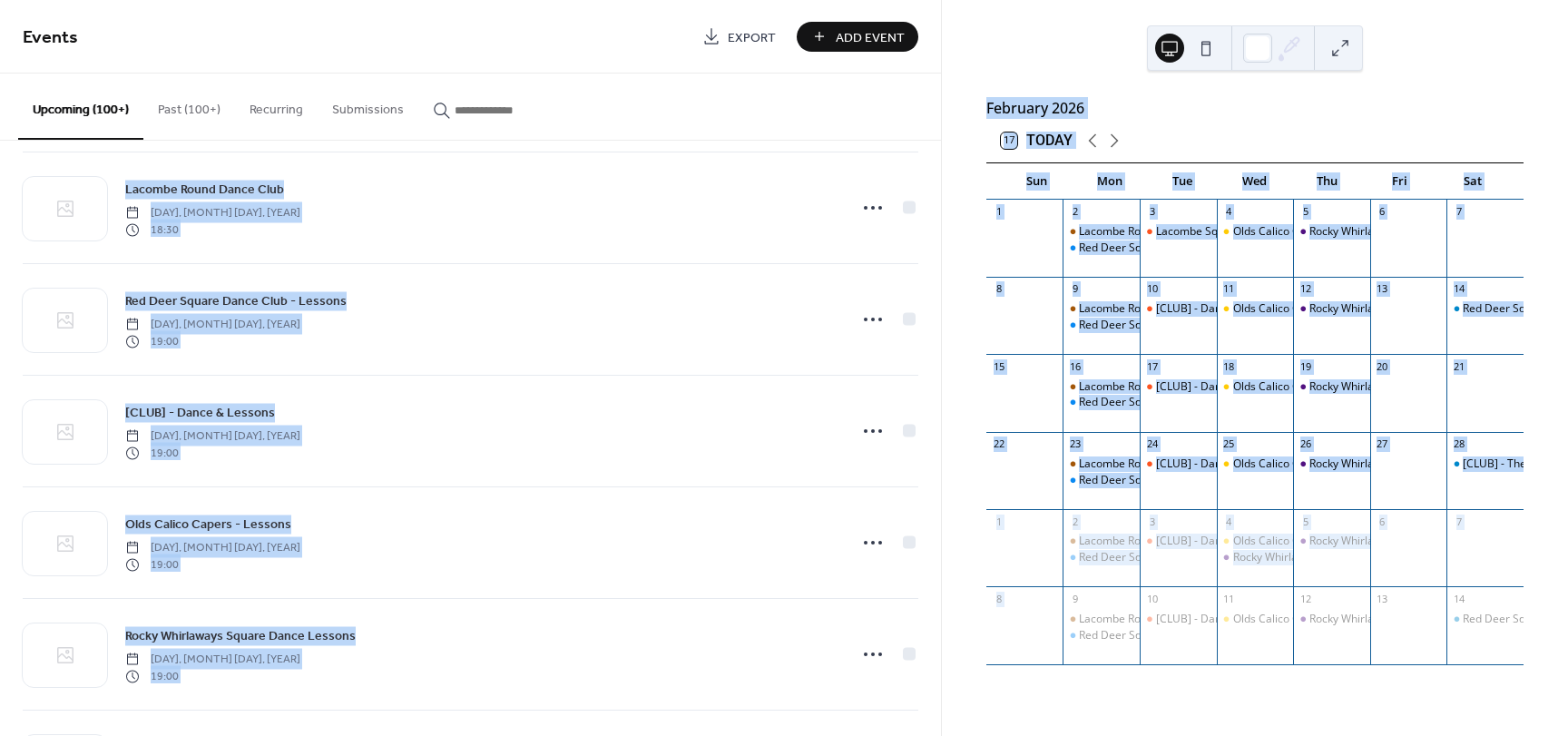 scroll, scrollTop: 13969, scrollLeft: 0, axis: vertical 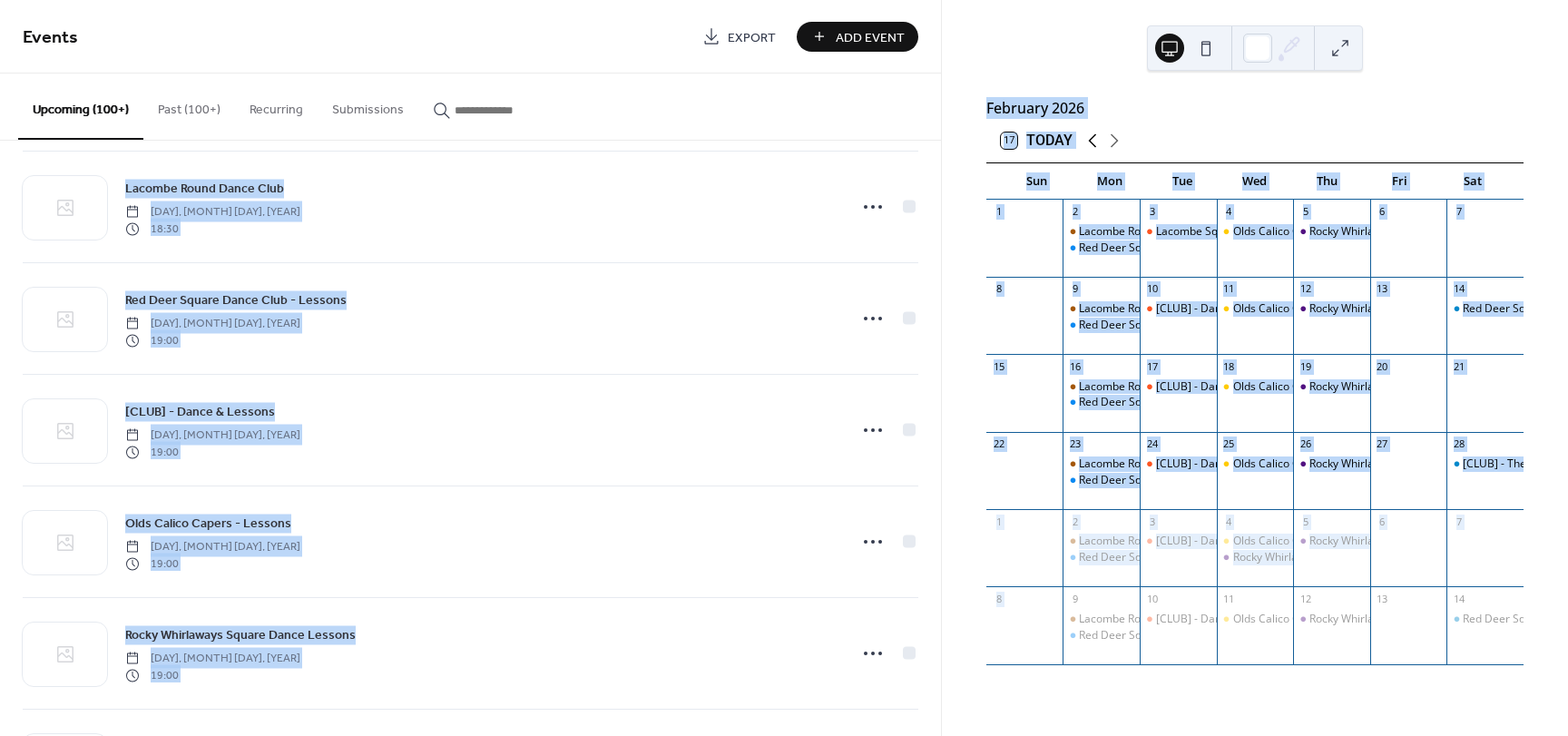 click 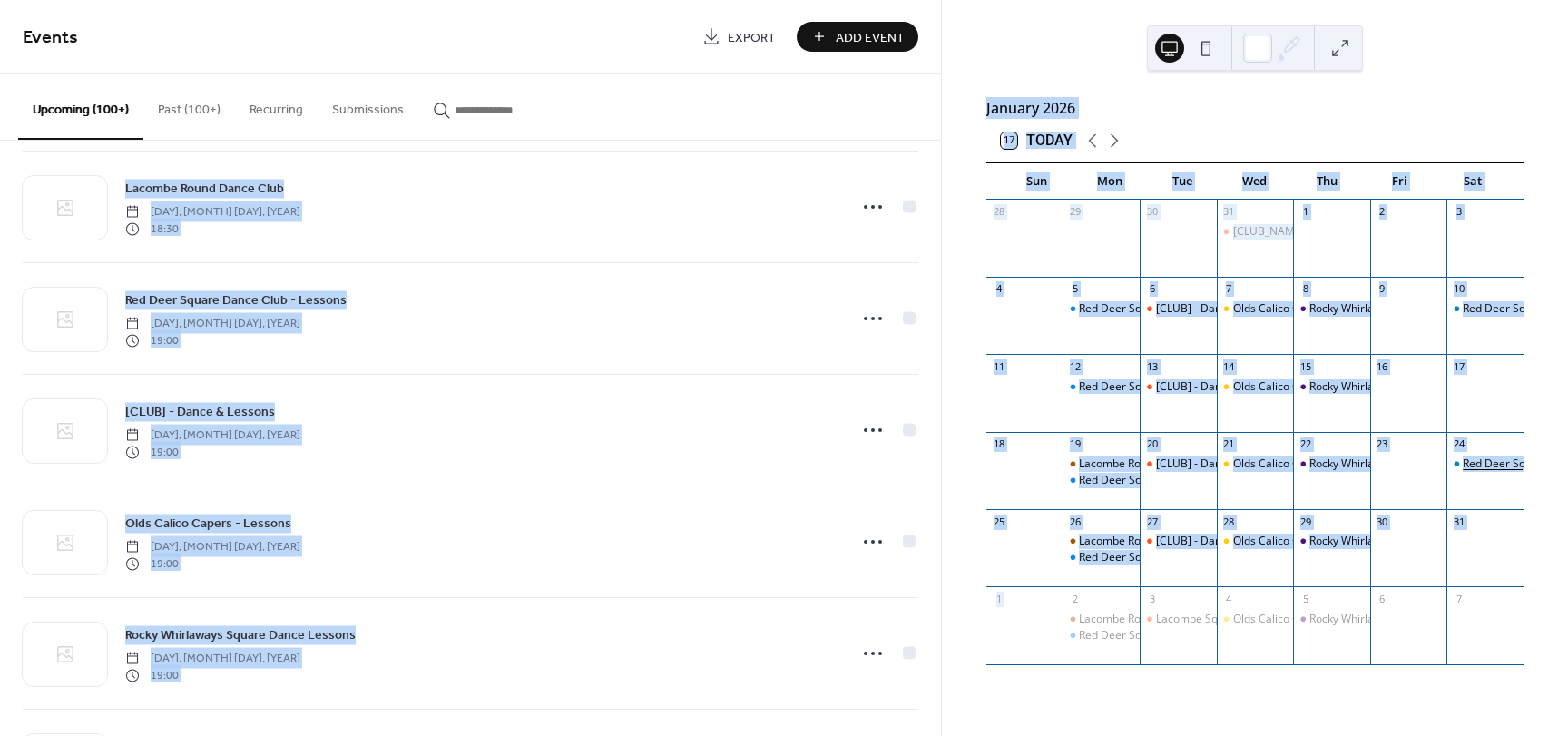 click on "Red Deer Square Dance Club - Dance" at bounding box center (1557, 464) 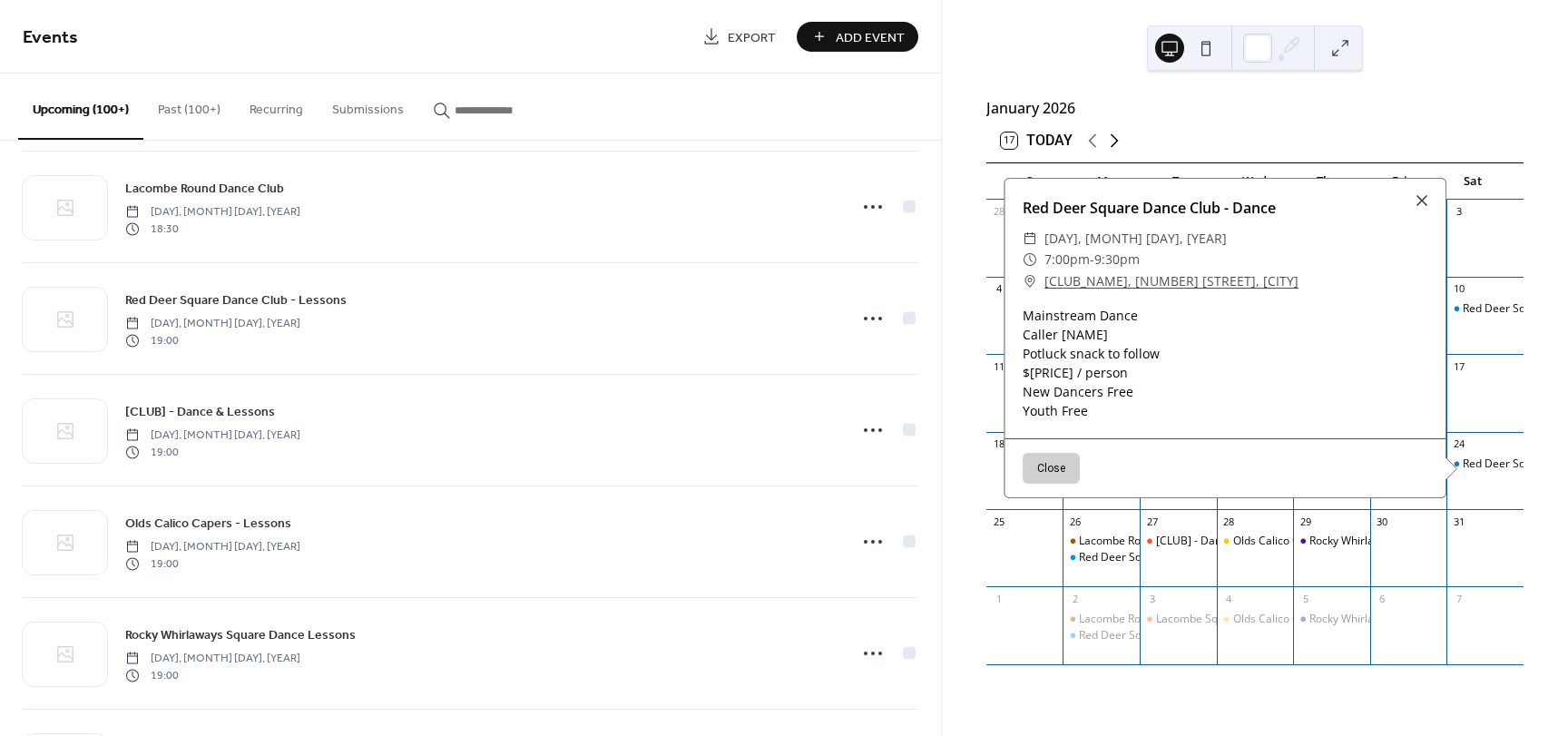 click 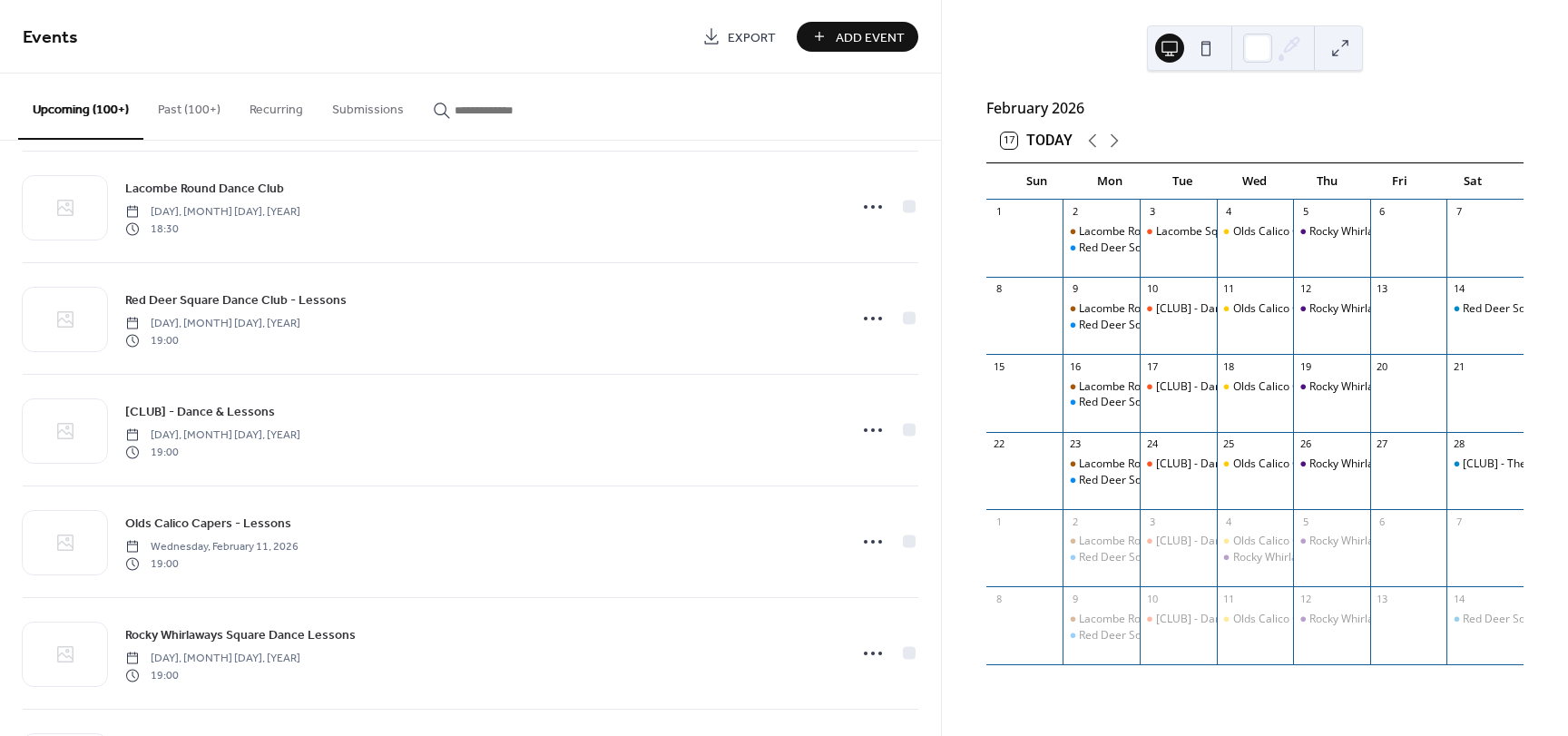 scroll, scrollTop: 15537, scrollLeft: 0, axis: vertical 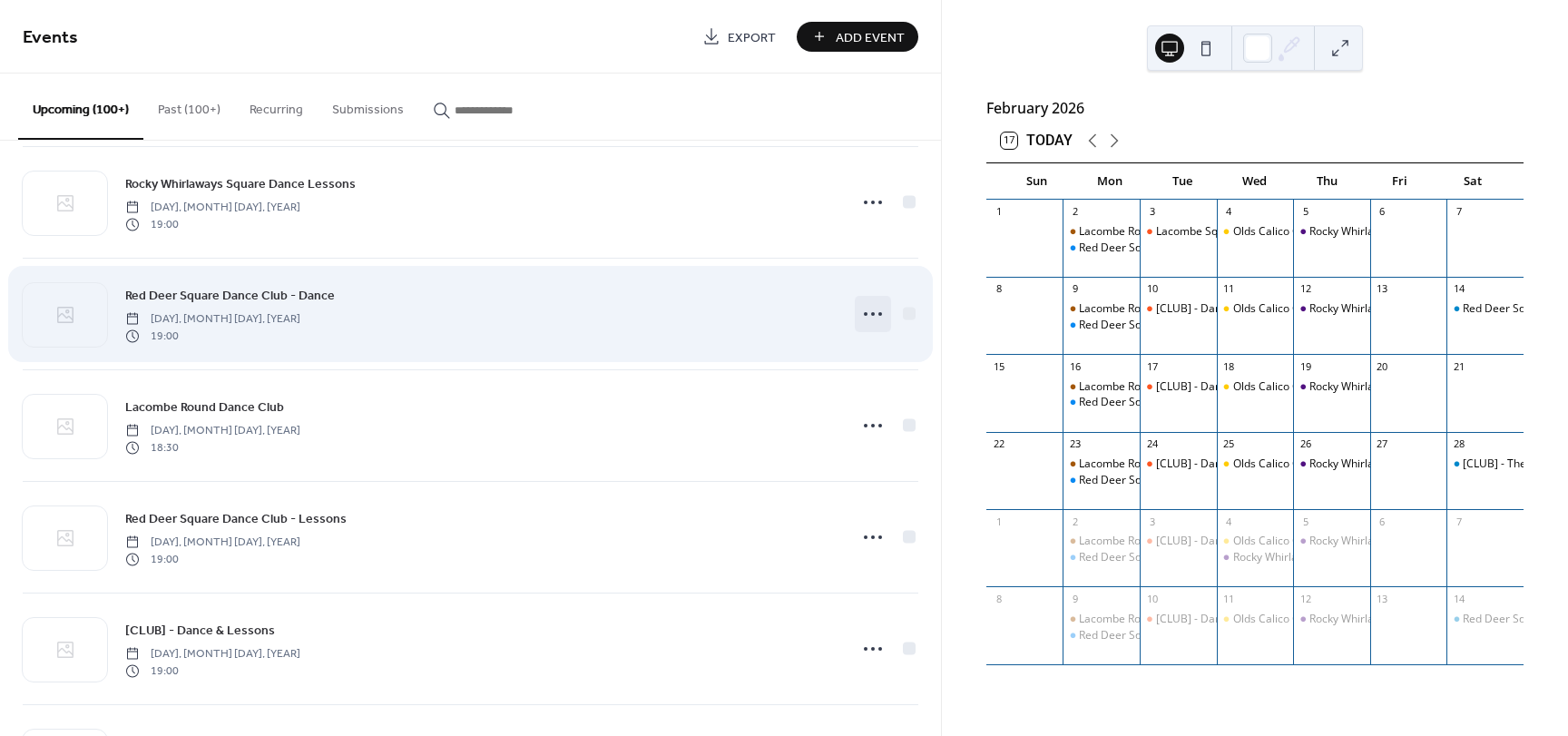 click 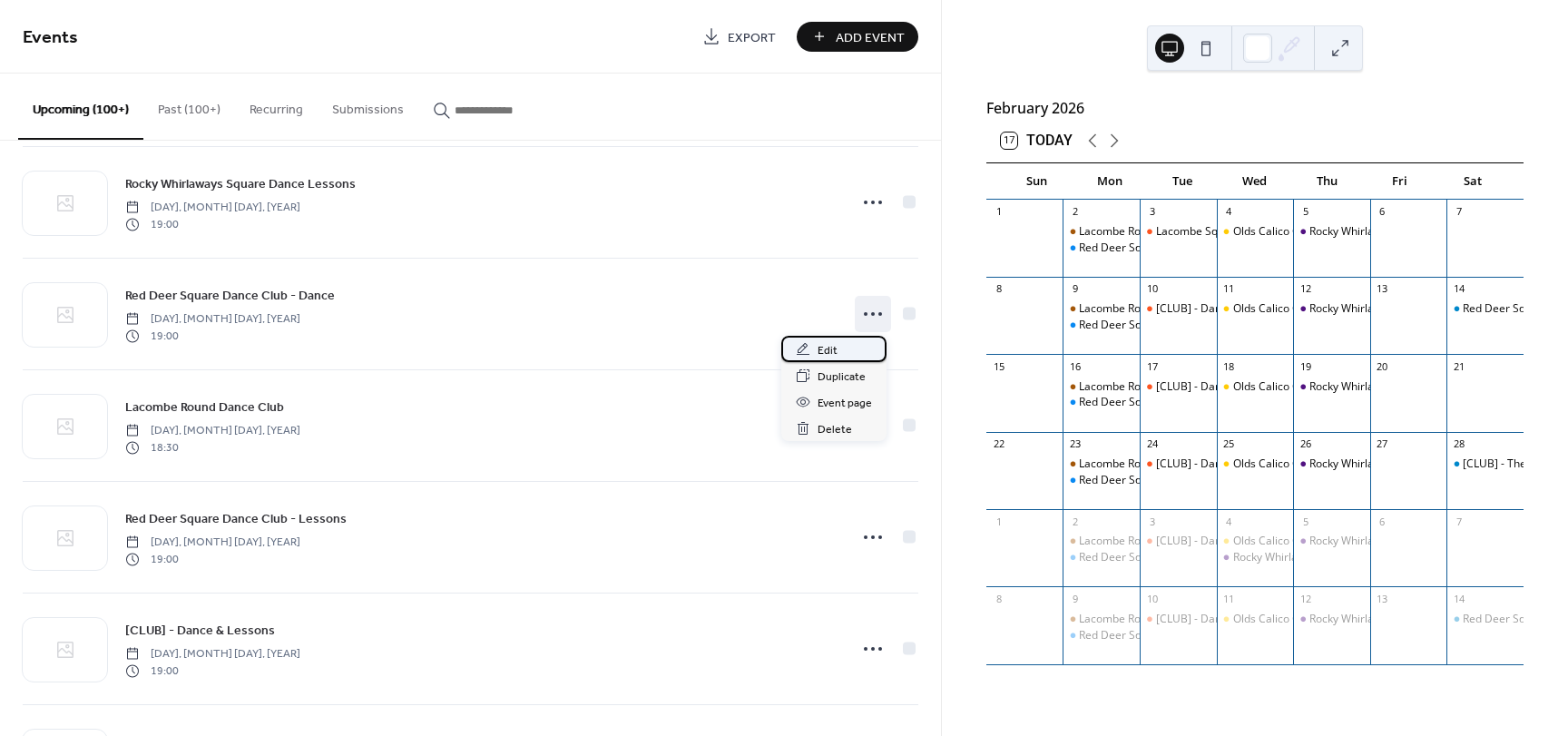 click on "Edit" at bounding box center [828, 350] 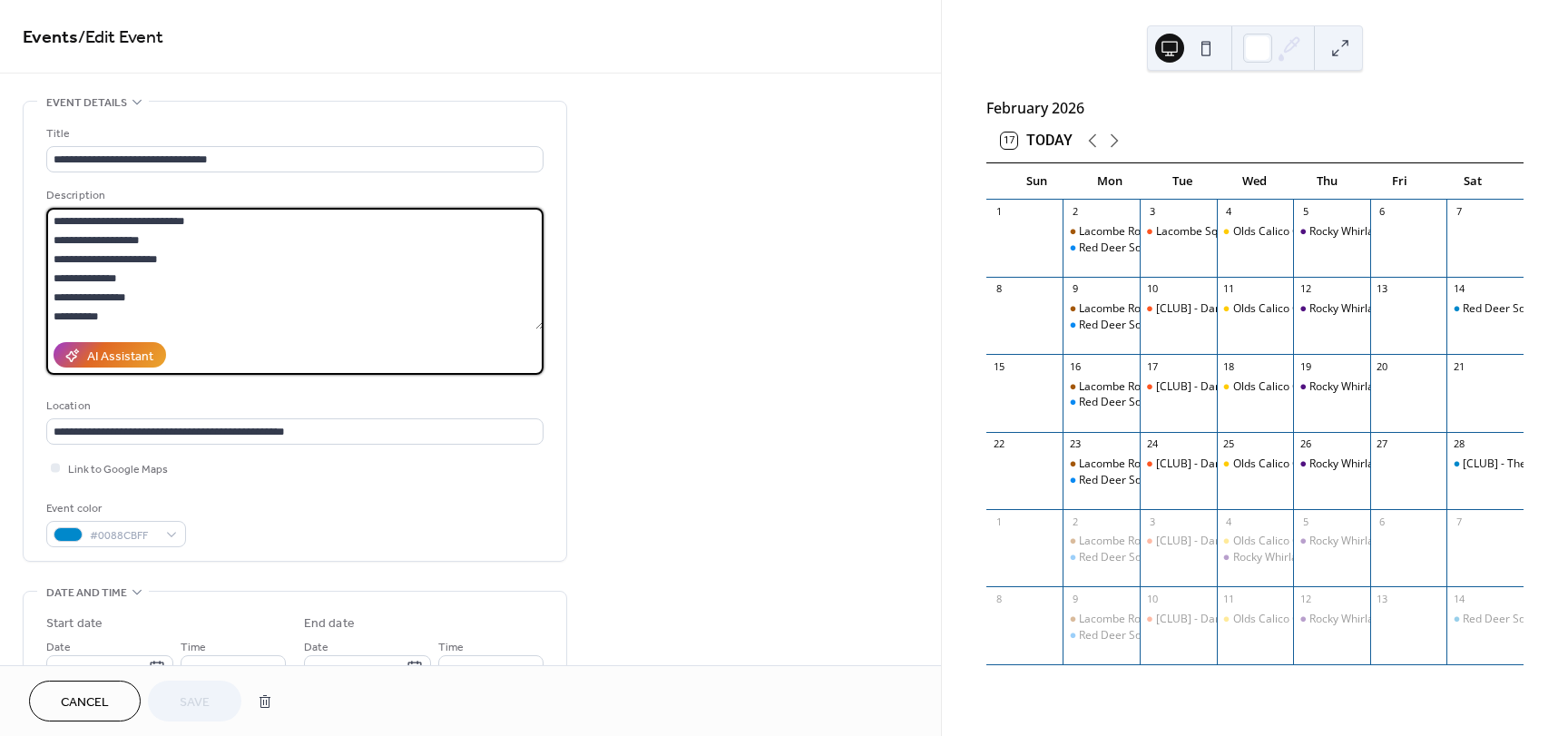 click on "**********" at bounding box center [295, 269] 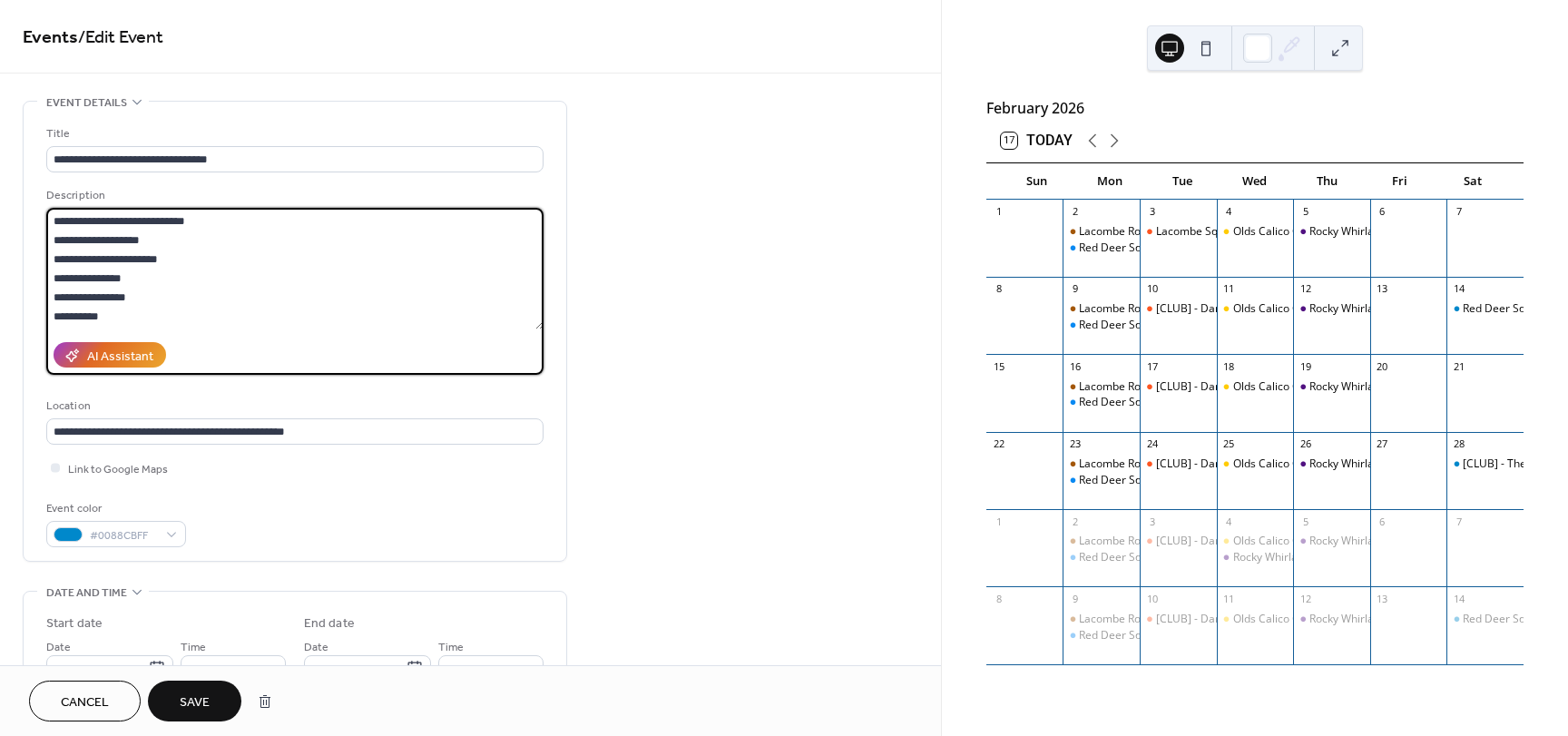 type on "**********" 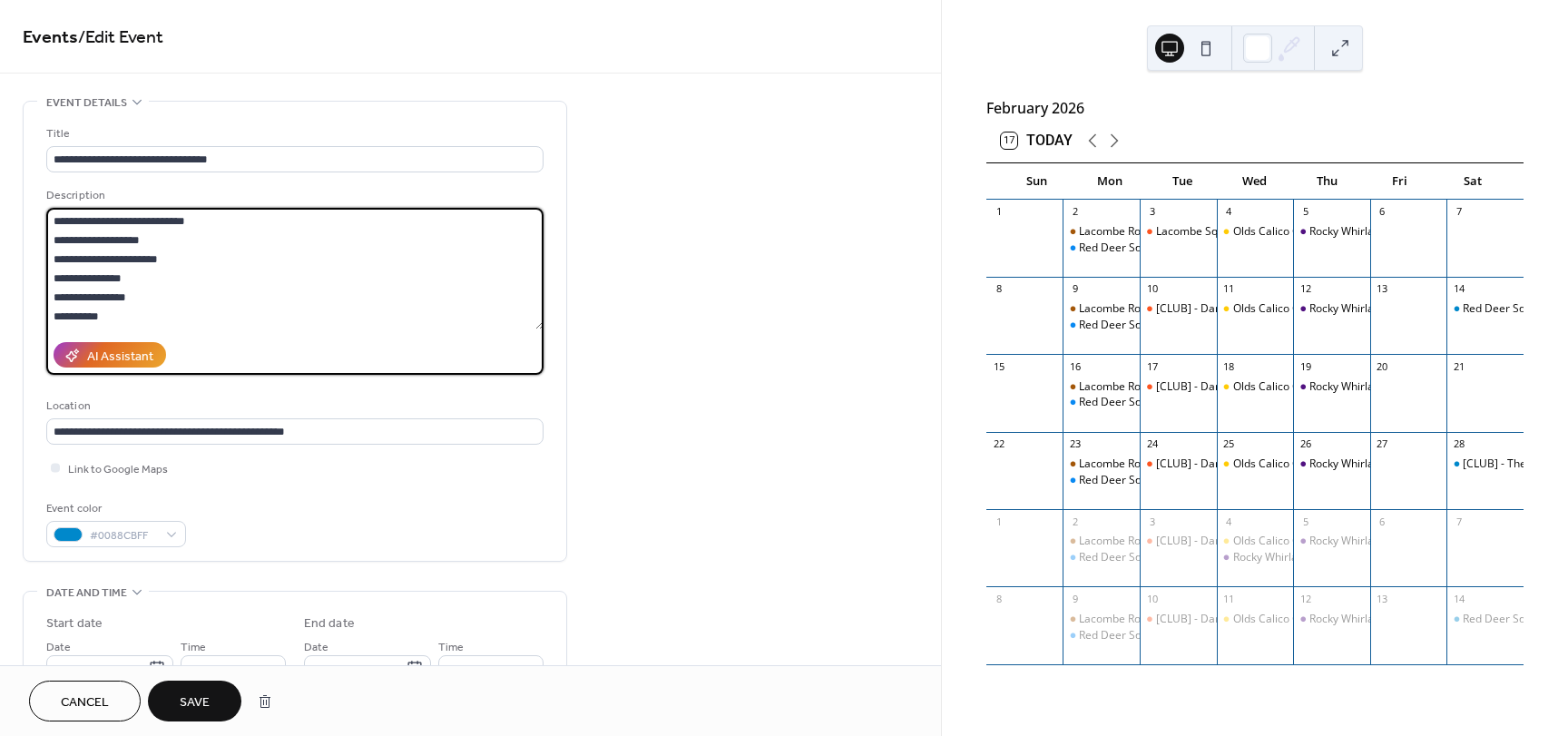 click on "Save" at bounding box center (194, 702) 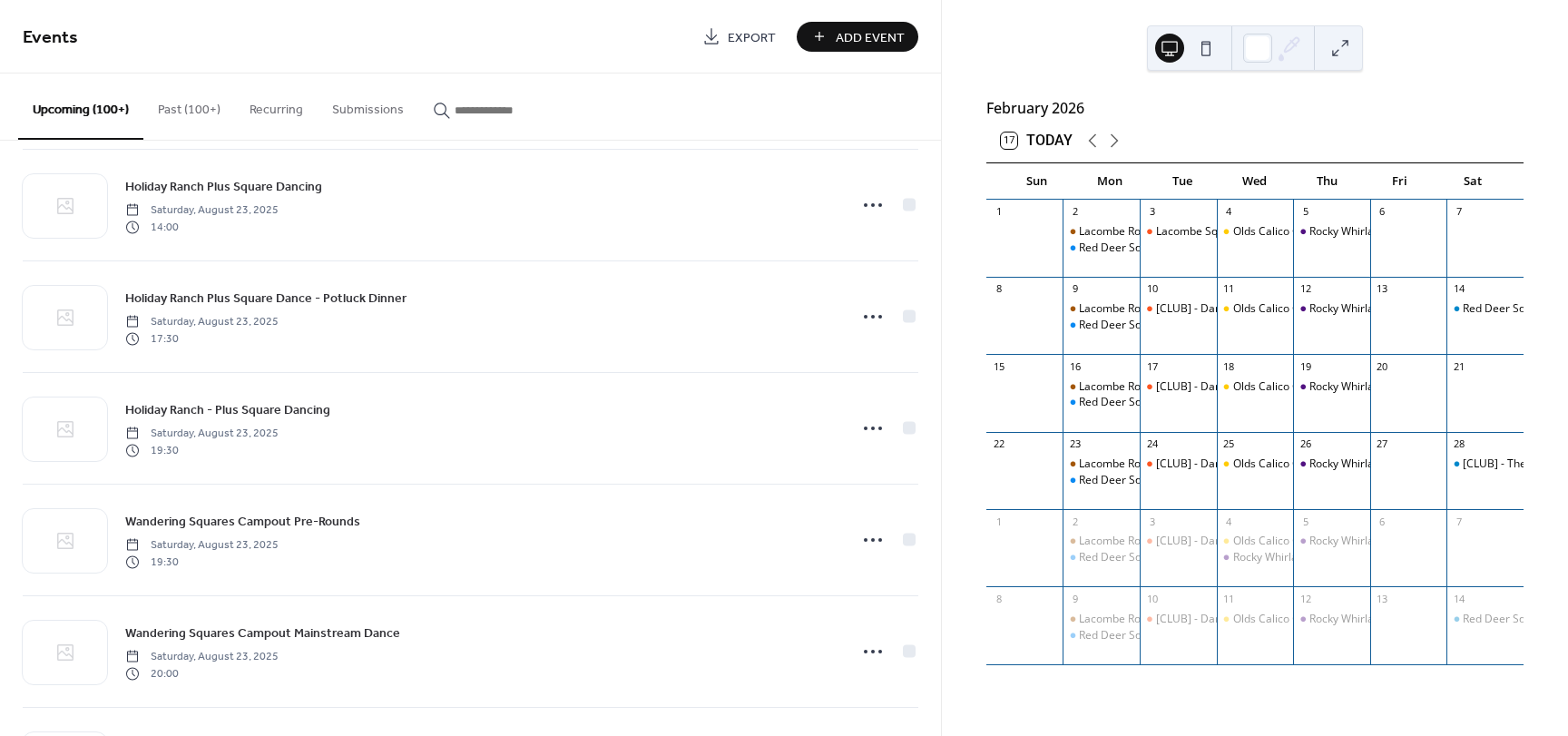 scroll, scrollTop: 2807, scrollLeft: 0, axis: vertical 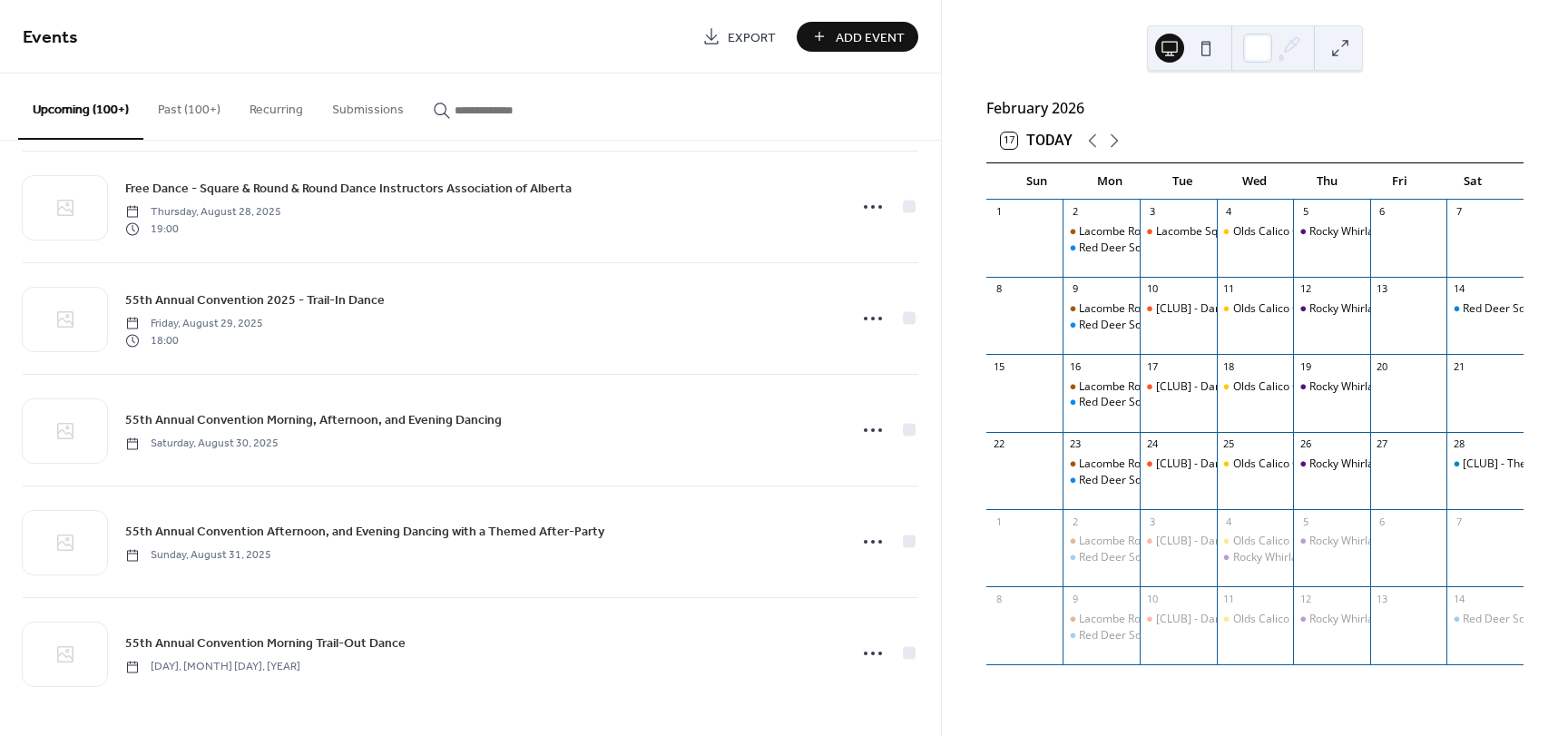 click on "Upcoming (100+)" at bounding box center (81, 106) 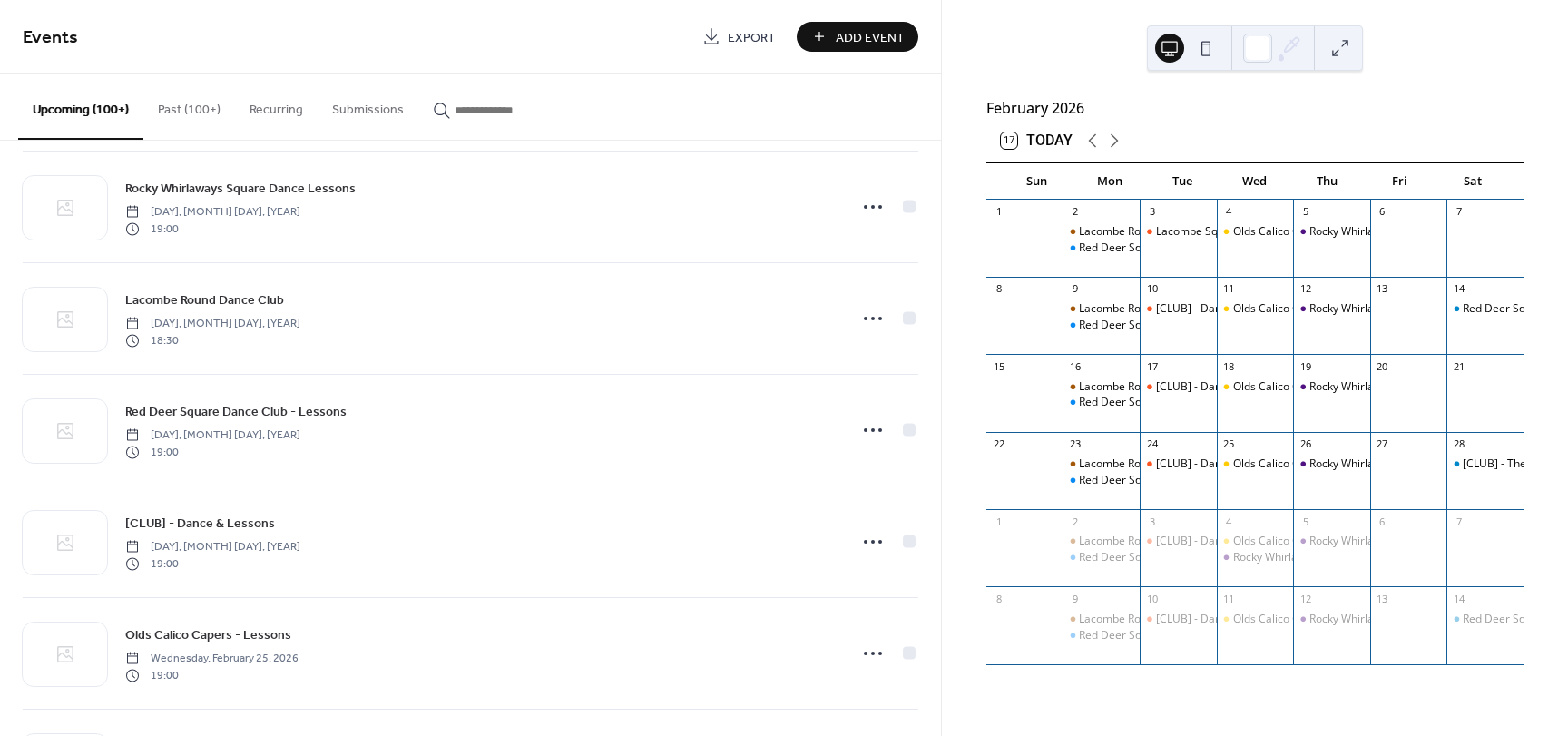 scroll, scrollTop: 15607, scrollLeft: 0, axis: vertical 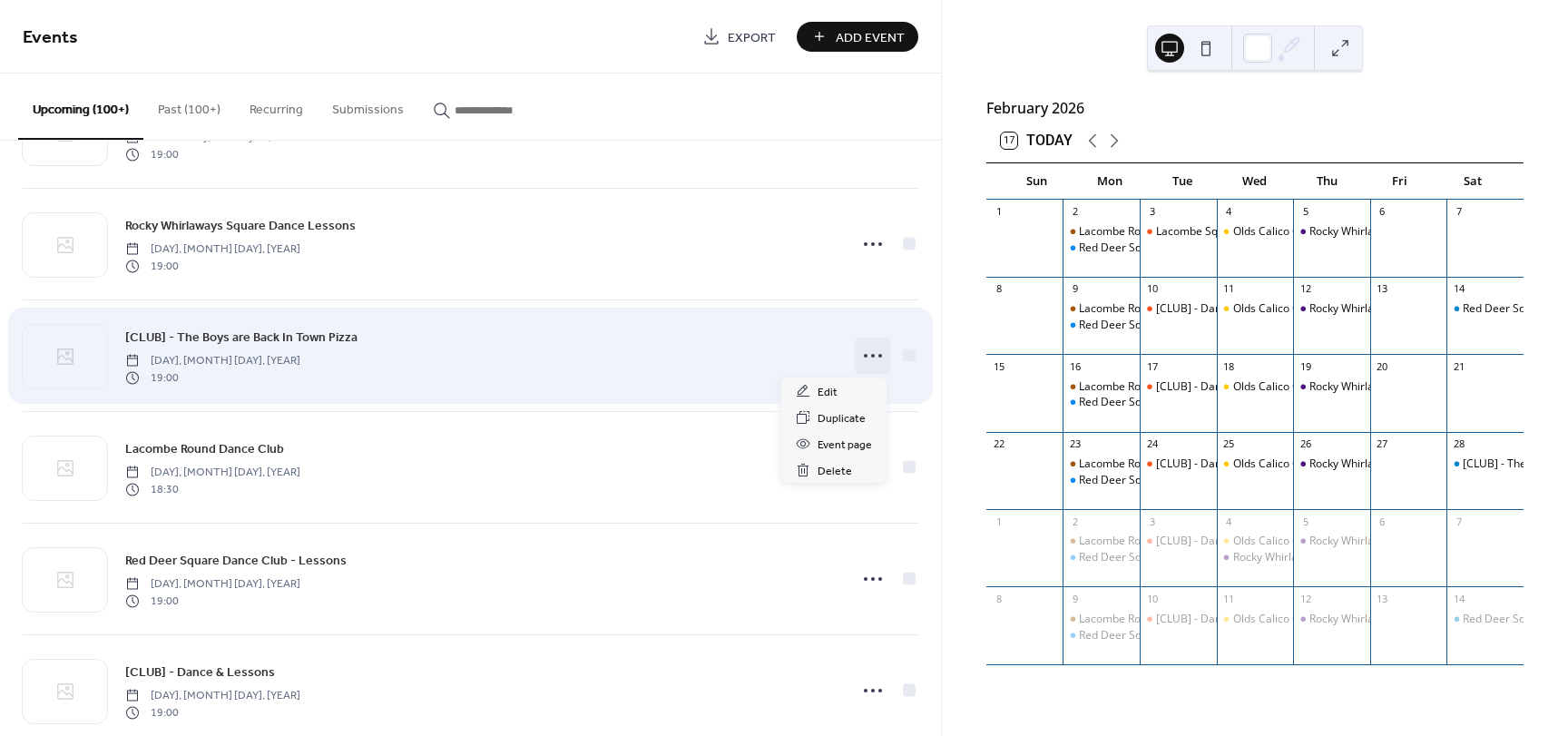 click 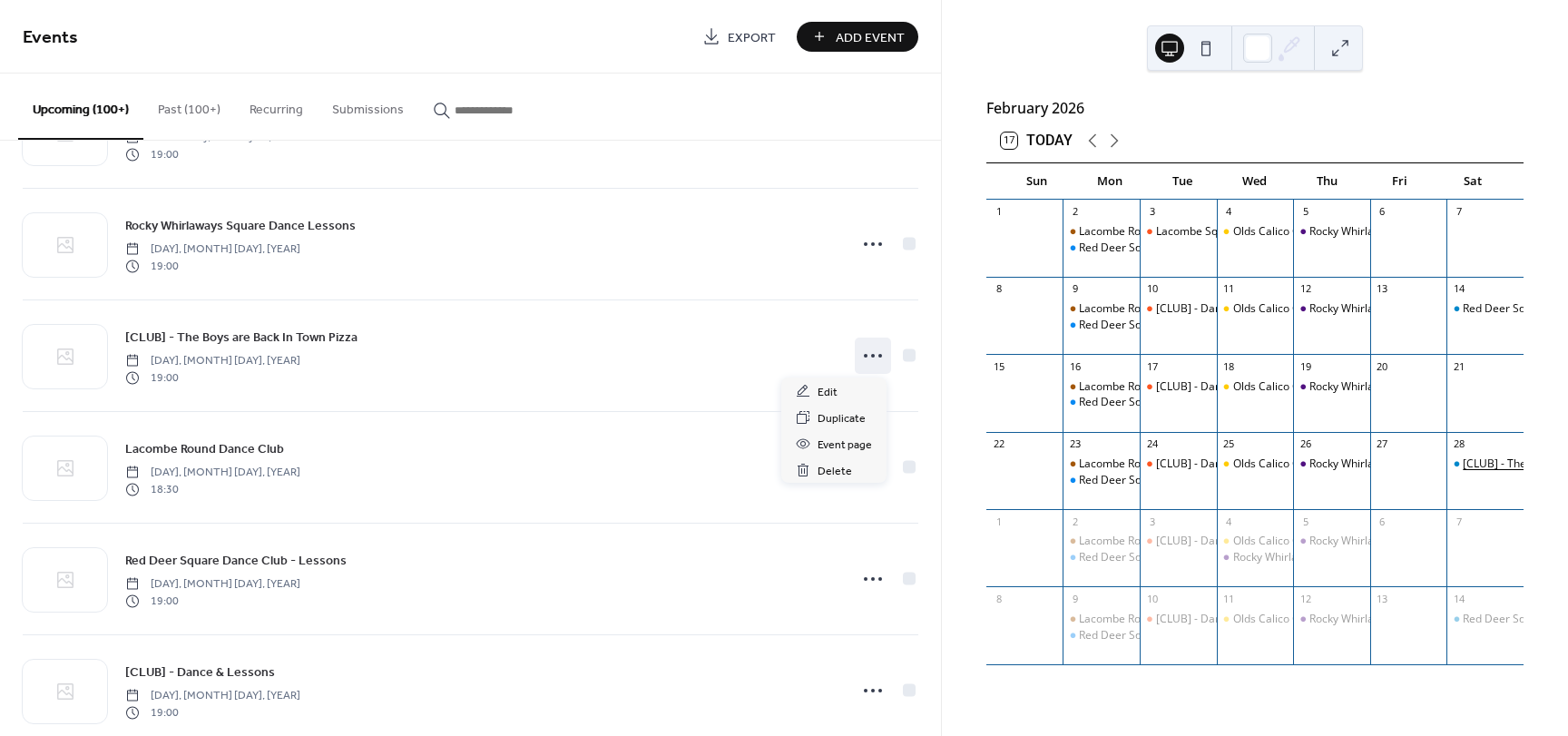 click on "[CLUB] - The Boys are Back In Town Pizza" at bounding box center (1567, 464) 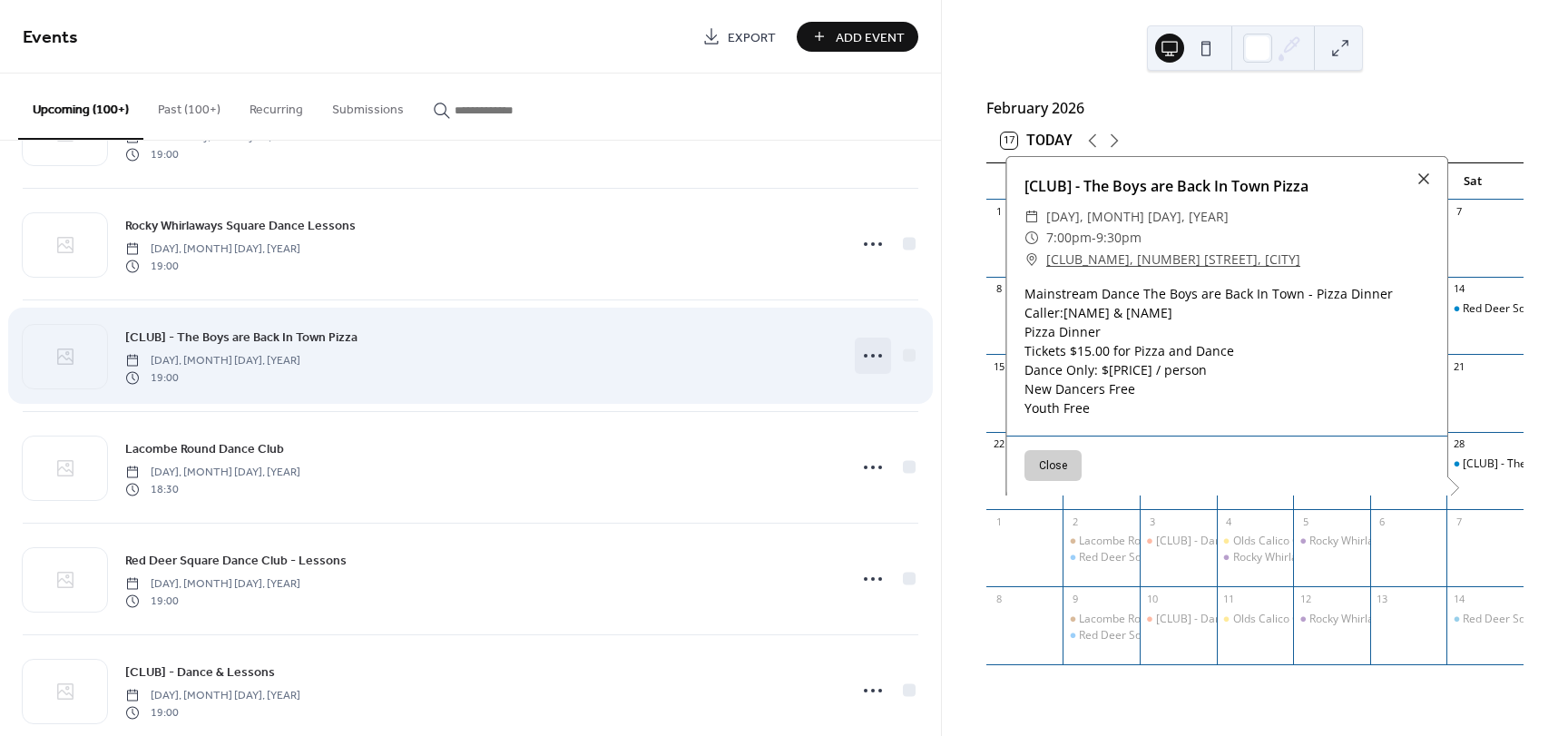 click 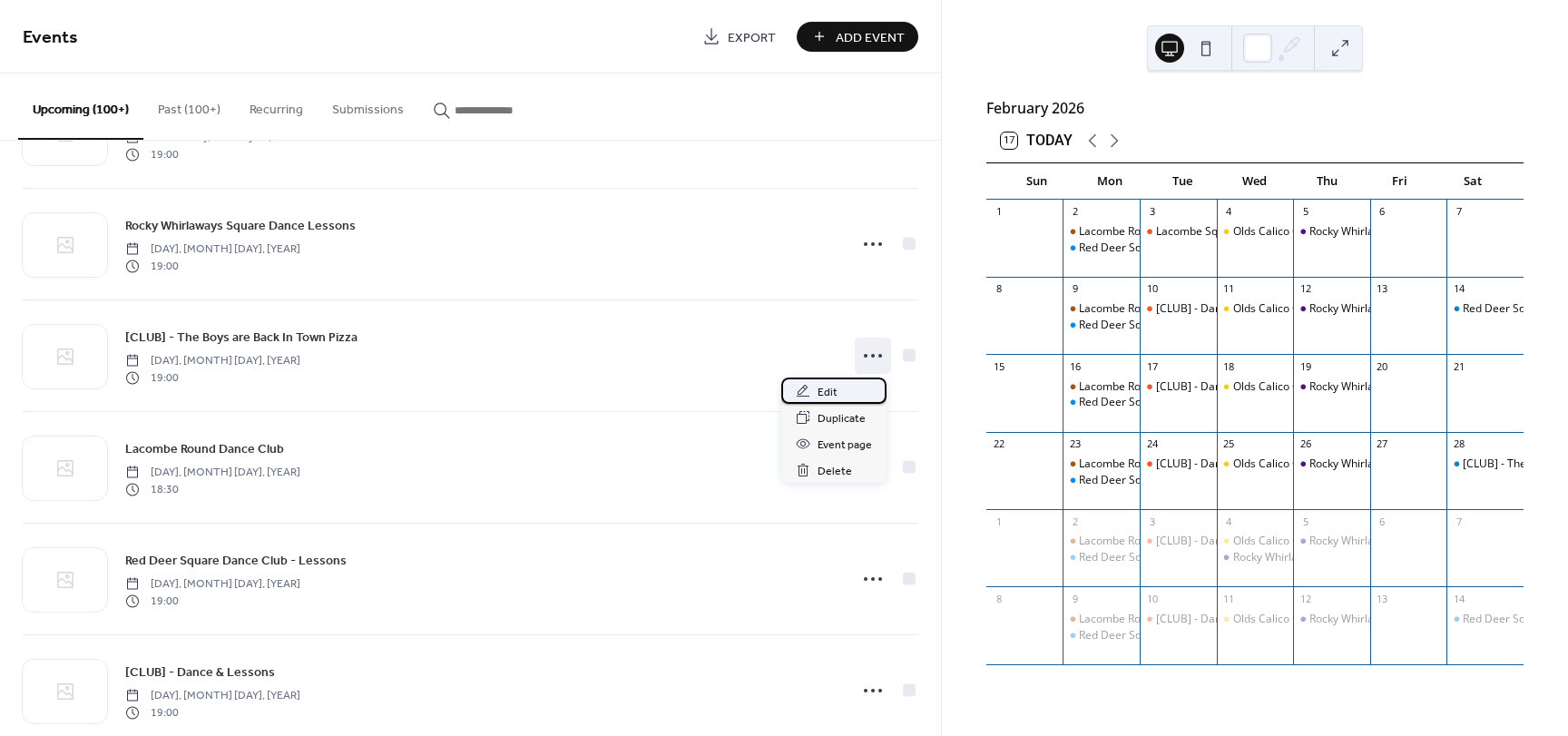 click on "Edit" at bounding box center [828, 392] 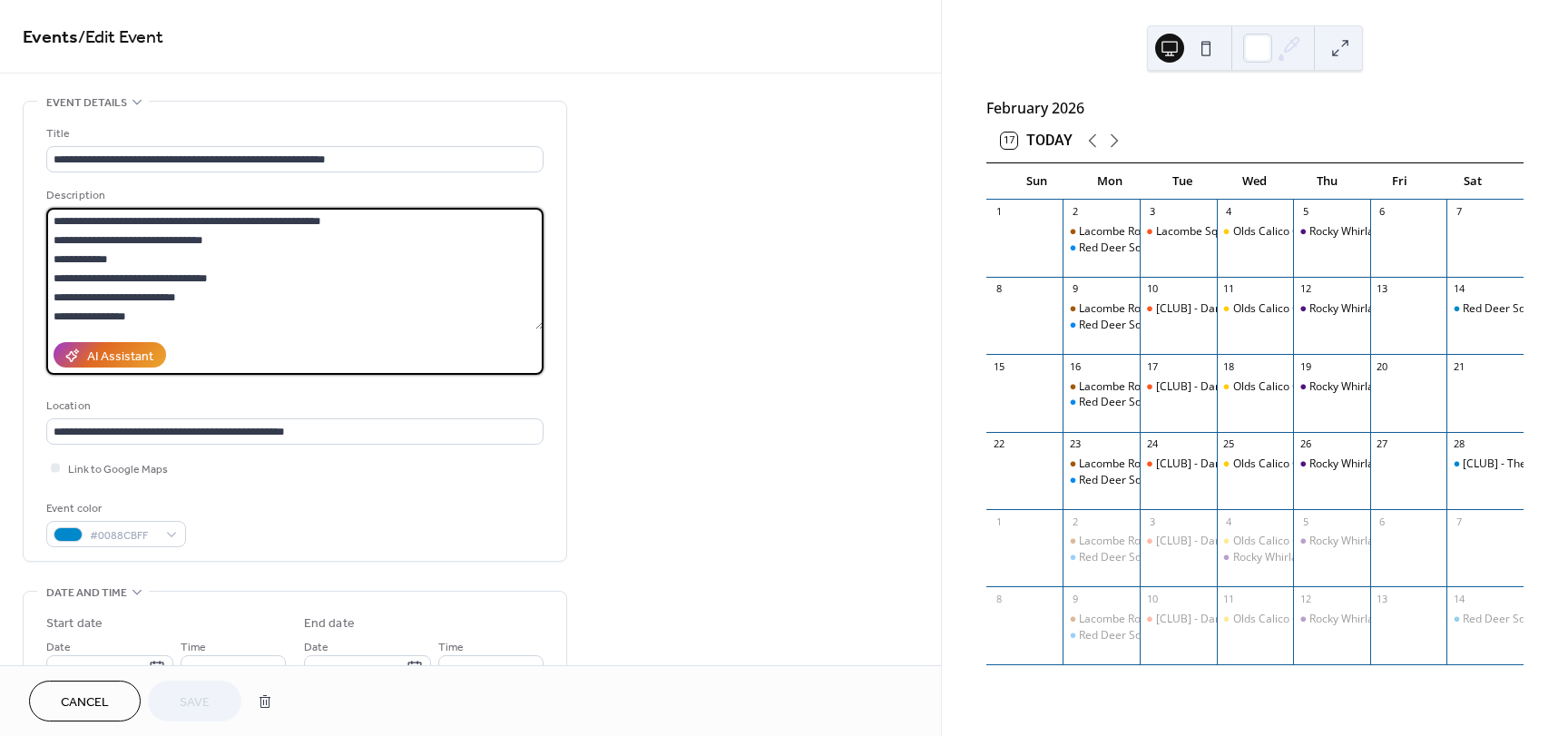 click on "**********" at bounding box center [295, 269] 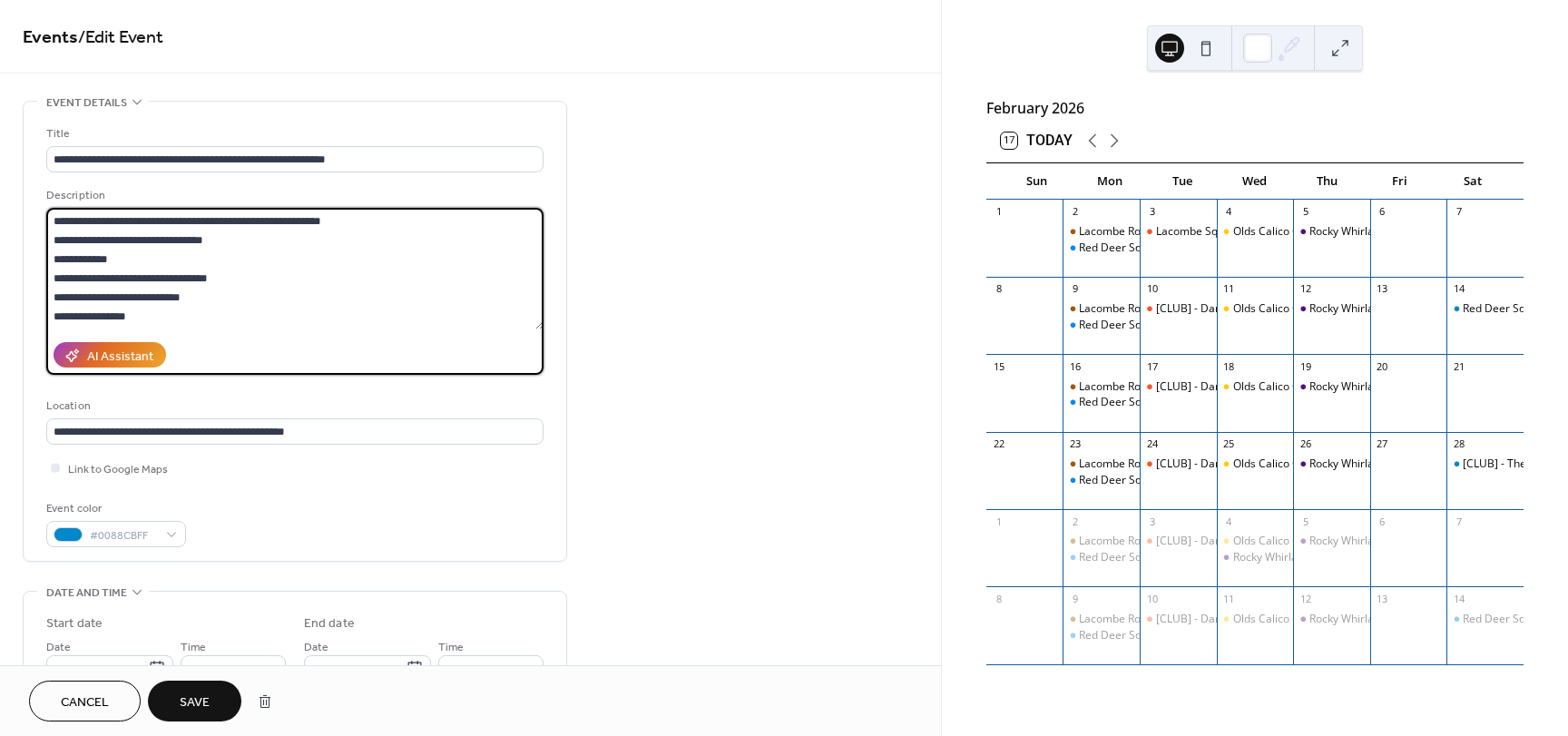 type on "**********" 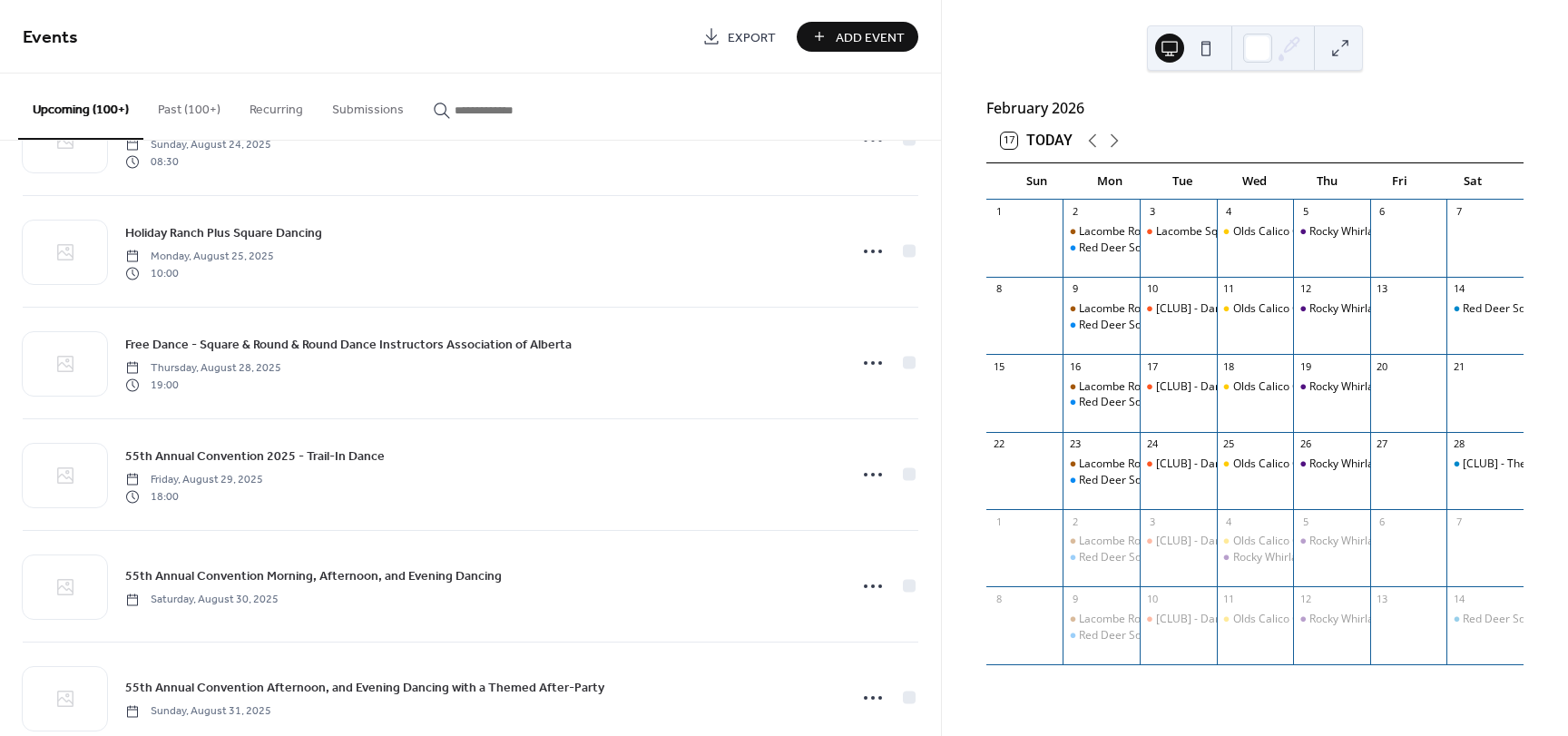 scroll, scrollTop: 2807, scrollLeft: 0, axis: vertical 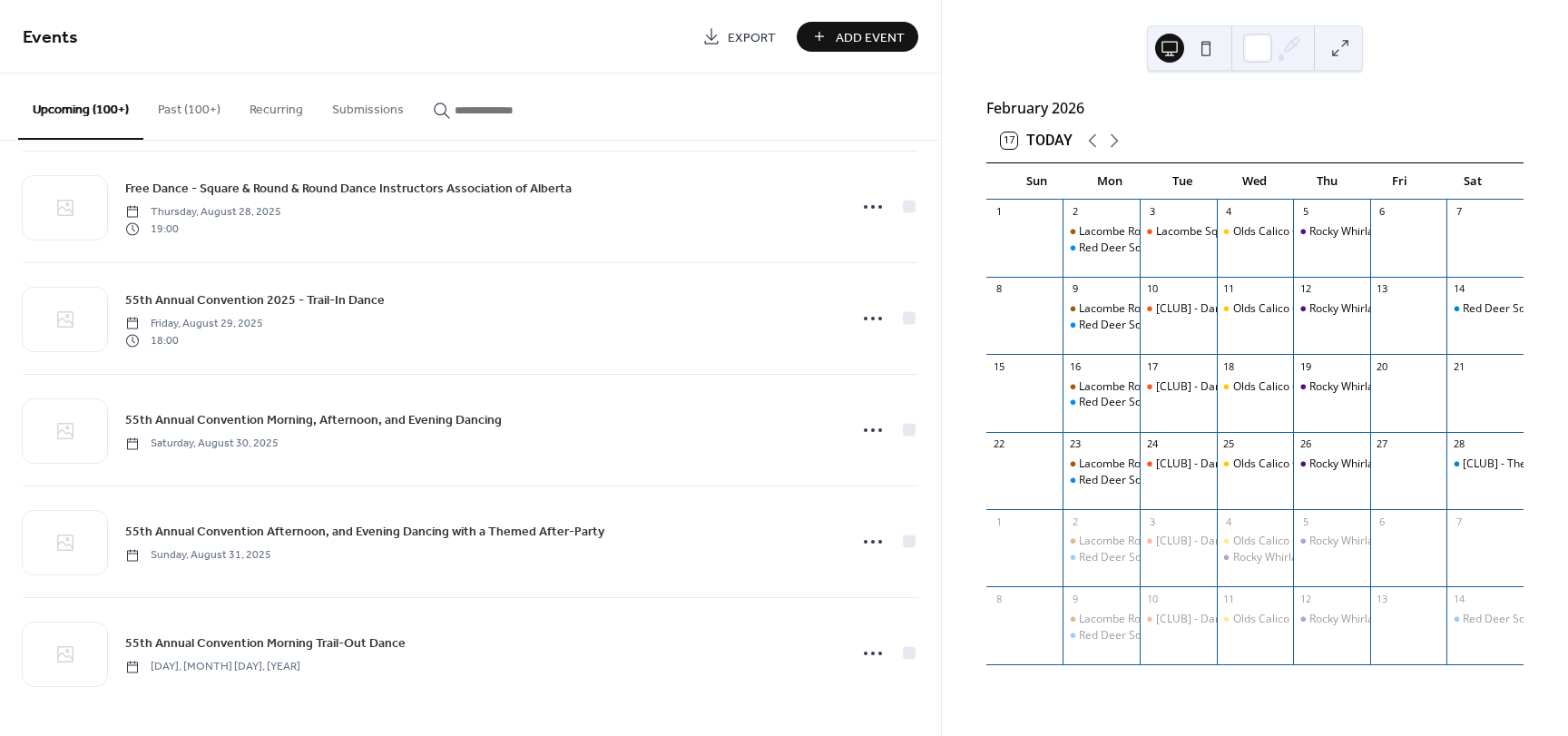 click on "Upcoming (100+)" at bounding box center [81, 106] 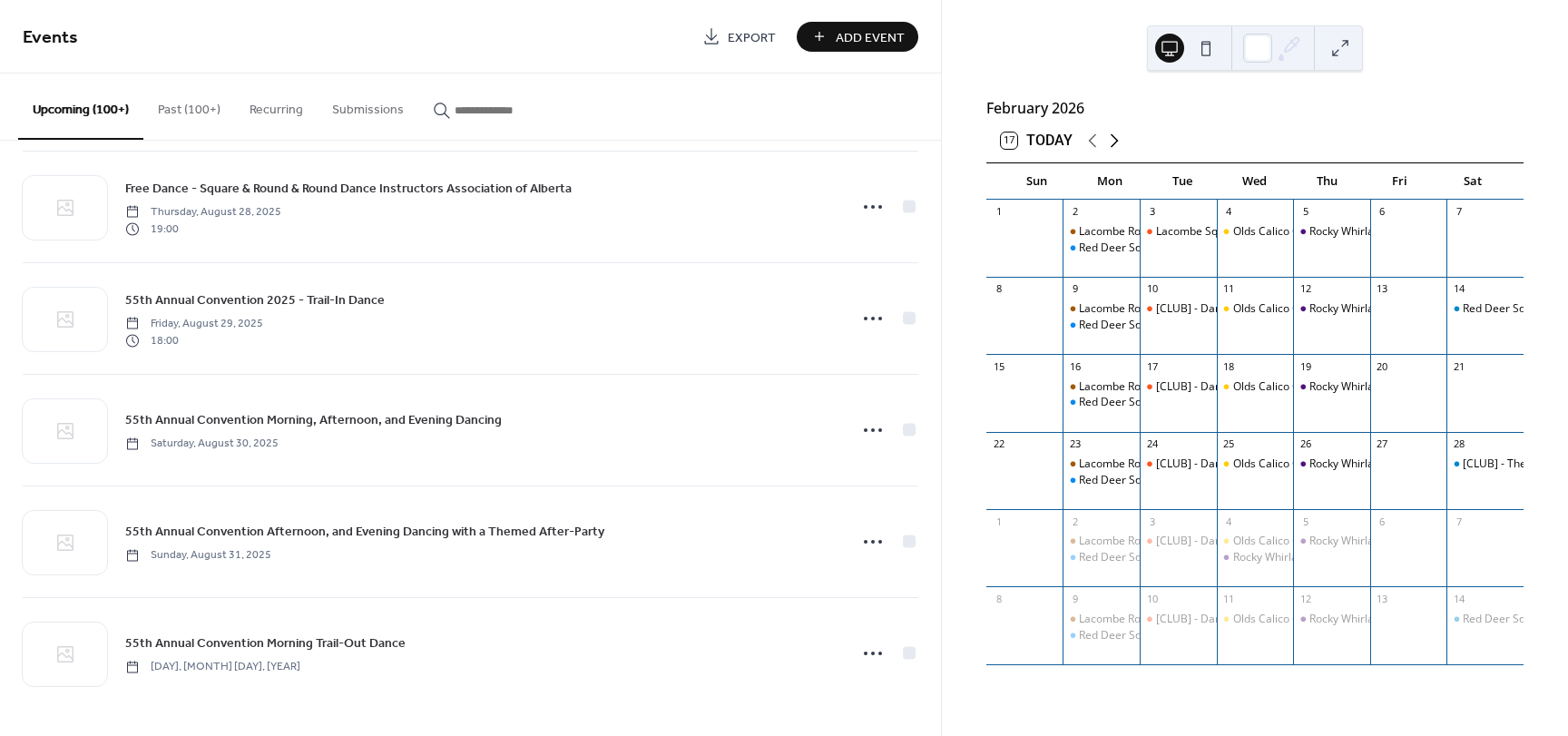 click 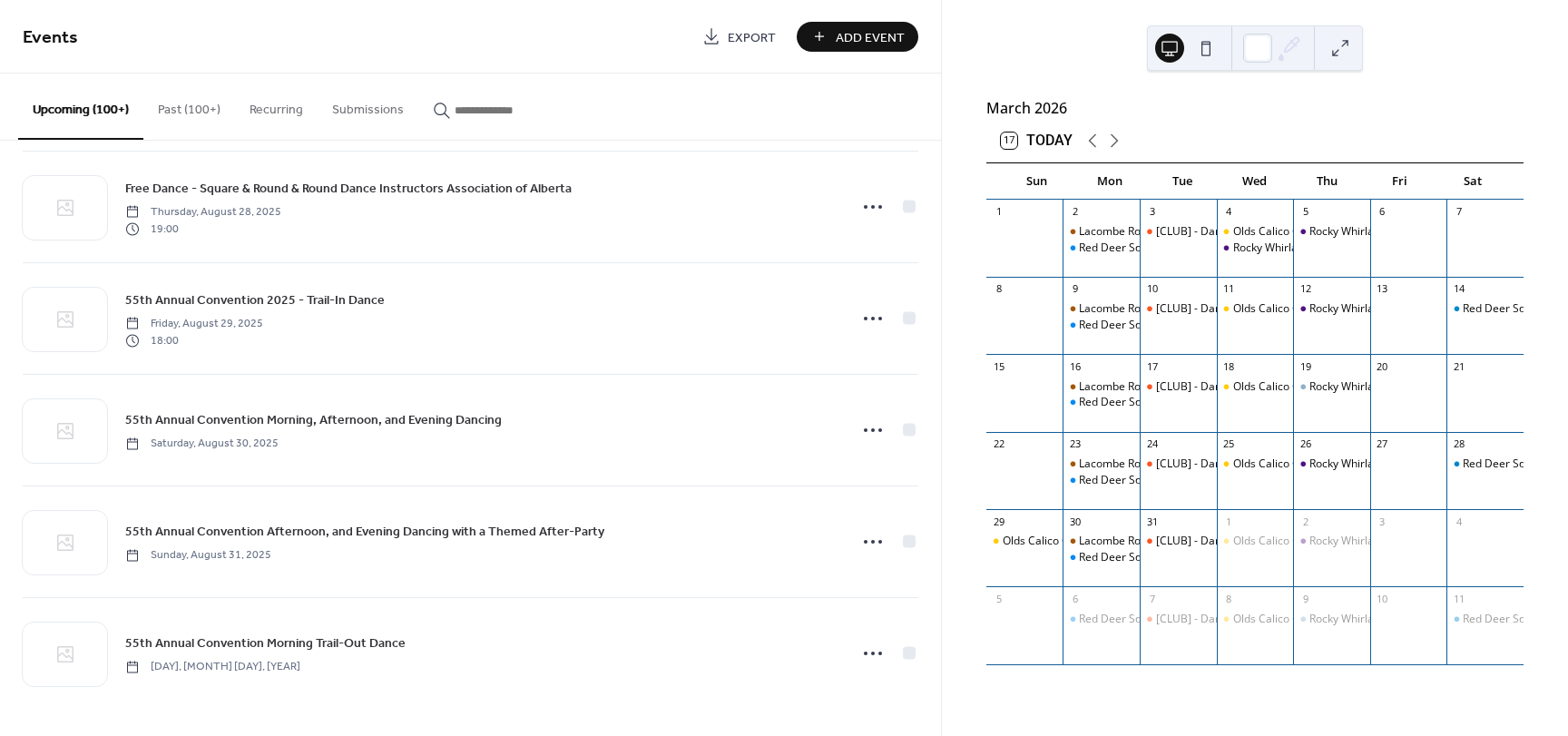 click on "Upcoming (100+)" at bounding box center [81, 106] 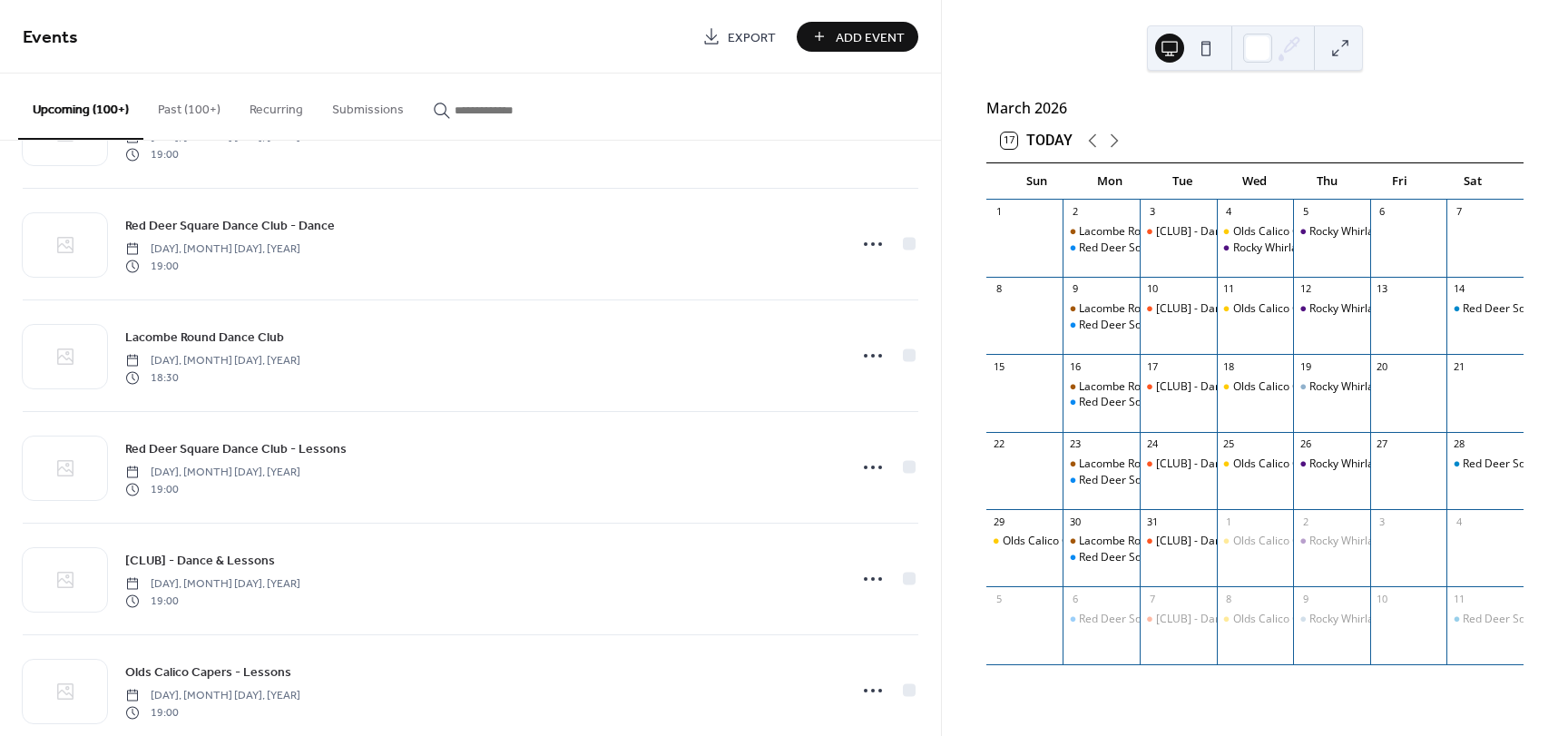 scroll, scrollTop: 13895, scrollLeft: 0, axis: vertical 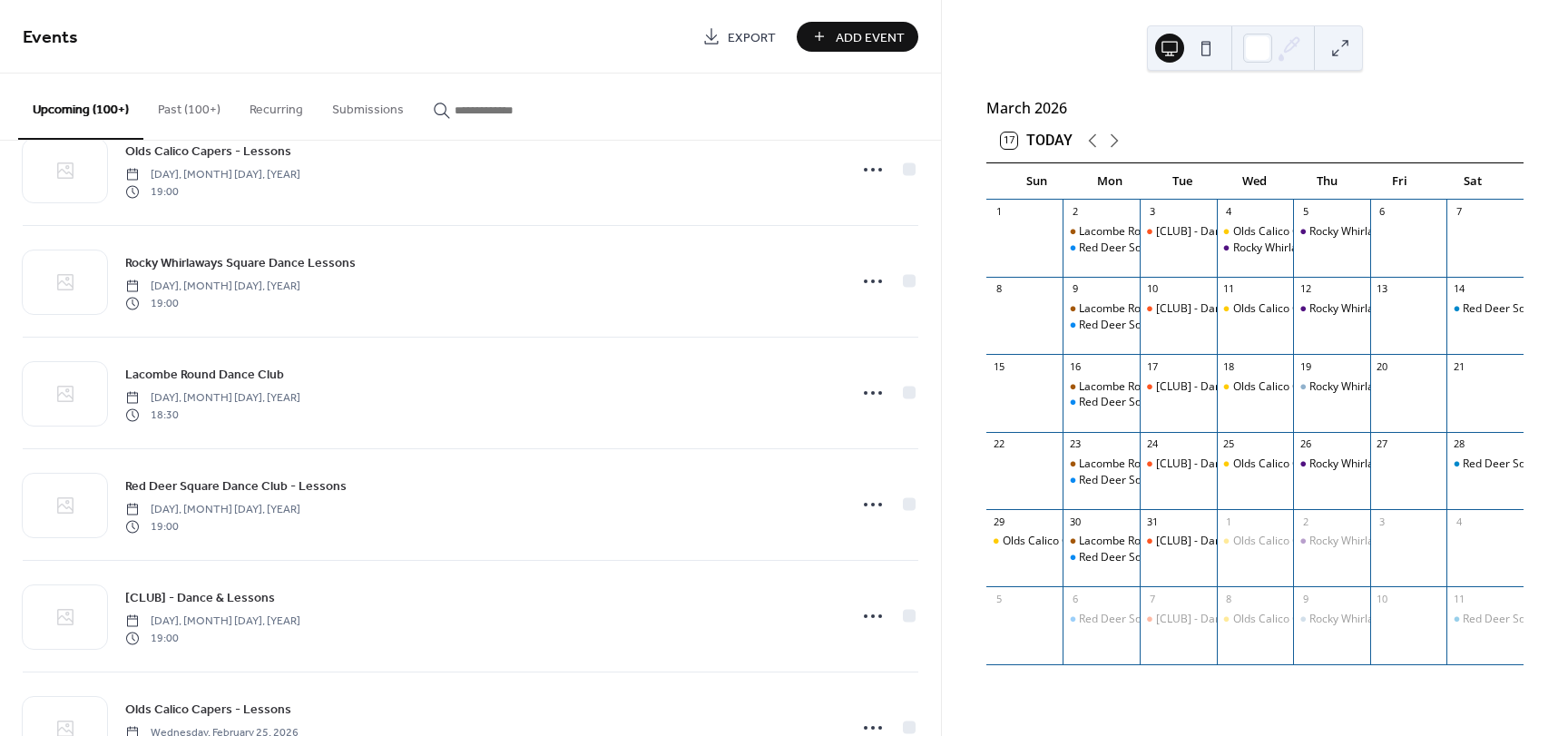 drag, startPoint x: 935, startPoint y: 721, endPoint x: 937, endPoint y: 761, distance: 40.049969 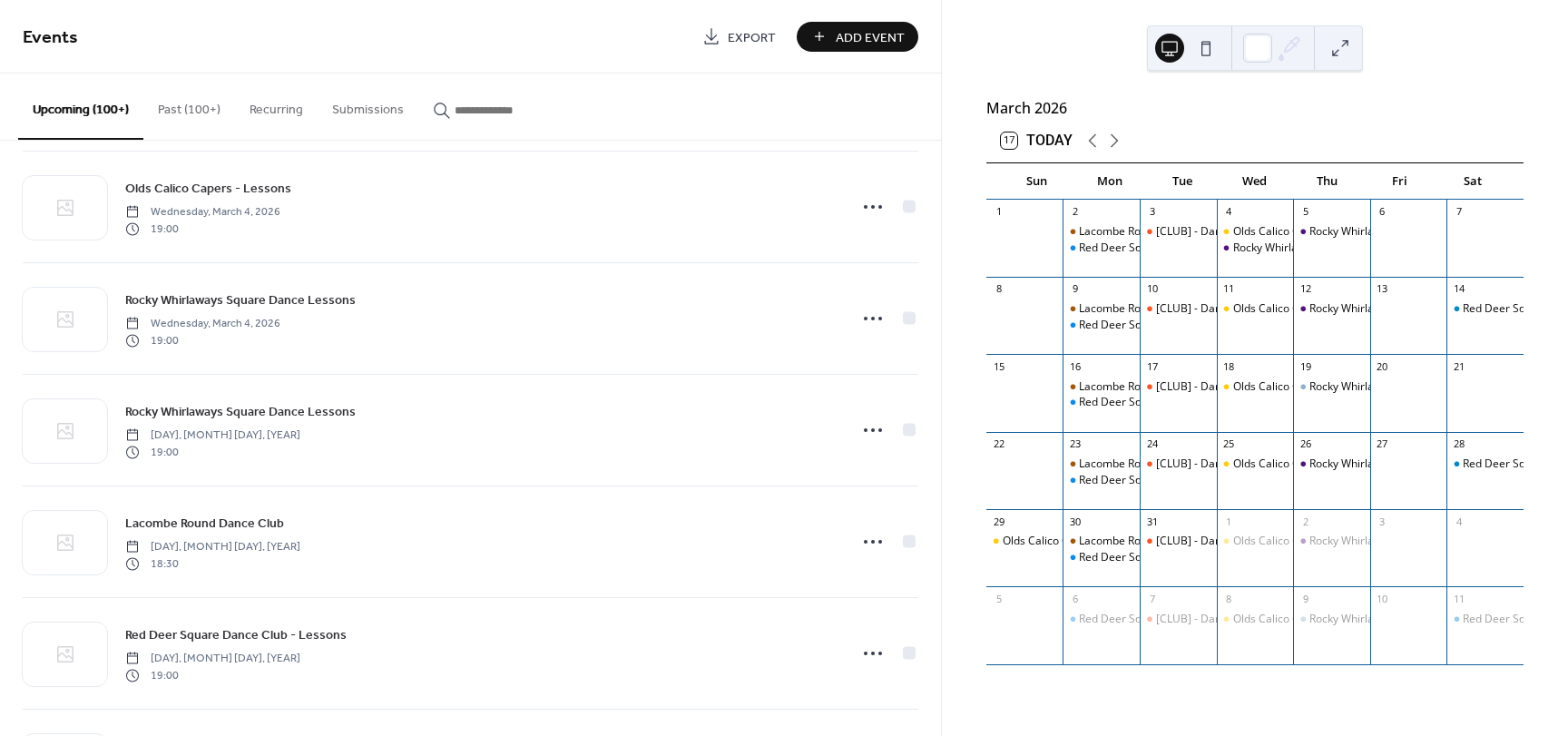 scroll, scrollTop: 15607, scrollLeft: 0, axis: vertical 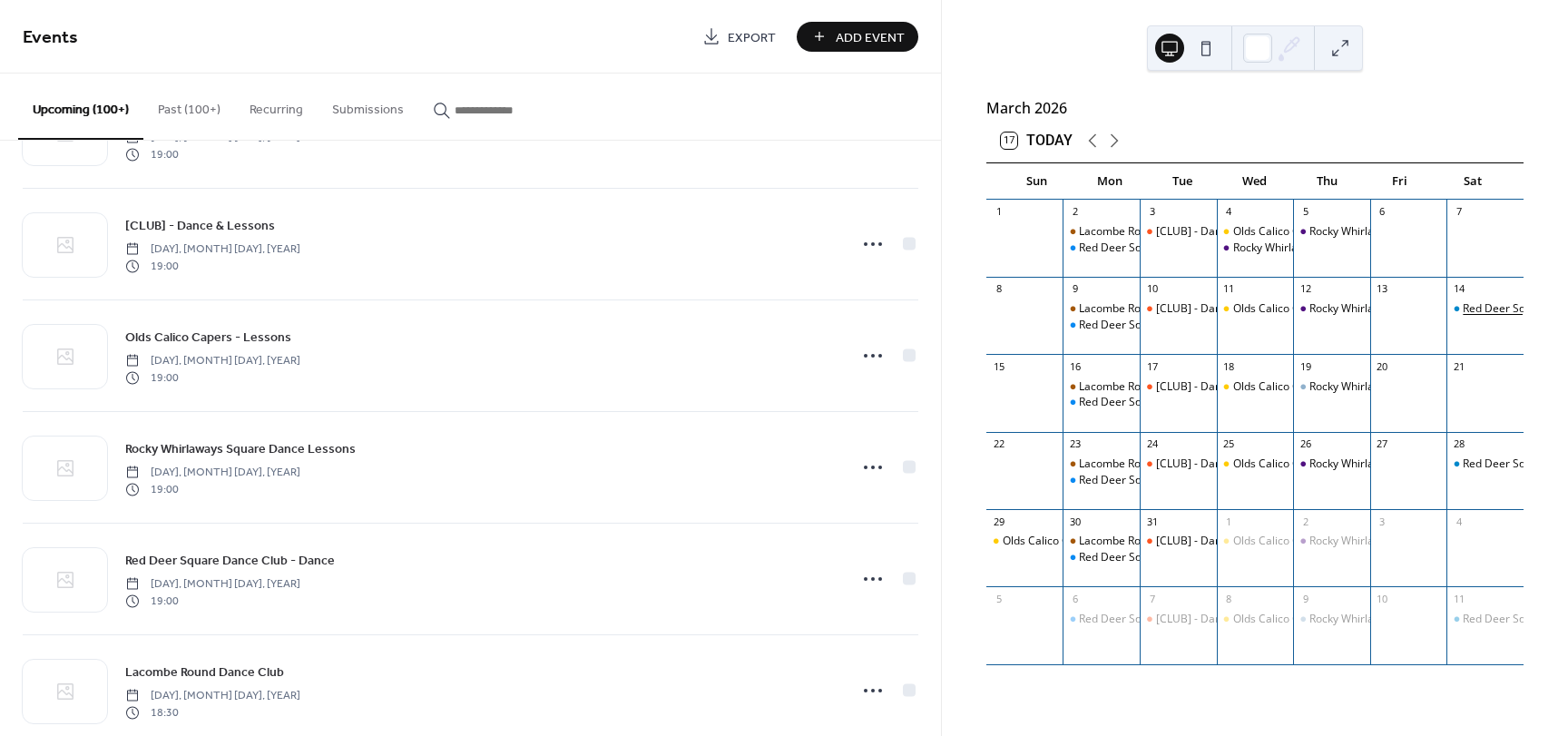 click on "Red Deer Square Dance Club - Dance" at bounding box center [1557, 309] 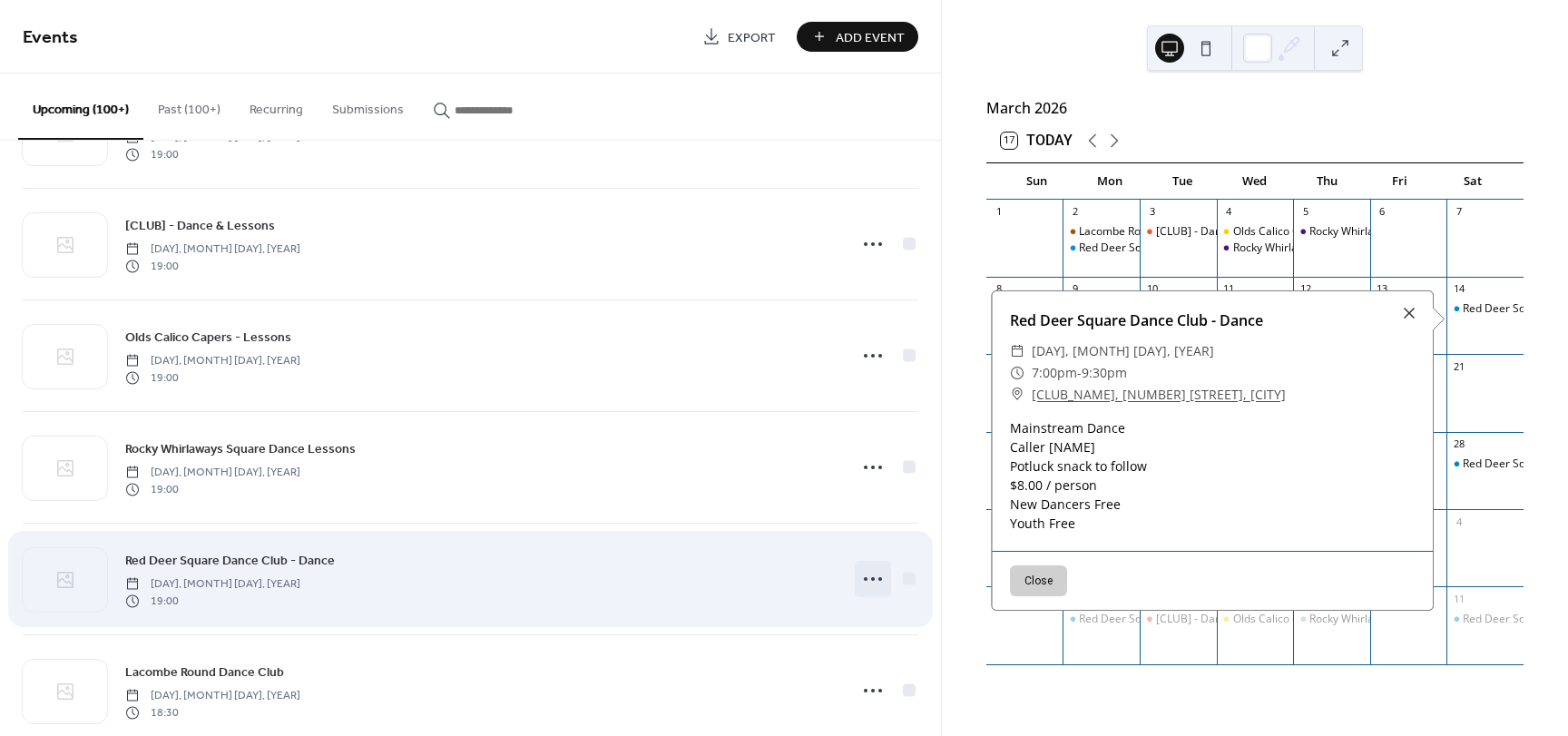 click 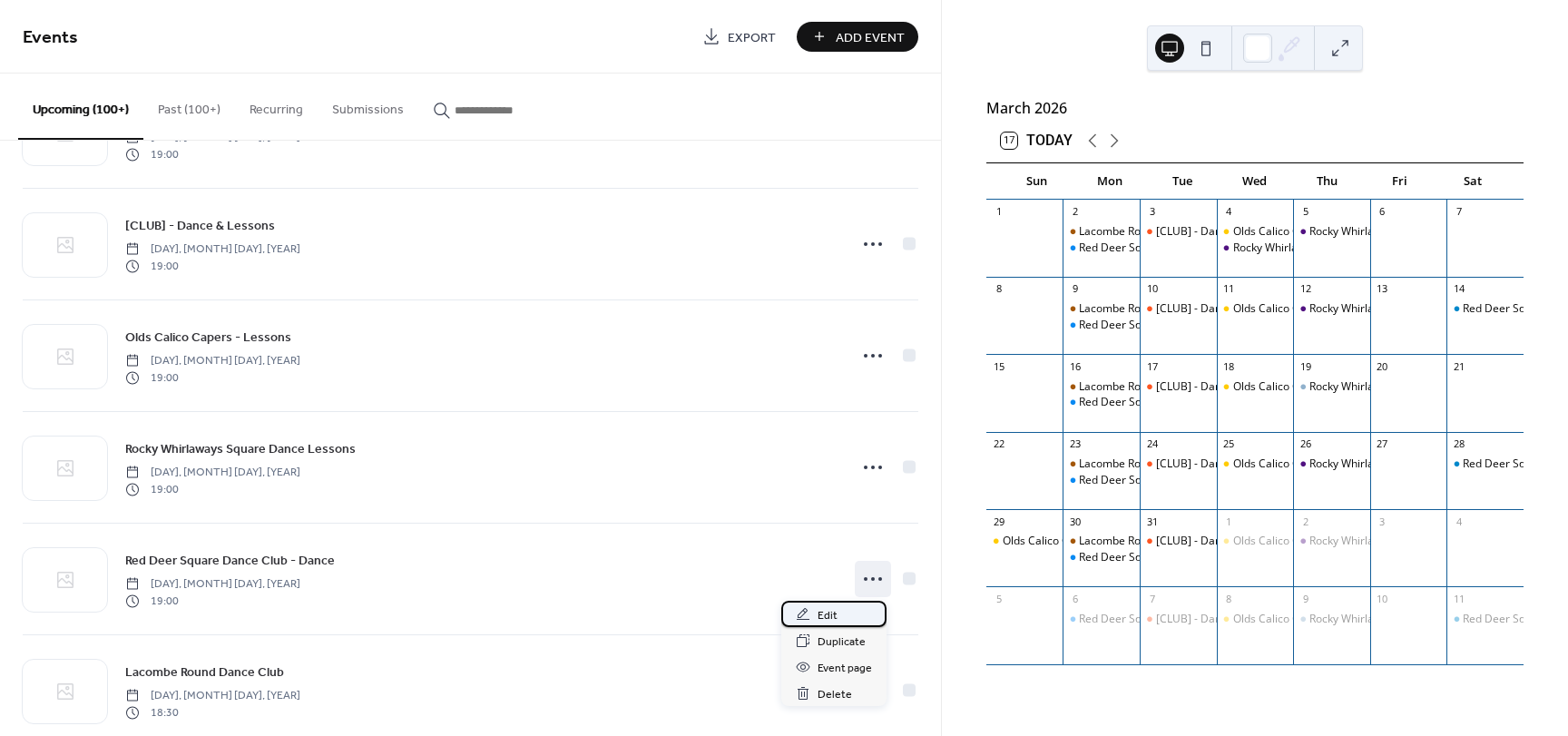 click on "Edit" at bounding box center [828, 615] 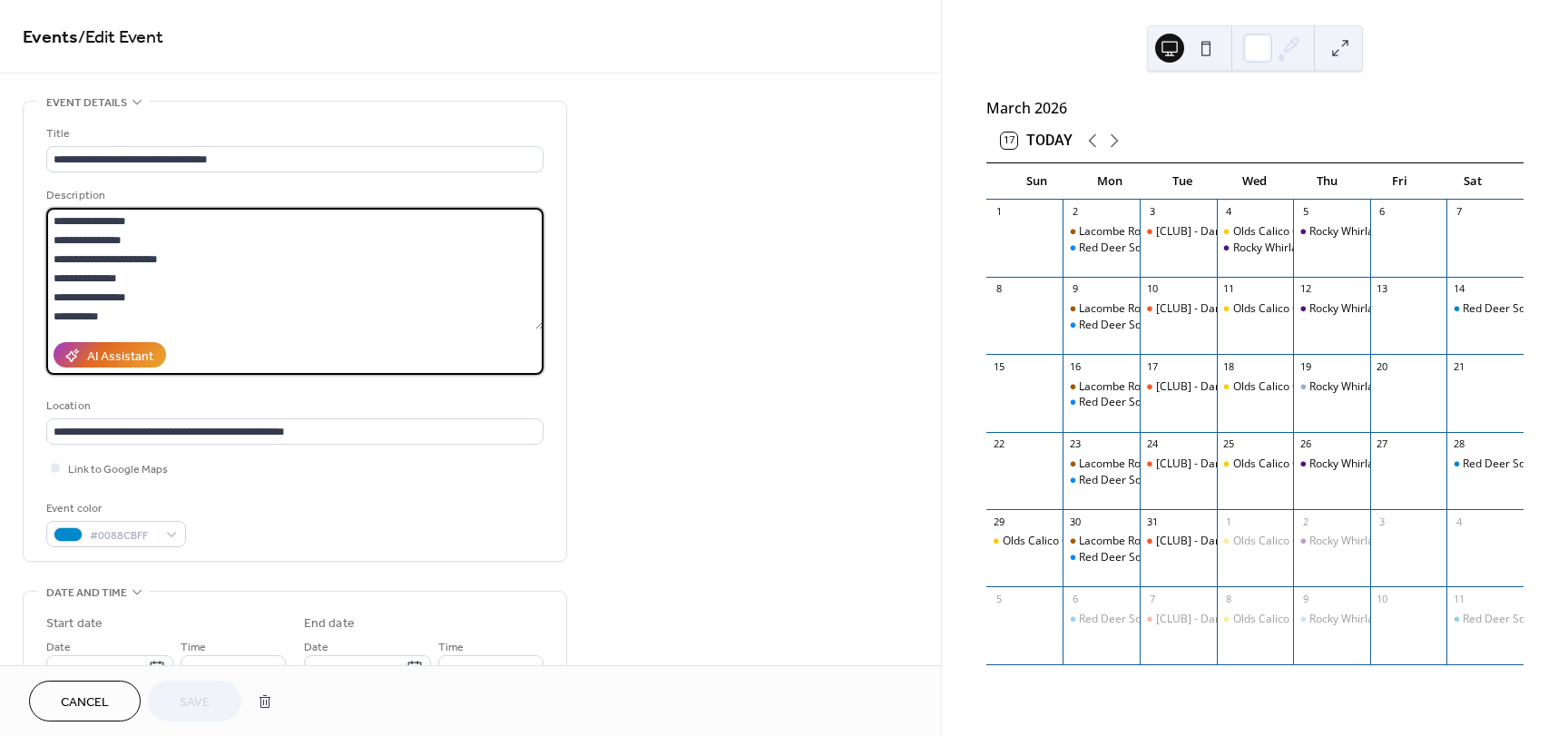 click on "**********" at bounding box center (295, 269) 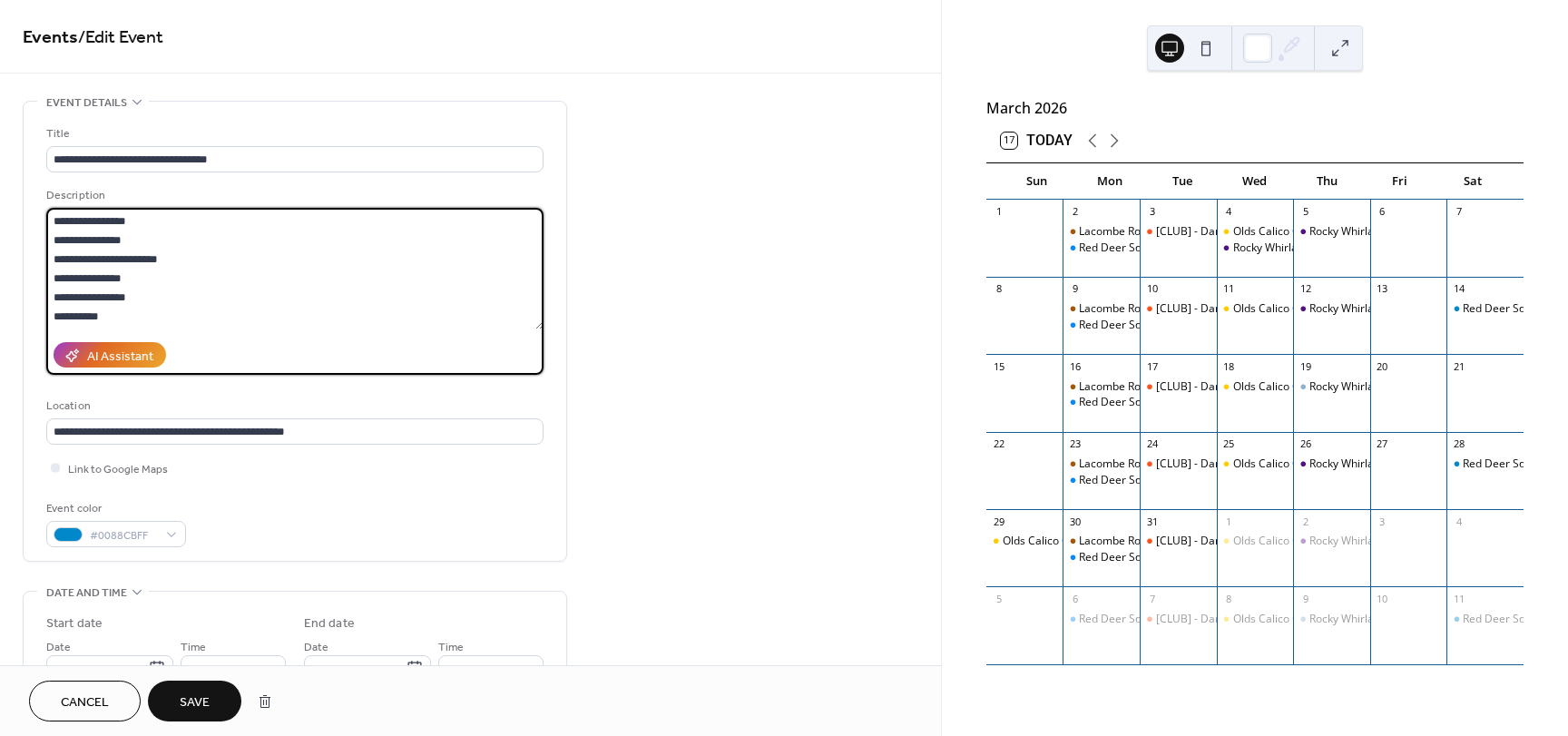 type on "**********" 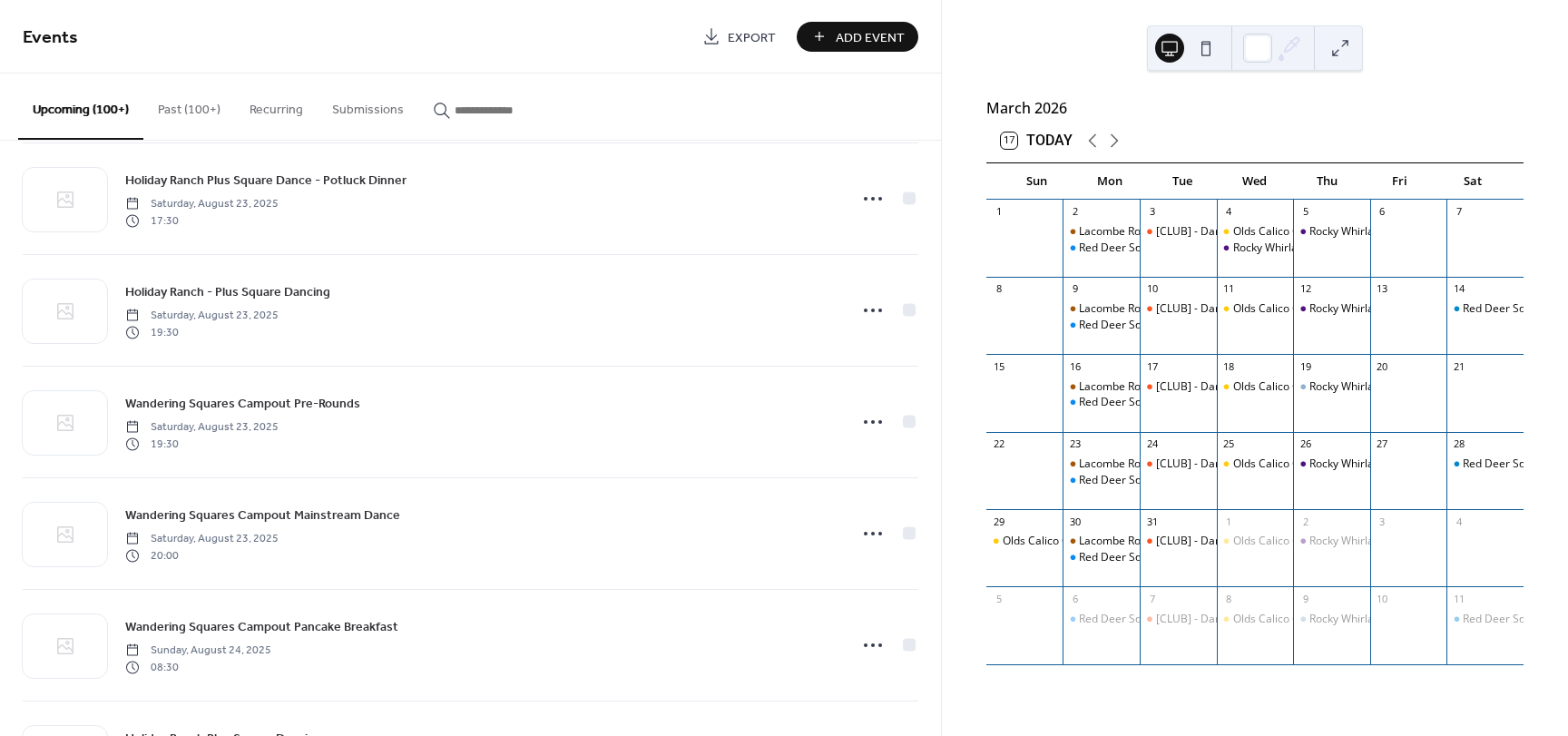 scroll, scrollTop: 2807, scrollLeft: 0, axis: vertical 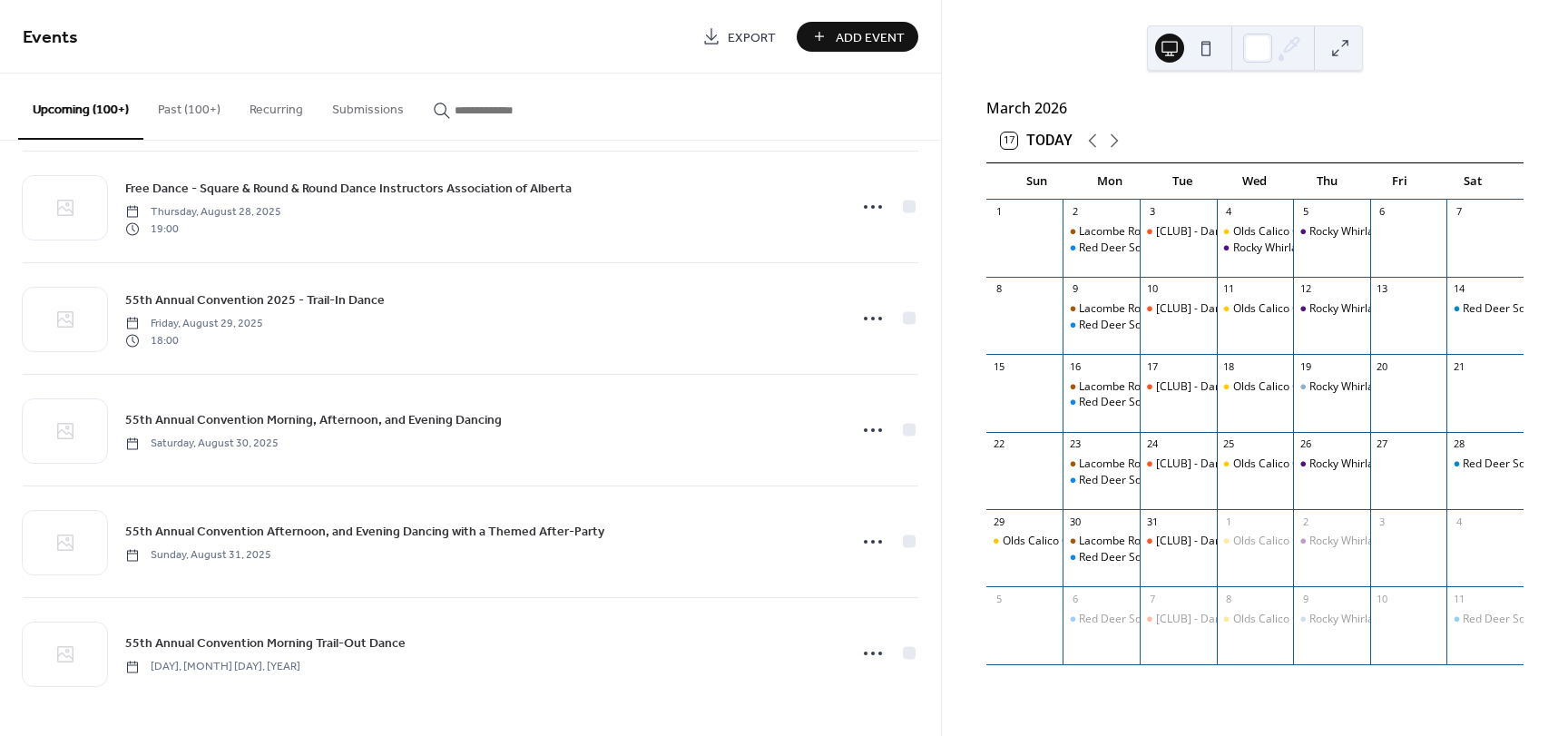 click on "Upcoming (100+)" at bounding box center (81, 106) 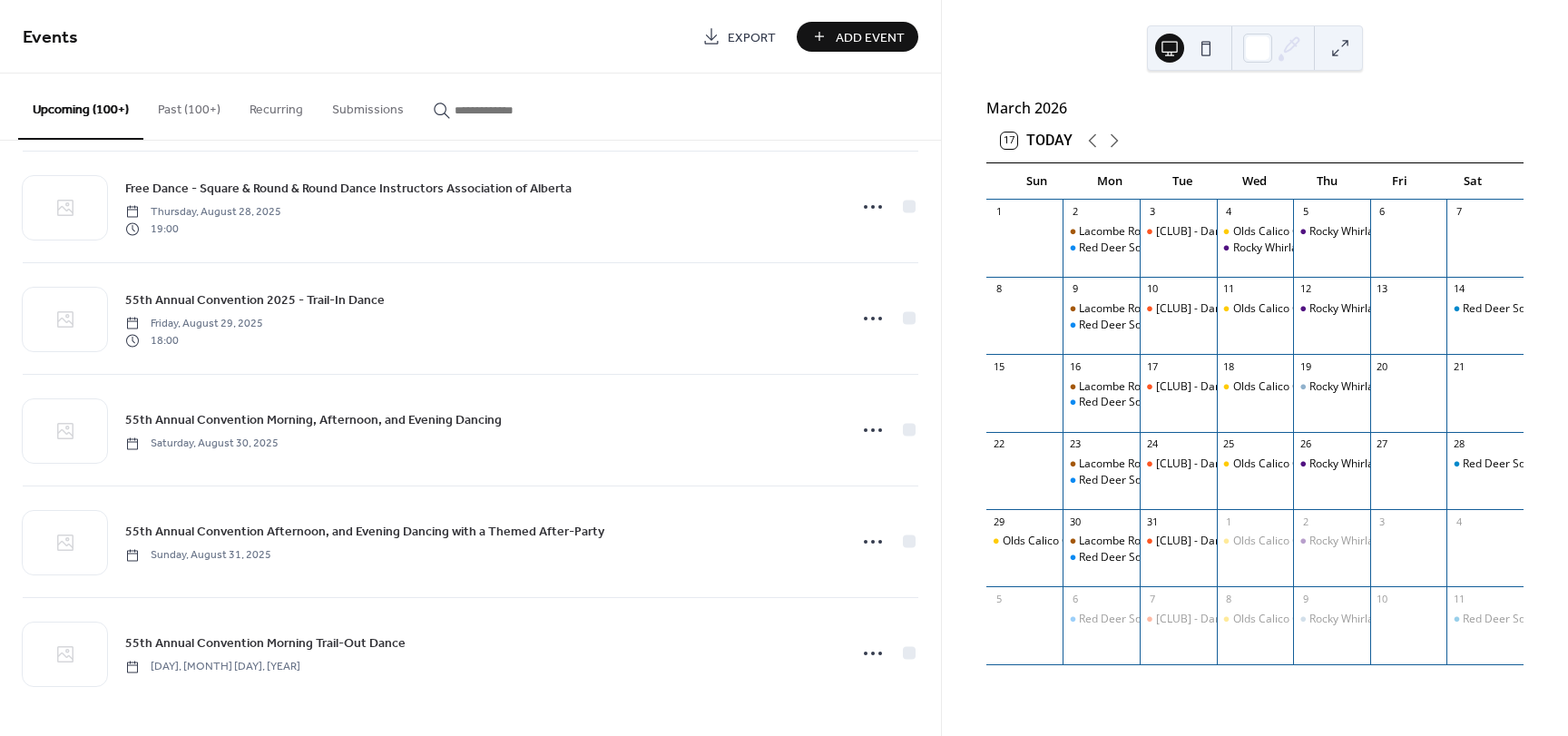 click on "Upcoming (100+)" at bounding box center (81, 106) 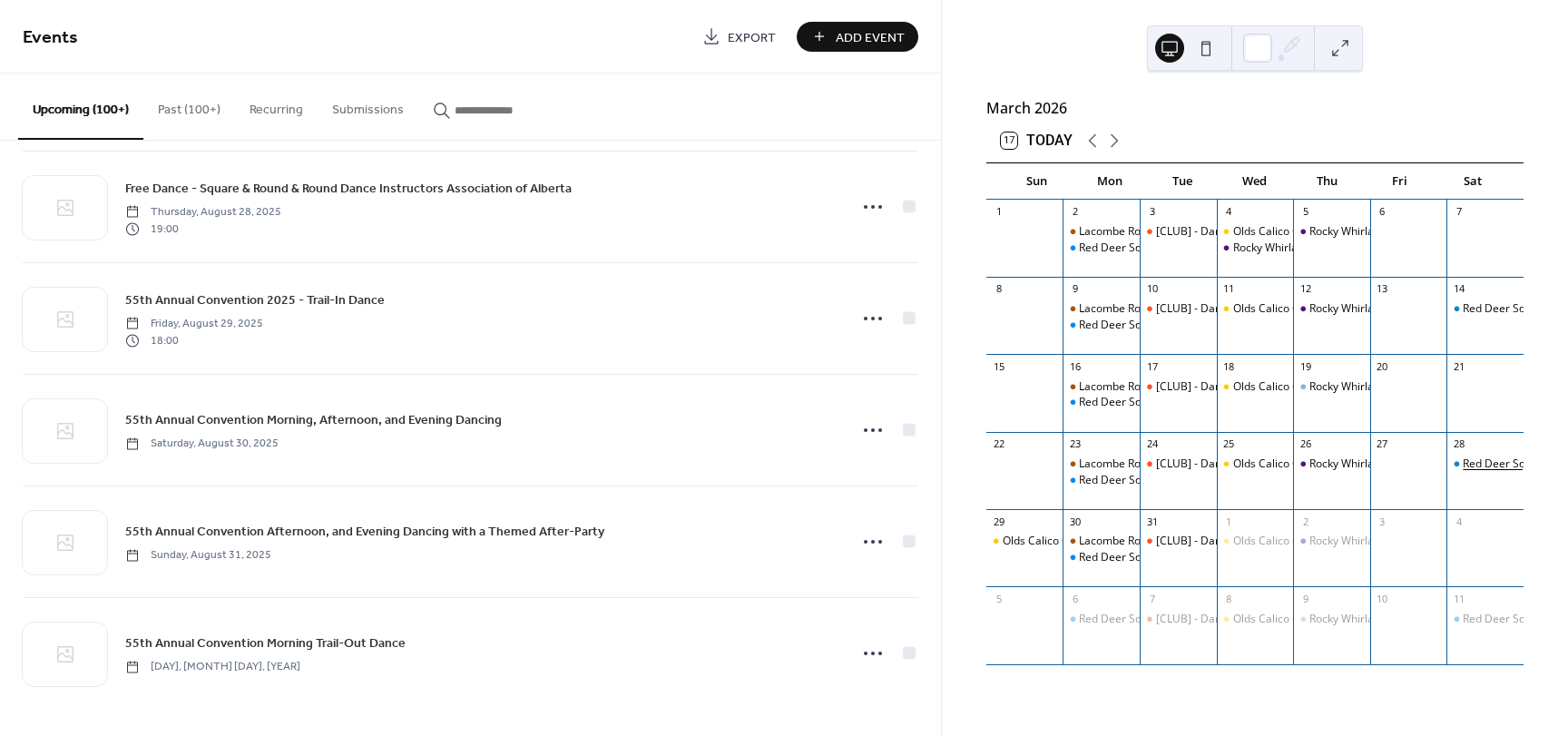 click on "Red Deer Square Dance Club -Dance" at bounding box center [1555, 464] 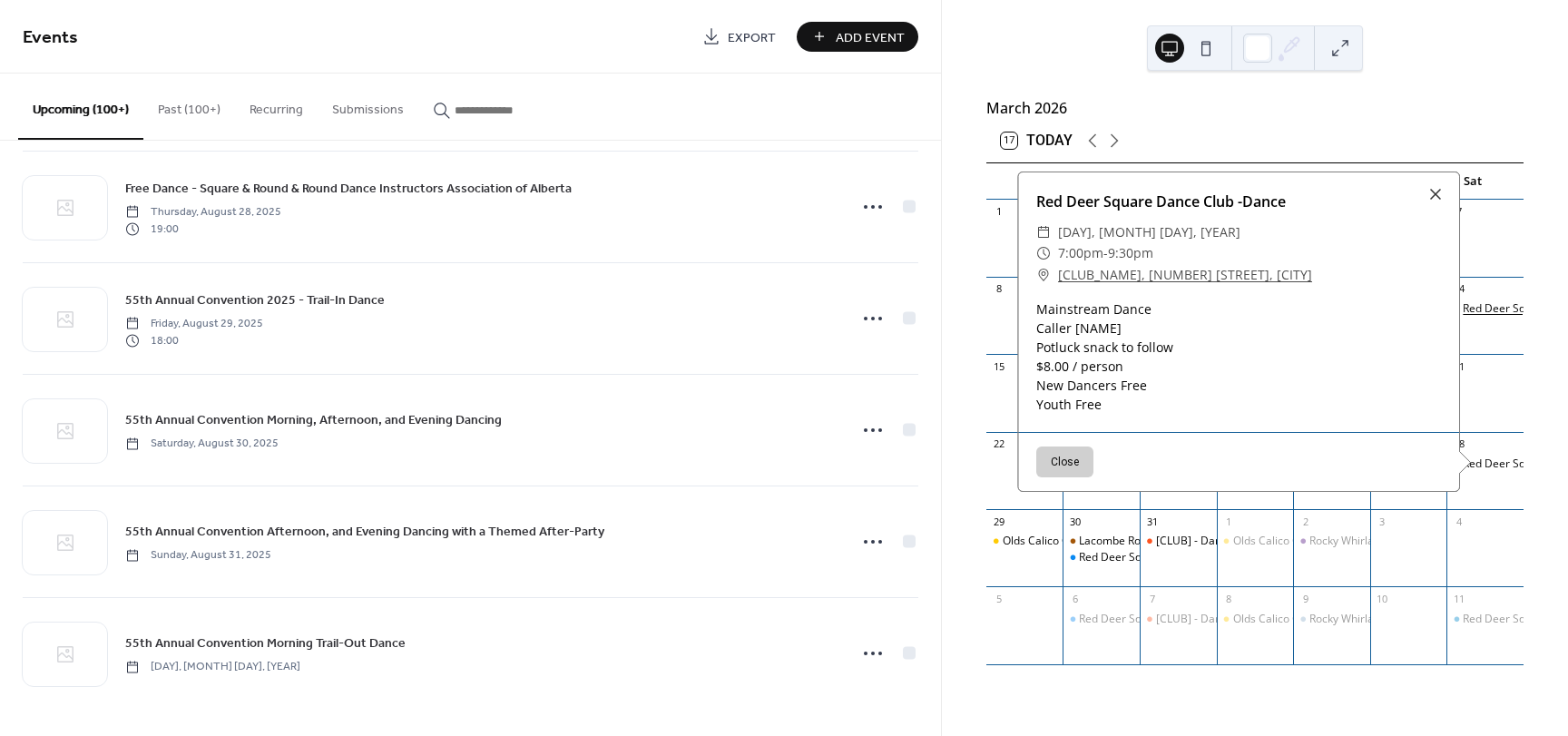 click on "Red Deer Square Dance Club - Dance" at bounding box center [1557, 309] 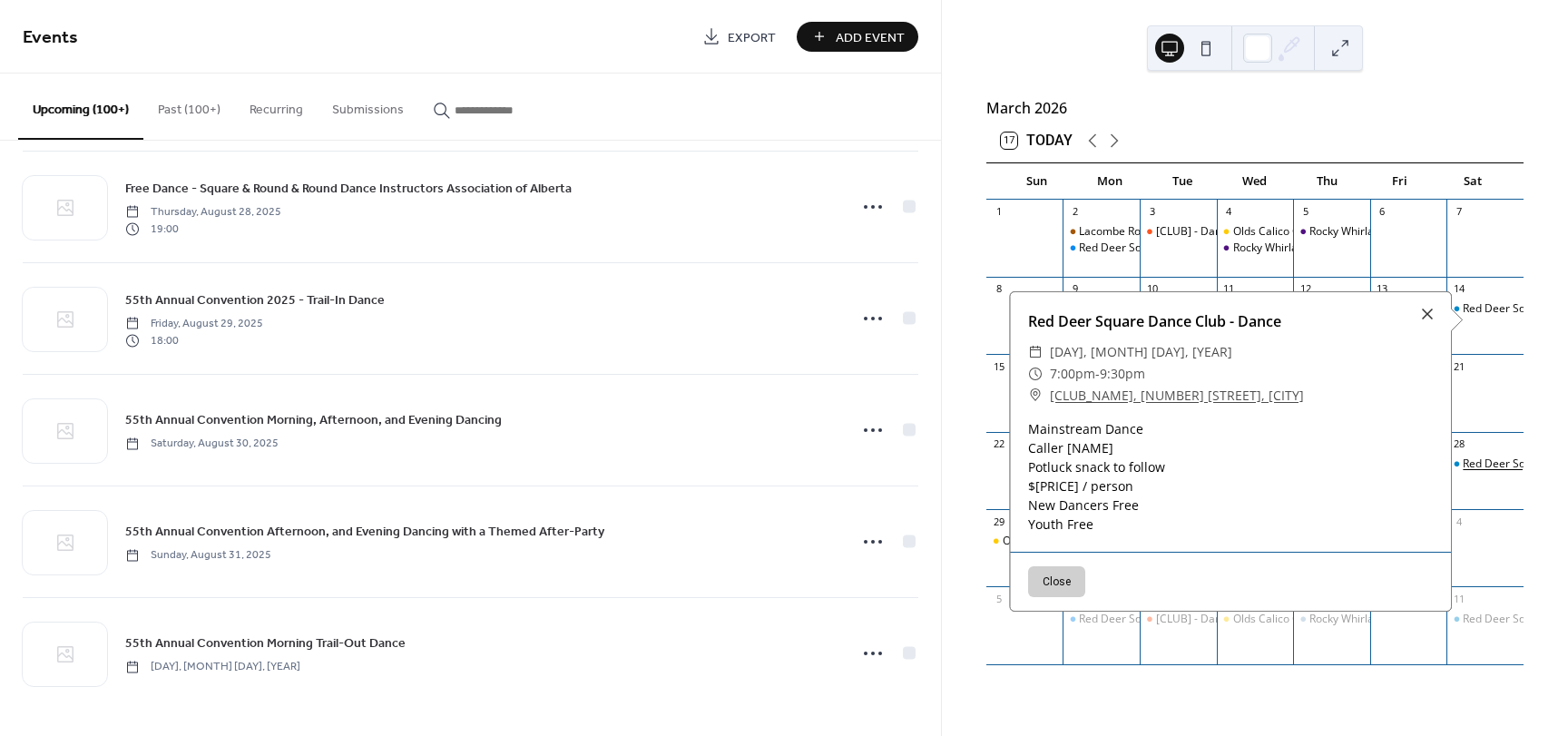 click on "Red Deer Square Dance Club -Dance" at bounding box center [1555, 464] 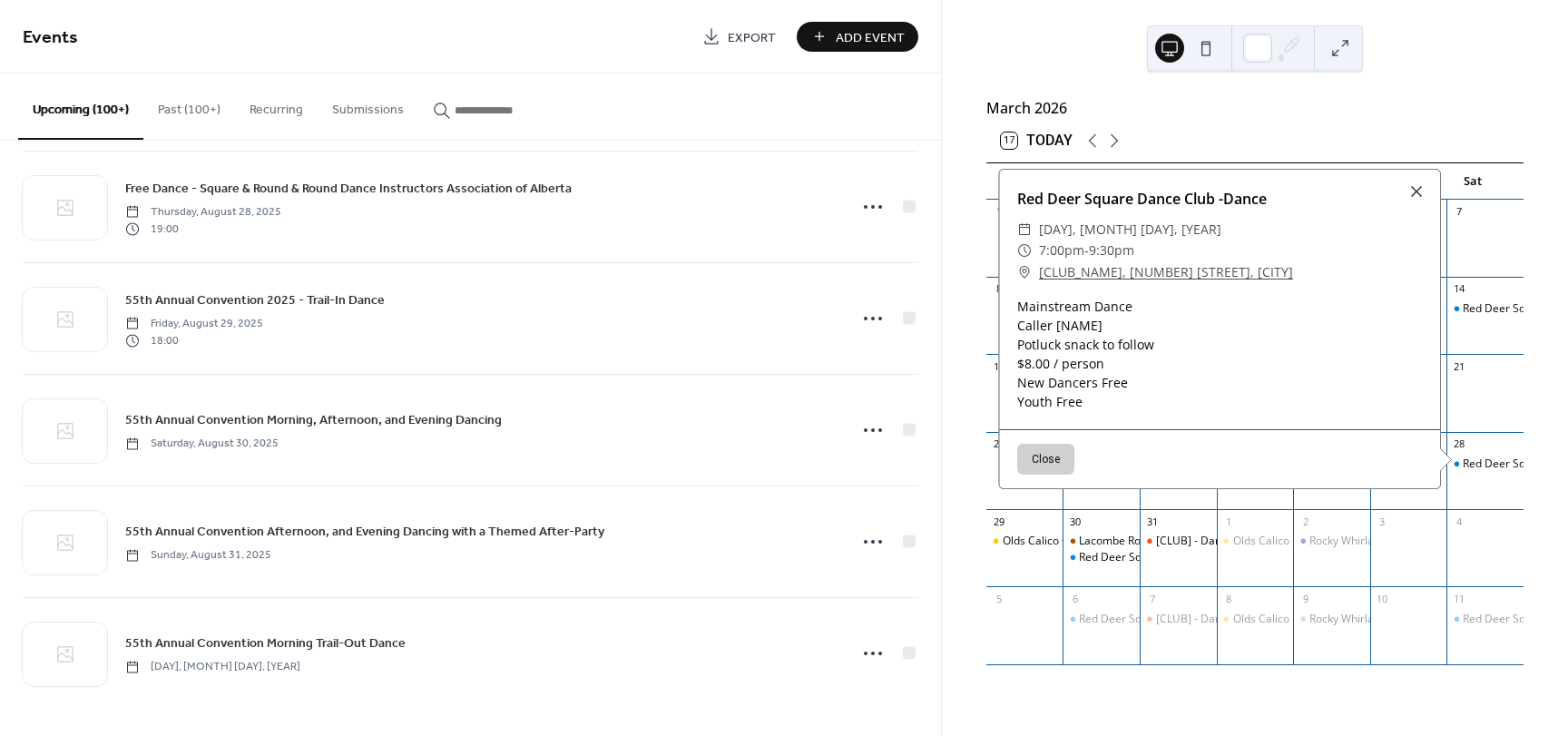 drag, startPoint x: 932, startPoint y: 713, endPoint x: 941, endPoint y: 746, distance: 34.205263 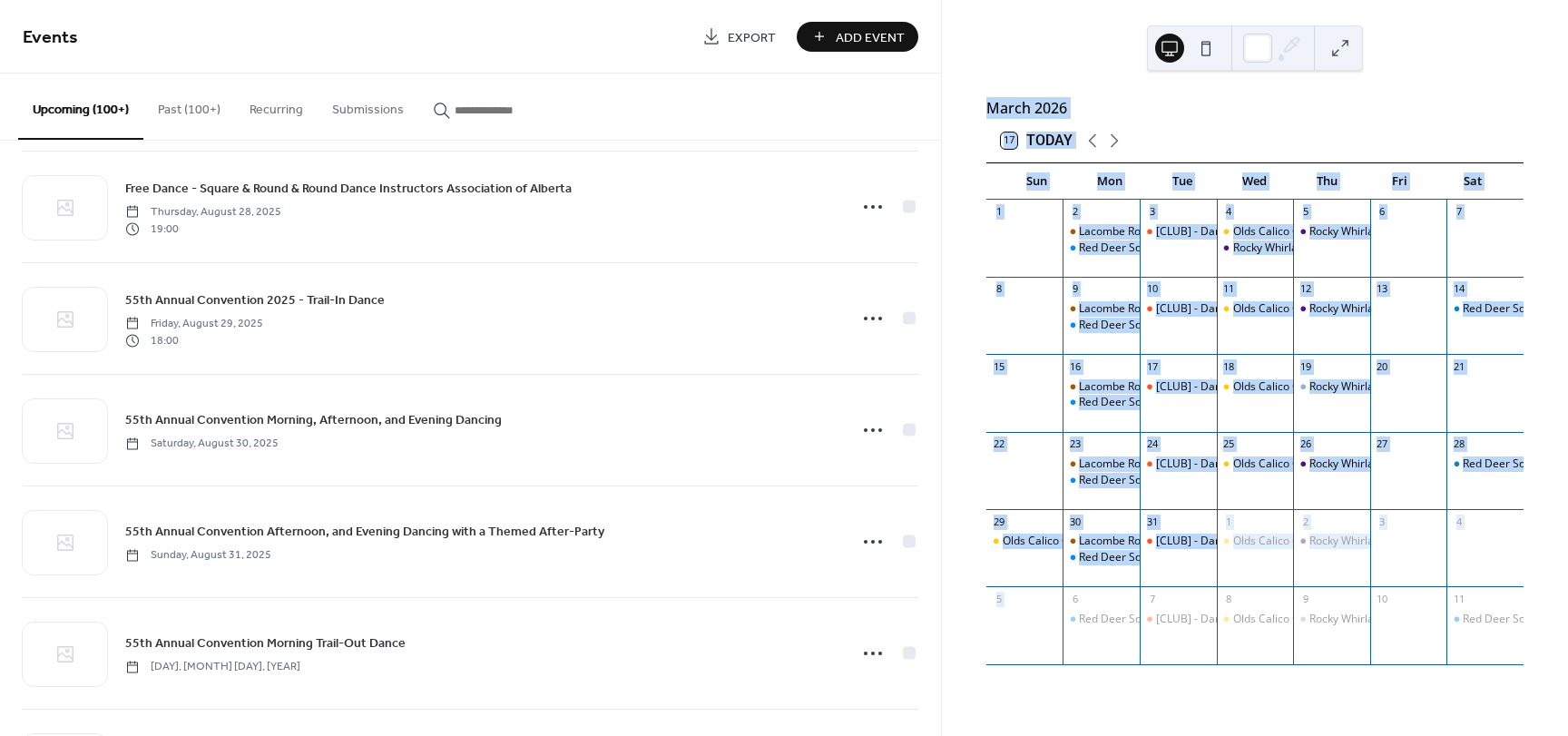 scroll, scrollTop: 2075, scrollLeft: 0, axis: vertical 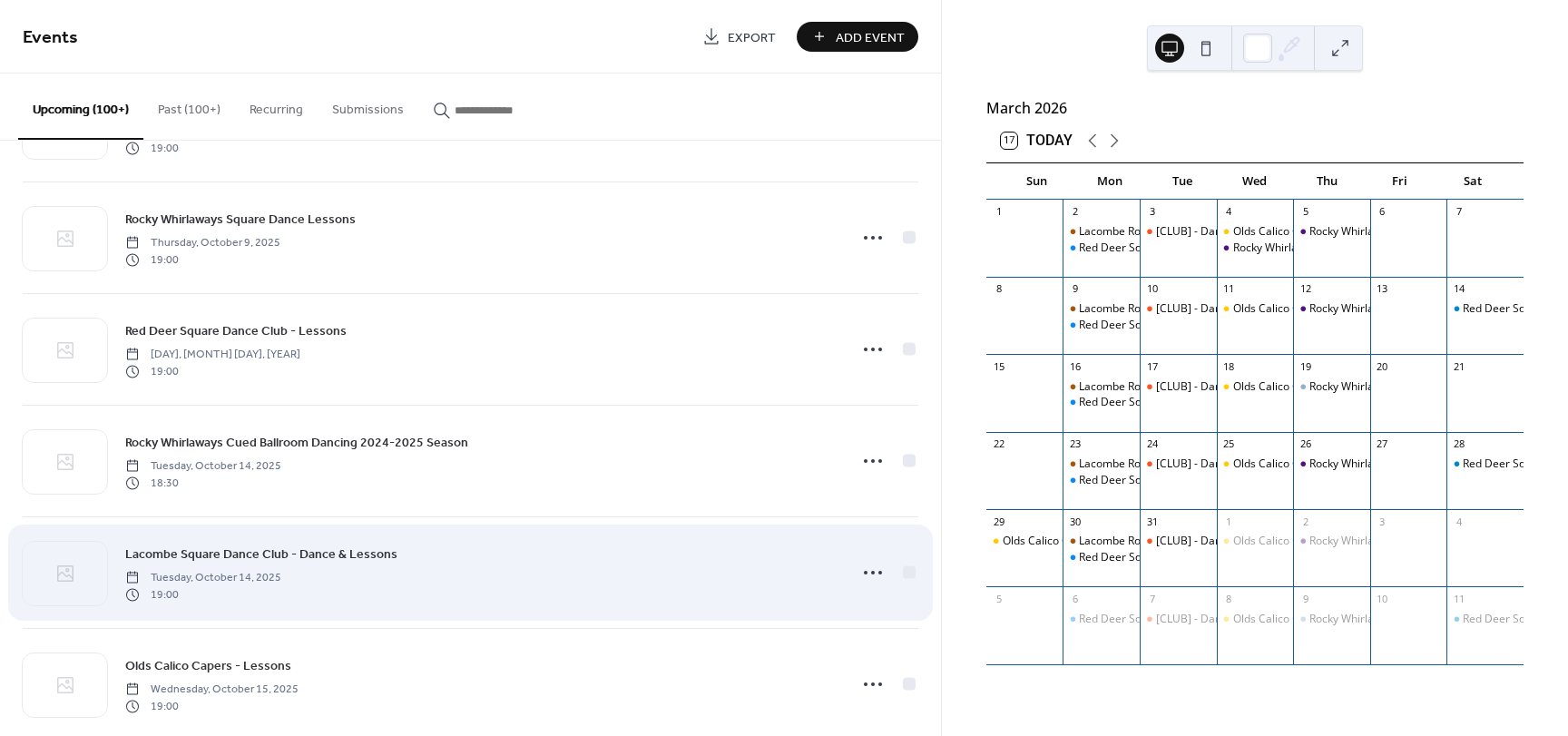 click on "[YEAR] - Mainstream [DAY], [MONTH] [YEAR] [TIME] [YEAR] - Mainstream [DAY], [MONTH] [YEAR] [TIME] [YEAR] - Line Dance [DAY], [MONTH] [YEAR] [TIME] [YEAR] - Mainstream [DAY], [MONTH] [YEAR] [TIME] [YEAR] - Potluck Dinner [DAY], [MONTH] [YEAR] [TIME] [YEAR] - Pre-Rounds & Mainstream [DAY], [MONTH] [YEAR] [TIME] [YEAR] - Free breakfast by [NAME] and [NAME] [DAY], [MONTH] [YEAR] [TIME] [YEAR] - Open Mic for all Callers in attendance [DAY], [MONTH] [YEAR] [TIME] [CLUB] - Summer Dance [DAY], [MONTH] [YEAR] [TIME] [CLUB] - Summer Dance Cued Ballroom Dancing [DAY], [MONTH] [YEAR] [TIME] [CLUB] Annual Summer Campout [DAY], [MONTH] [YEAR] [TIME] [CLUB] Annual Summer Campout [DAY], [MONTH] [YEAR] [CLUB] Annual Summer Campout" at bounding box center (470, -1716) 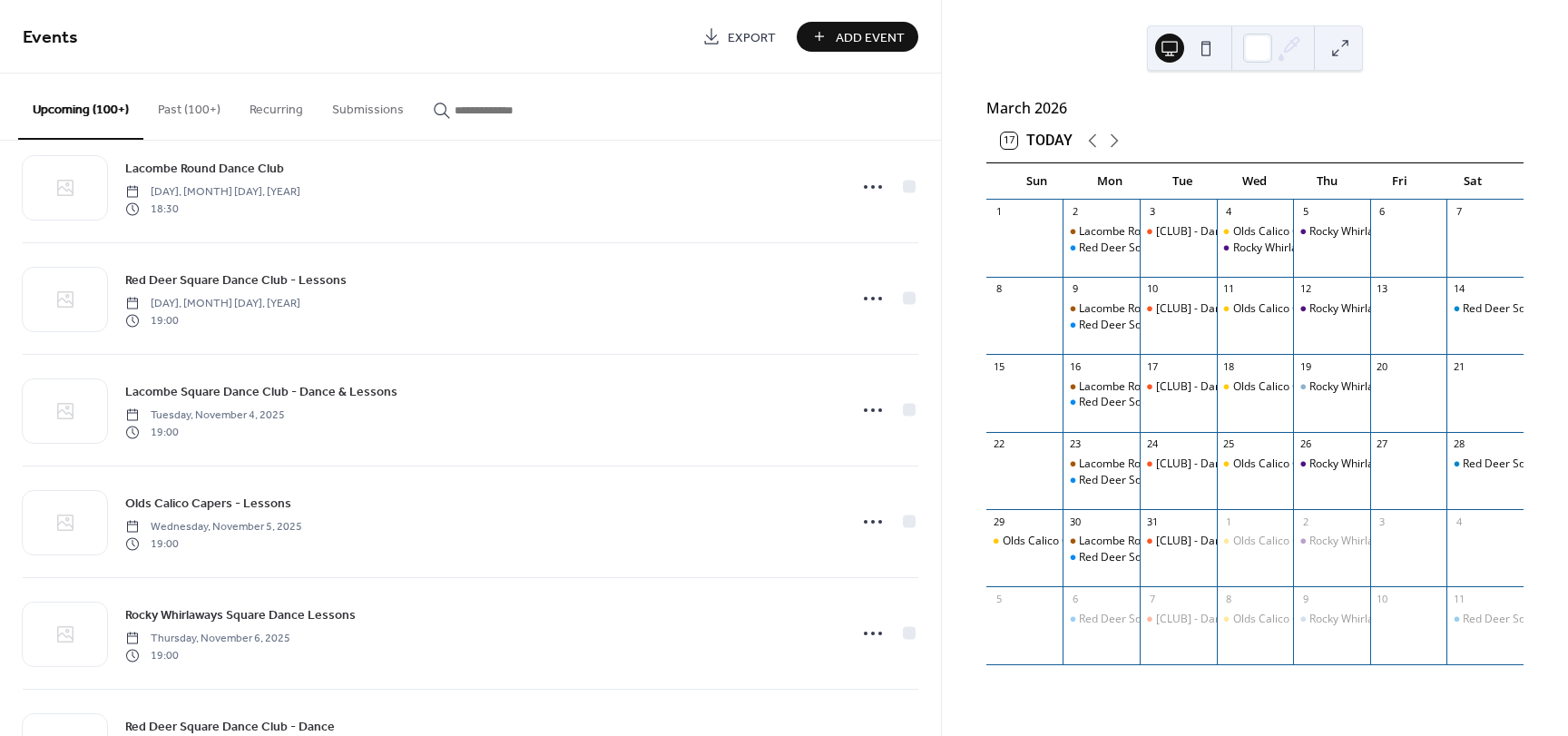 drag, startPoint x: 945, startPoint y: 430, endPoint x: 931, endPoint y: 420, distance: 17.204651 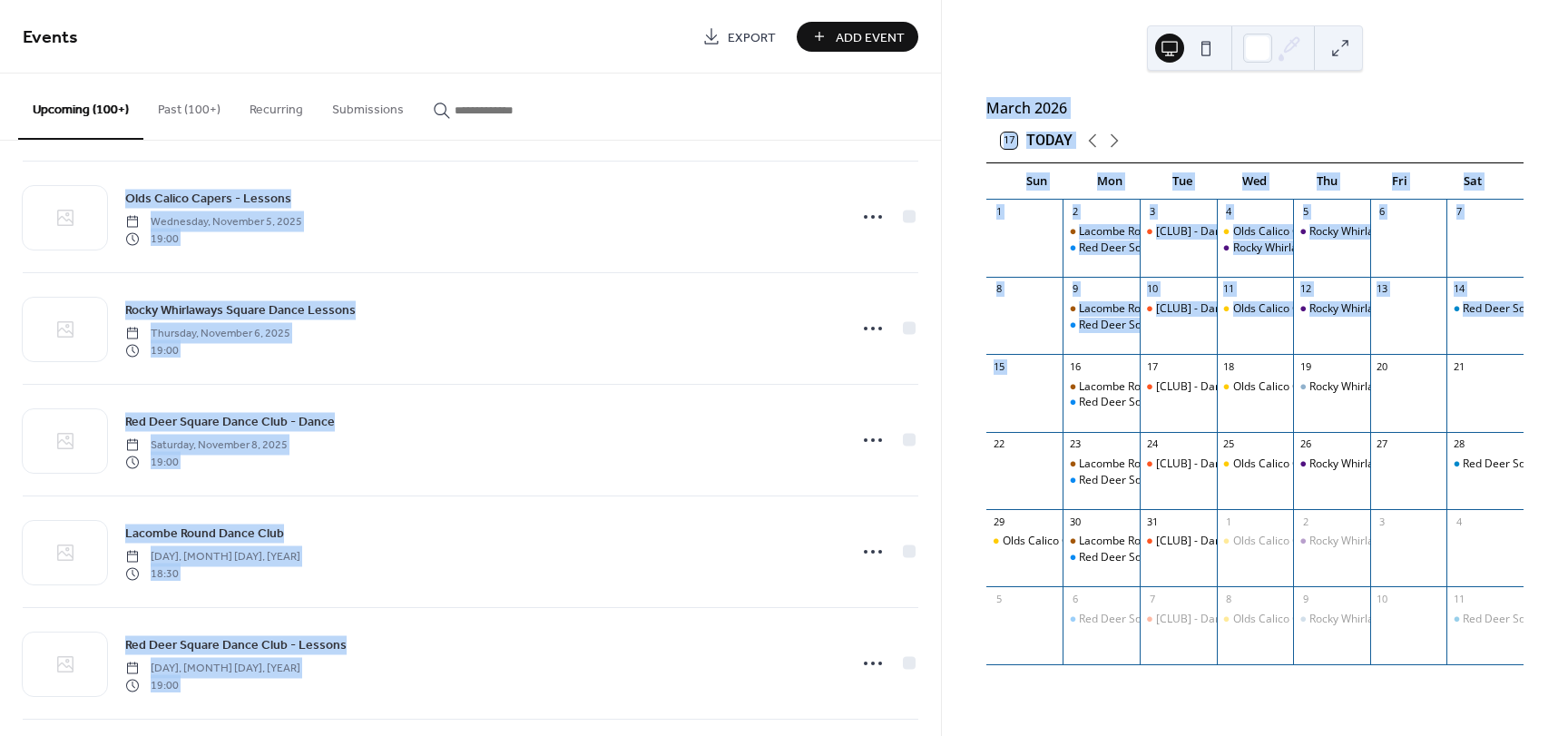 scroll, scrollTop: 6140, scrollLeft: 0, axis: vertical 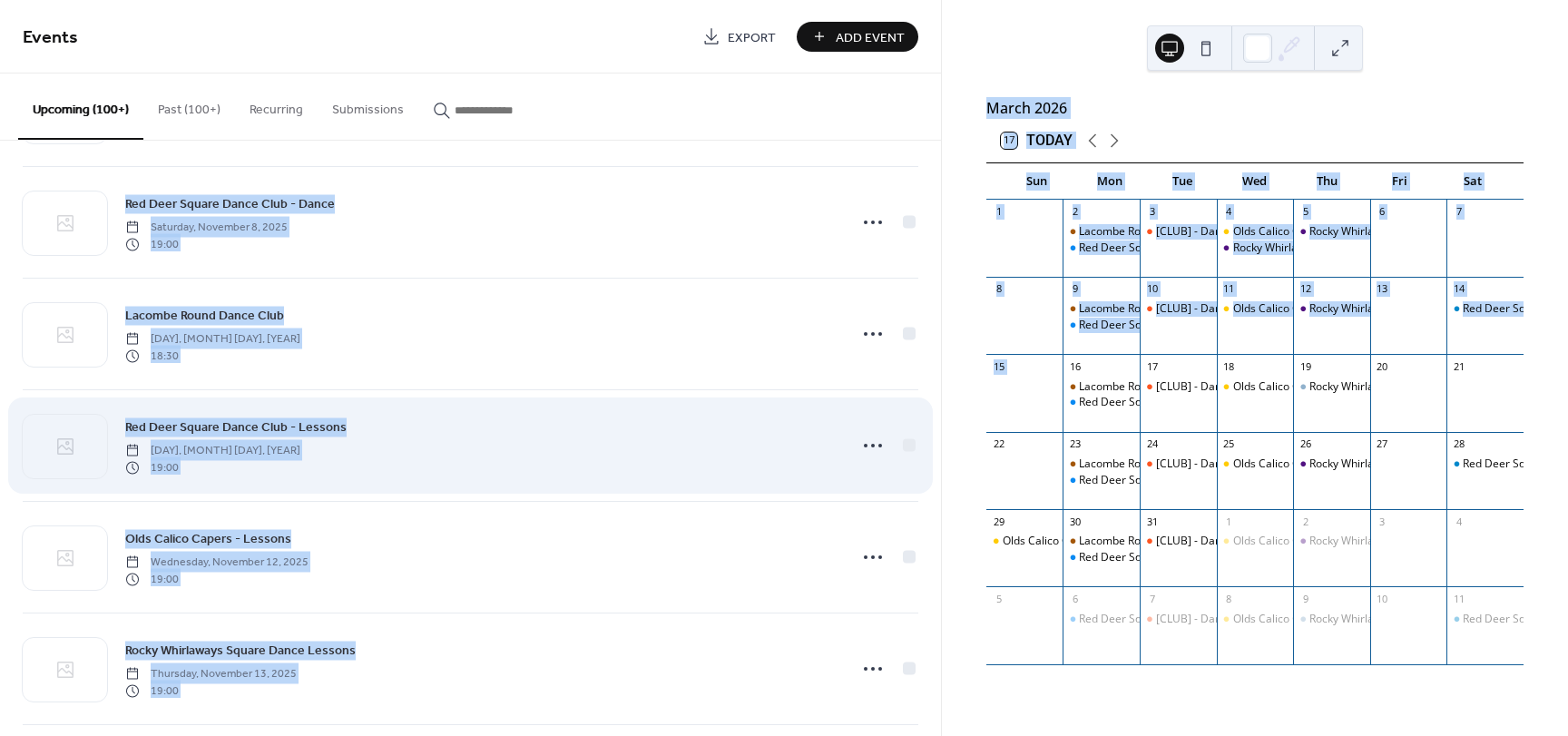 drag, startPoint x: 521, startPoint y: 391, endPoint x: 542, endPoint y: 386, distance: 21.587033 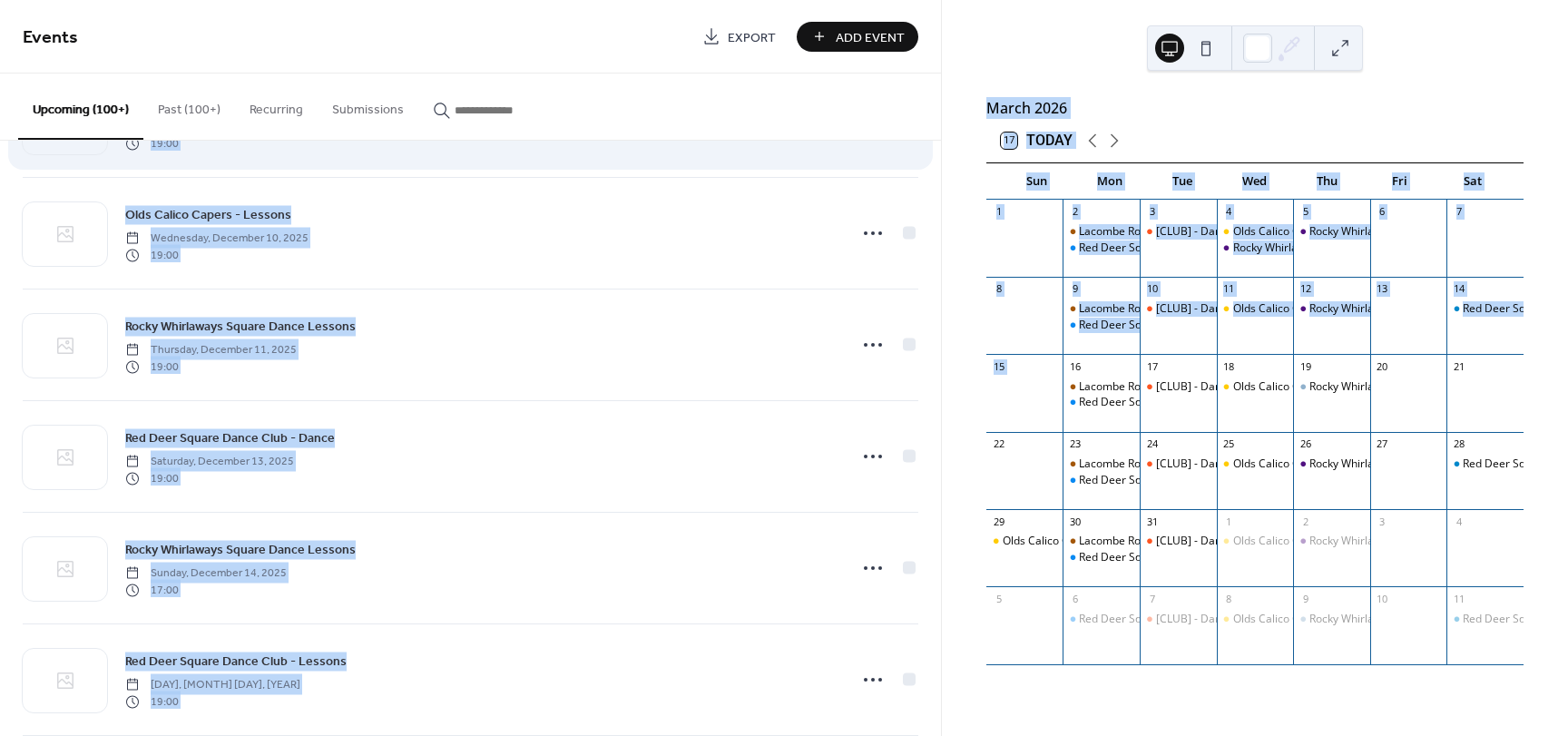 click on "[YEAR] - Mainstream [DAY], [MONTH] [YEAR] [TIME] [YEAR] - Mainstream [DAY], [MONTH] [YEAR] [TIME] [YEAR] - Line Dance [DAY], [MONTH] [YEAR] [TIME] [YEAR] - Mainstream [DAY], [MONTH] [YEAR] [TIME] [YEAR] - Potluck Dinner [DAY], [MONTH] [YEAR] [TIME] [YEAR] - Pre-Rounds & Mainstream [DAY], [MONTH] [YEAR] [TIME] [YEAR] - Free breakfast by [NAME] and [NAME] [DAY], [MONTH] [YEAR] [TIME] [YEAR] - Open Mic for all Callers in attendance [DAY], [MONTH] [YEAR] [TIME] [CLUB] - Summer Dance [DAY], [MONTH] [YEAR] [TIME] [CLUB] - Summer Dance Cued Ballroom Dancing [DAY], [MONTH] [YEAR] [TIME] [CLUB] Annual Summer Campout [DAY], [MONTH] [YEAR] [TIME] [CLUB] Annual Summer Campout [DAY], [MONTH] [YEAR] [CLUB] Annual Summer Campout" at bounding box center (470, -2837) 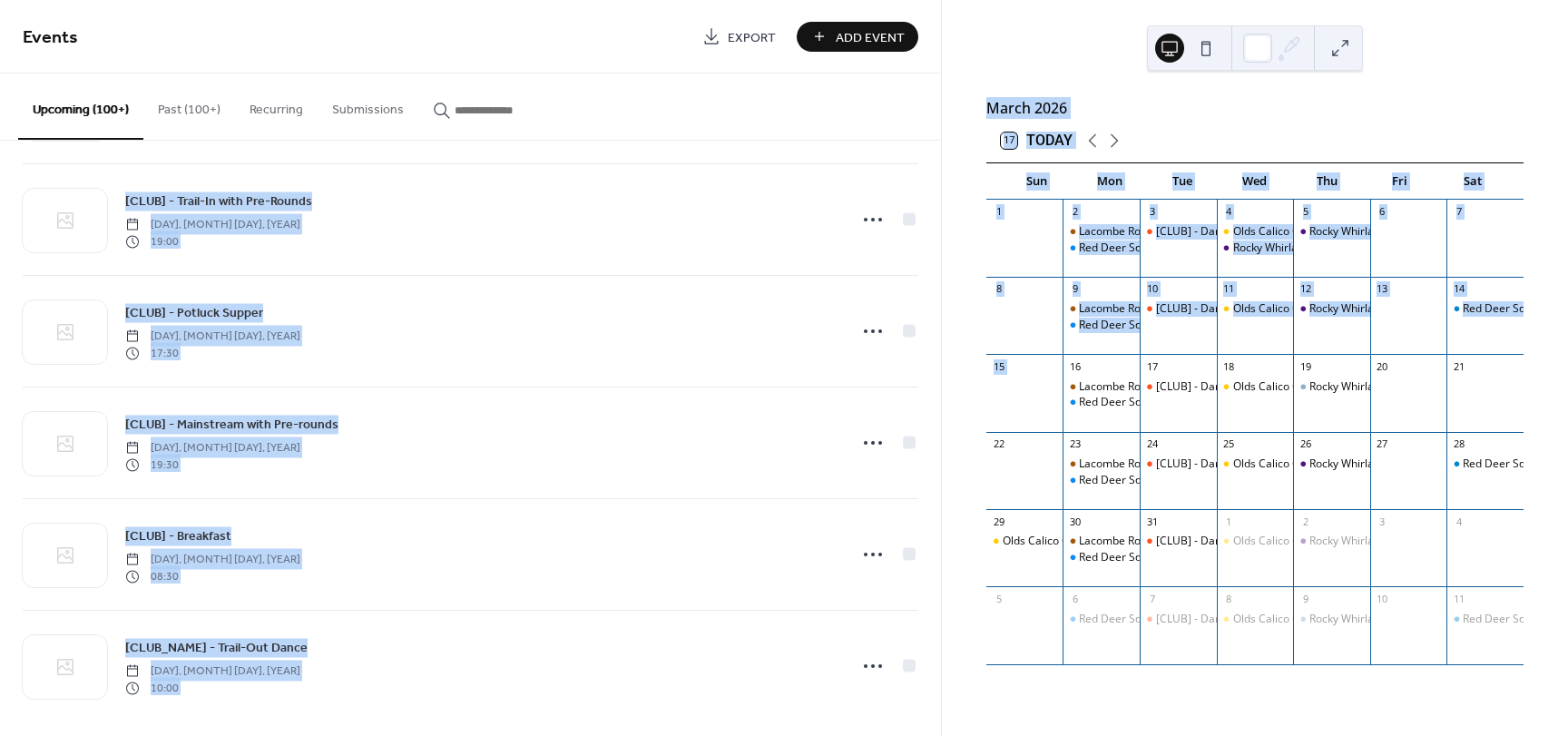 scroll, scrollTop: 12183, scrollLeft: 0, axis: vertical 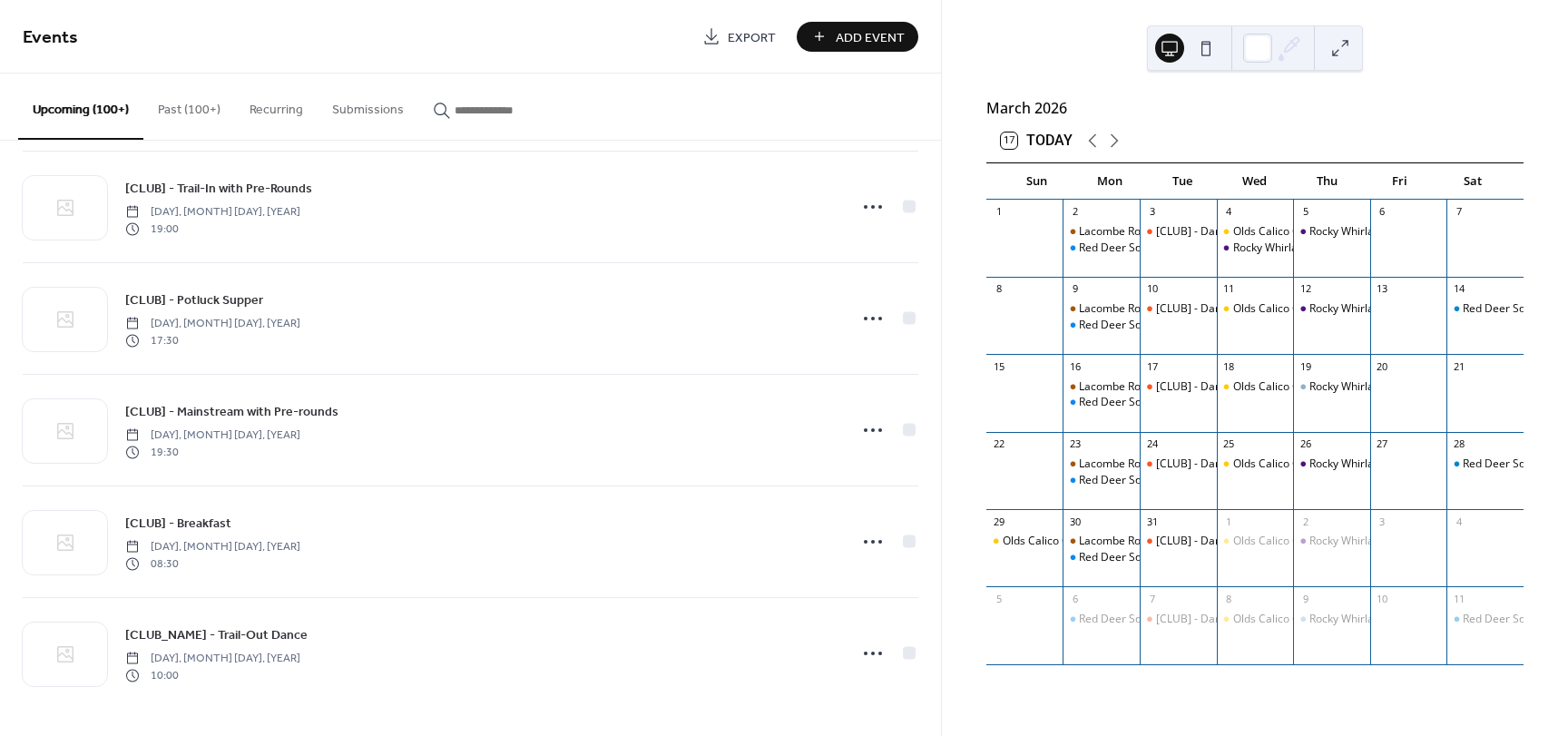 click on "[MONTH] [YEAR] [DAY] [CLUB] [CLUB] - Lessons [DAY] [CLUB] - Dance & Lessons [DAY] [CLUB] - Lessons [DAY] [CLUB] - Lessons [DAY] [CLUB] - Lessons [DAY] [CLUB] - Dance [DAY] [CLUB] [CLUB] - Lessons [DAY] [CLUB] - Dance & Lessons [DAY] [CLUB] - Lessons [DAY] [CLUB] - Lessons [DAY] [CLUB] - Lessons [DAY] [CLUB] -Dance [DAY] [CLUB] - Lessons [CLUB] [CLUB] - Lessons" at bounding box center (1255, 368) 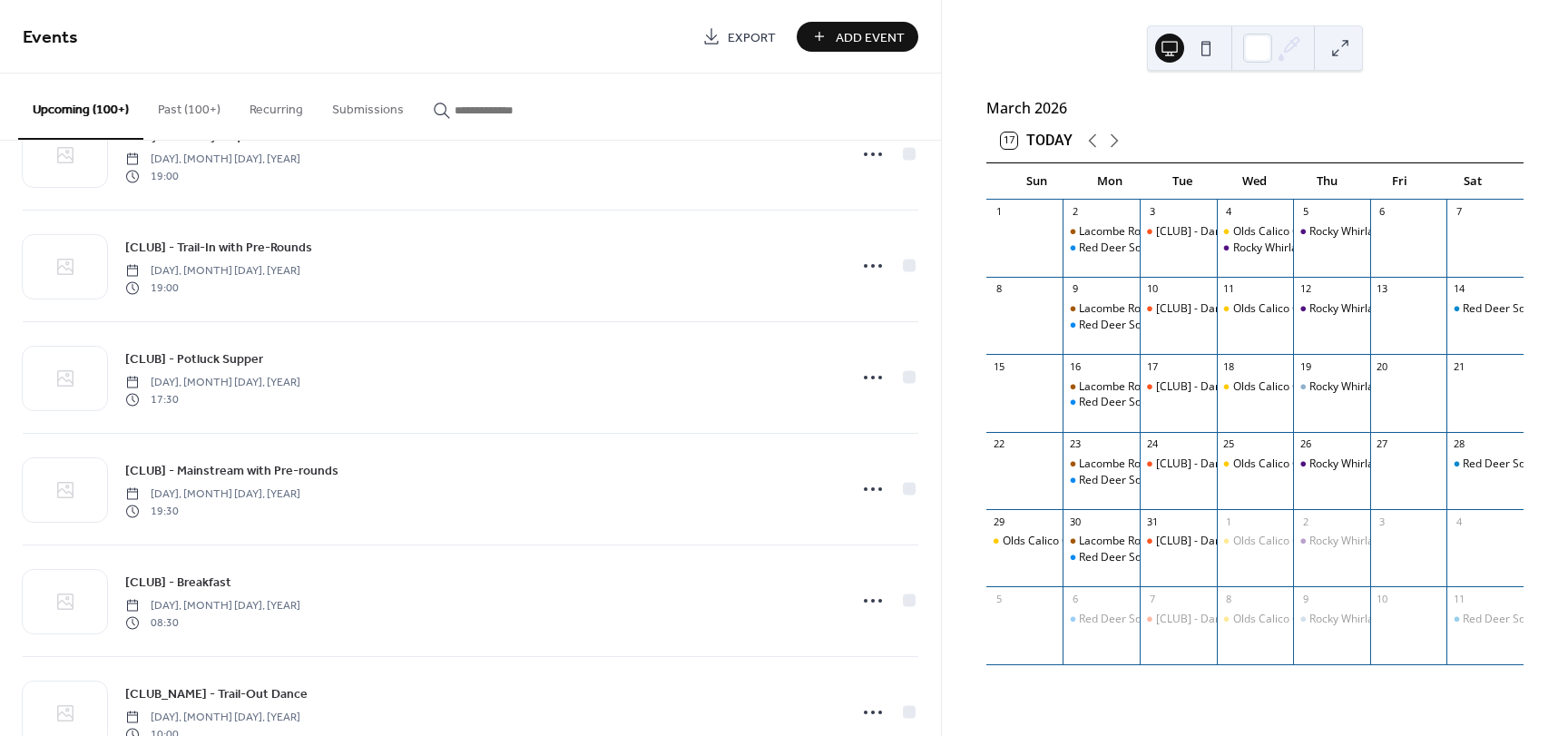 scroll, scrollTop: 12183, scrollLeft: 0, axis: vertical 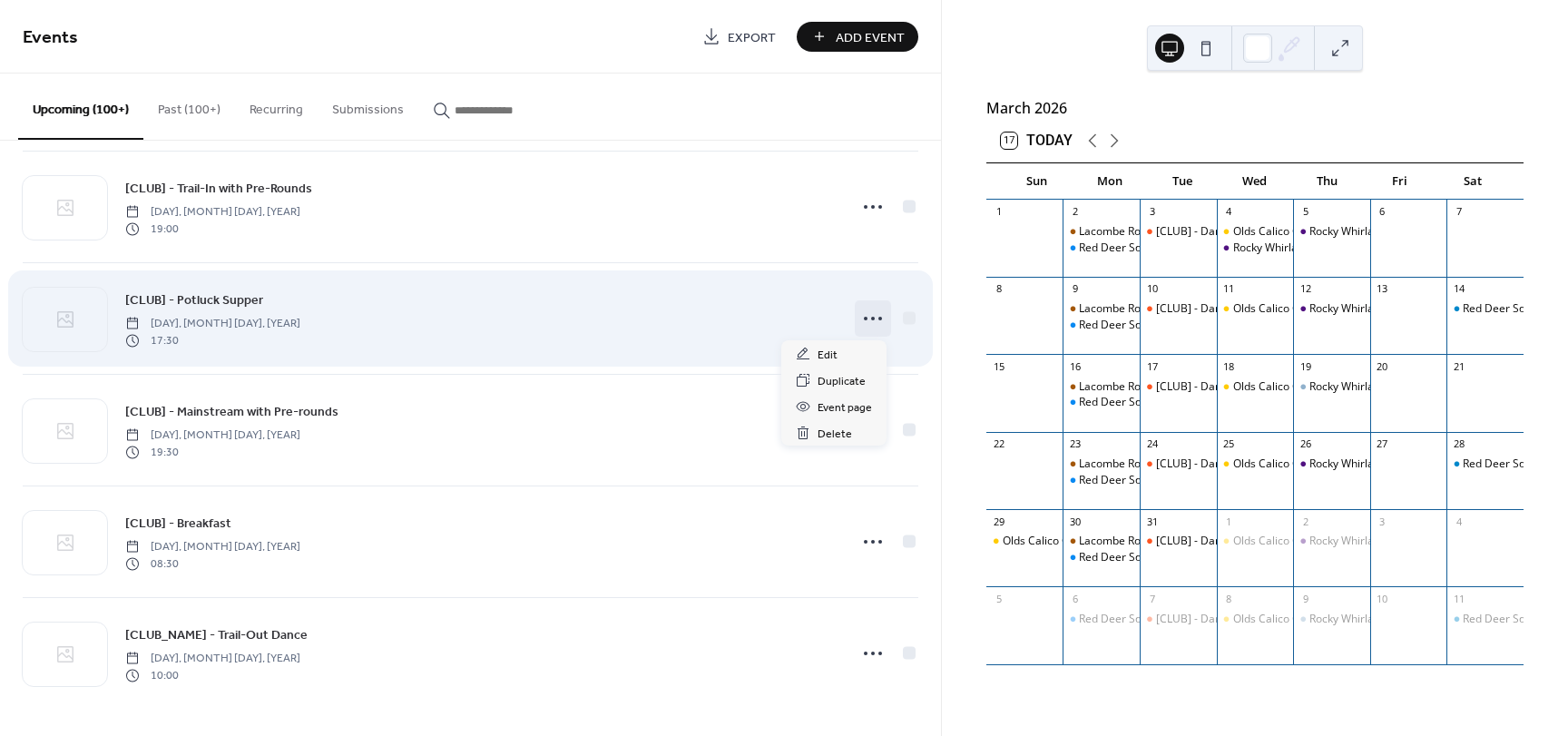 click 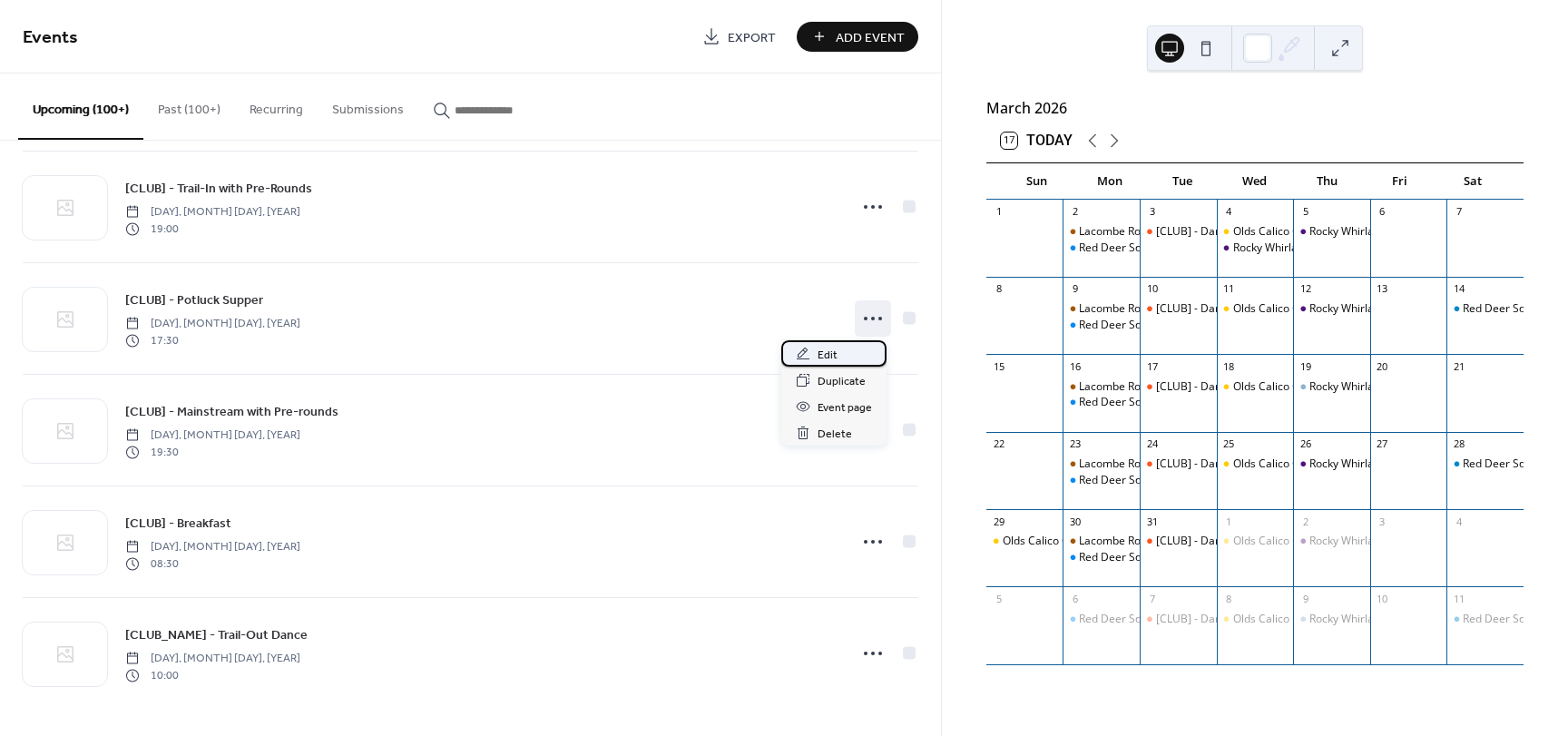 click on "Edit" at bounding box center [828, 355] 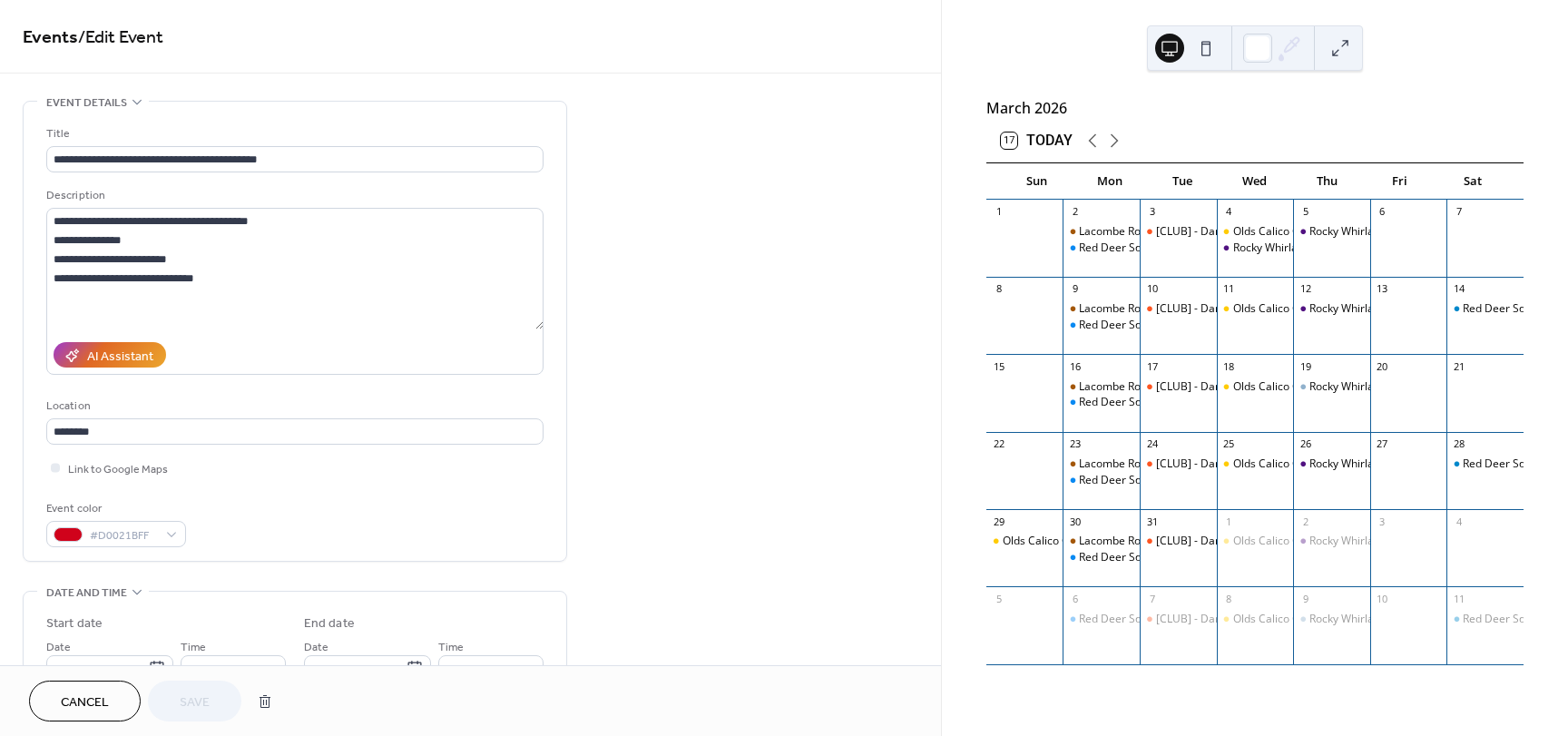 click on "Cancel" at bounding box center (84, 702) 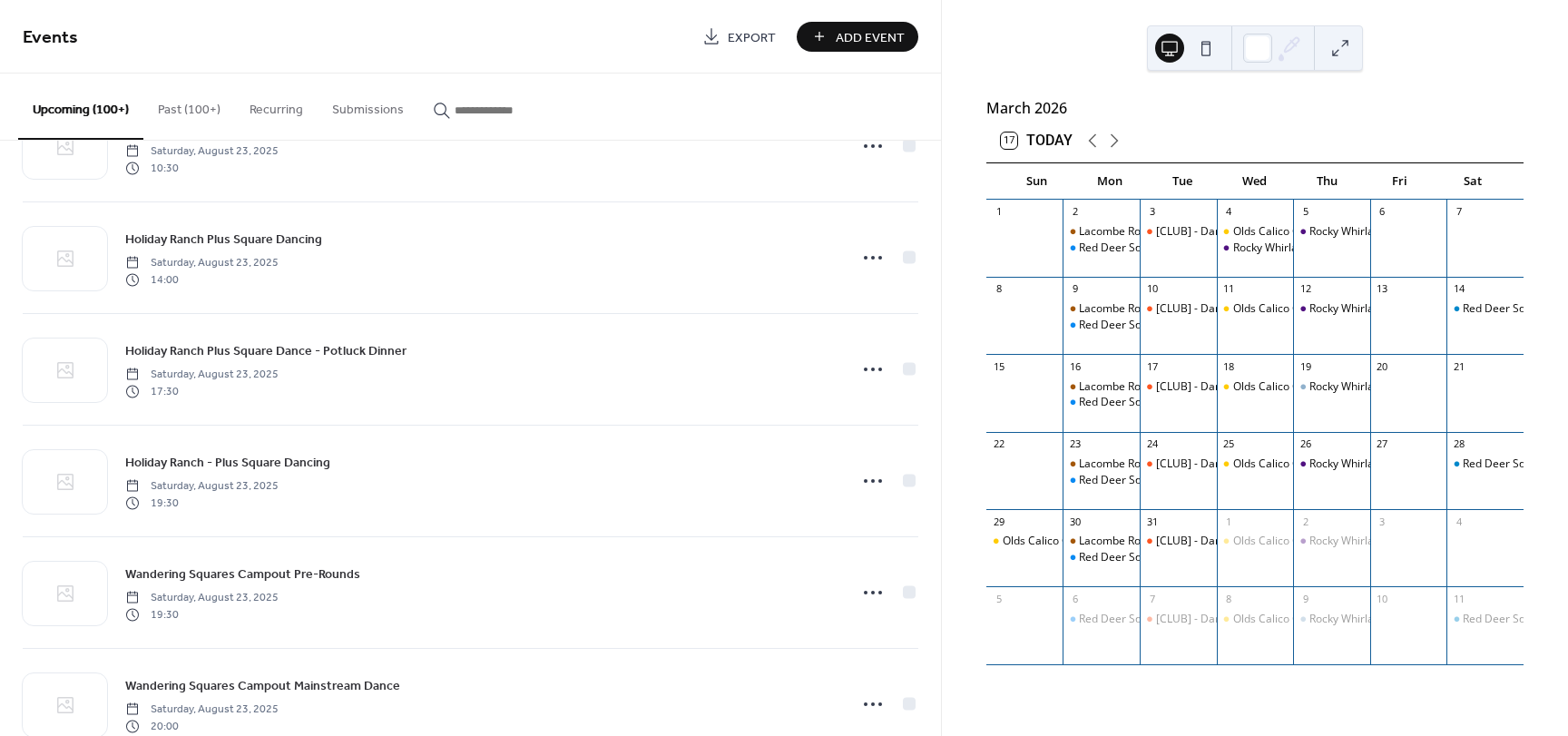 scroll, scrollTop: 2807, scrollLeft: 0, axis: vertical 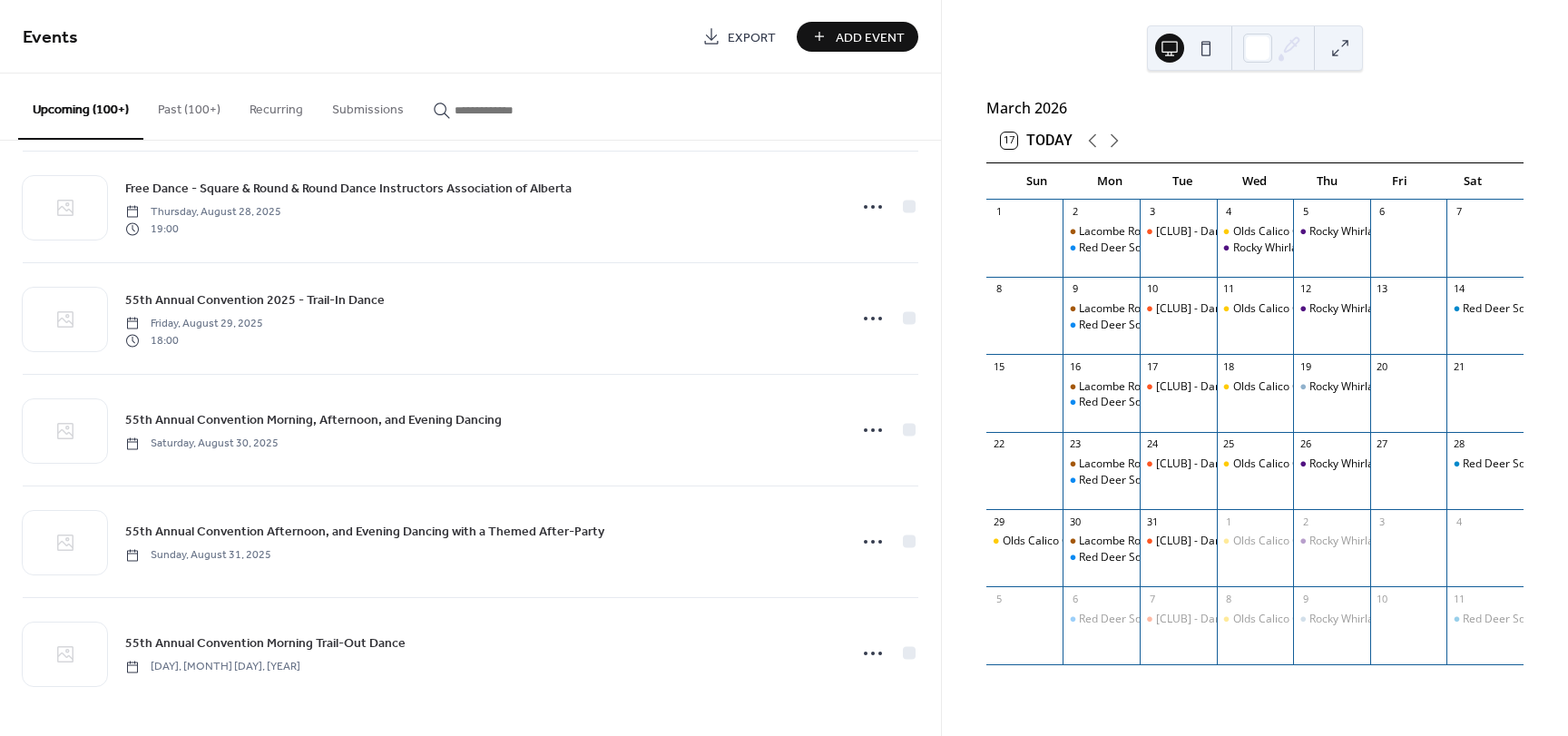 click on "[MONTH] [YEAR] [DAY] [CLUB] [CLUB] - Lessons [DAY] [CLUB] - Dance & Lessons [DAY] [CLUB] - Lessons [DAY] [CLUB] - Lessons [DAY] [CLUB] - Lessons [DAY] [CLUB] - Dance [DAY] [CLUB] [CLUB] - Lessons [DAY] [CLUB] - Dance & Lessons [DAY] [CLUB] - Lessons [DAY] [CLUB] - Lessons [DAY] [CLUB] - Lessons [DAY] [CLUB] -Dance [DAY] [CLUB] - Lessons [CLUB] [CLUB] - Lessons" at bounding box center (1255, 368) 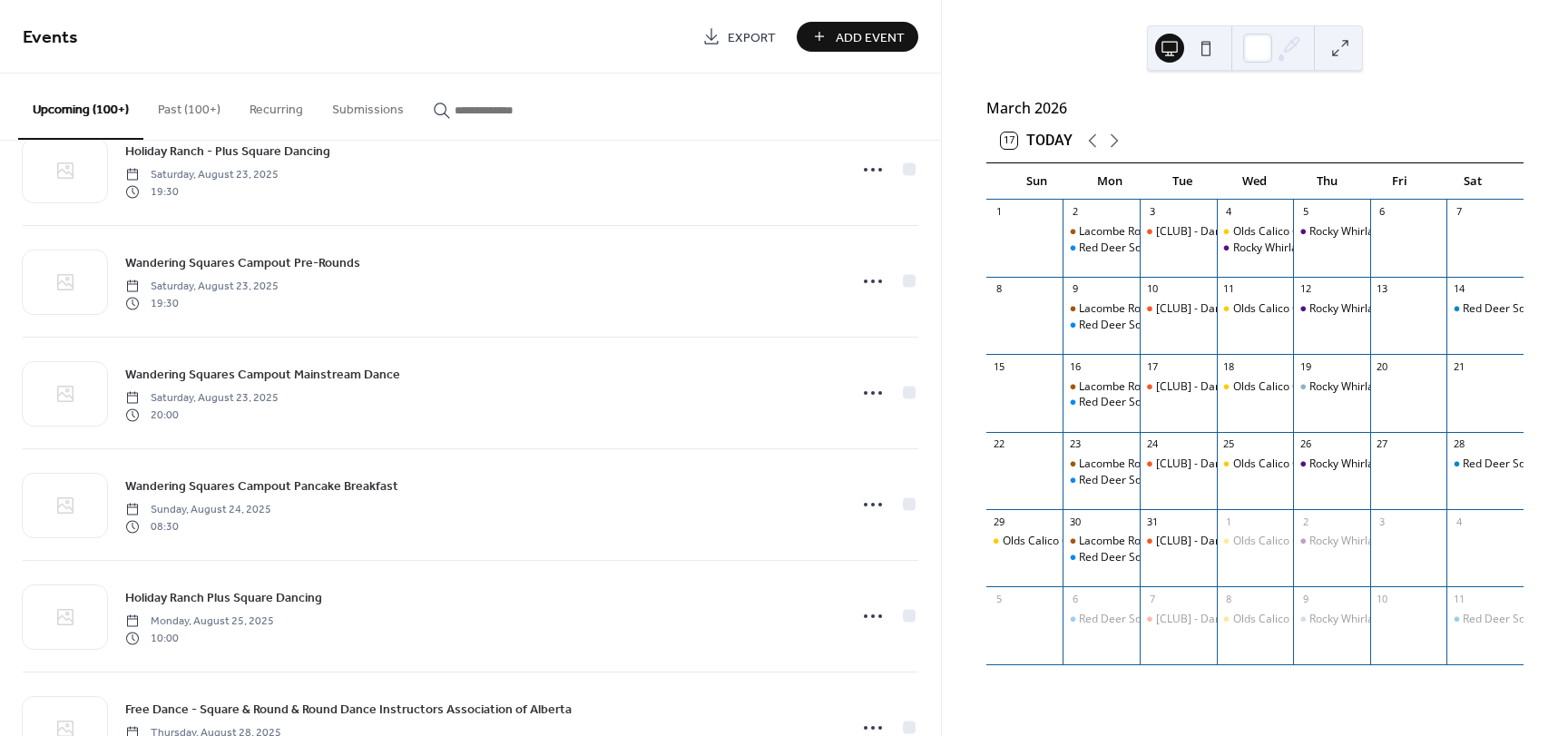 scroll, scrollTop: 2807, scrollLeft: 0, axis: vertical 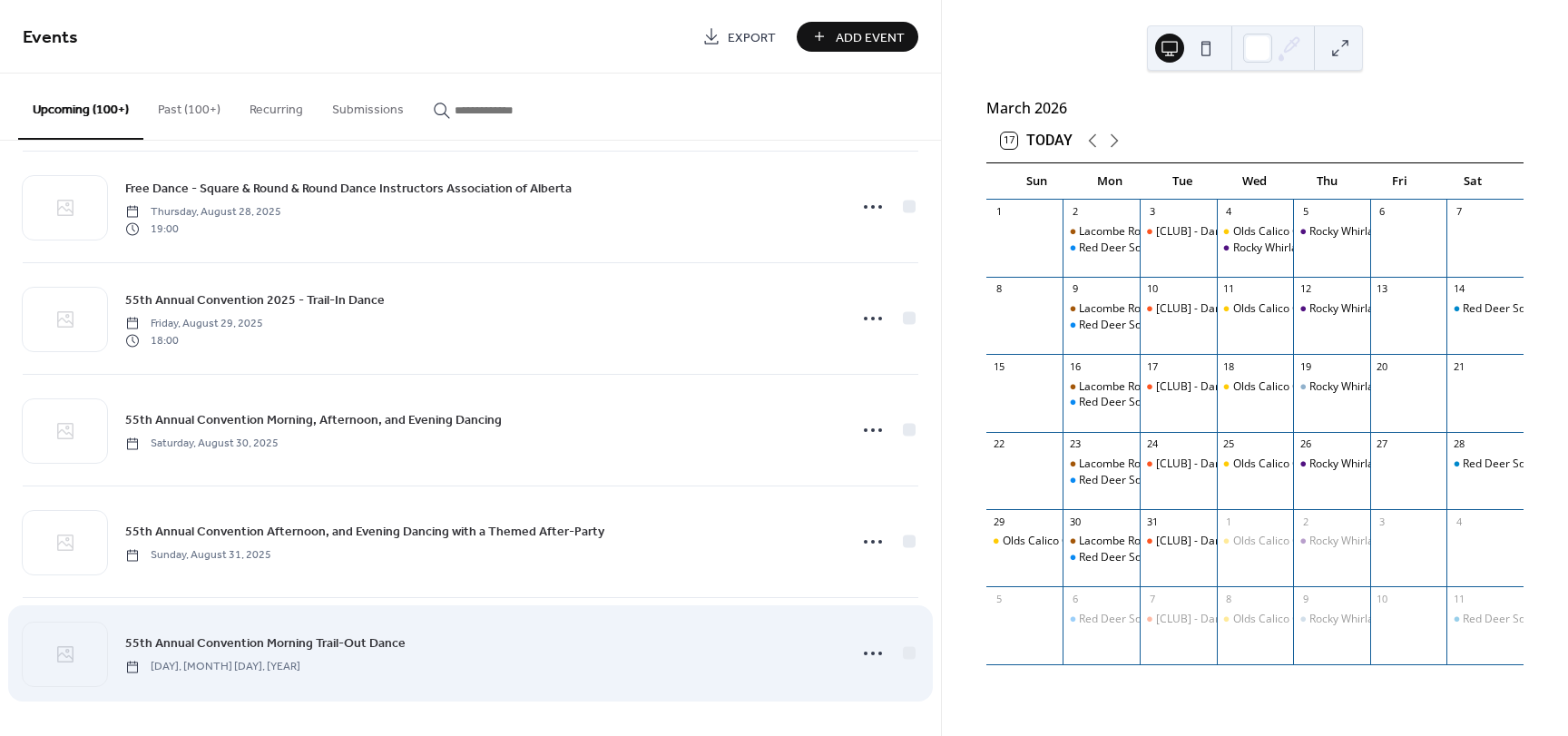 click on "[YEAR] Annual Convention [DAY] [YEAR]" at bounding box center [470, 653] 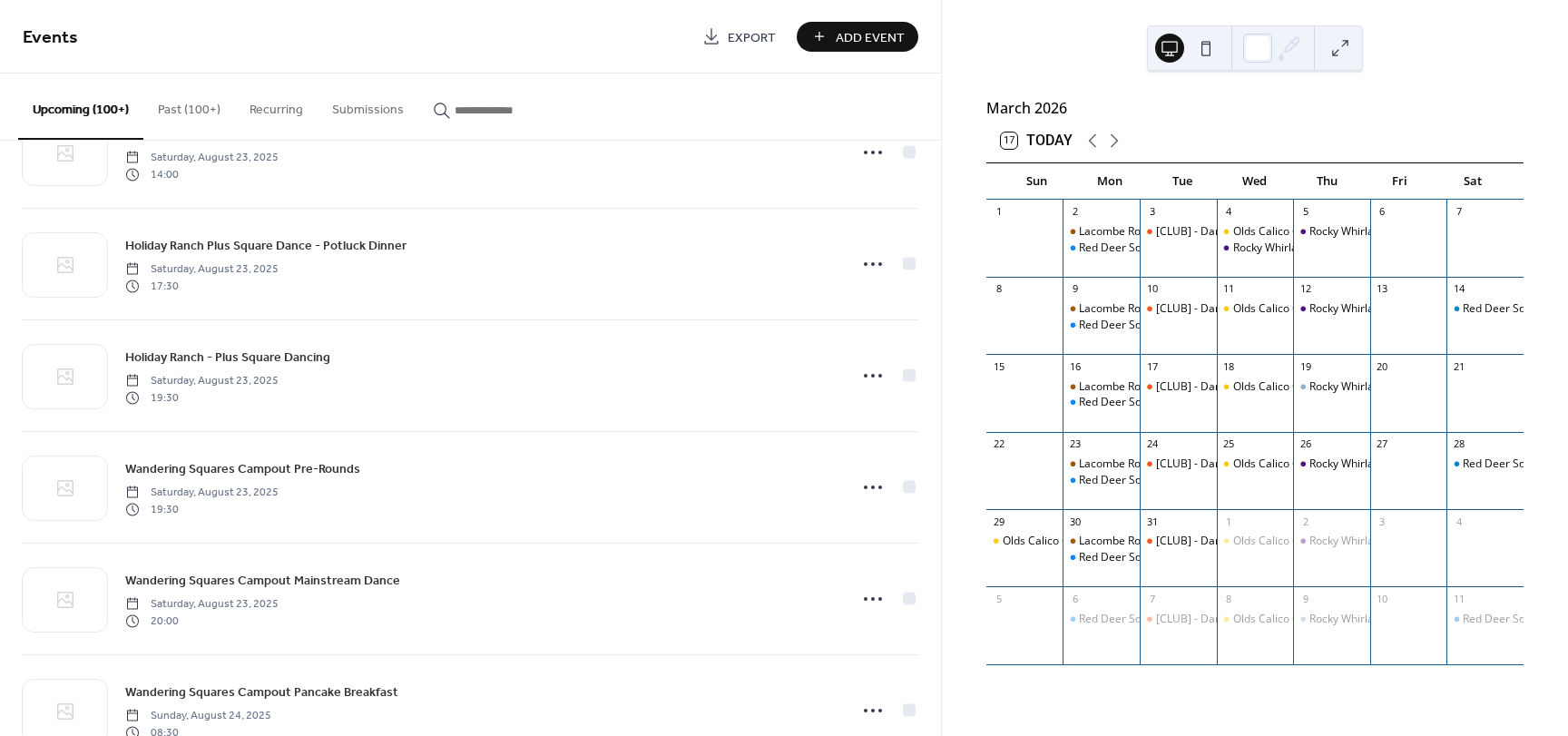 scroll, scrollTop: 2085, scrollLeft: 0, axis: vertical 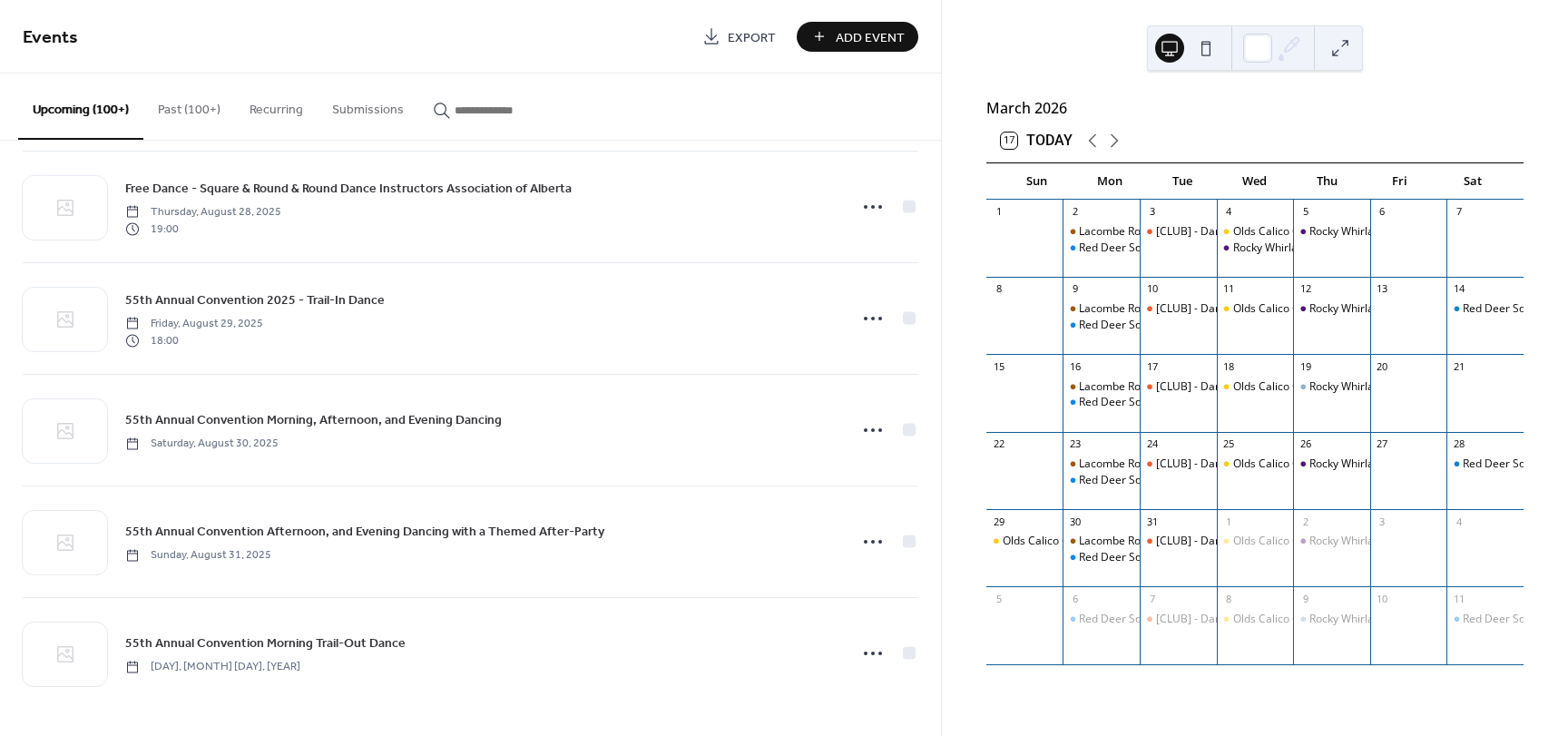 click on "Upcoming (100+)" at bounding box center (81, 106) 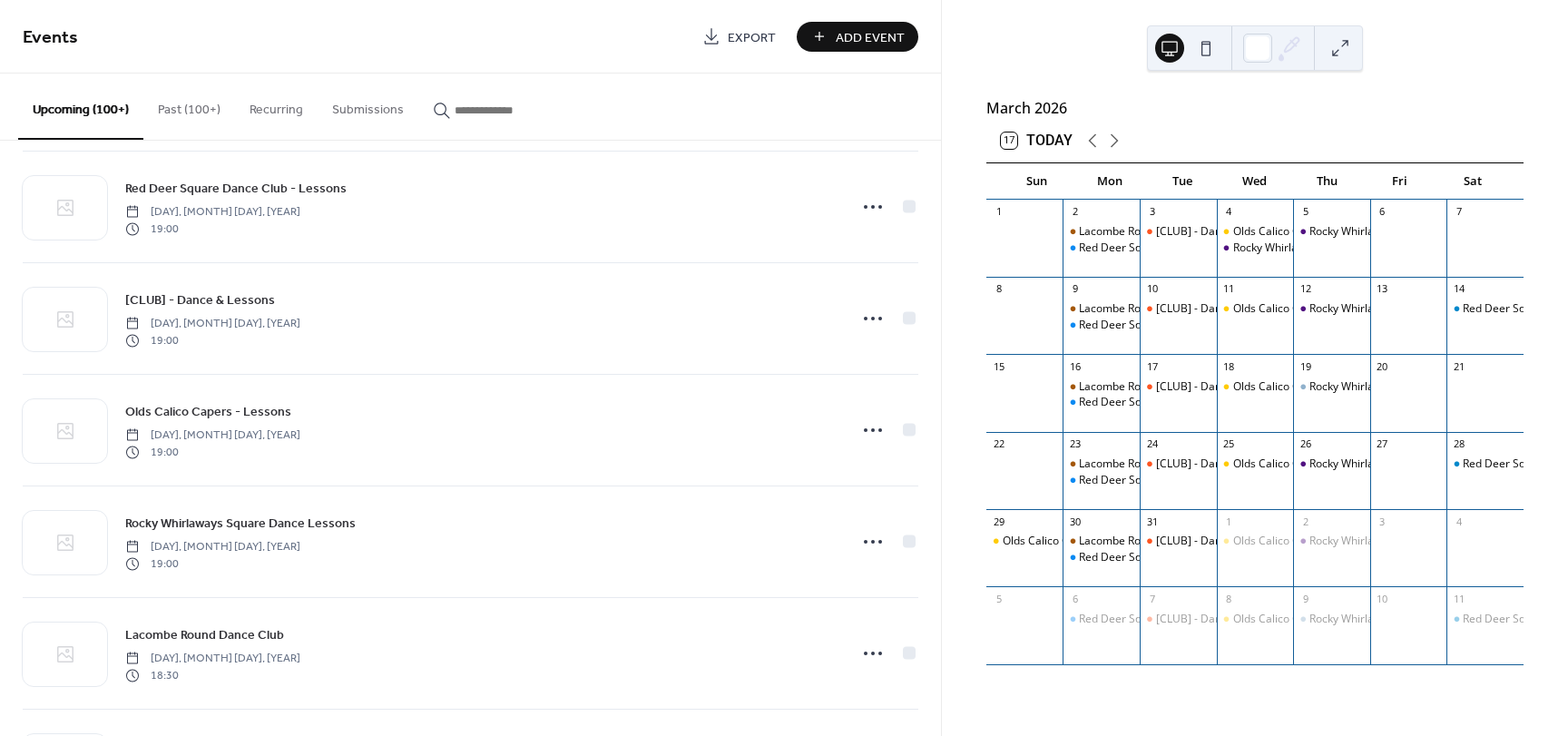 scroll, scrollTop: 17839, scrollLeft: 0, axis: vertical 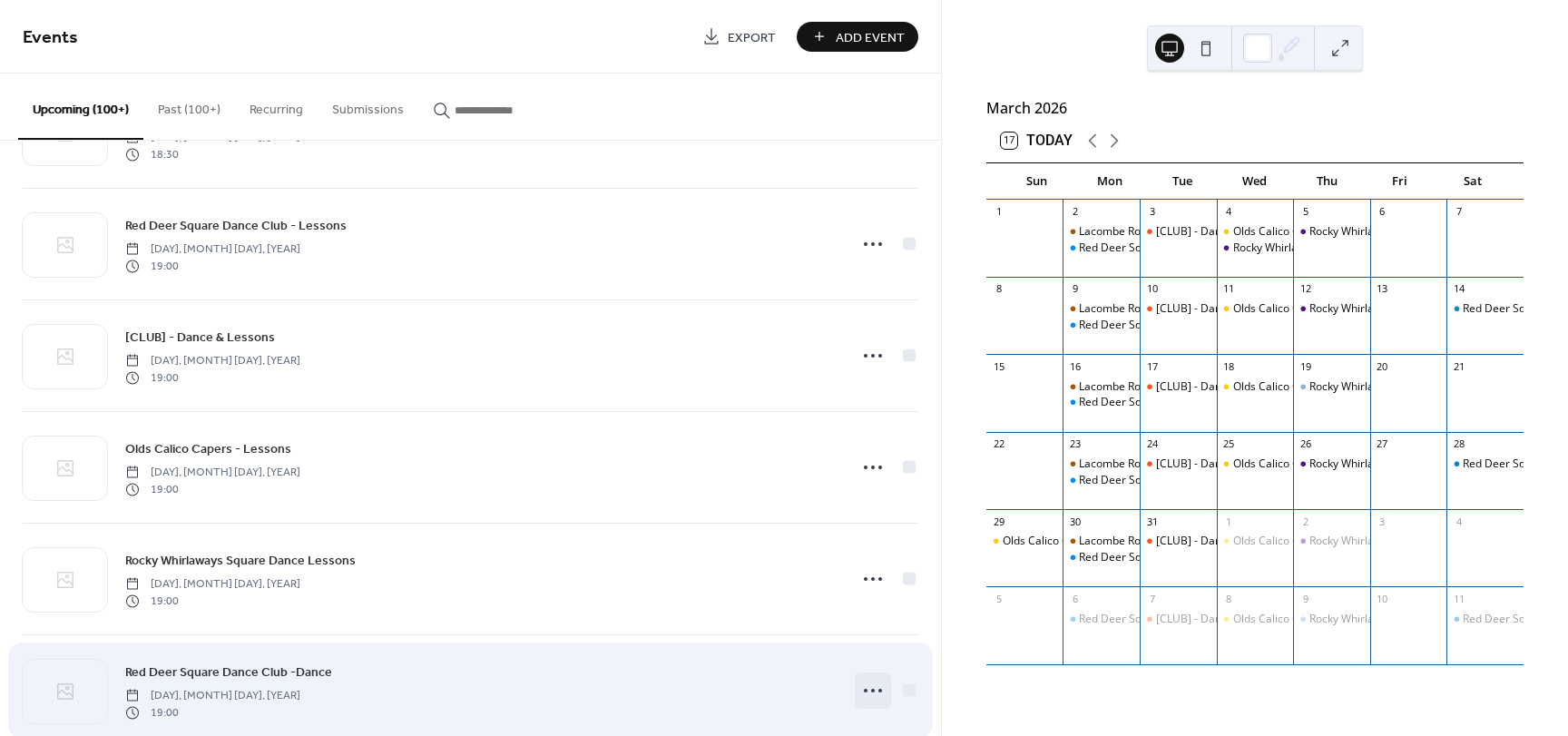 click 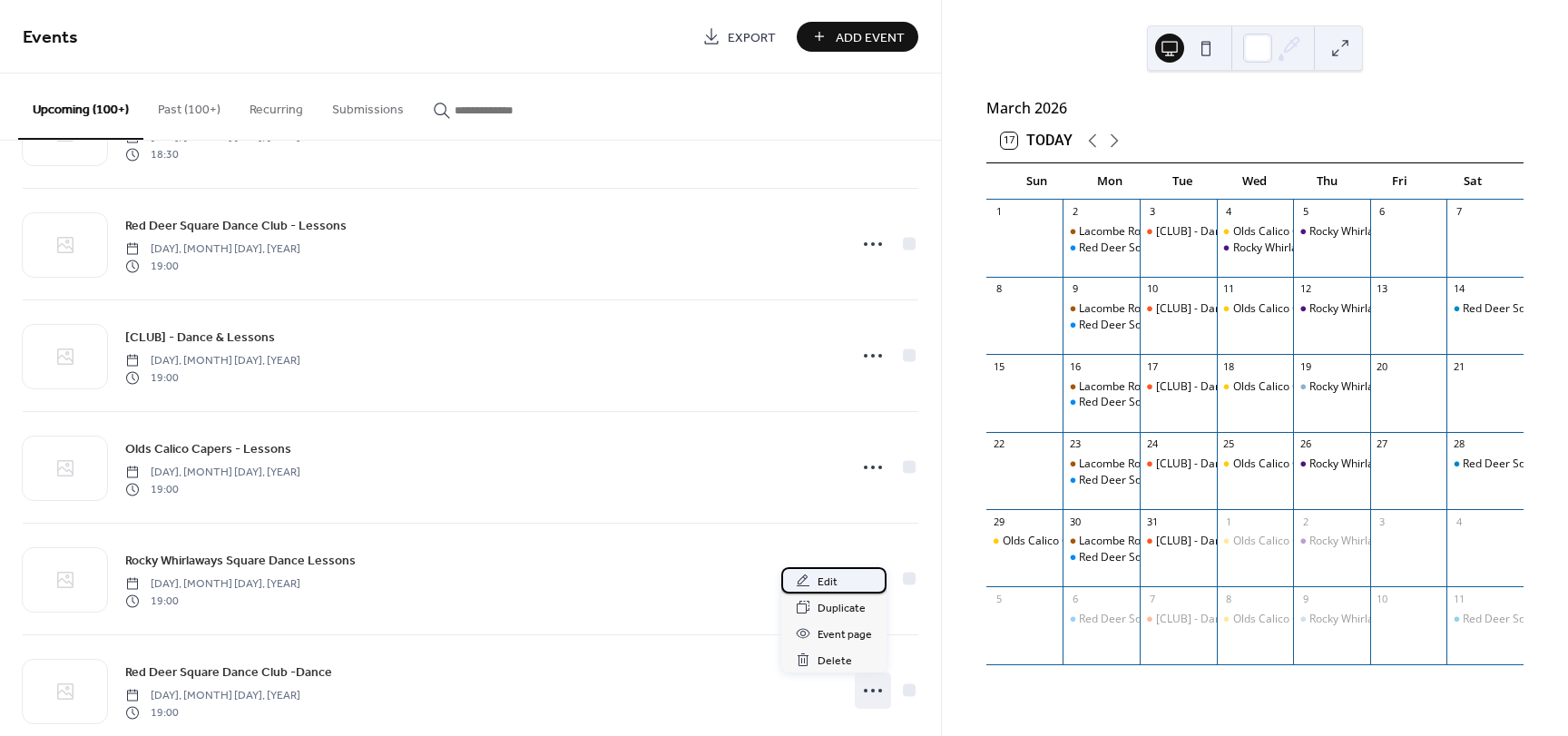 click on "Edit" at bounding box center [828, 582] 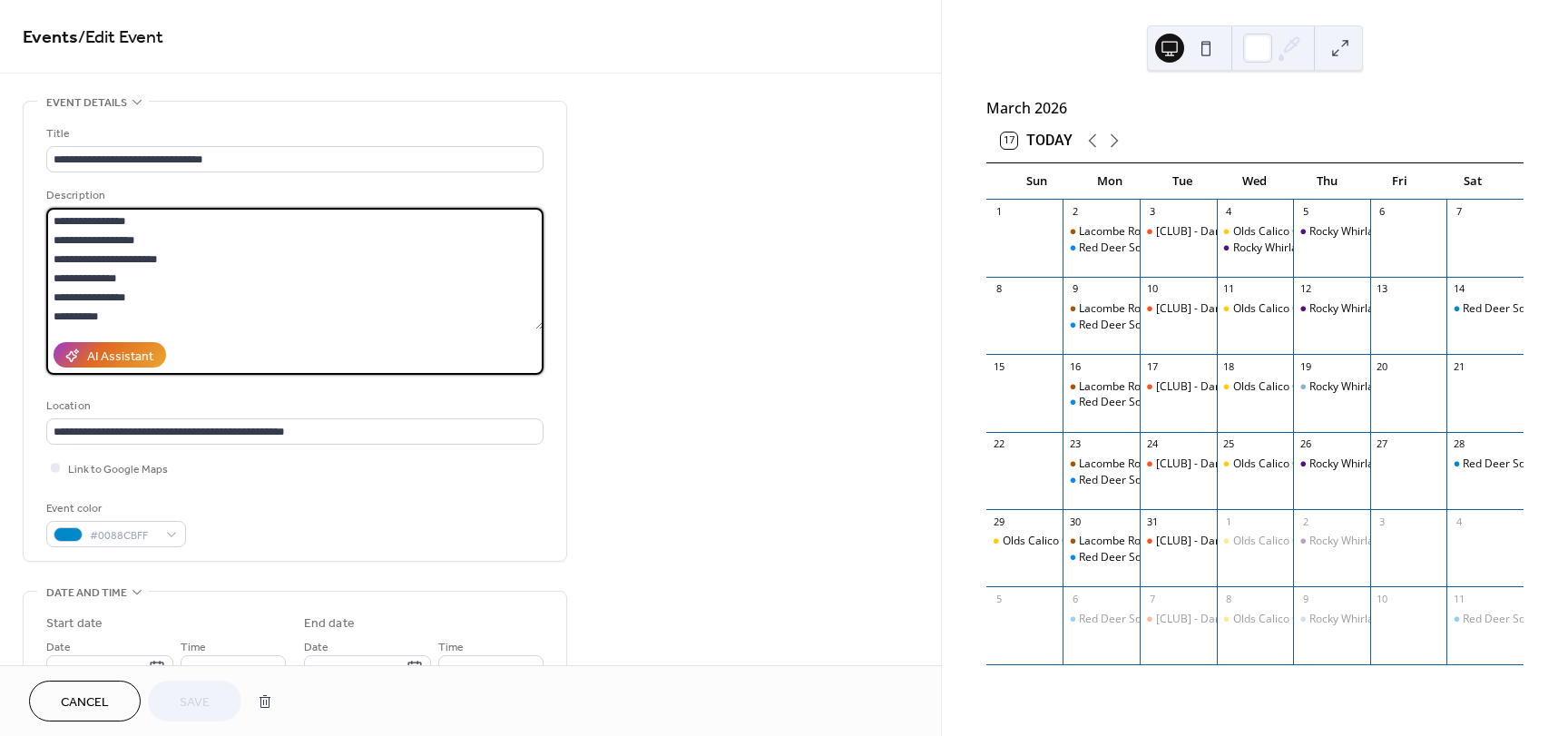 click on "**********" at bounding box center [295, 269] 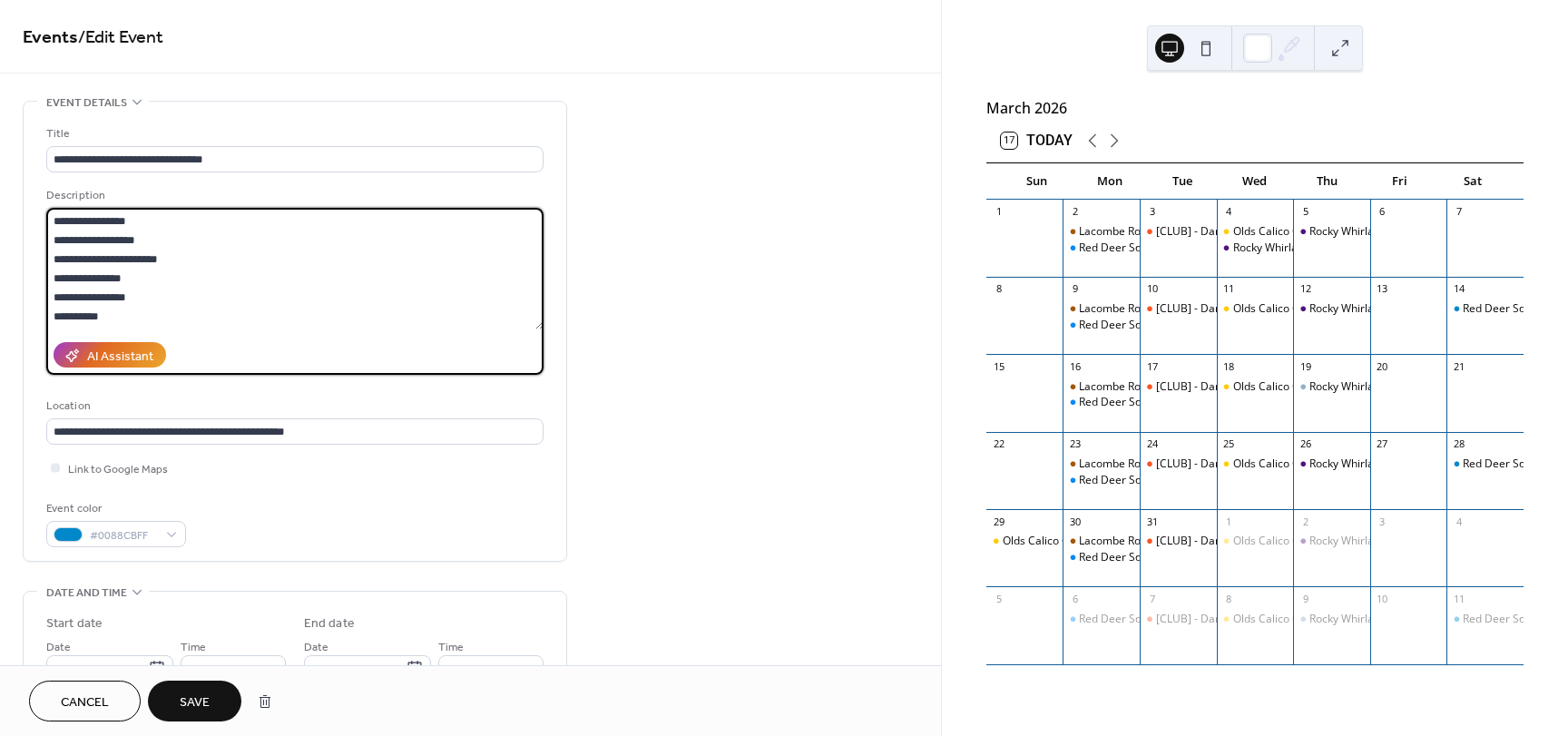 type on "**********" 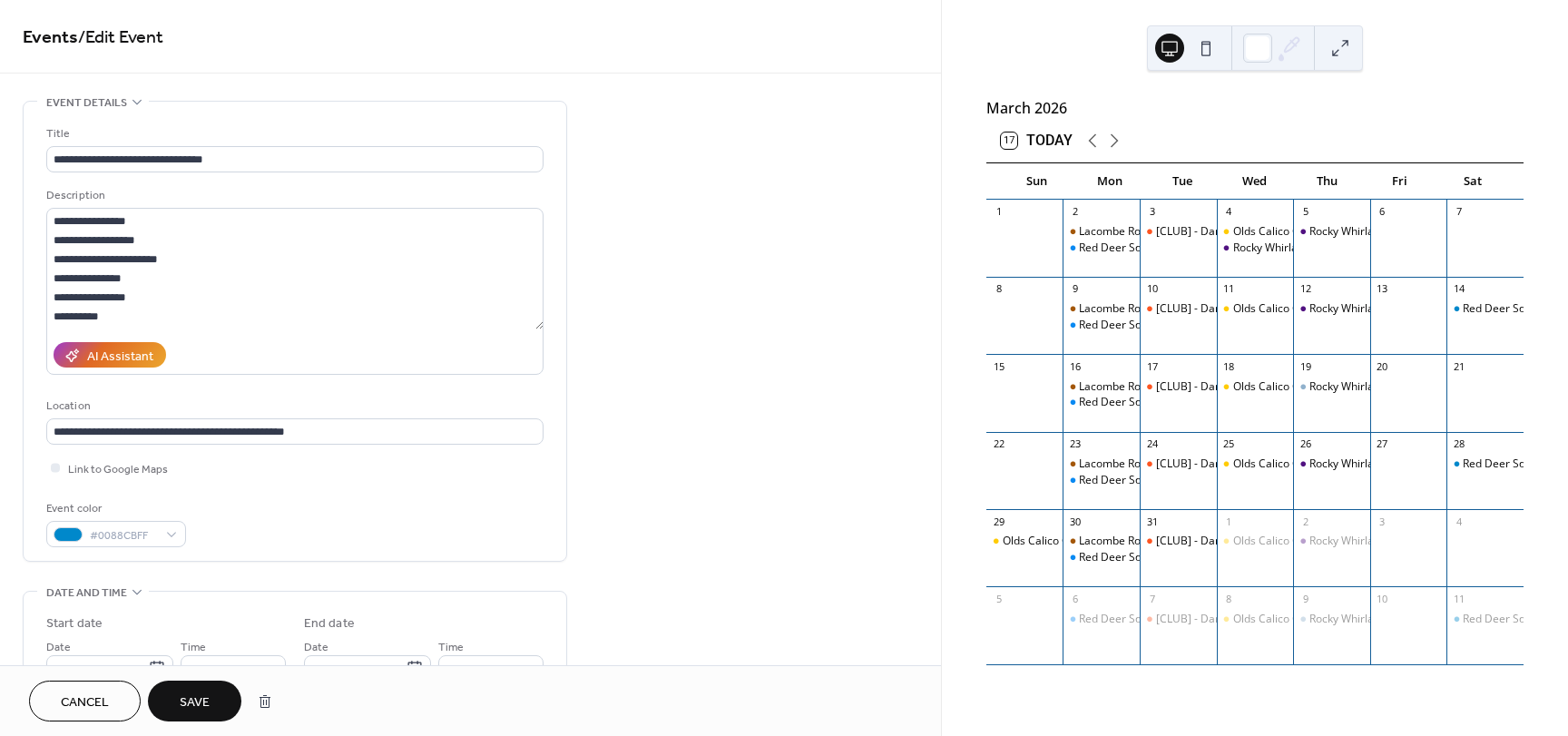 click on "Save" at bounding box center (194, 701) 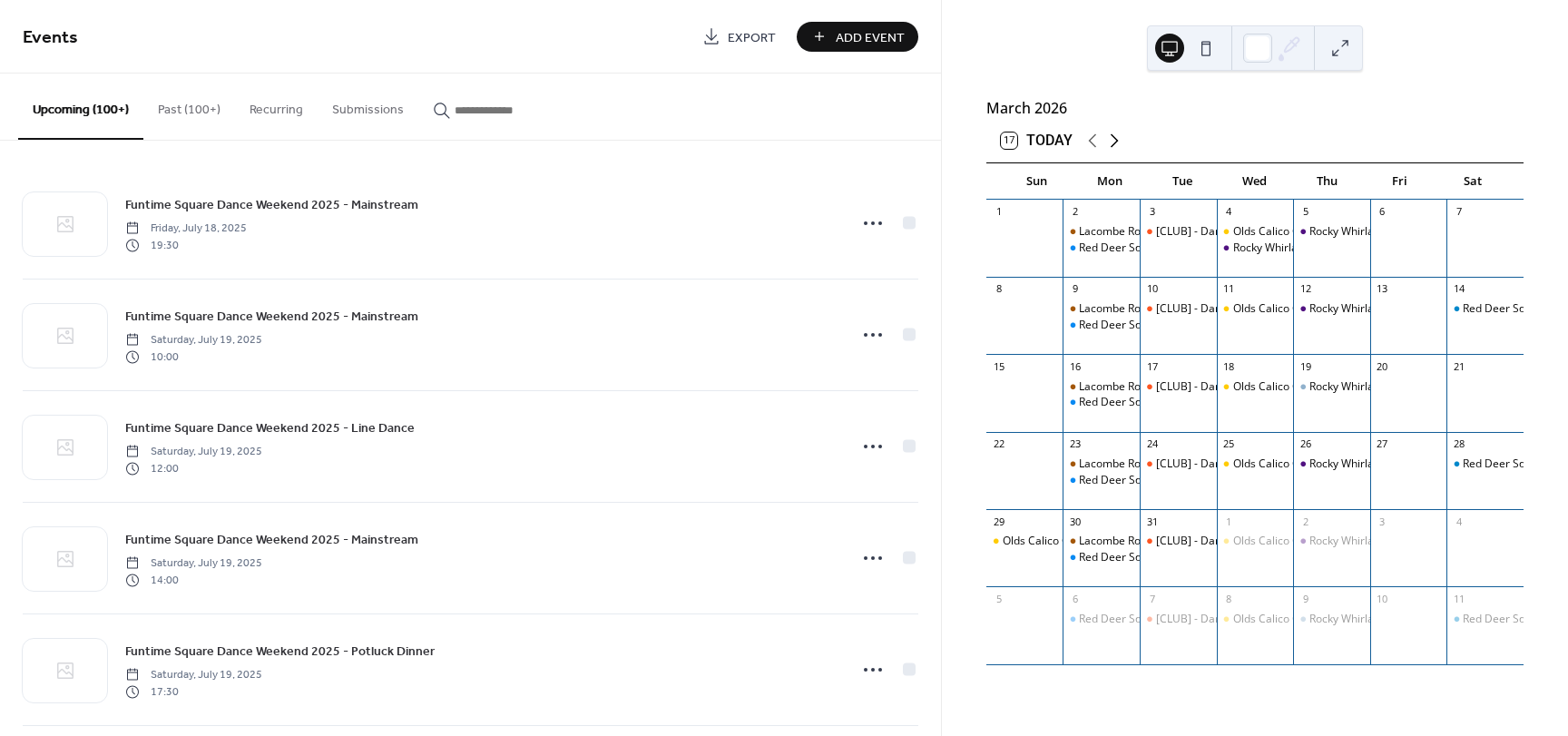 click 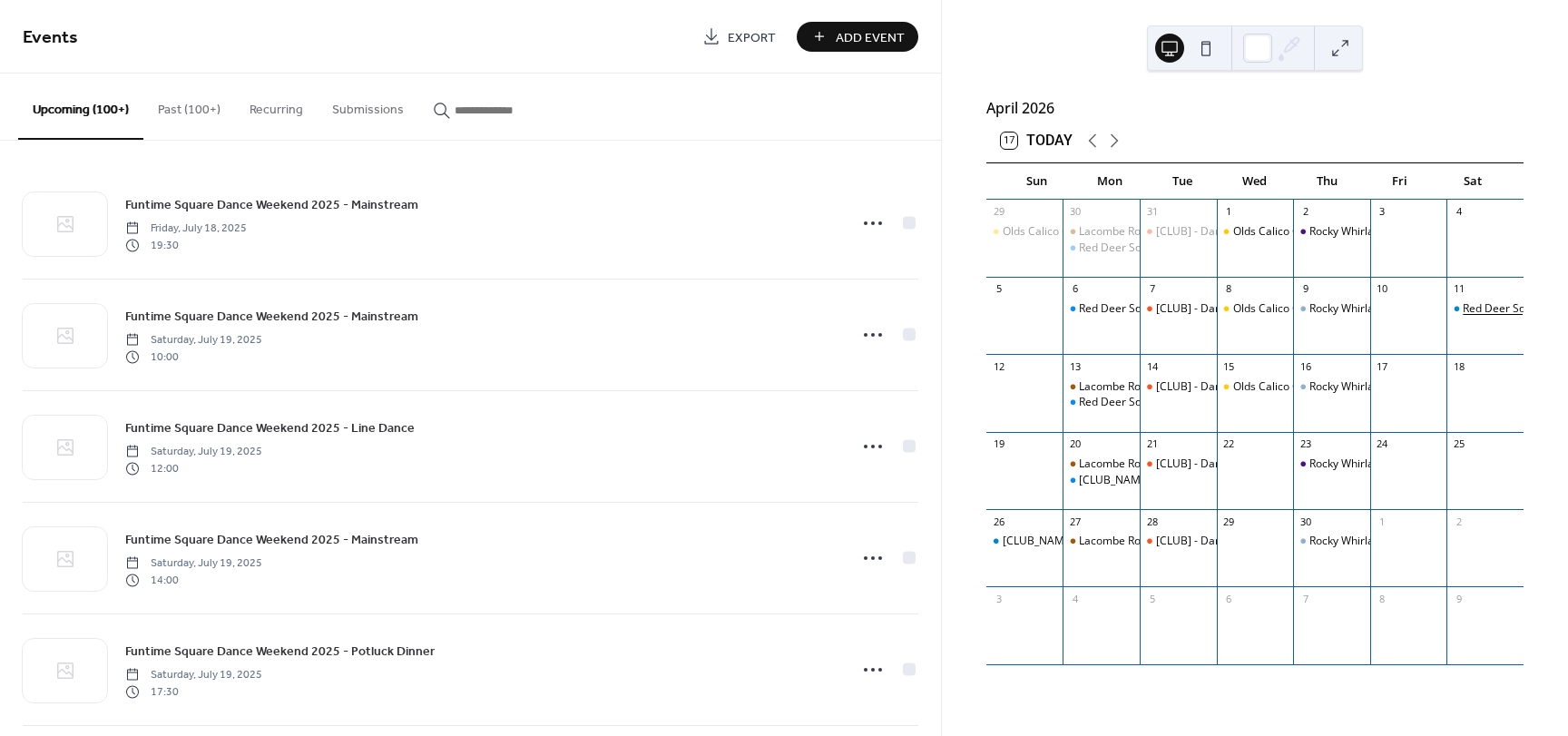 click on "Red Deer Square Dance Club - Dance" at bounding box center [1557, 309] 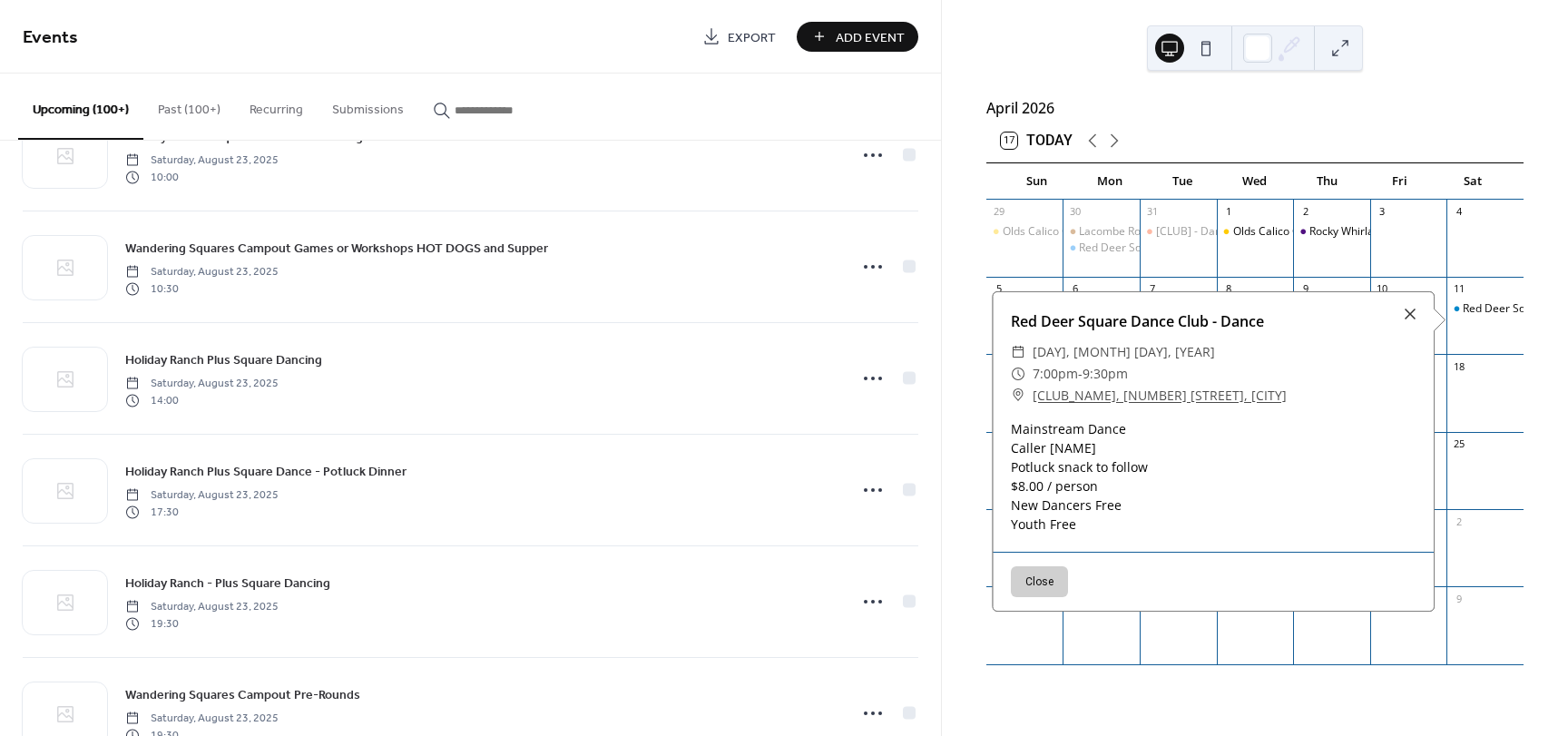 scroll, scrollTop: 2807, scrollLeft: 0, axis: vertical 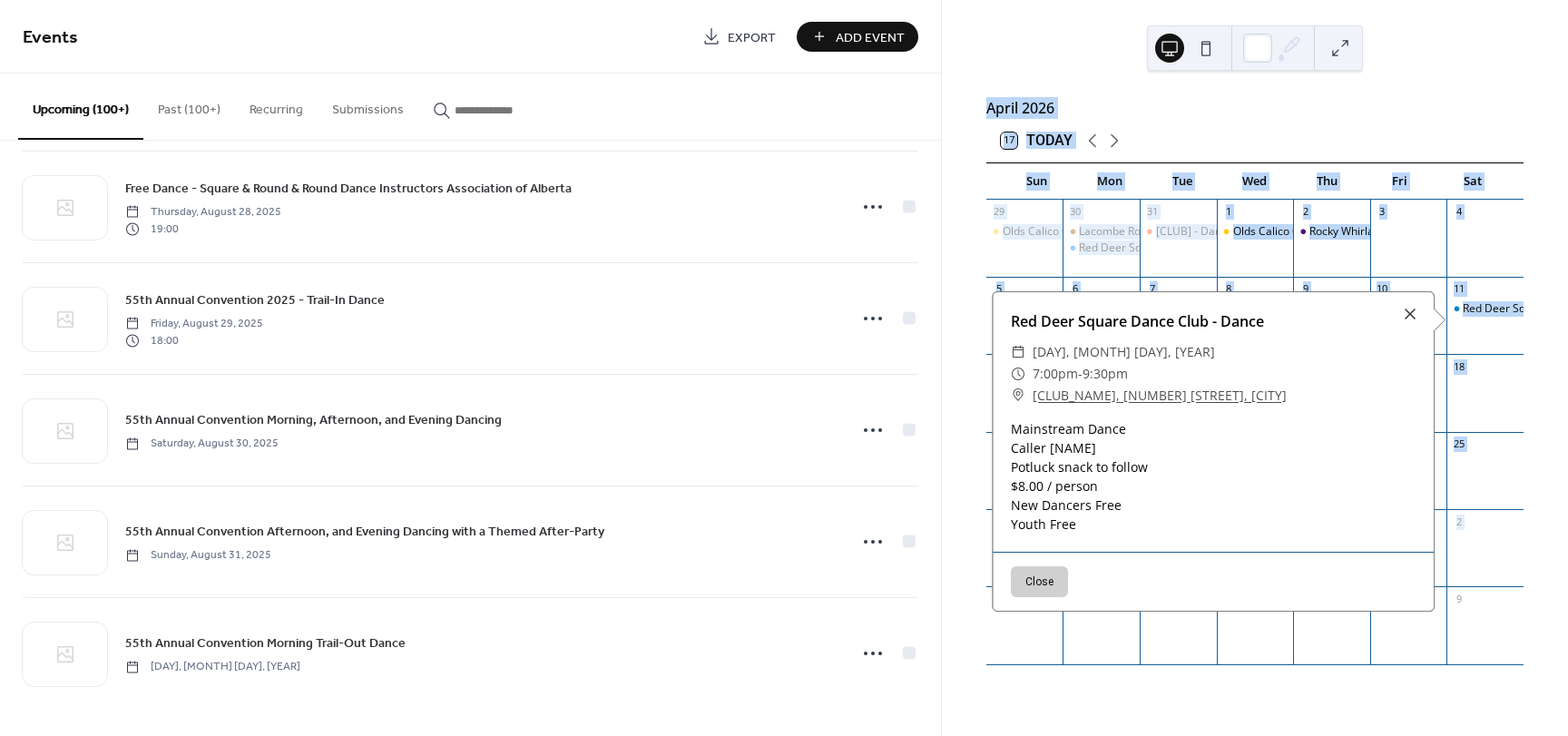 drag, startPoint x: 944, startPoint y: 716, endPoint x: 937, endPoint y: 726, distance: 12.206556 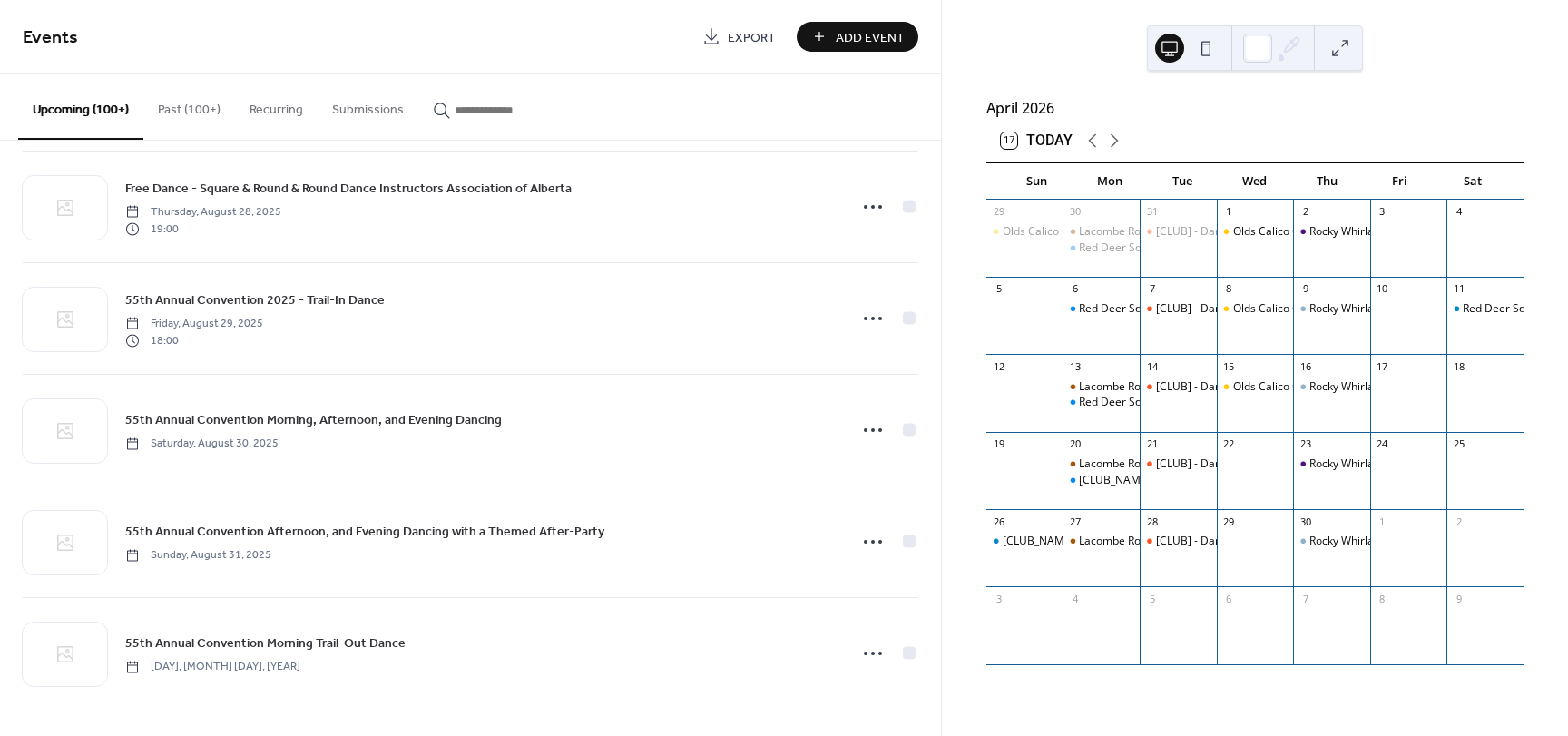 click on "[YEAR] - Mainstream [DAY], [MONTH] [YEAR] [TIME] [YEAR] - Mainstream [DAY], [MONTH] [YEAR] [TIME] [YEAR] - Line Dance [DAY], [MONTH] [YEAR] [TIME] [YEAR] - Mainstream [DAY], [MONTH] [YEAR] [TIME] [YEAR] - Potluck Dinner [DAY], [MONTH] [YEAR] [TIME] [YEAR] - Pre-Rounds & Mainstream [DAY], [MONTH] [YEAR] [TIME] [YEAR] - Free breakfast by [NAME] and [NAME] [DAY], [MONTH] [YEAR] [TIME] [YEAR] - Open Mic for all Callers in attendance [DAY], [MONTH] [YEAR] [TIME] [CLUB] - Summer Dance [DAY], [MONTH] [YEAR] [TIME] [CLUB] - Summer Dance Cued Ballroom Dancing [DAY], [MONTH] [YEAR] [TIME] [CLUB] Annual Summer Campout [DAY], [MONTH] [YEAR] [TIME] [CLUB] Annual Summer Campout [DAY], [MONTH] [YEAR] [CLUB] Annual Summer Campout" at bounding box center [470, 438] 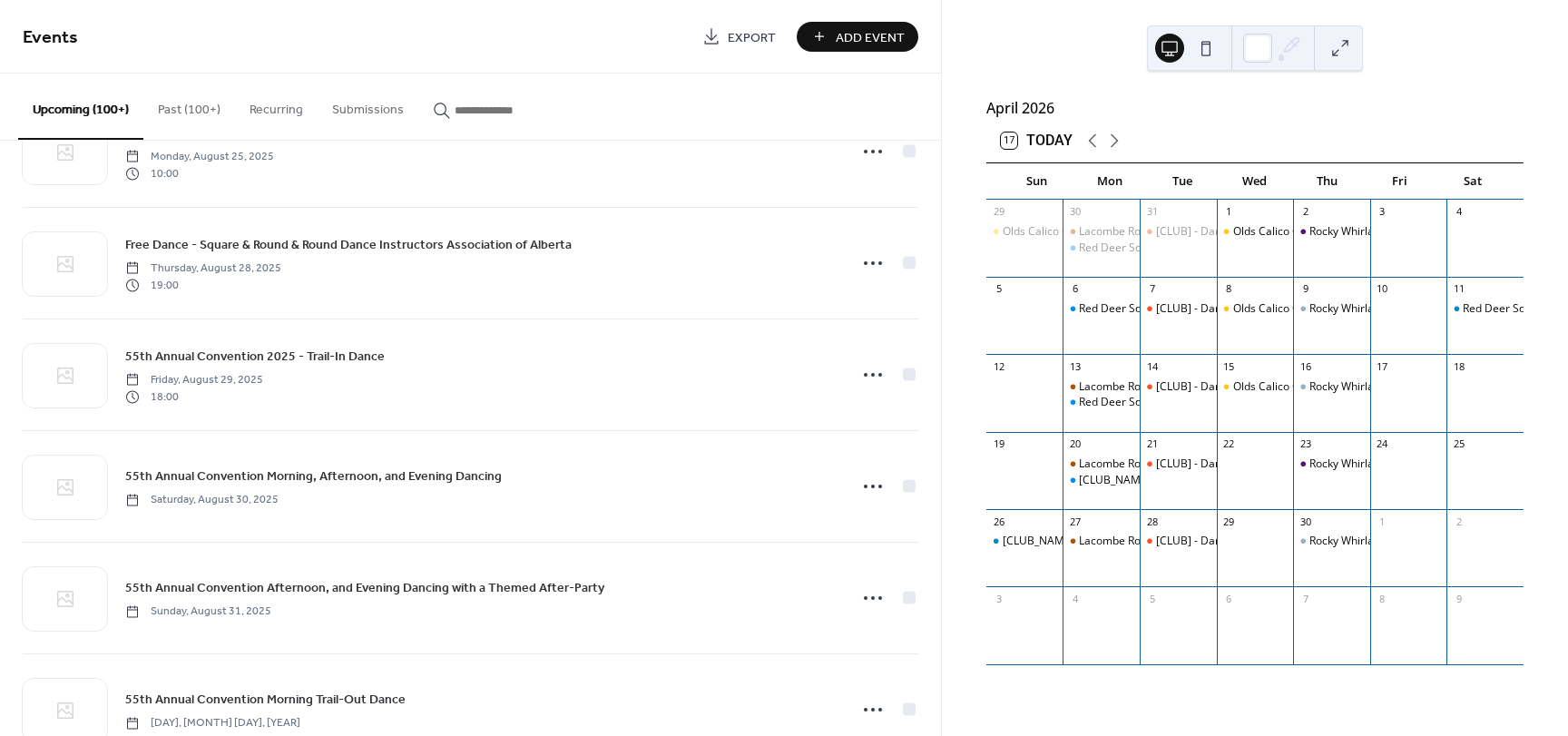 scroll, scrollTop: 2807, scrollLeft: 0, axis: vertical 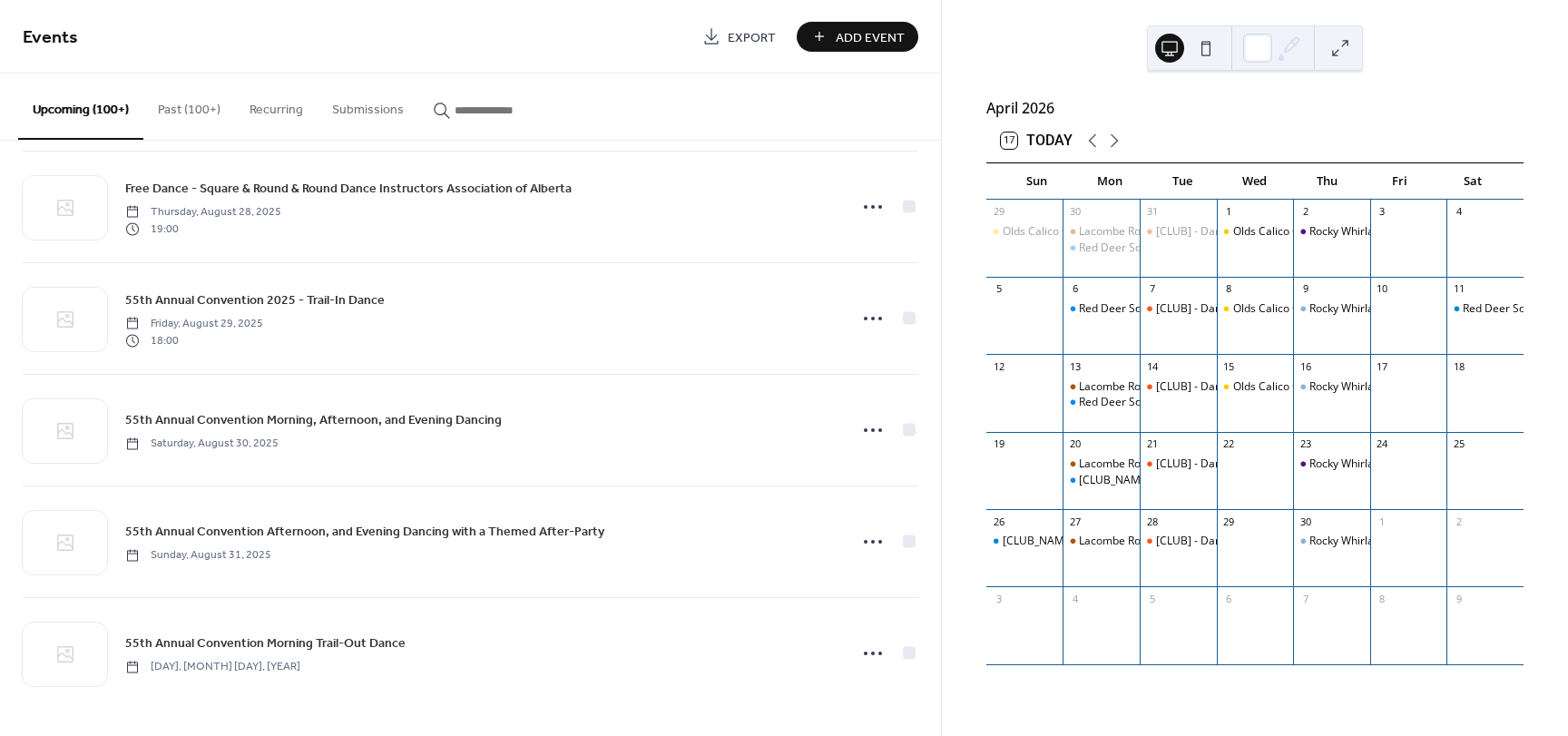 click on "Upcoming (100+)" at bounding box center [81, 106] 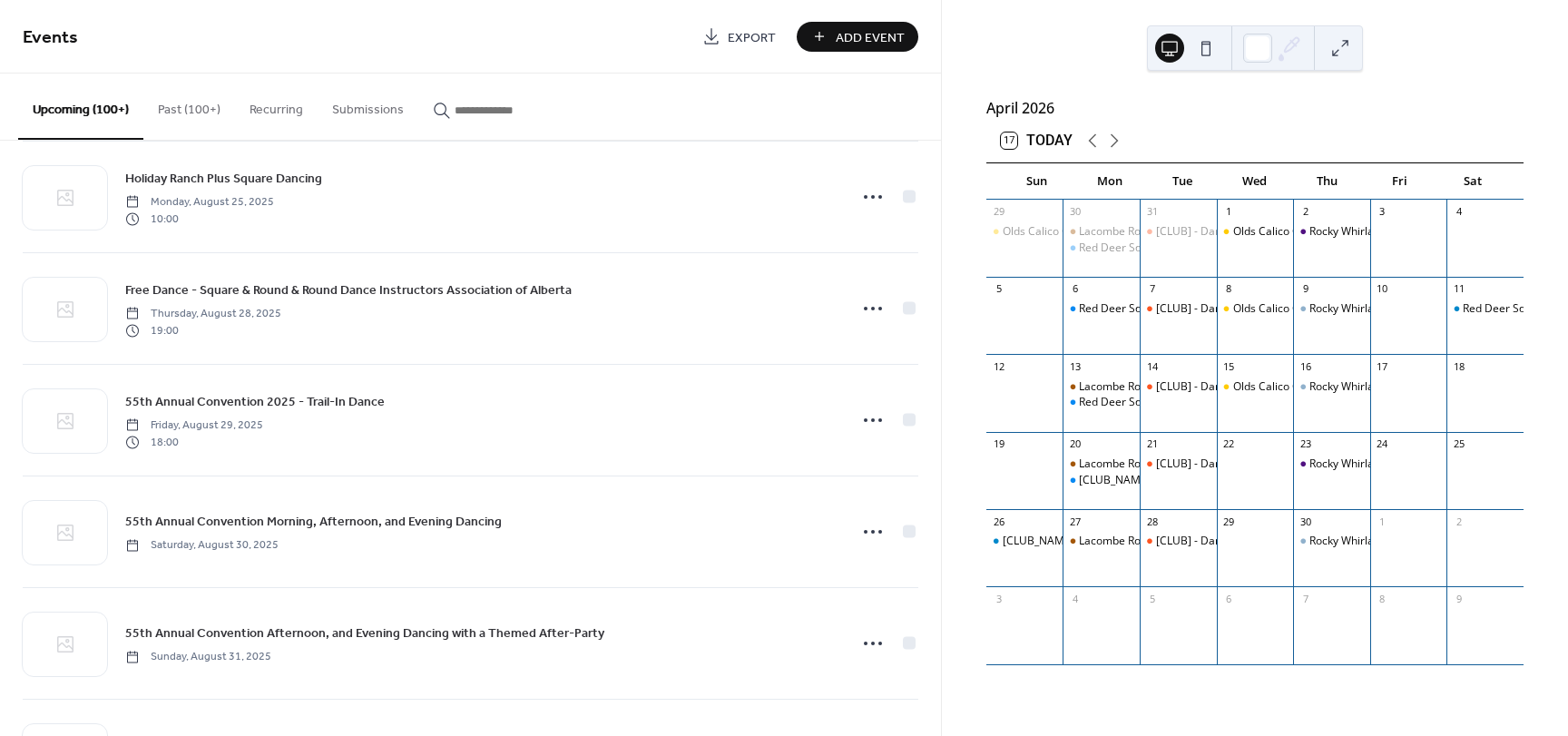 scroll, scrollTop: 2807, scrollLeft: 0, axis: vertical 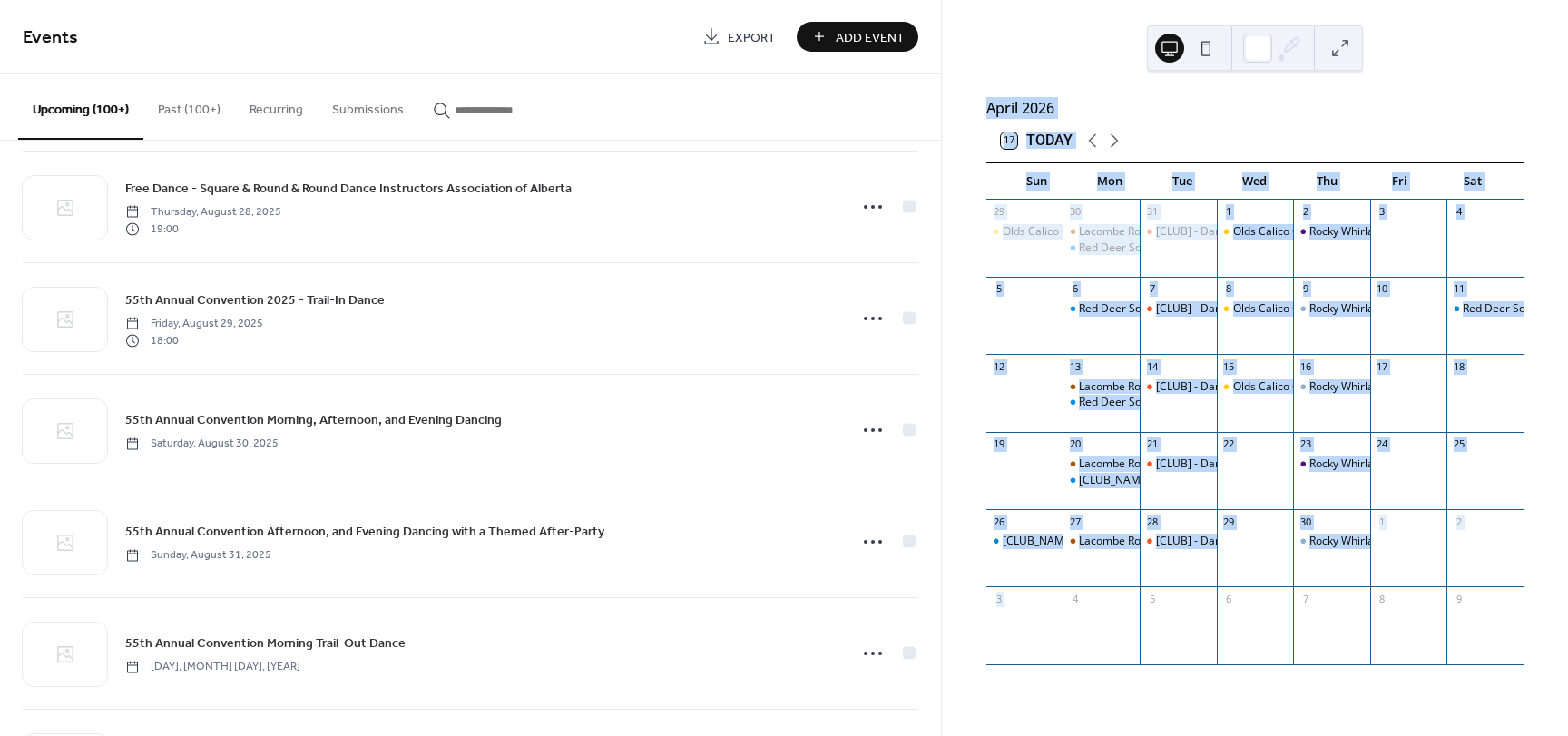 click on "Events Export Add Event Upcoming ([NUMBER]+) Past ([NUMBER]+) Recurring Submissions [CLUB_NAME] Weekend [YEAR] - Mainstream [DAY], [MONTH] [DAY], [YEAR] [TIME] [CLUB_NAME] Weekend [YEAR] - Mainstream [DAY], [MONTH] [DAY], [YEAR] [TIME] [CLUB_NAME] Weekend [YEAR] - Line Dance [DAY], [MONTH] [DAY], [YEAR] [TIME] [CLUB_NAME] Weekend [YEAR] - Mainstream [DAY], [MONTH] [DAY], [YEAR] [TIME] [CLUB_NAME] Weekend [YEAR] - Potluck Dinner [DAY], [MONTH] [DAY], [YEAR] [TIME] [CLUB_NAME] Weekend [YEAR] - Pre-Rounds & Mainstream [DAY], [MONTH] [DAY], [YEAR] [TIME] [CLUB_NAME] Weekend [YEAR] - Free breakfast by [NAME] and [NAME] [DAY], [MONTH] [DAY], [YEAR] [TIME] [CLUB_NAME] Weekend [YEAR] - Open Mic for all Callers in attendance [DAY], [MONTH] [DAY], [YEAR] [TIME] [CLUB_NAME] - Summer Dance [DAY], [MONTH] [DAY], [YEAR] [TIME] [CLUB_NAME] - Summer Dance Cued Ballroom Dancing [DAY], [MONTH] [DAY], [YEAR] [TIME] [CLUB_NAME] Annual Summer Campout [DAY], [MONTH] [DAY], [YEAR] [TIME] [DAY], [MONTH] [DAY], [YEAR] [TIME] [NUMBER]" at bounding box center [784, 368] 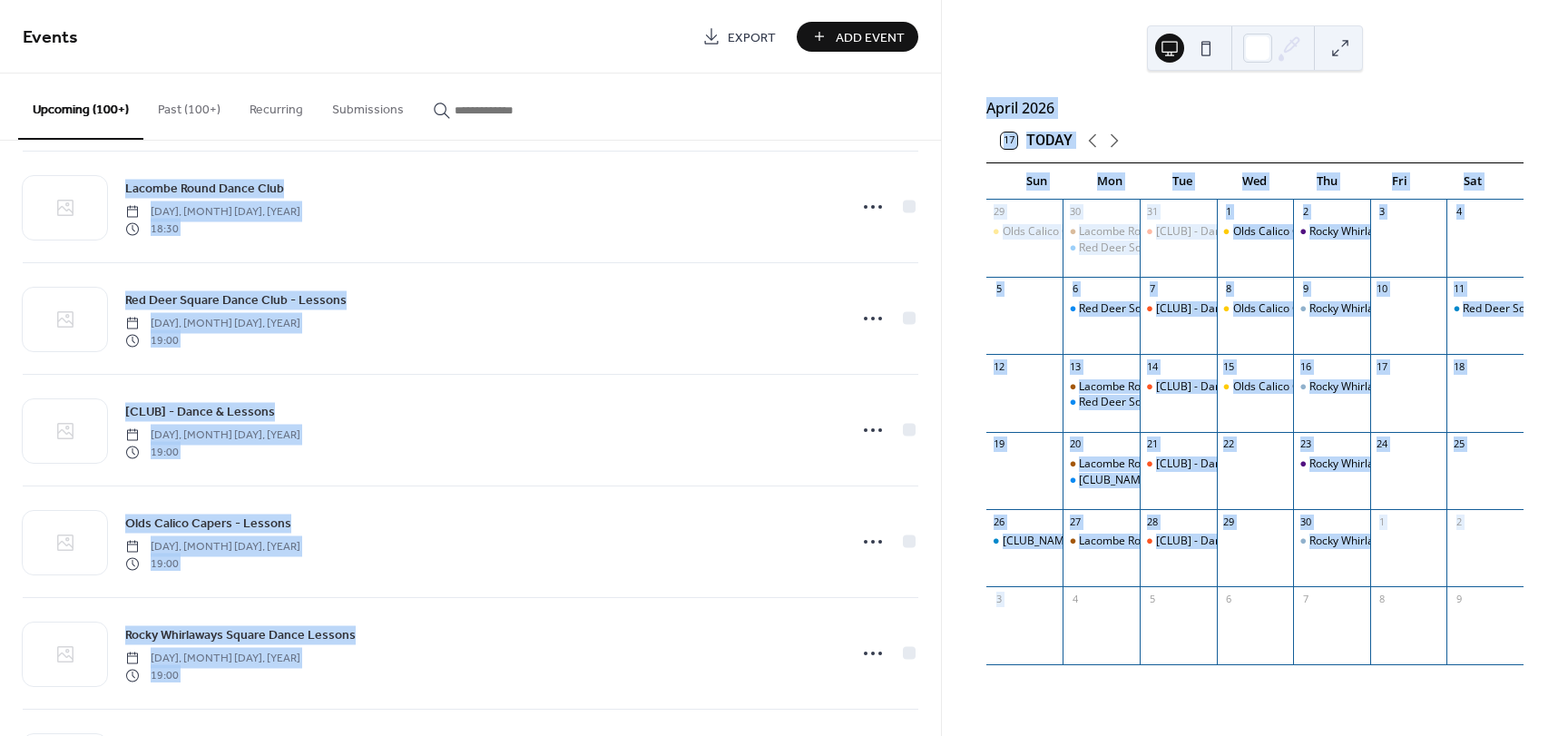 scroll, scrollTop: 12074, scrollLeft: 0, axis: vertical 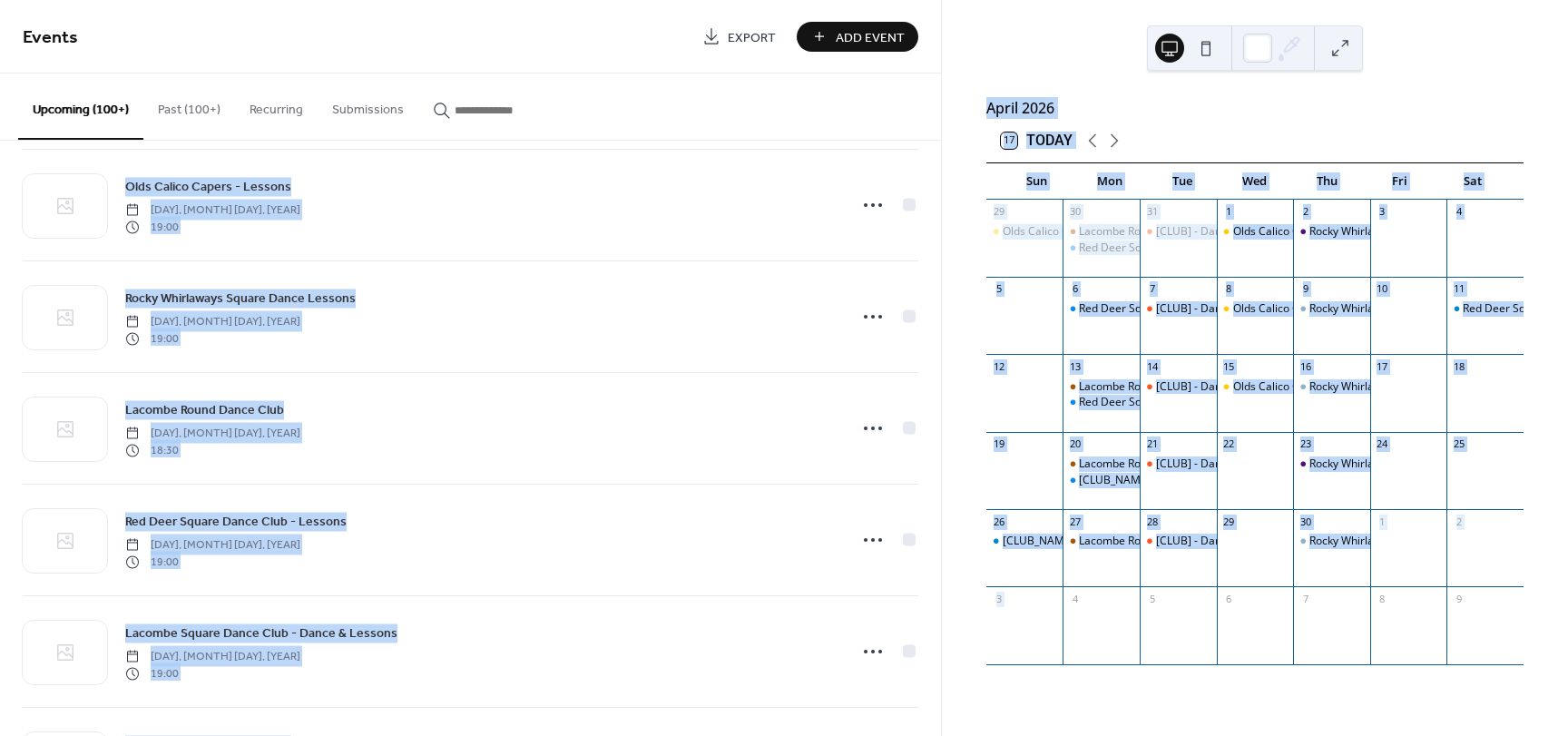 click on "[MONTH] [YEAR] [DAY] [CLUB] - Lessons [DAY] [CLUB] - Dance and Lessons [DAY] [CLUB] - Dust off the Rust [DAY] [CLUB] Fundraiser sponsored by [CLUB] [DAY] [CLUB] - Lessons [DAY] [CLUB] - Dance Lessons [DAY] [CLUB] - Lessons [DAY] [CLUB] -Dance [DAY] [CLUB] [CLUB] [CLUB] - Lessons [DAY] [CLUB] - Dance and Lessons [DAY] [CLUB] - Lessons [DAY] [CLUB] - Lessons [DAY] [CLUB] - Lessons [DAY] [CLUB] -Dance [DAY] [CLUB] -New Dancers Ball [CLUB] [CLUB] - Dance & Lessons [DAY] [CLUB] - Lessons" at bounding box center (1255, 368) 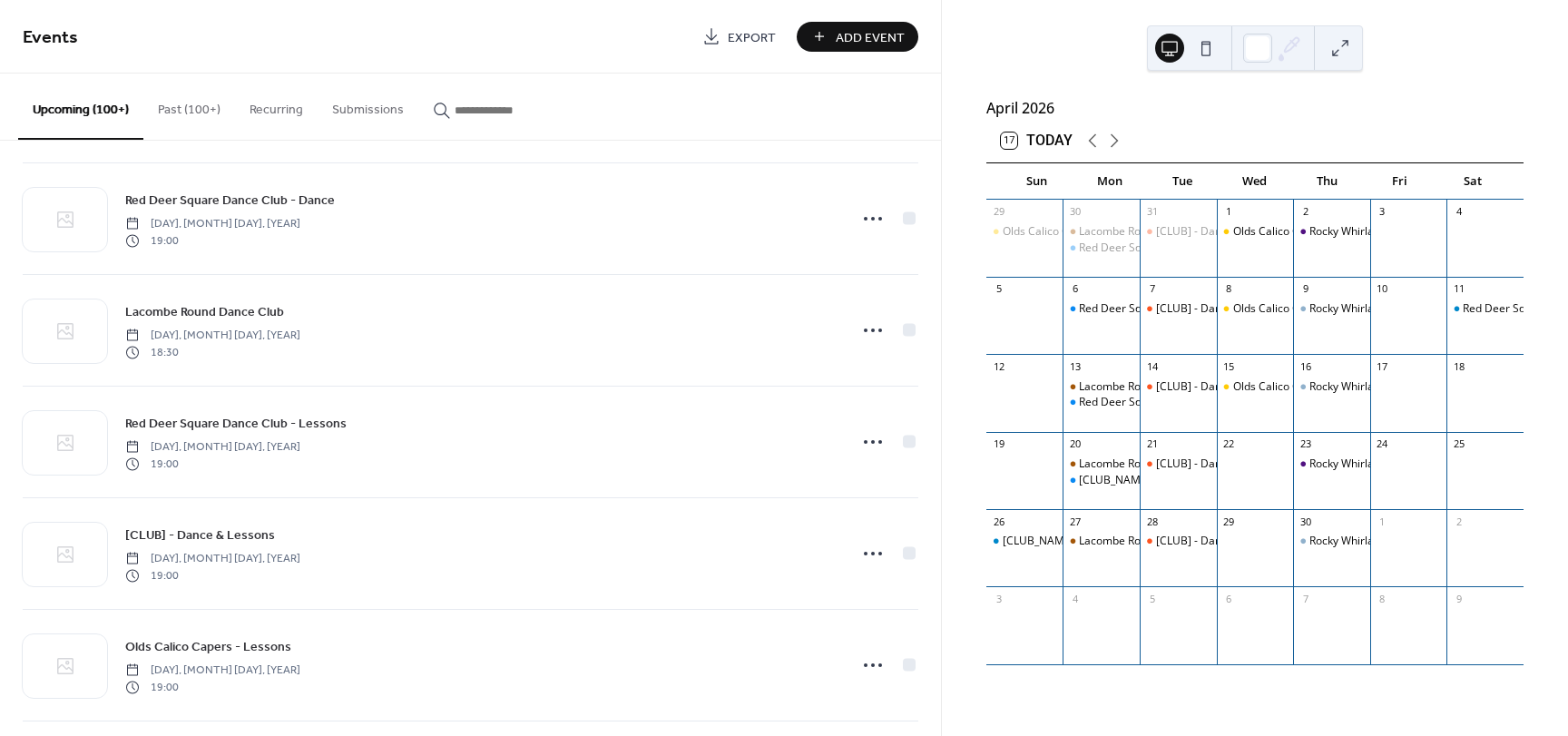 scroll, scrollTop: 18434, scrollLeft: 0, axis: vertical 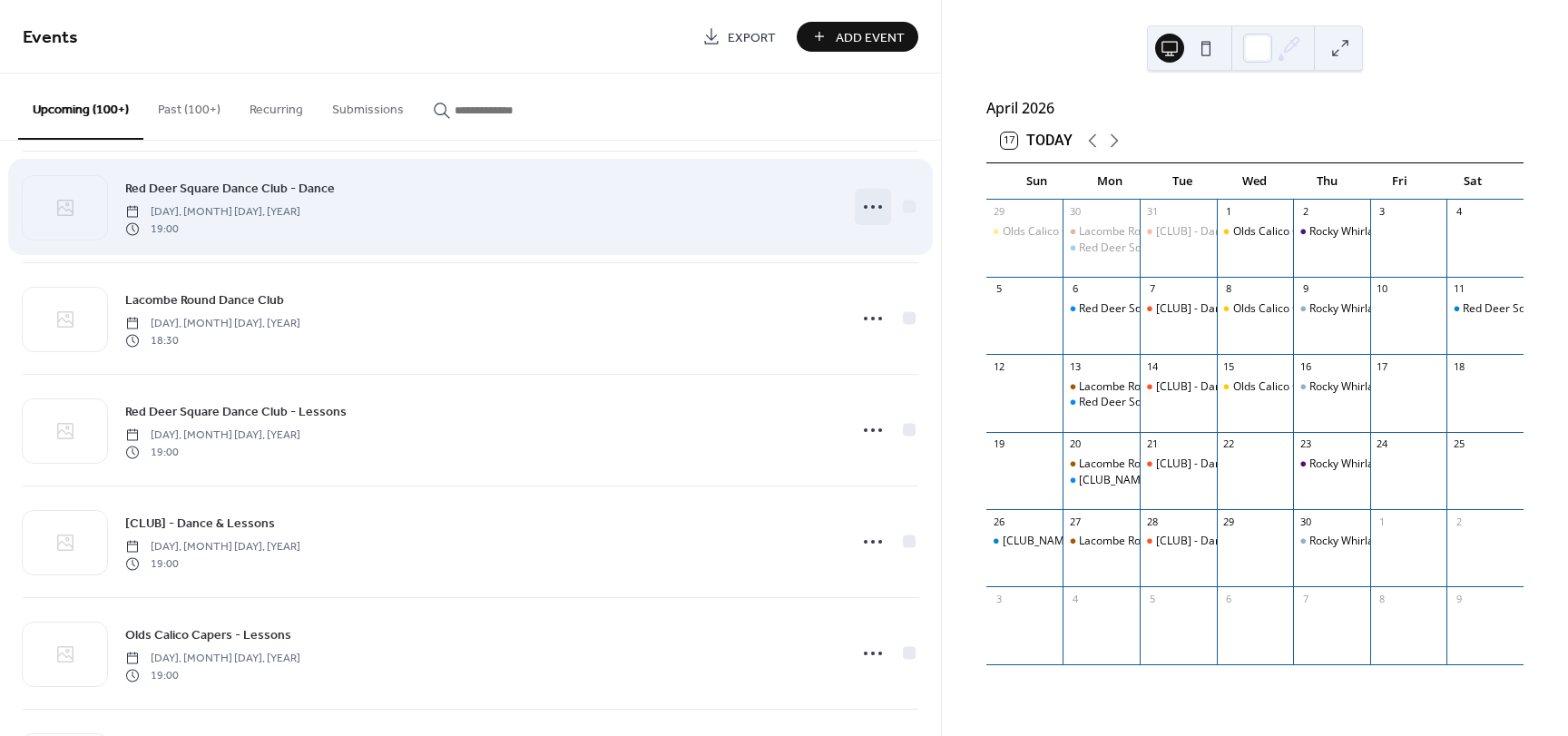 click 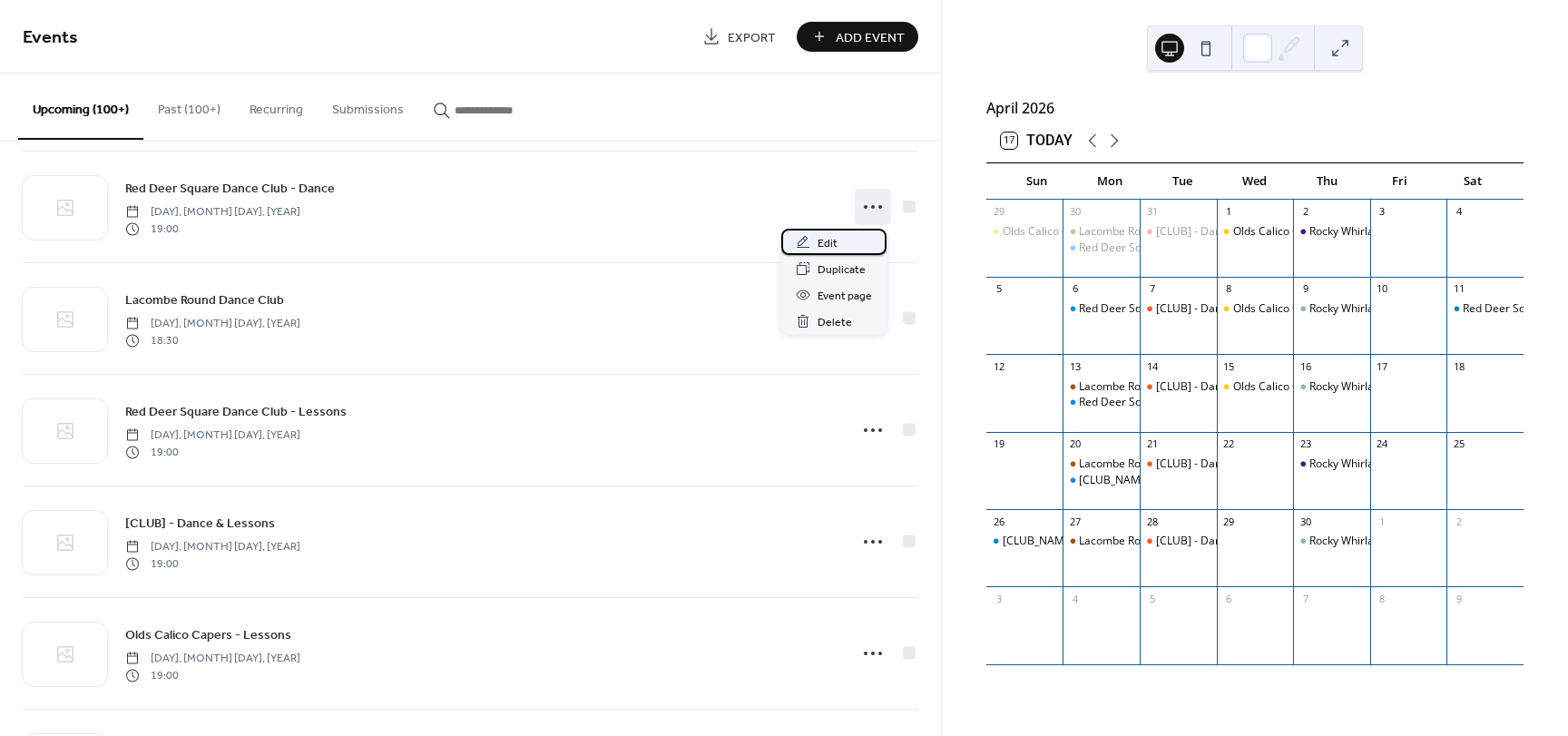 click on "Edit" at bounding box center [828, 243] 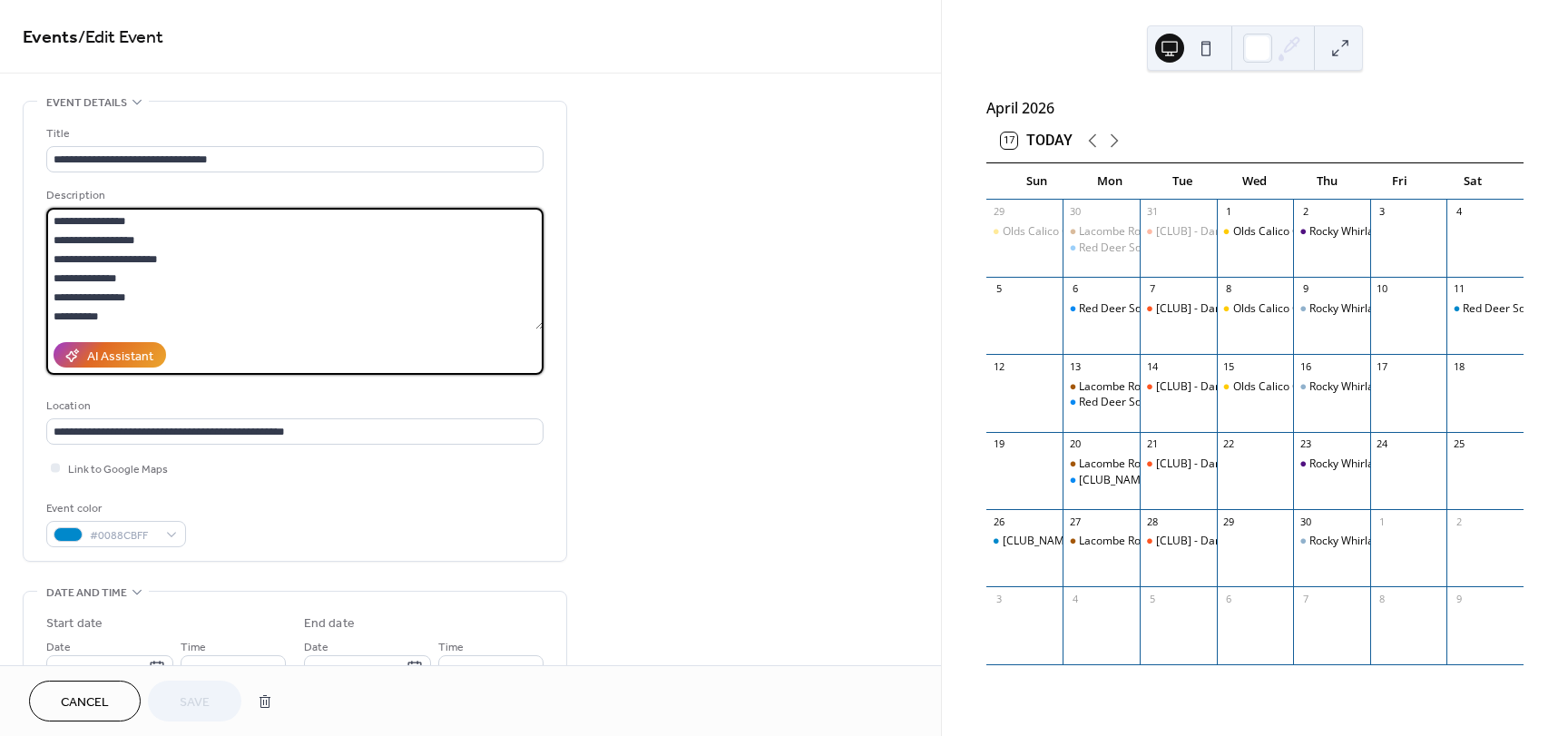 click on "**********" at bounding box center (295, 269) 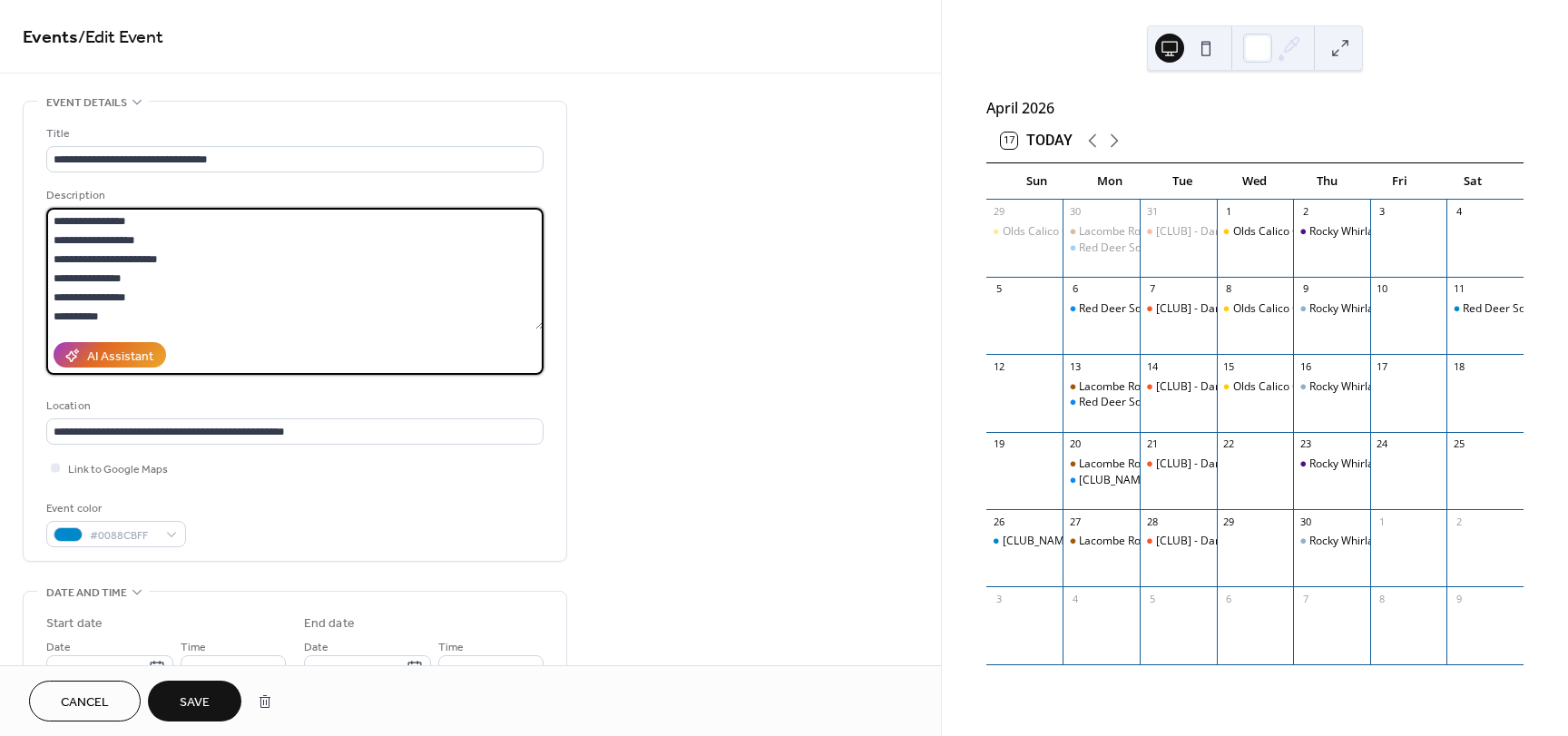 type on "**********" 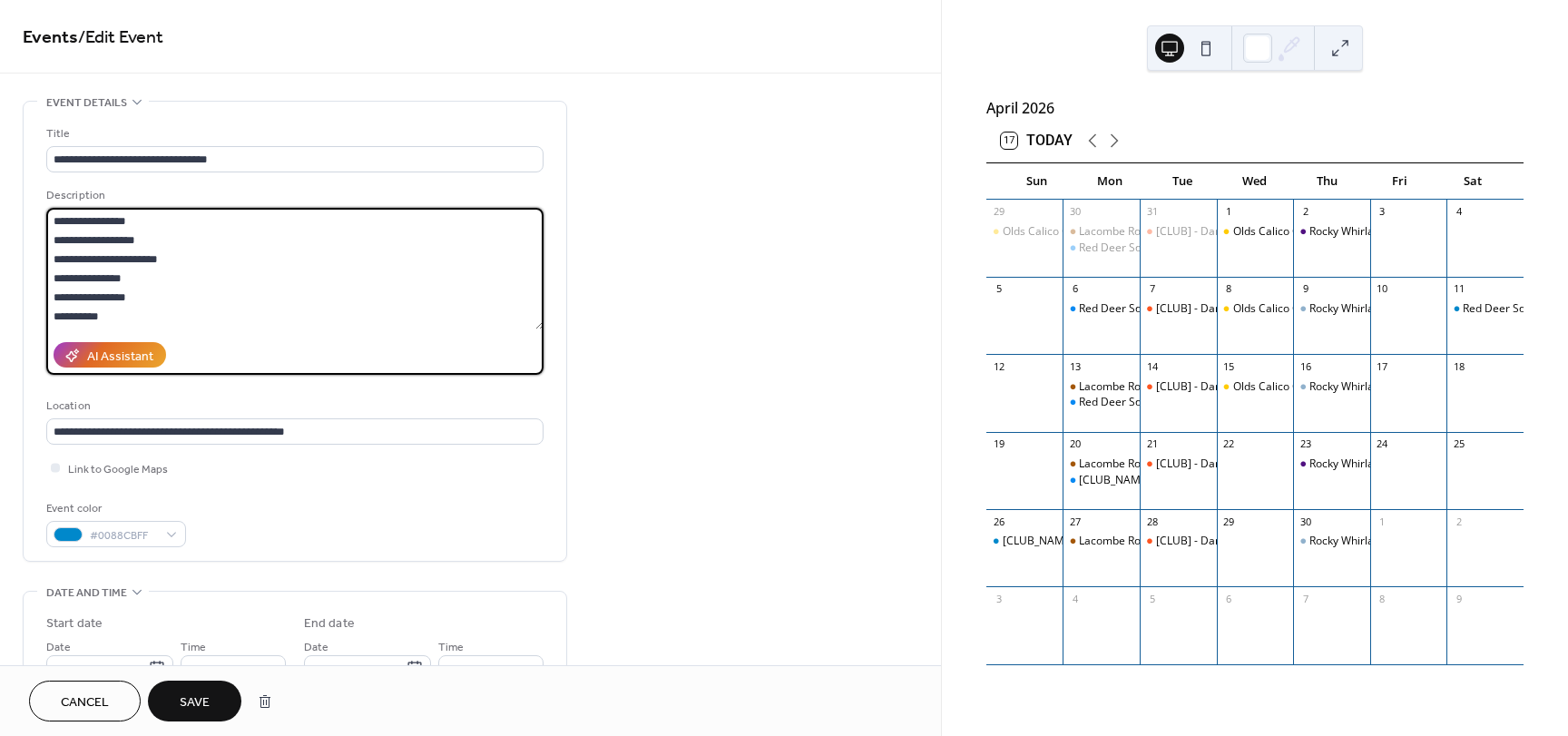 click on "Save" at bounding box center [194, 702] 